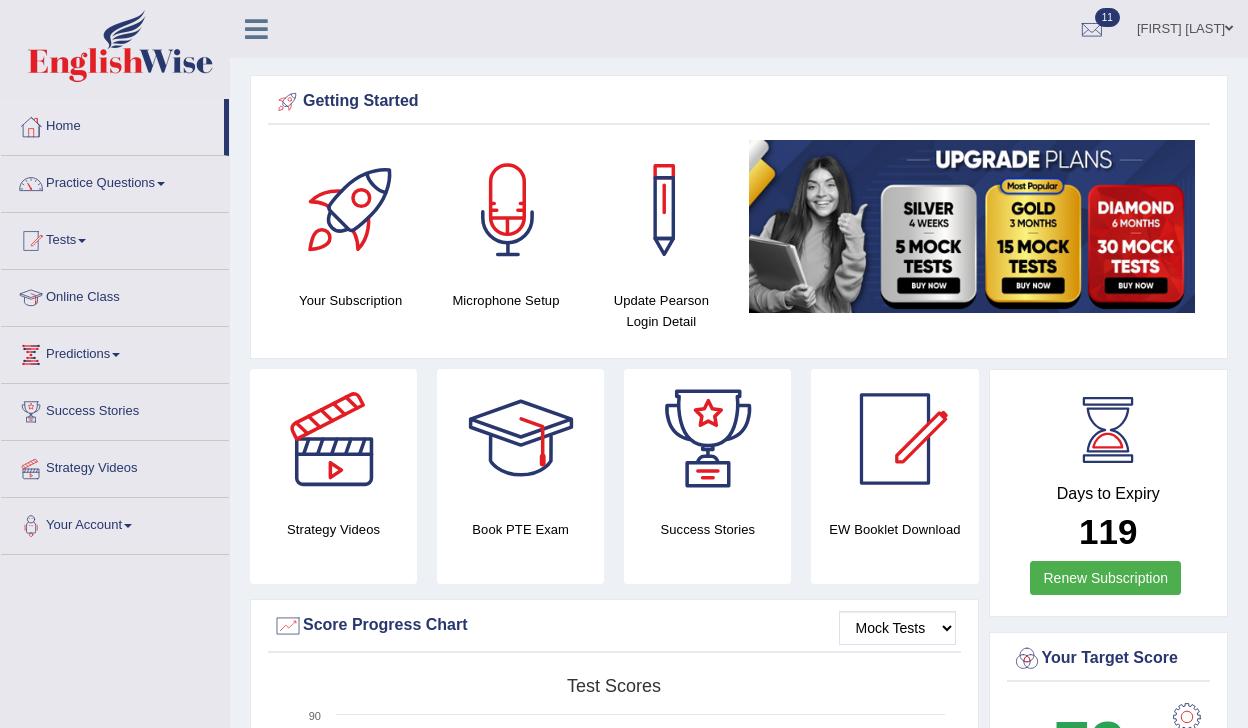 scroll, scrollTop: 898, scrollLeft: 0, axis: vertical 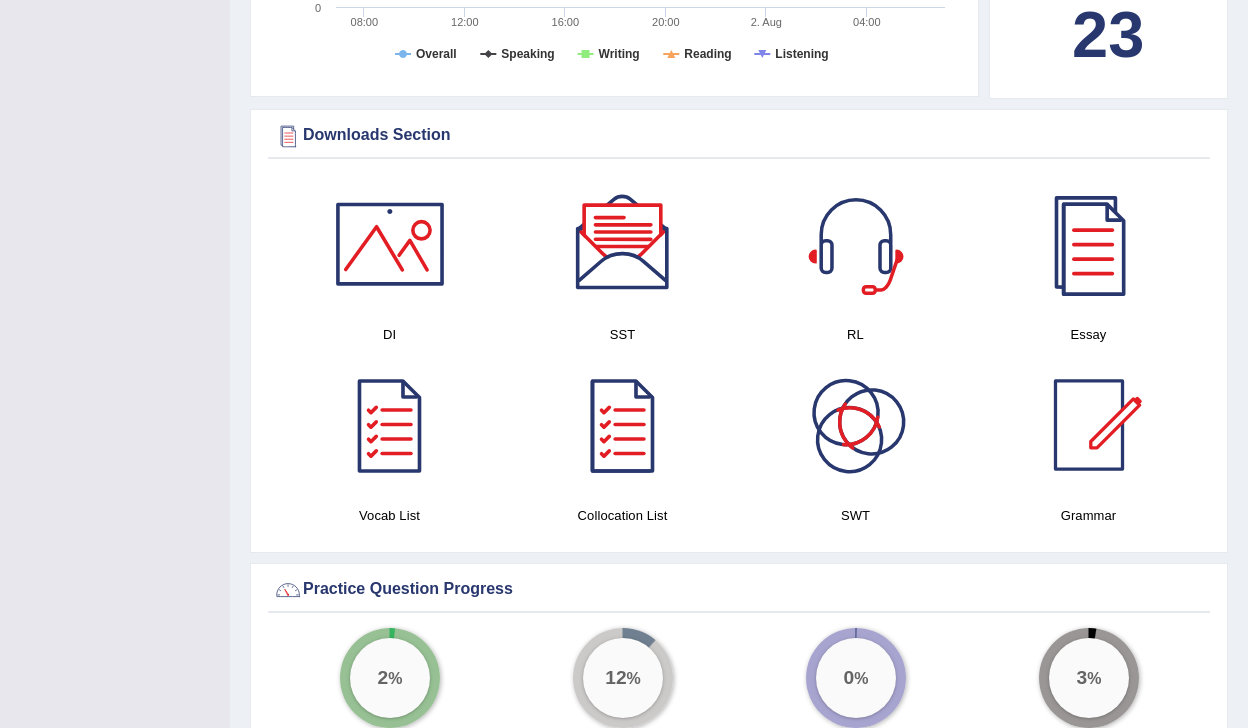 click at bounding box center (856, 425) 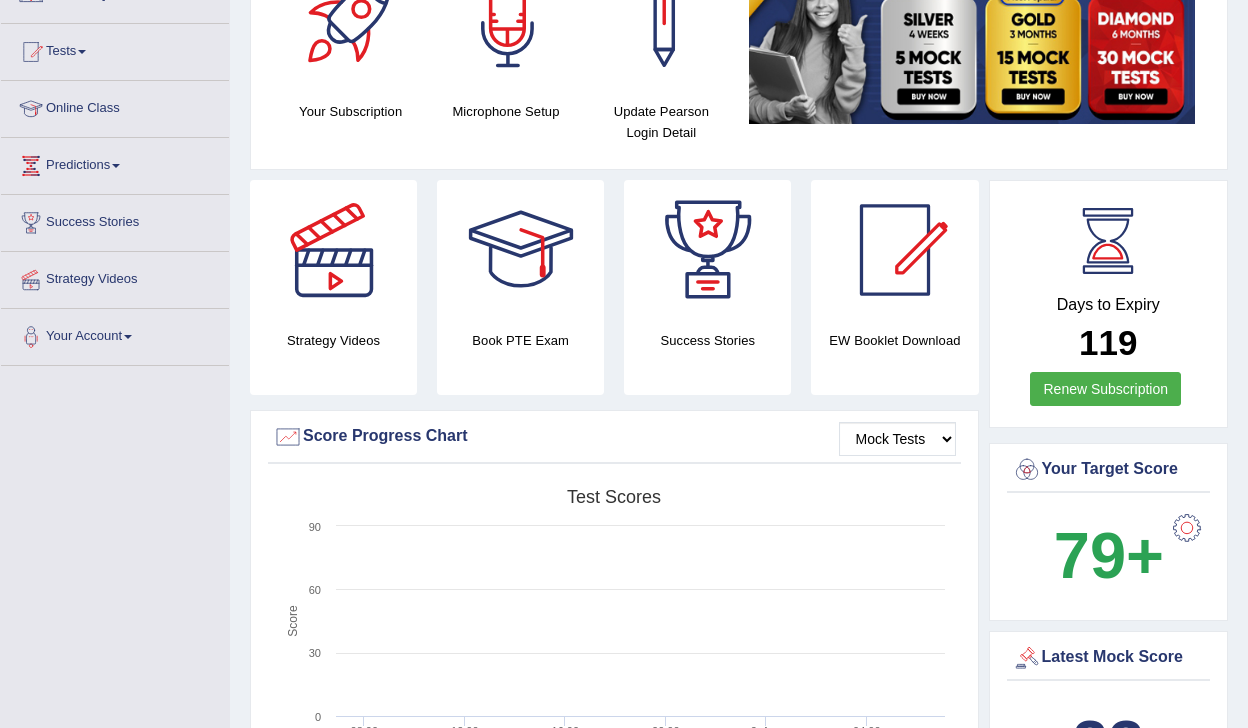 scroll, scrollTop: 0, scrollLeft: 0, axis: both 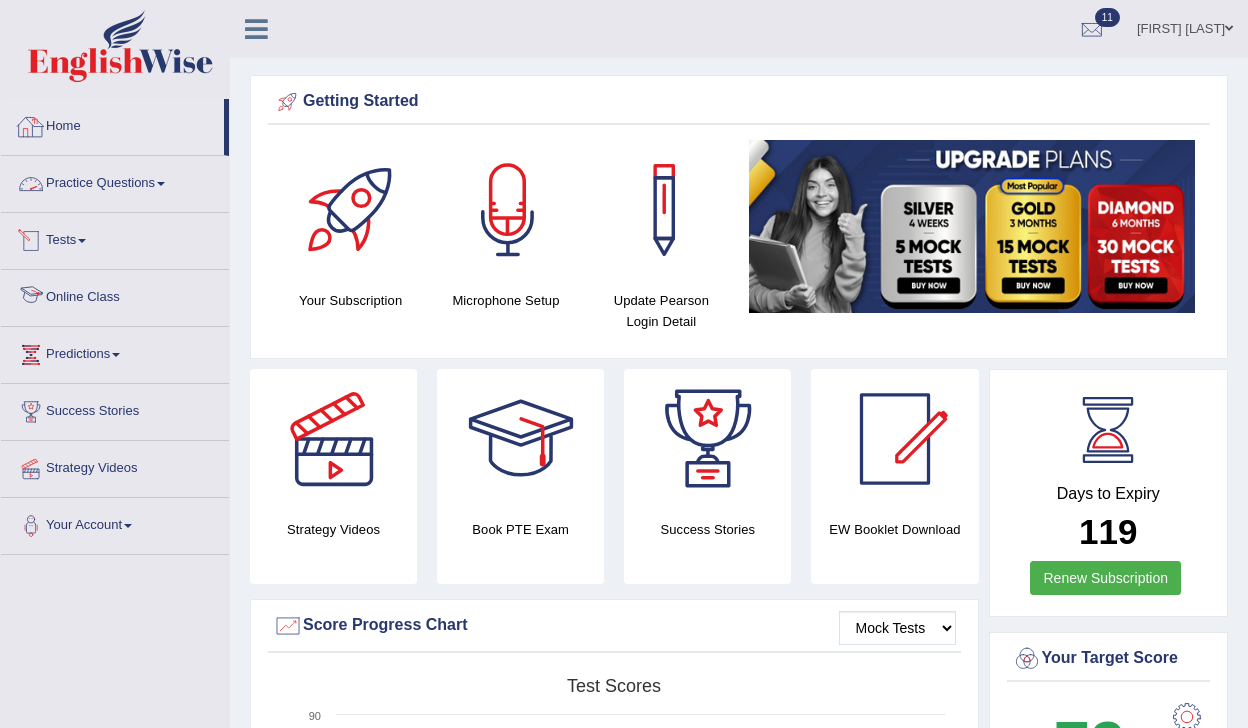 click on "Practice Questions" at bounding box center (115, 181) 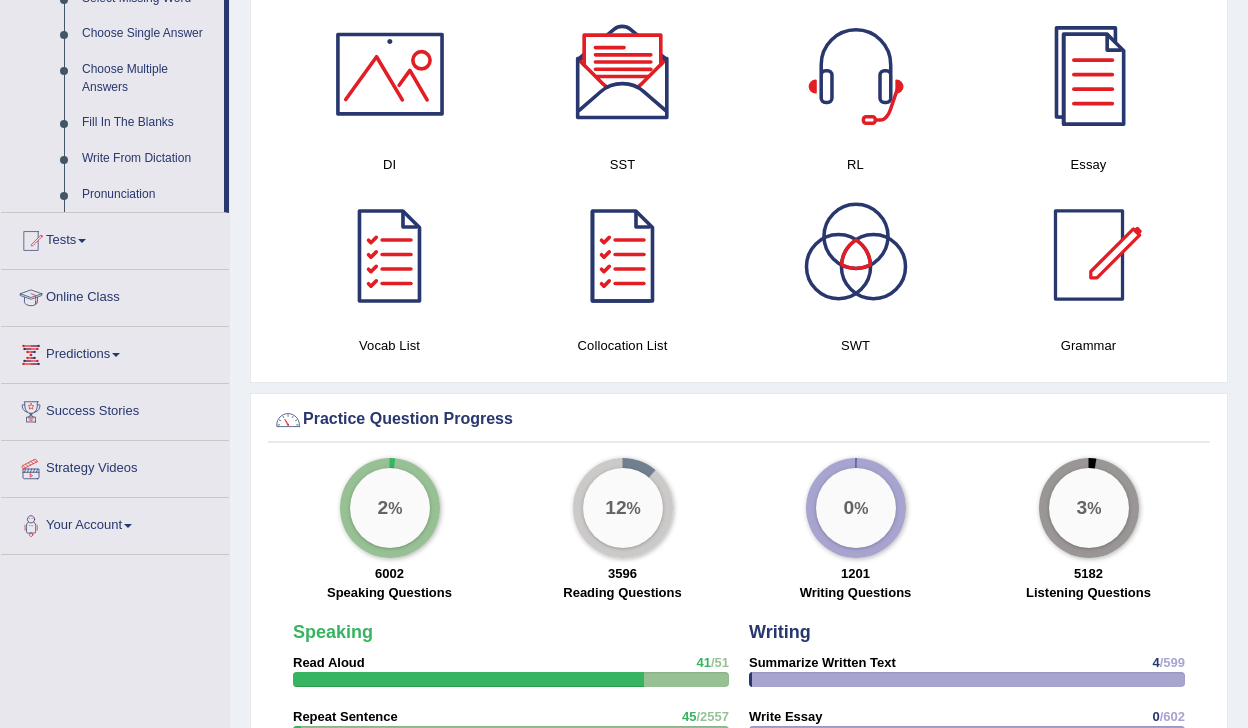 scroll, scrollTop: 1073, scrollLeft: 0, axis: vertical 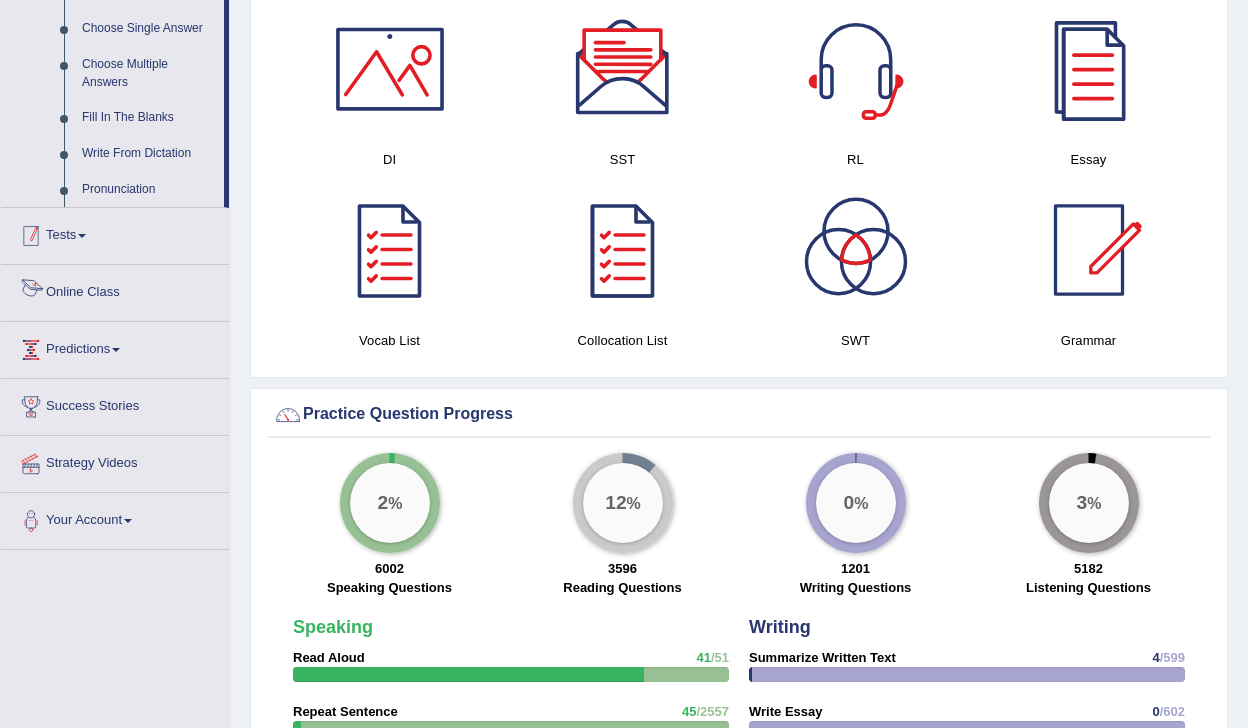 click on "Tests" at bounding box center [115, 233] 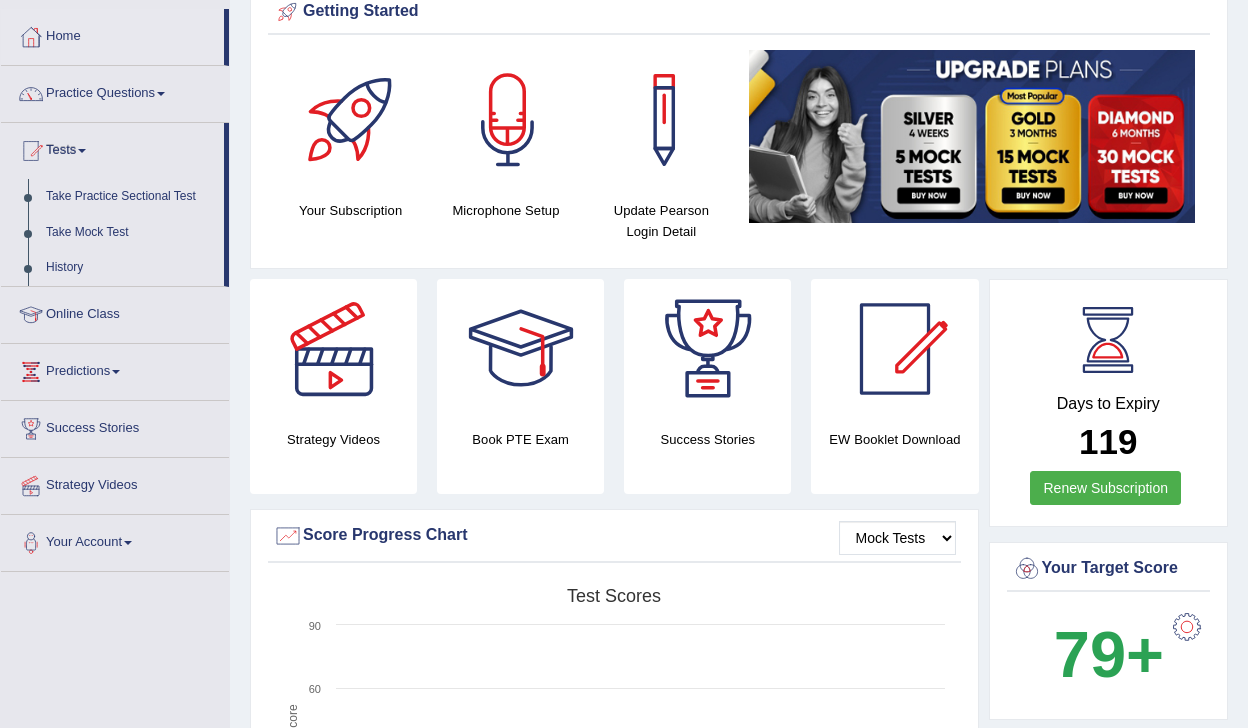 scroll, scrollTop: 82, scrollLeft: 0, axis: vertical 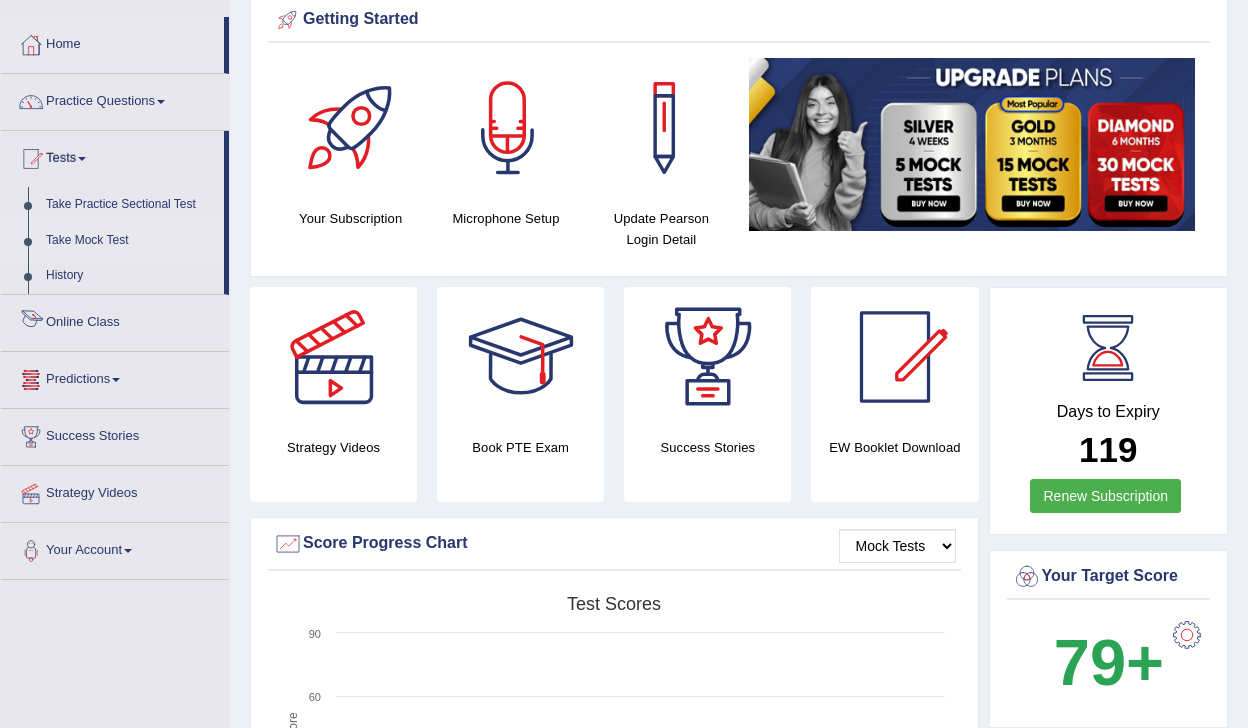 click on "Take Mock Test" at bounding box center [130, 241] 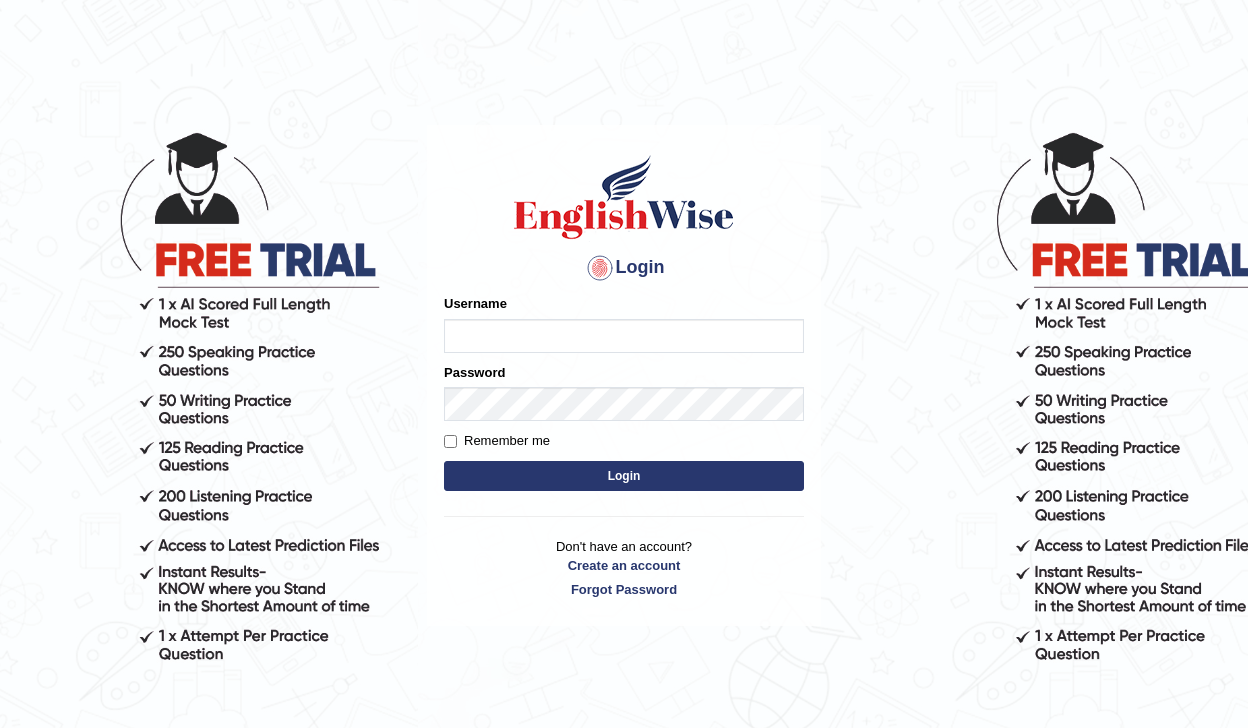 scroll, scrollTop: 0, scrollLeft: 0, axis: both 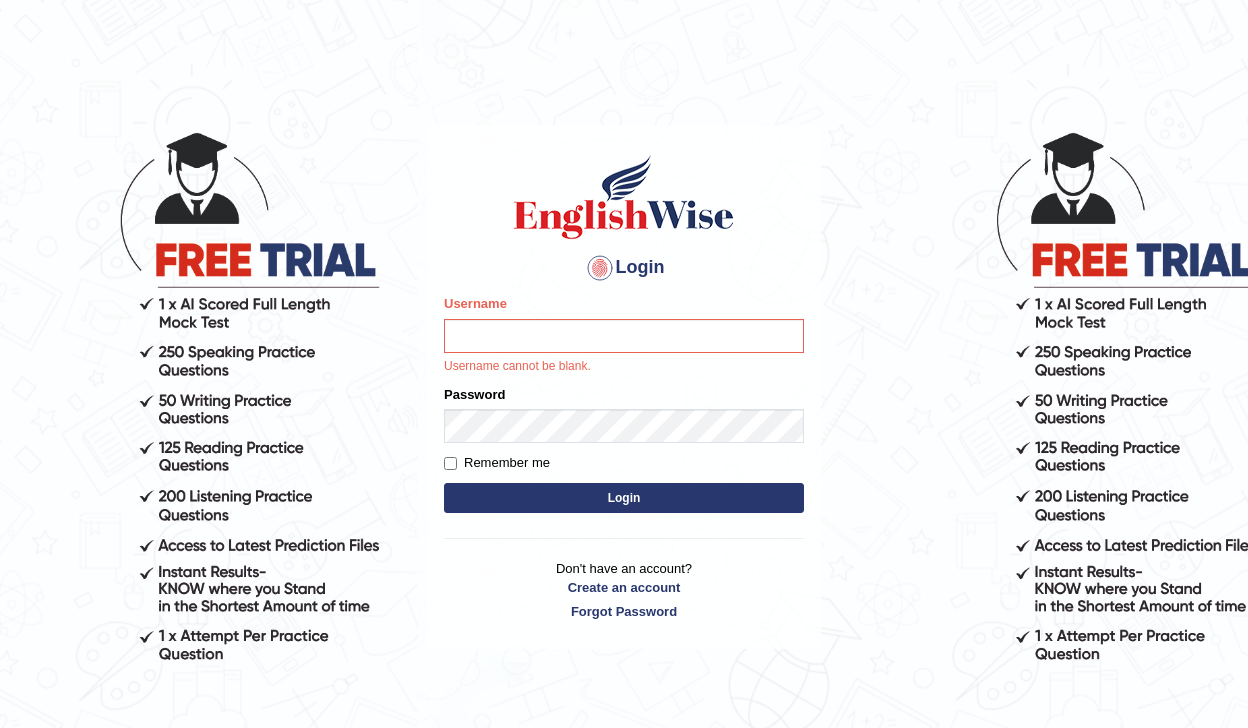 click on "Username cannot be blank." at bounding box center [624, 367] 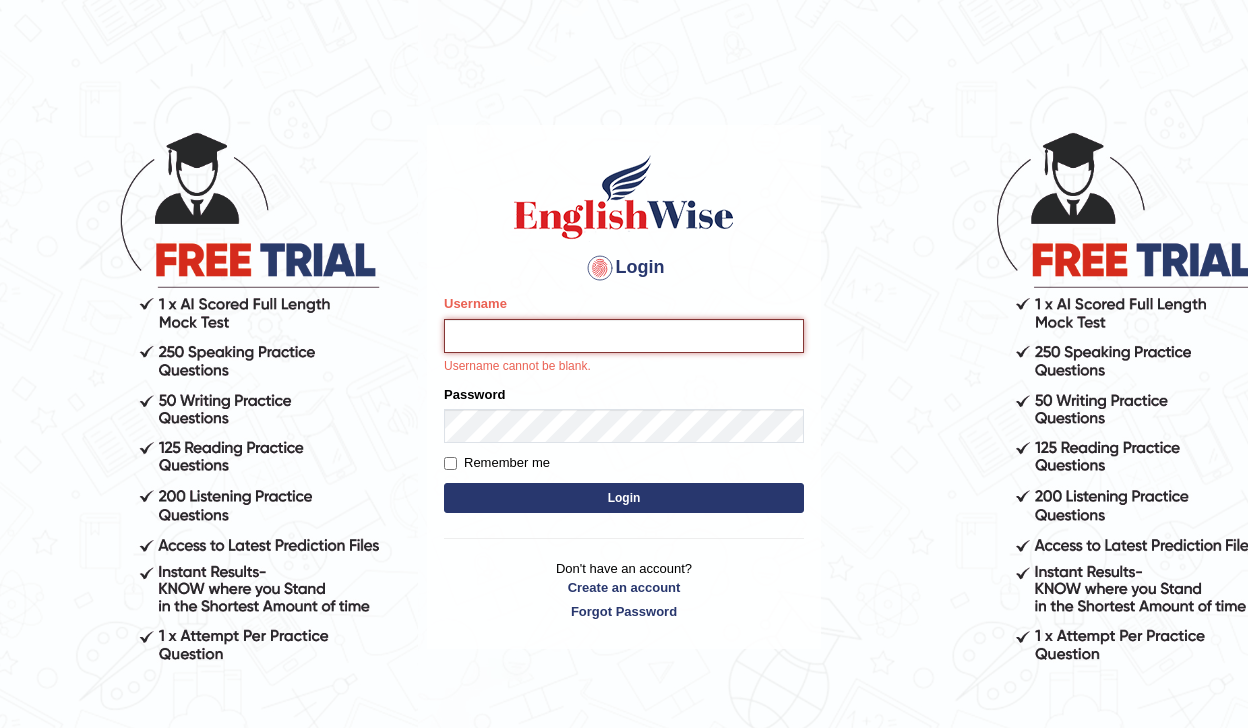 click on "Username" at bounding box center (624, 336) 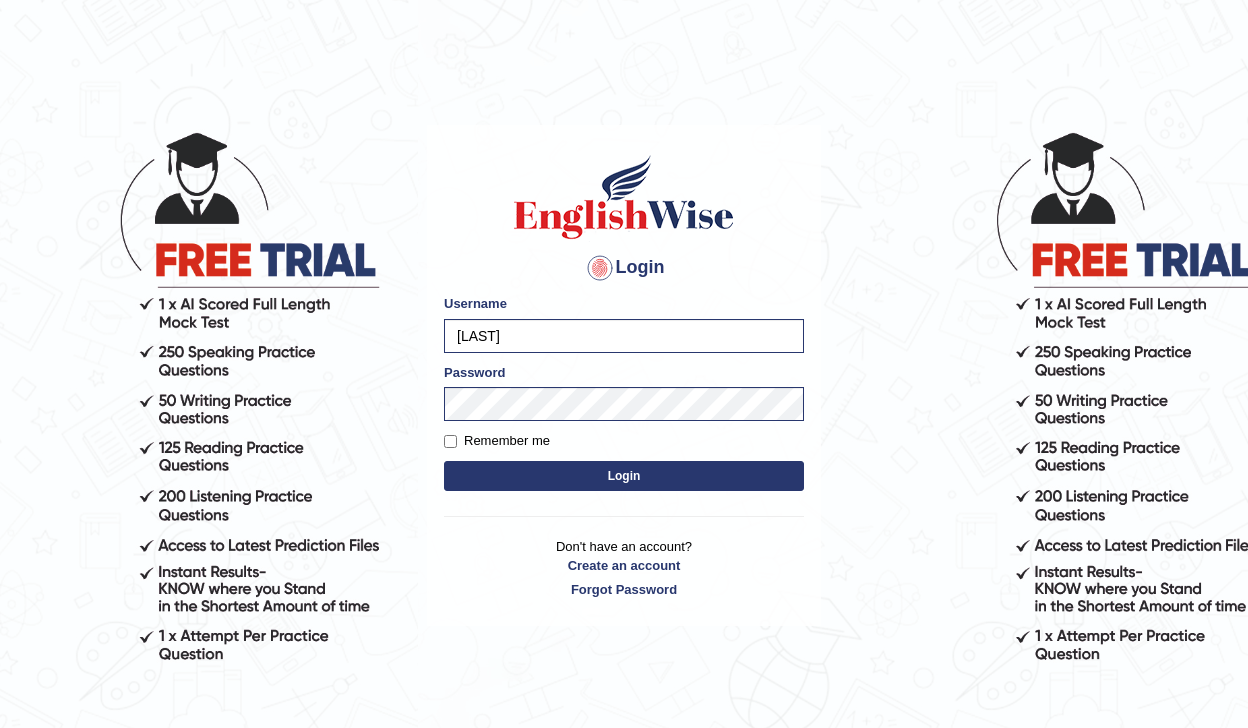 click on "Login" at bounding box center (624, 476) 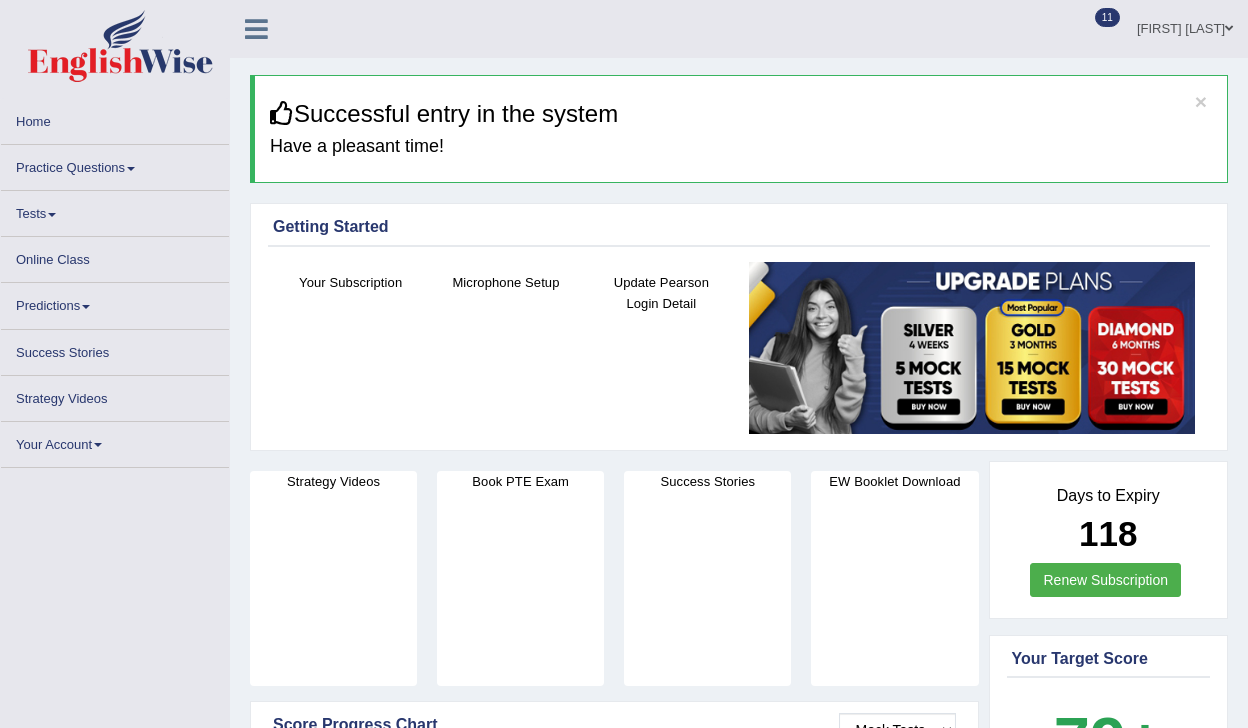 scroll, scrollTop: 0, scrollLeft: 0, axis: both 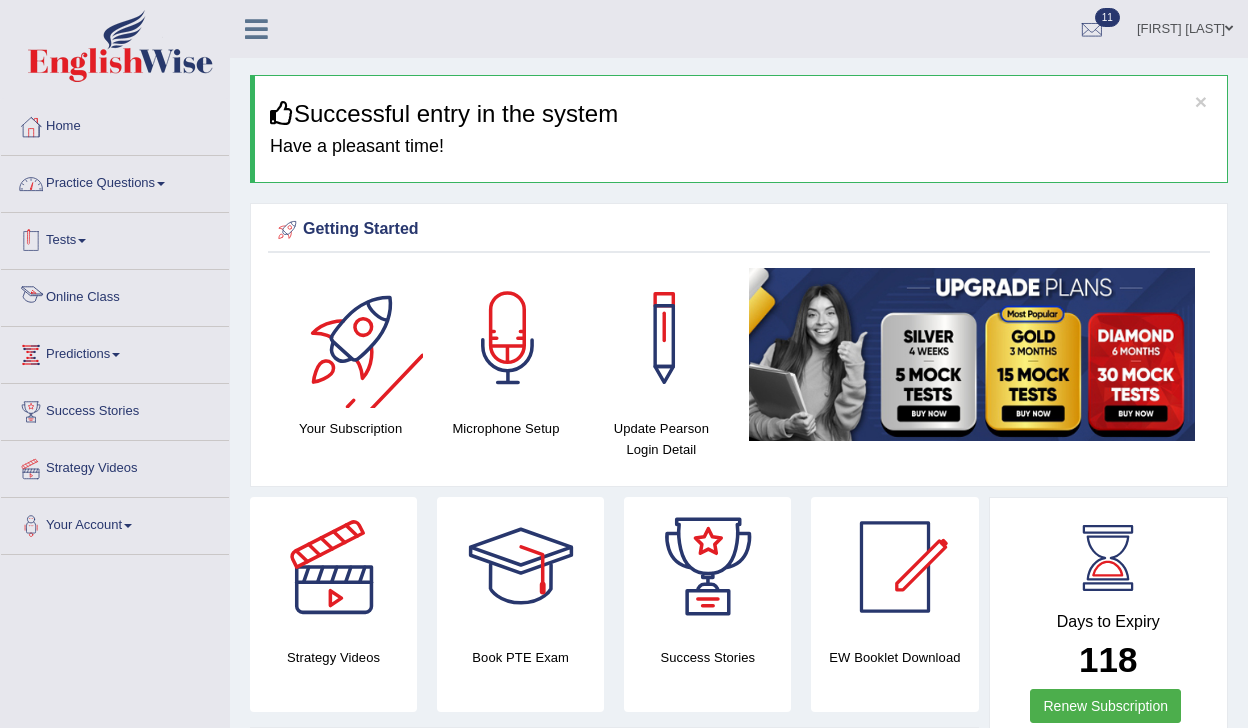 click on "Practice Questions" at bounding box center [115, 181] 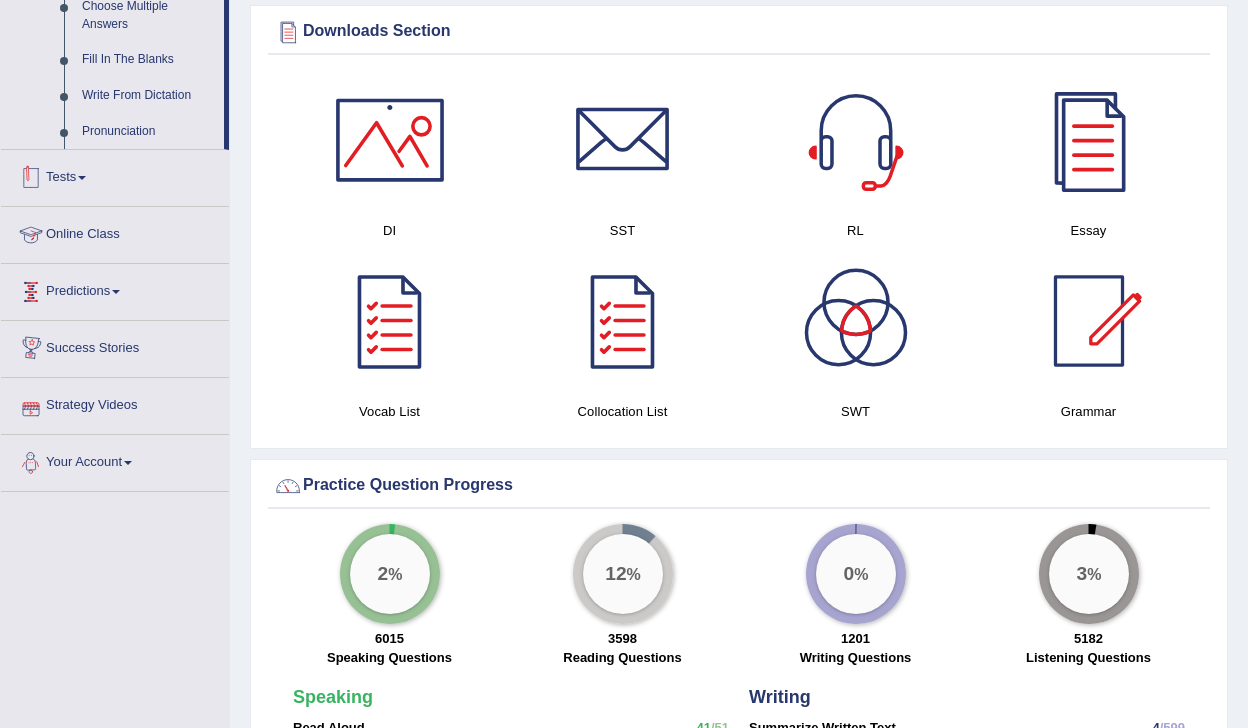 click on "Tests" at bounding box center [115, 175] 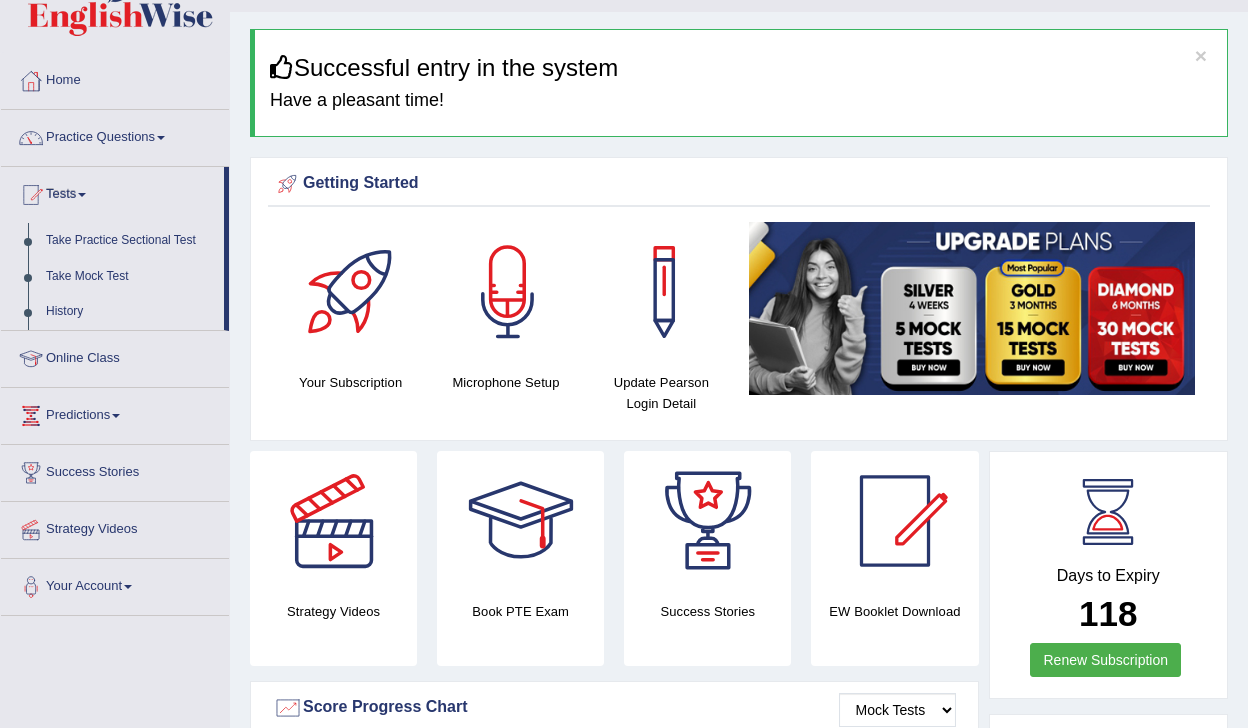 scroll, scrollTop: 29, scrollLeft: 0, axis: vertical 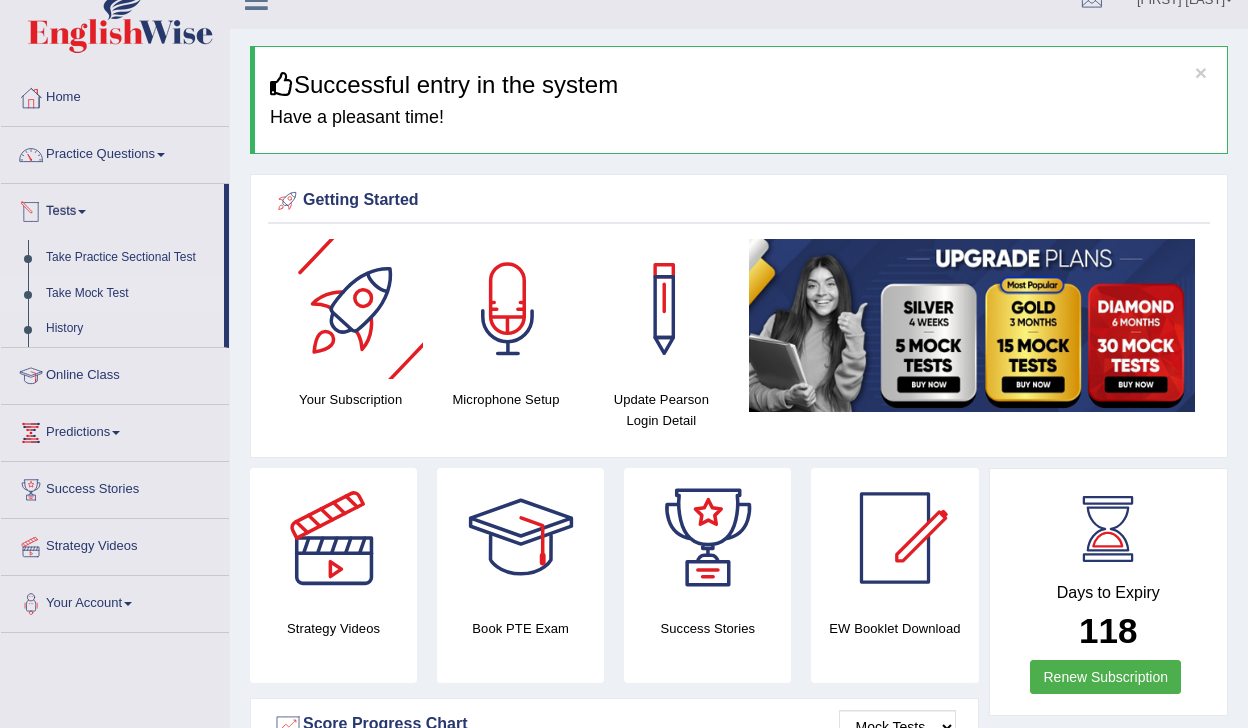 click on "Take Mock Test" at bounding box center (130, 294) 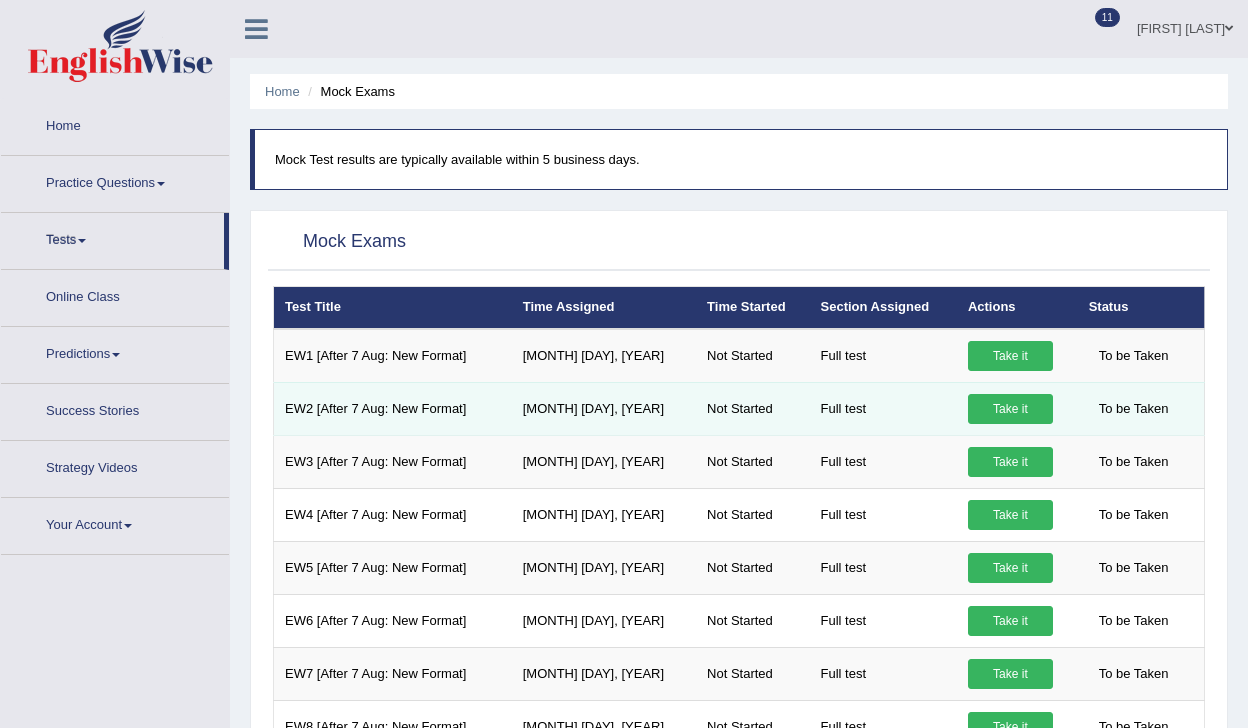 scroll, scrollTop: 0, scrollLeft: 0, axis: both 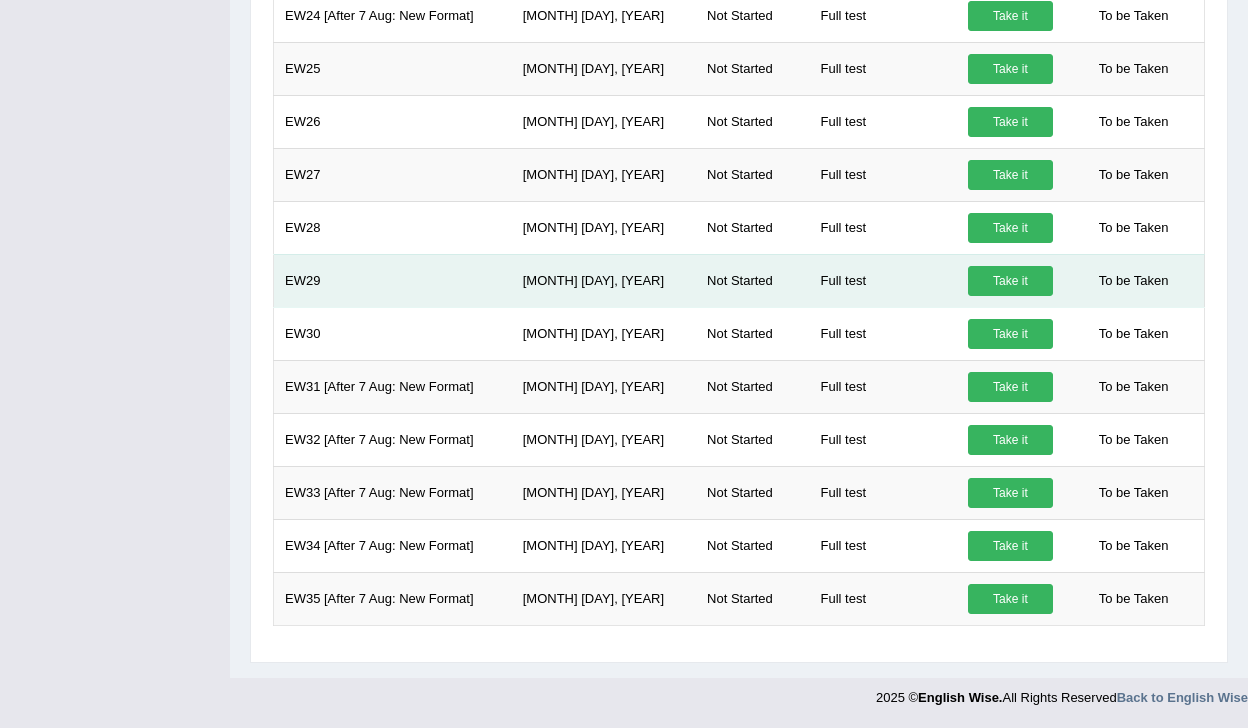 click on "Take it" at bounding box center (1010, 281) 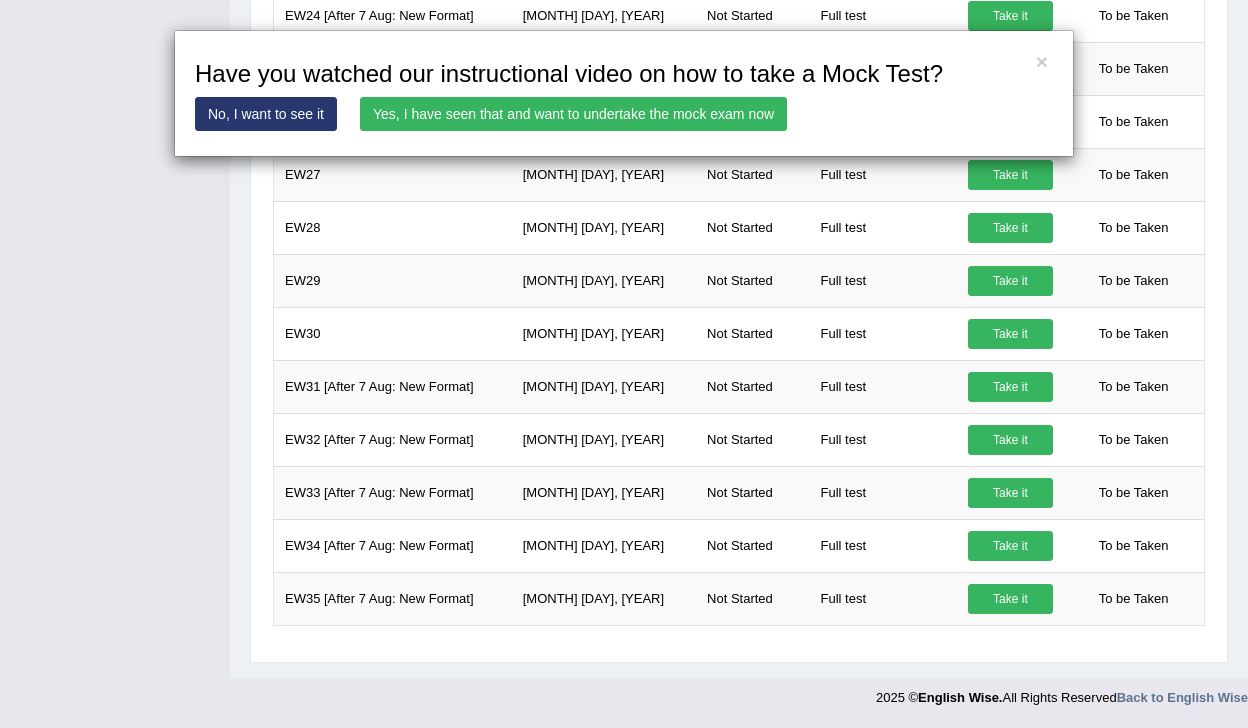 click on "Yes, I have seen that and want to undertake the mock exam now" at bounding box center (573, 114) 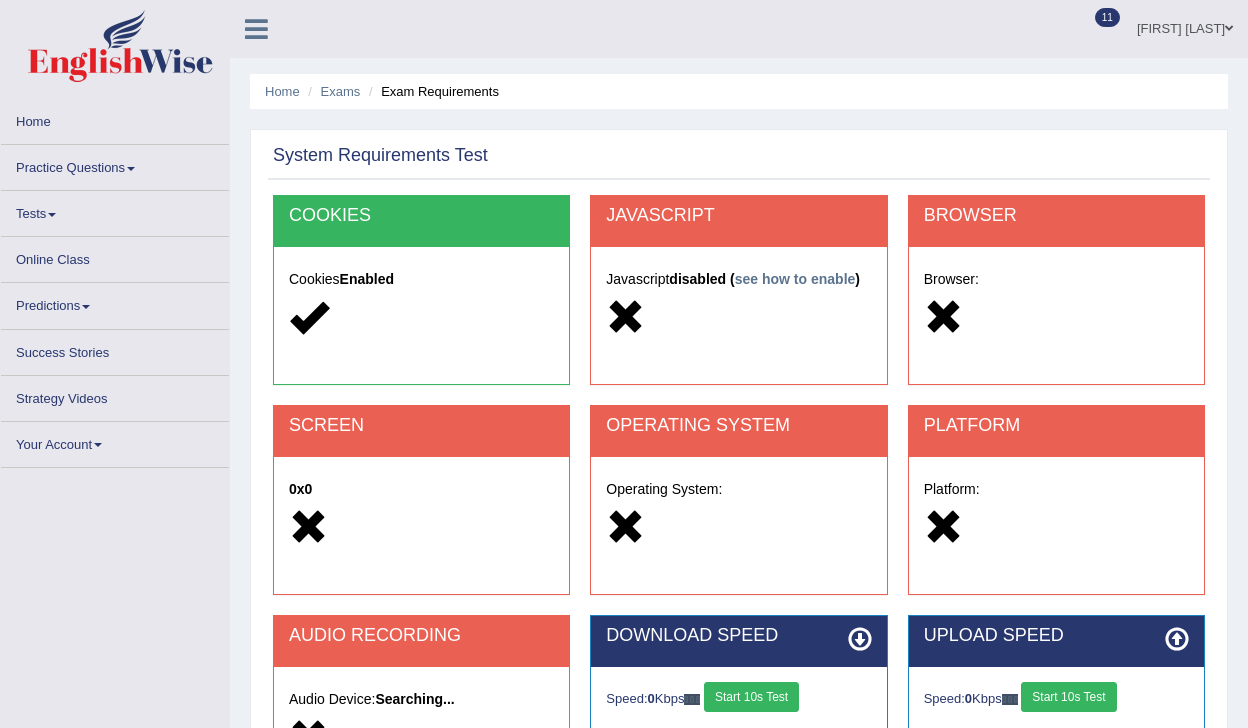 scroll, scrollTop: 0, scrollLeft: 0, axis: both 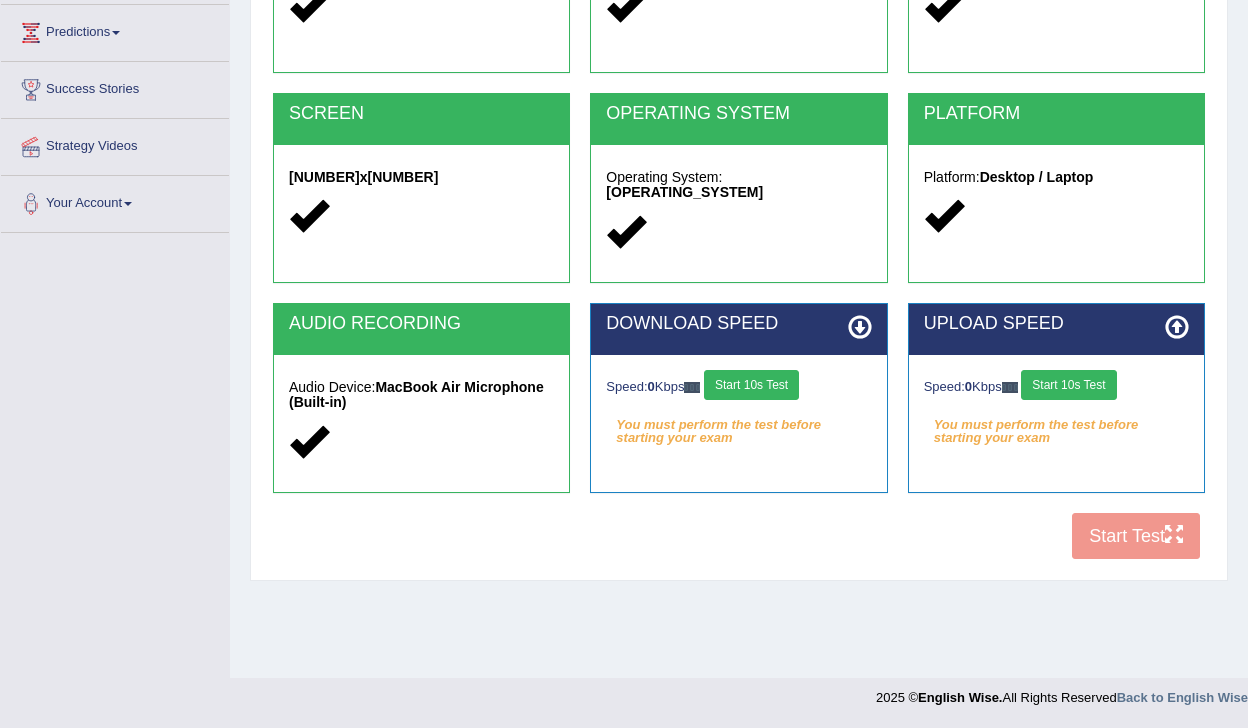 click on "Start 10s Test" at bounding box center [1068, 385] 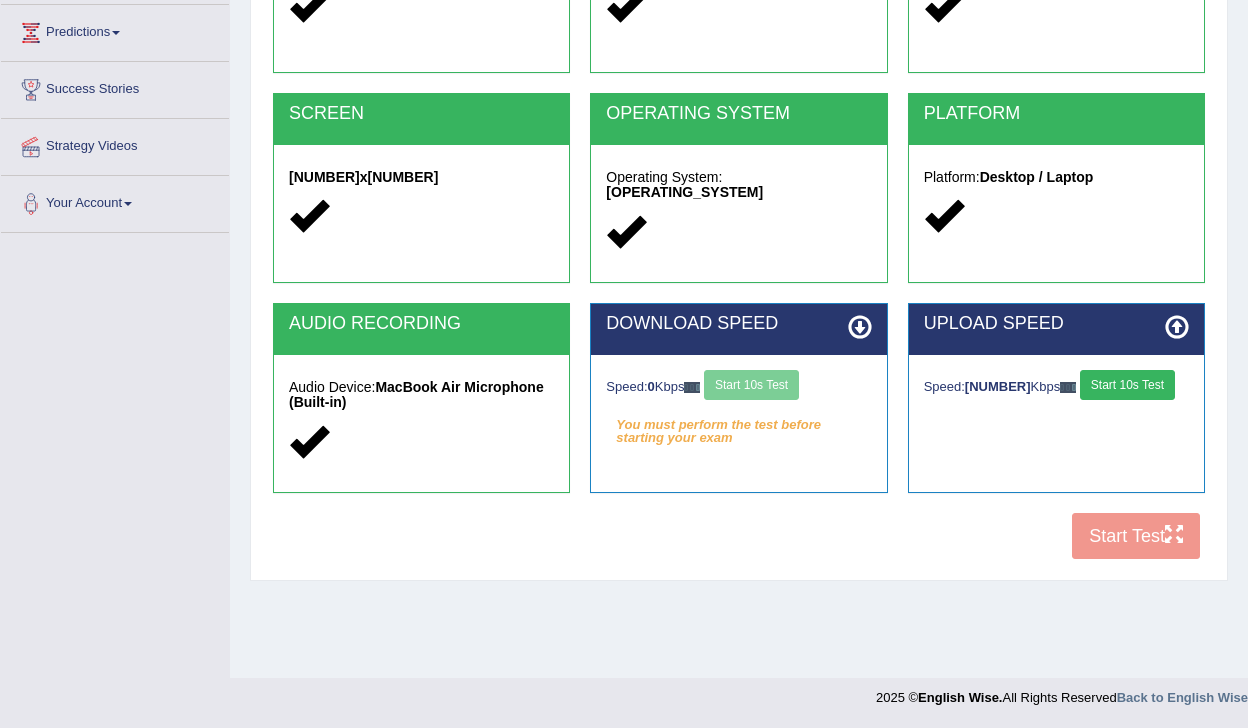 click on "Speed:  0  Kbps    Start 10s Test" at bounding box center [738, 387] 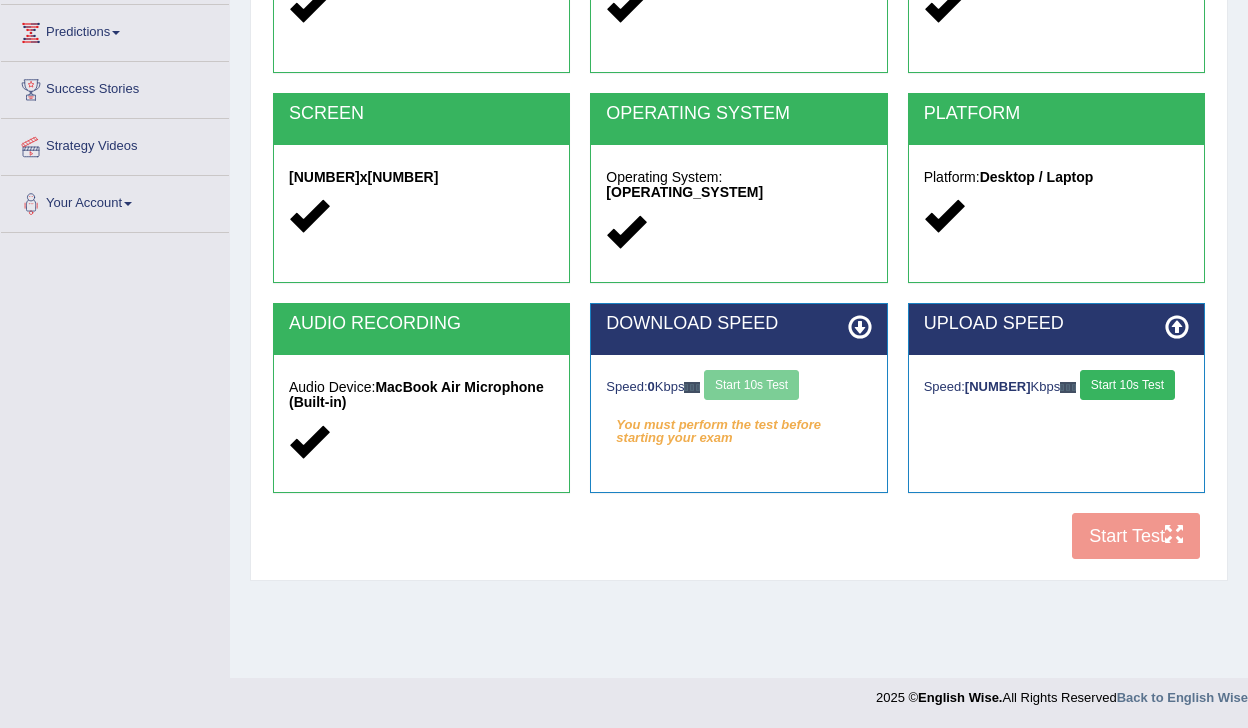 drag, startPoint x: 1128, startPoint y: 544, endPoint x: 892, endPoint y: 474, distance: 246.16255 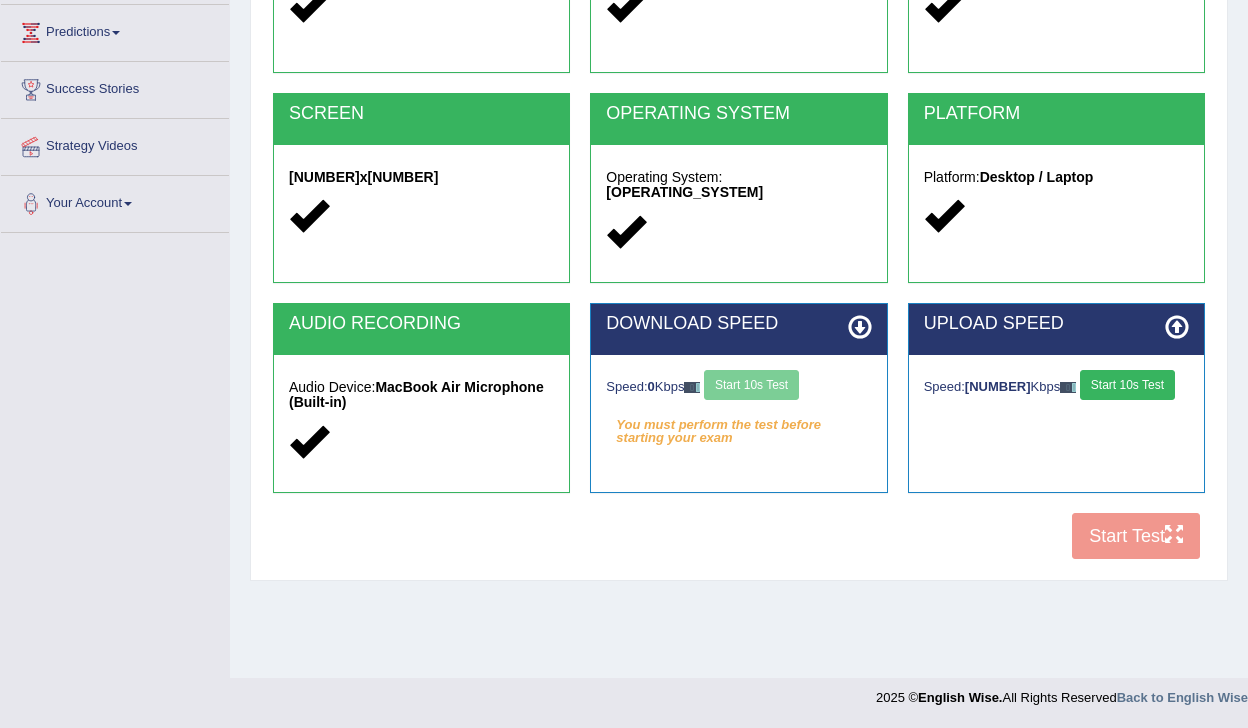 click on "COOKIES
Cookies  Enabled
JAVASCRIPT
Javascript  Enabled
BROWSER
Browser:  Chrome
SCREEN
1470x956
OPERATING SYSTEM
Operating System:  Mac
PLATFORM
Platform:  Desktop / Laptop
AUDIO RECORDING
Audio Device:  MacBook Air Microphone (Built-in)
DOWNLOAD SPEED
Speed:  0  Kbps    Start 10s Test
You must perform the test before starting your exam
Select Audio Quality
UPLOAD SPEED
Speed:  11553  Kbps    Start 10s Test
Start Test" at bounding box center [739, 226] 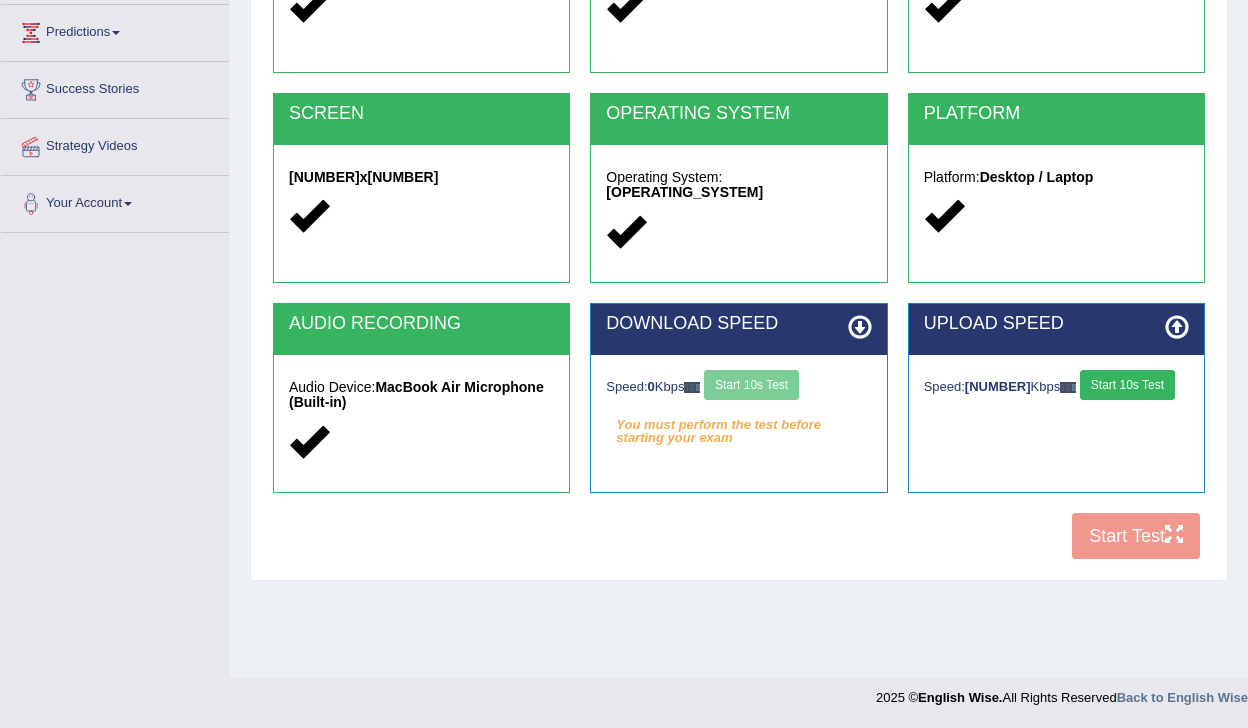 click on "Speed:  0  Kbps    Start 10s Test" at bounding box center [738, 387] 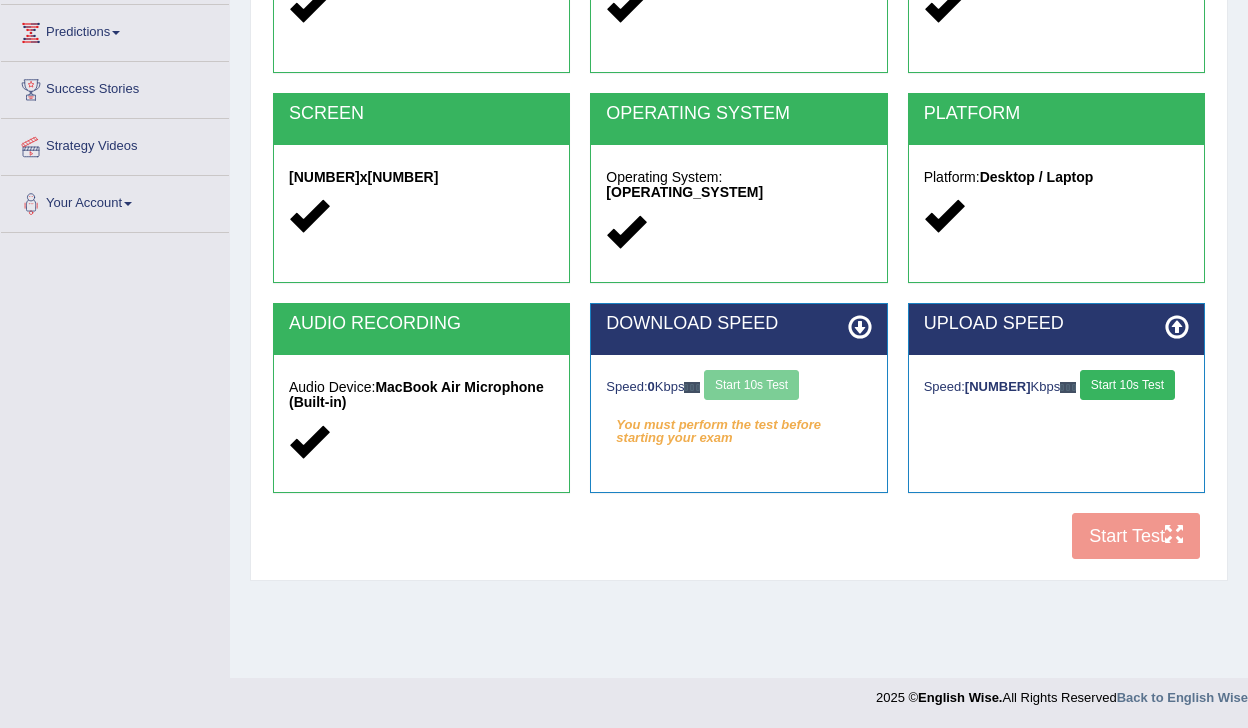 click on "Start 10s Test" at bounding box center [1127, 385] 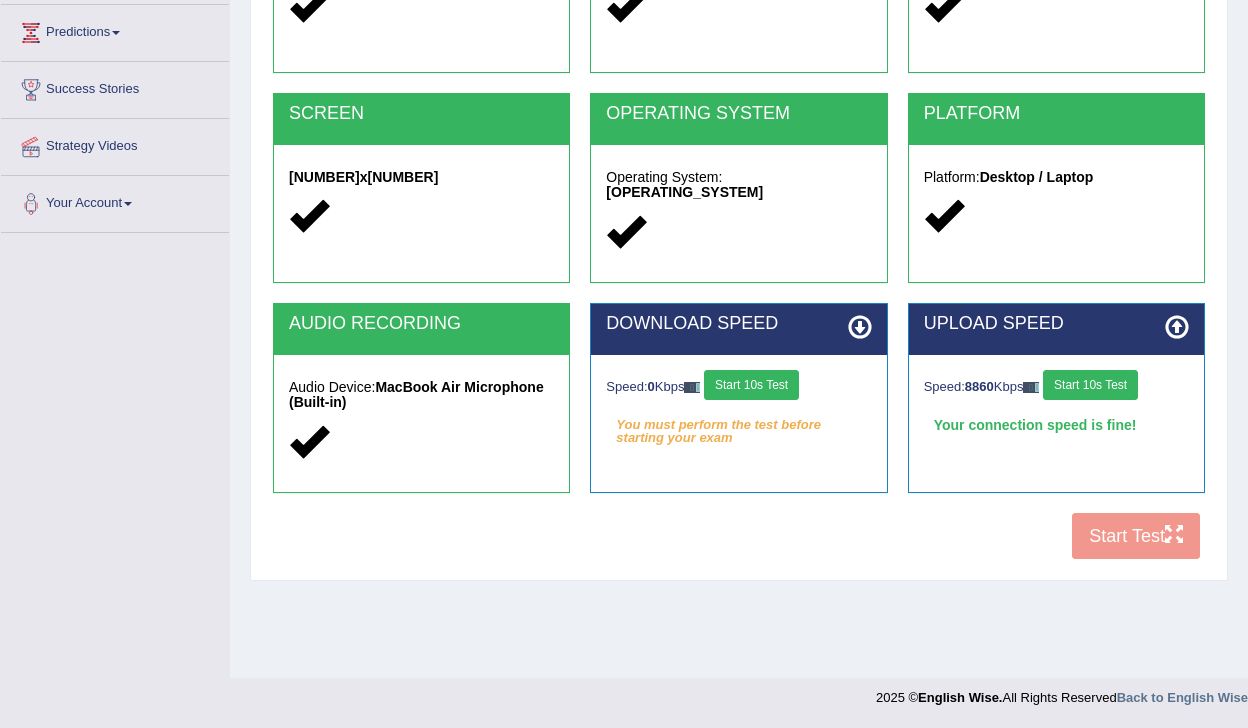 click on "Start 10s Test" at bounding box center [751, 385] 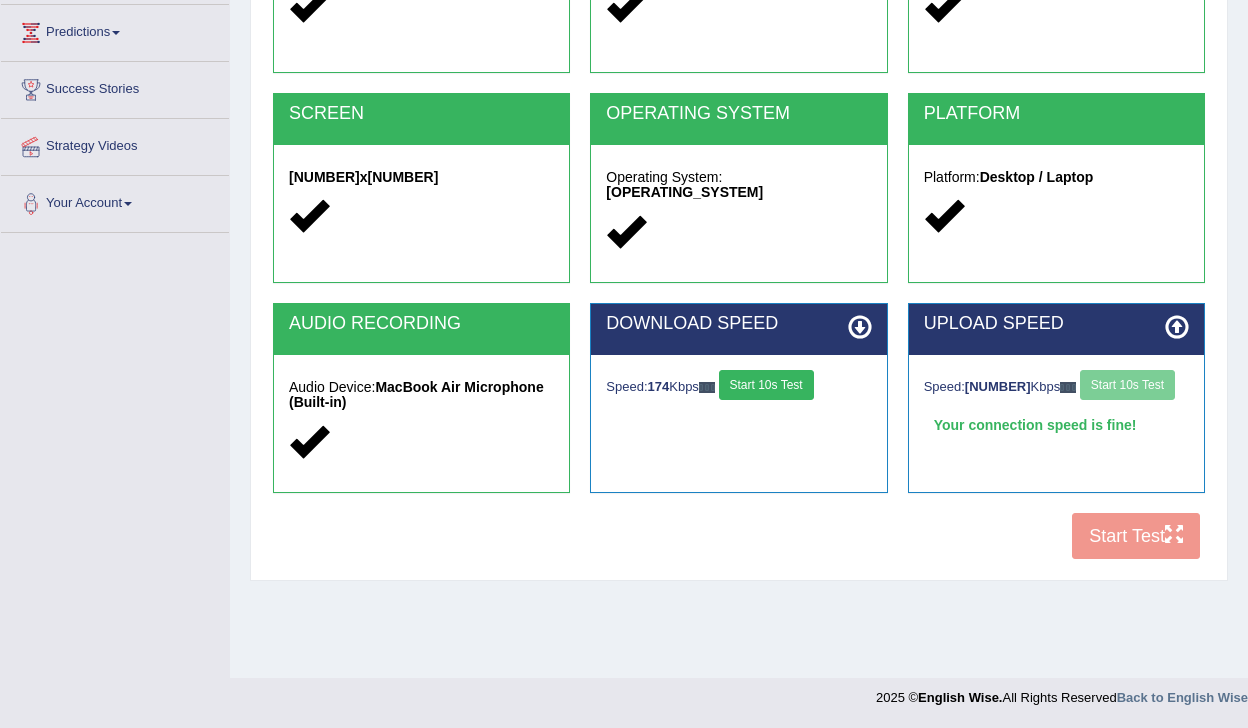 click on "Speed:  174  Kbps    Start 10s Test
Select Audio Quality" at bounding box center [738, 390] 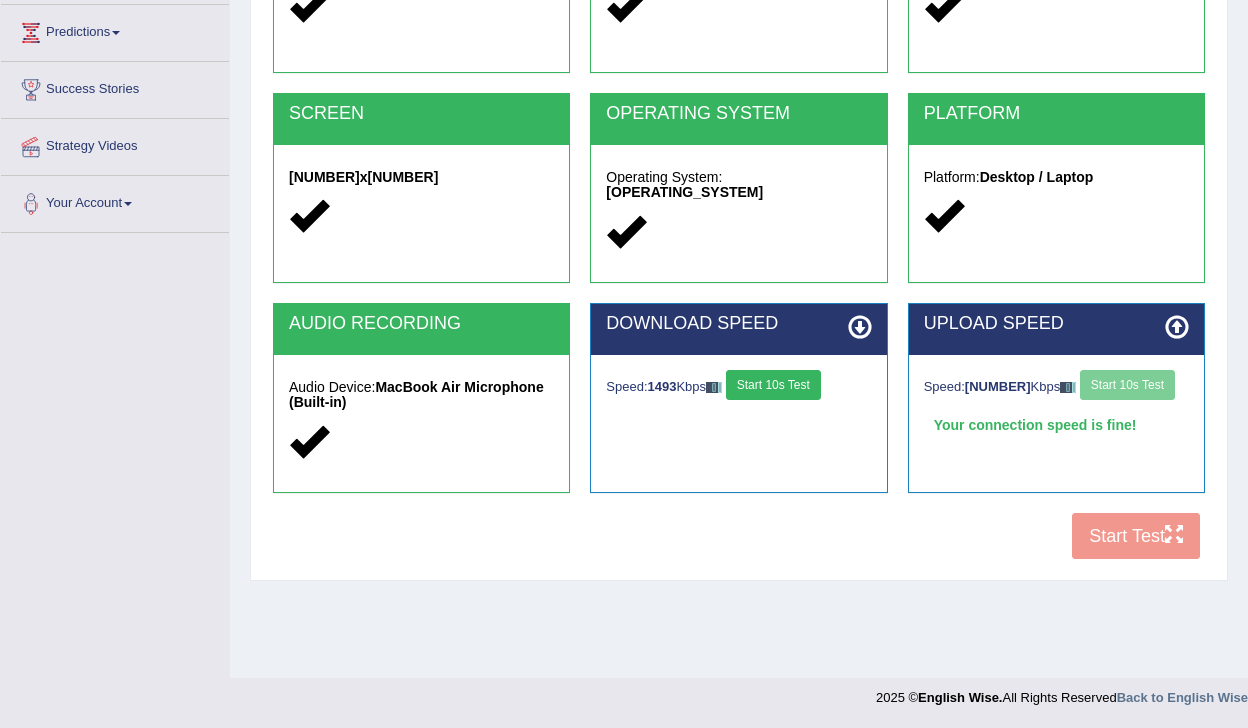 click on "Start 10s Test" at bounding box center [773, 385] 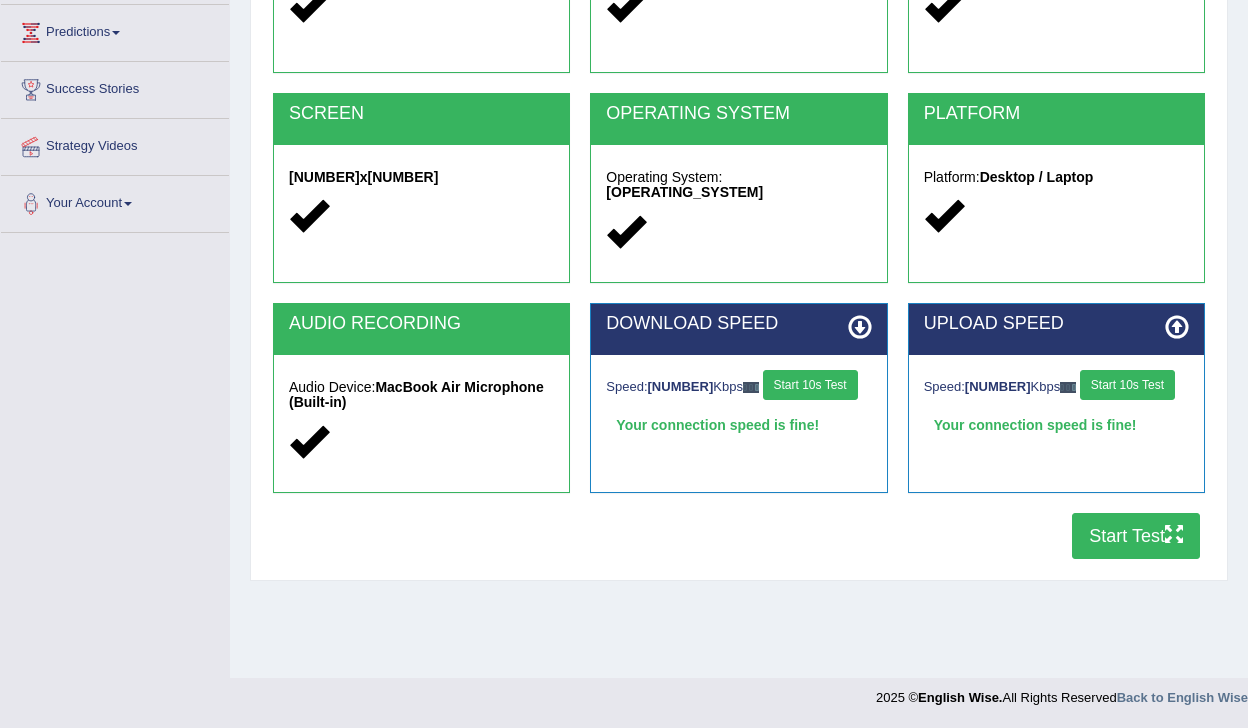 click on "Start Test" at bounding box center (1136, 536) 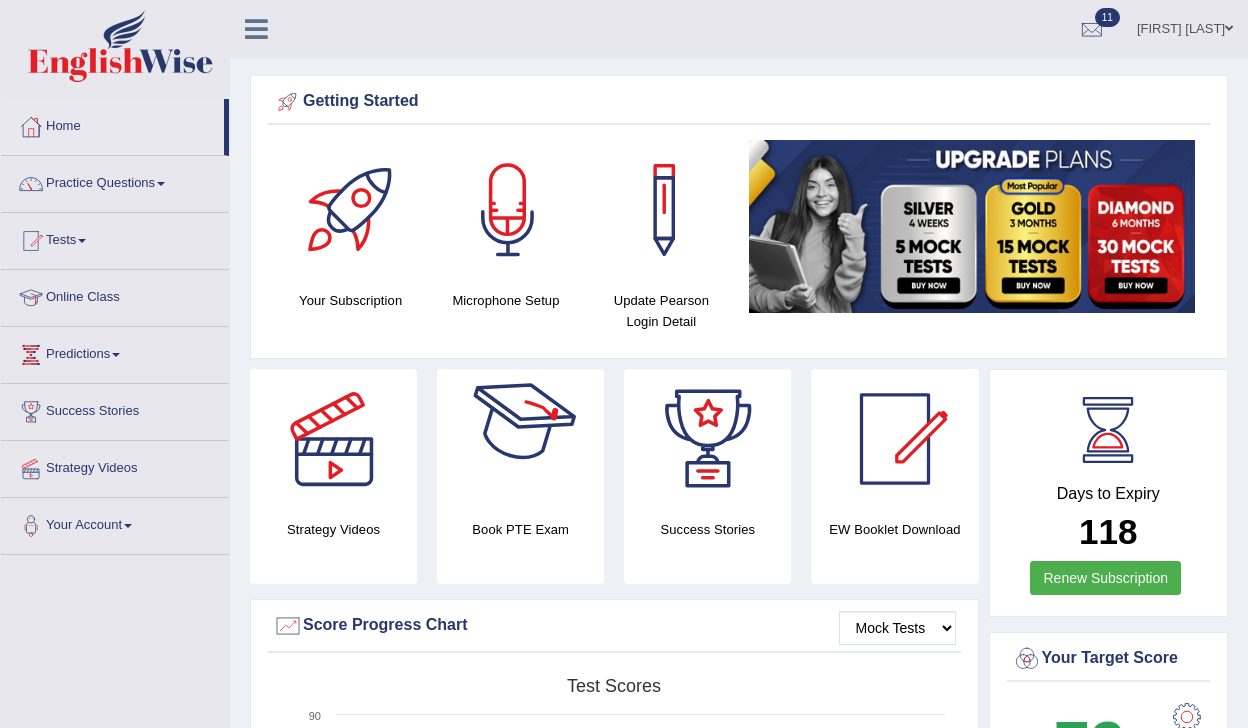 scroll, scrollTop: 0, scrollLeft: 0, axis: both 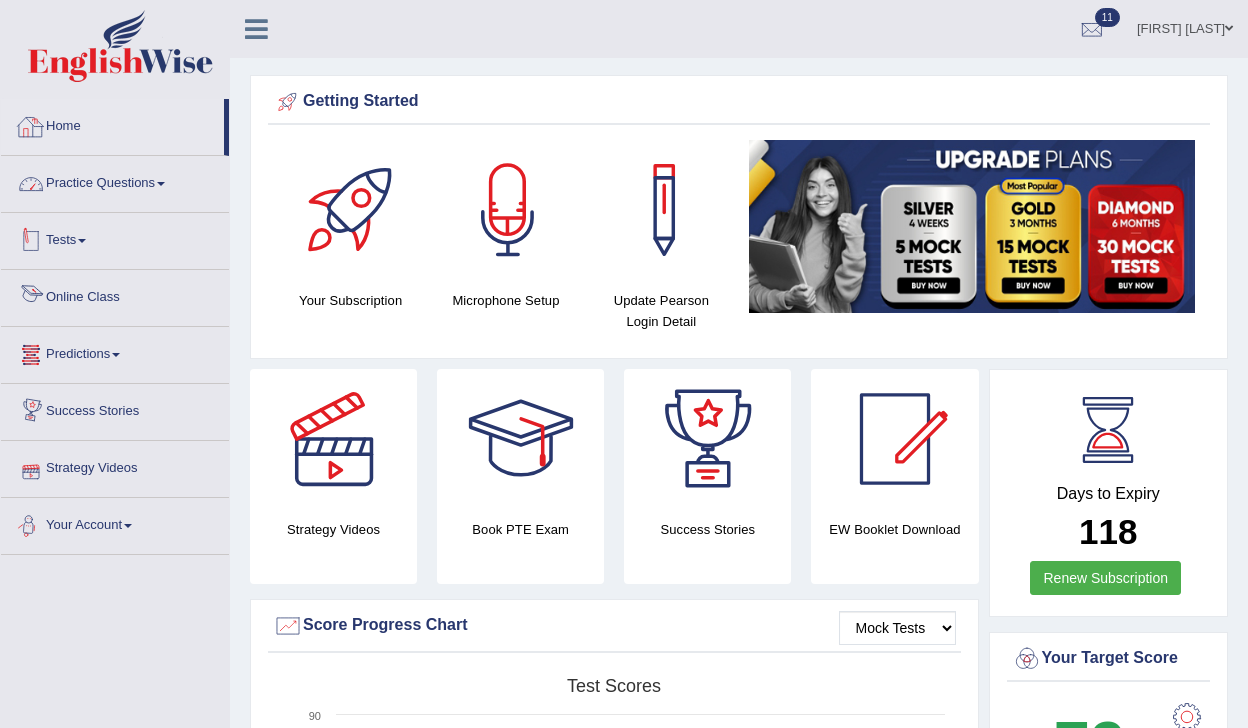 click on "Practice Questions" at bounding box center [115, 181] 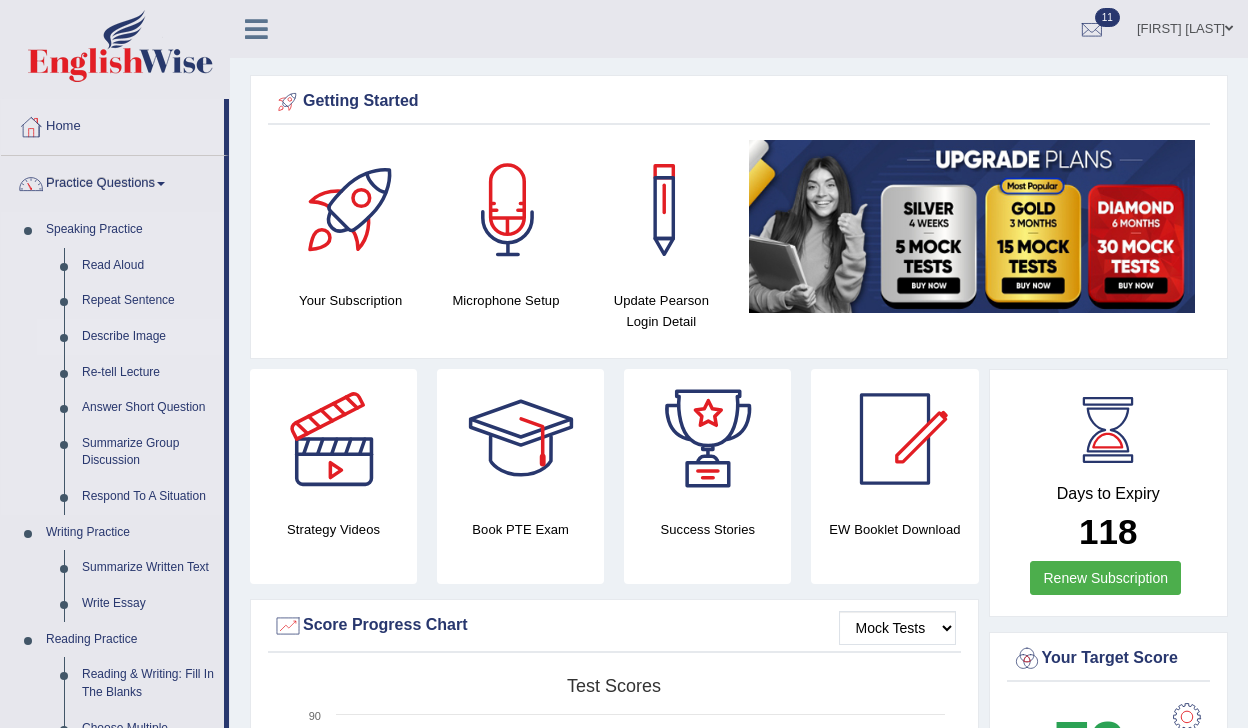 click on "Describe Image" at bounding box center [148, 337] 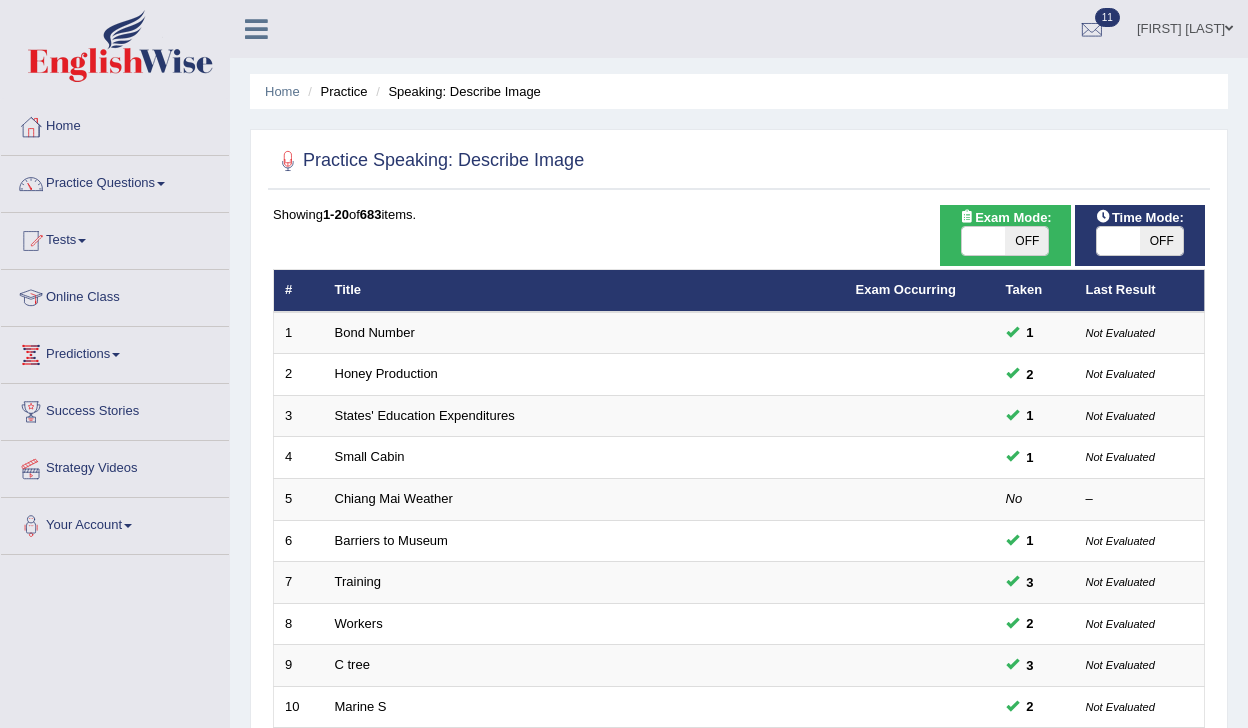 scroll, scrollTop: 0, scrollLeft: 0, axis: both 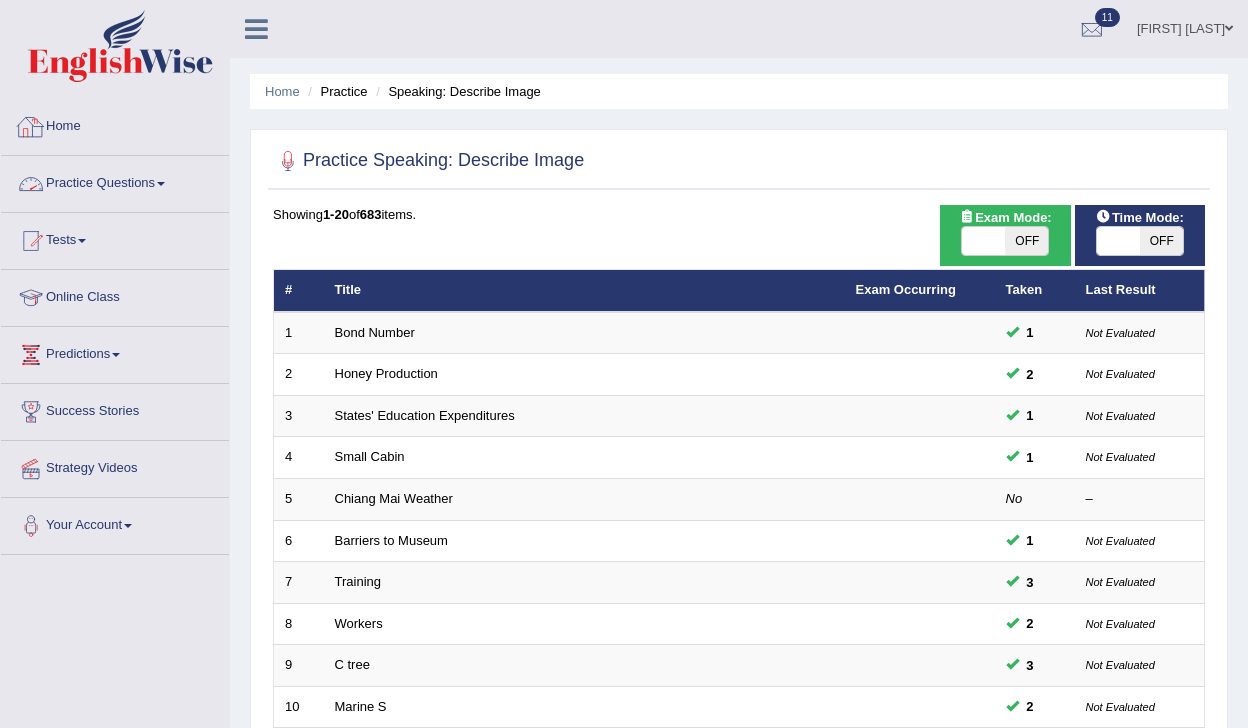 click on "Home" at bounding box center [115, 124] 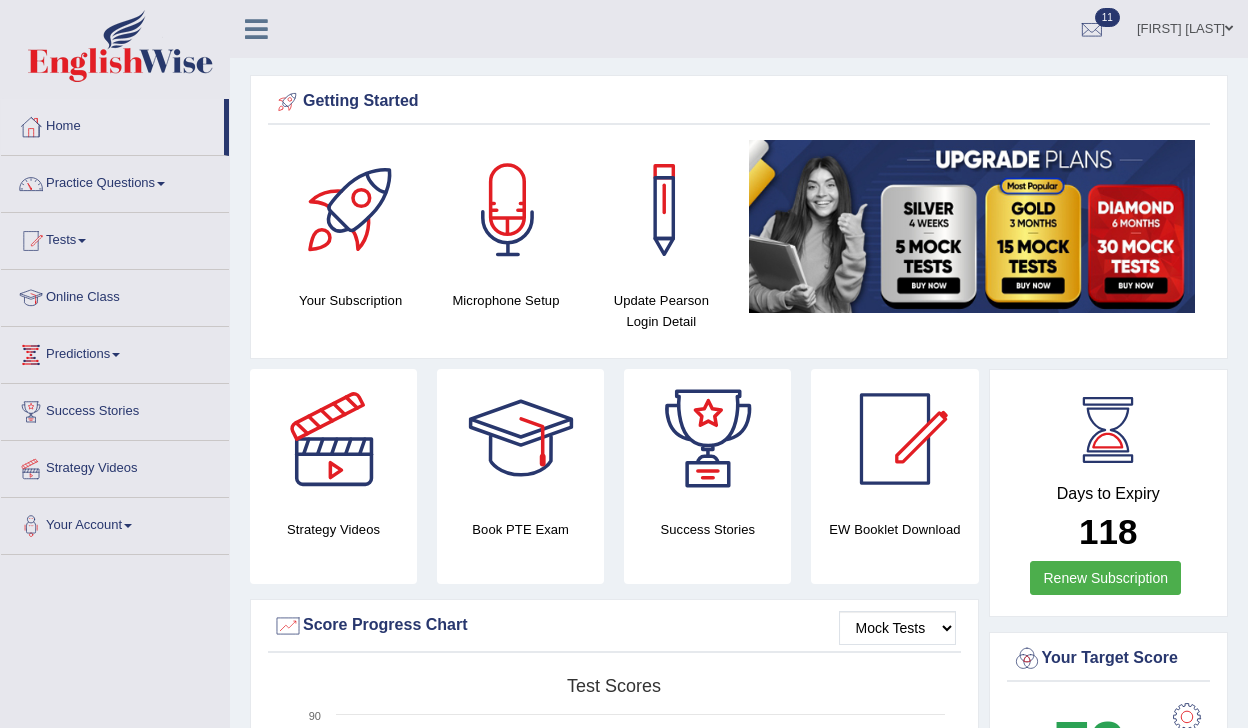 scroll, scrollTop: 0, scrollLeft: 0, axis: both 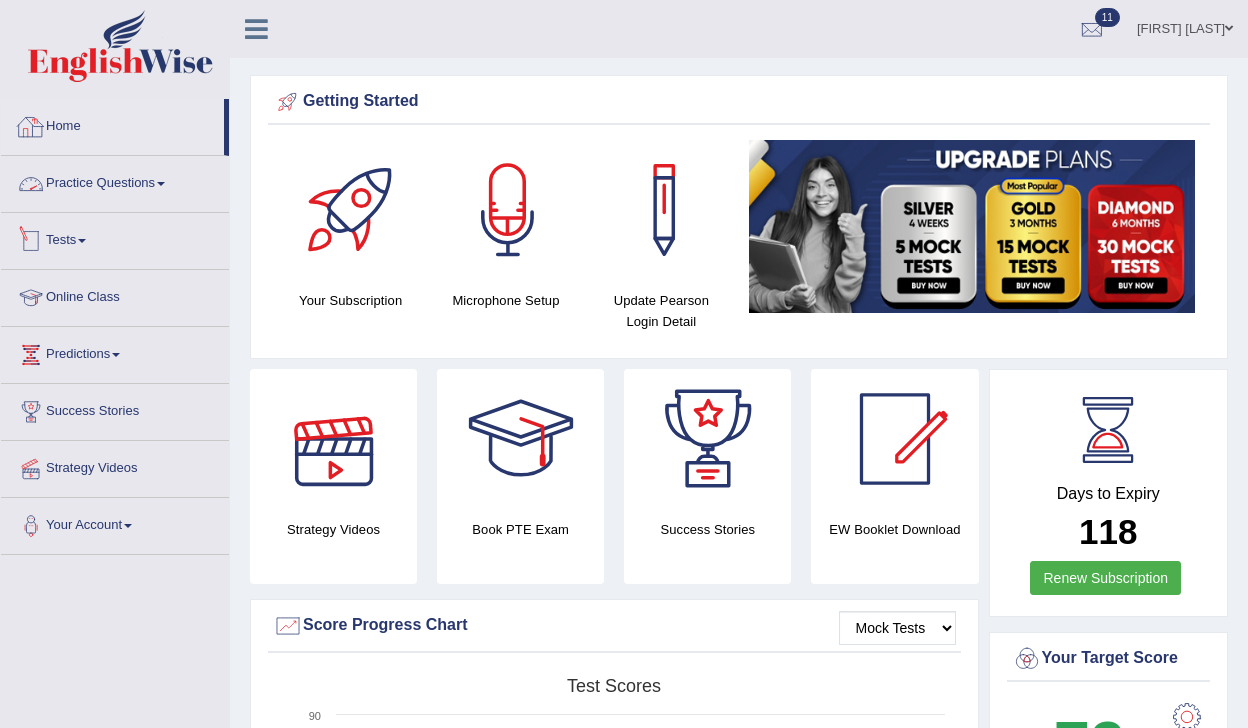 click on "Home" at bounding box center (112, 124) 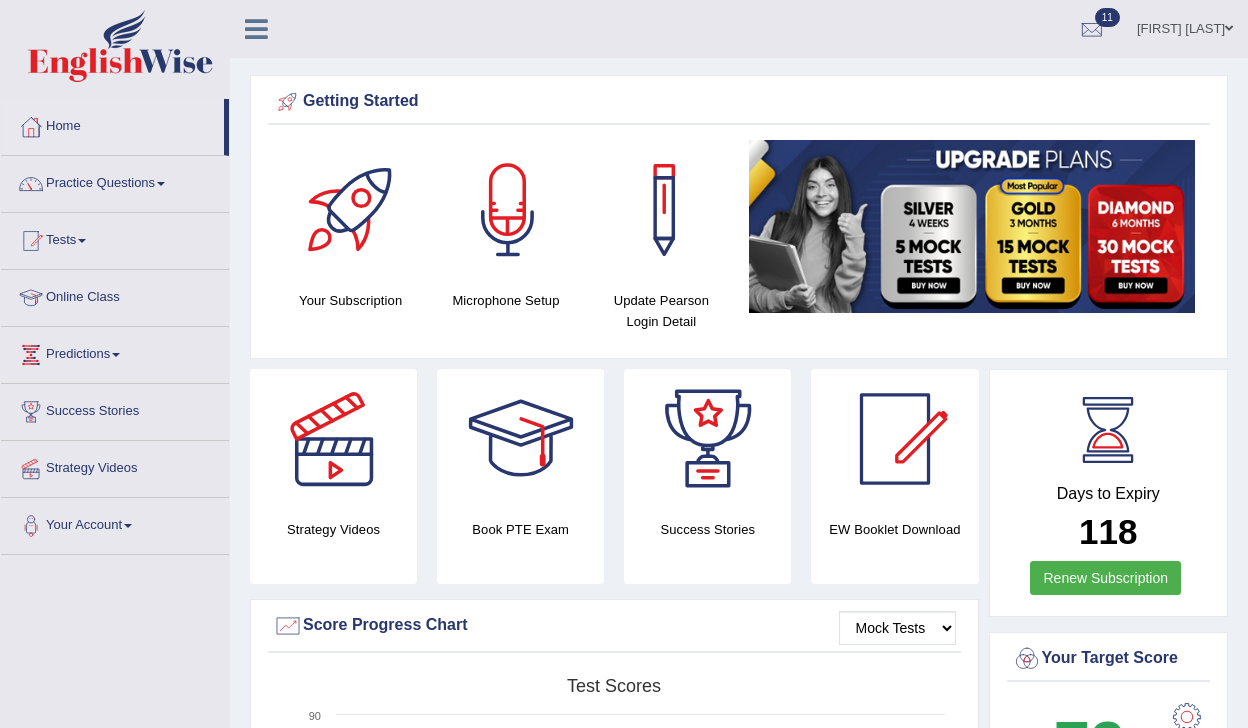 scroll, scrollTop: 0, scrollLeft: 0, axis: both 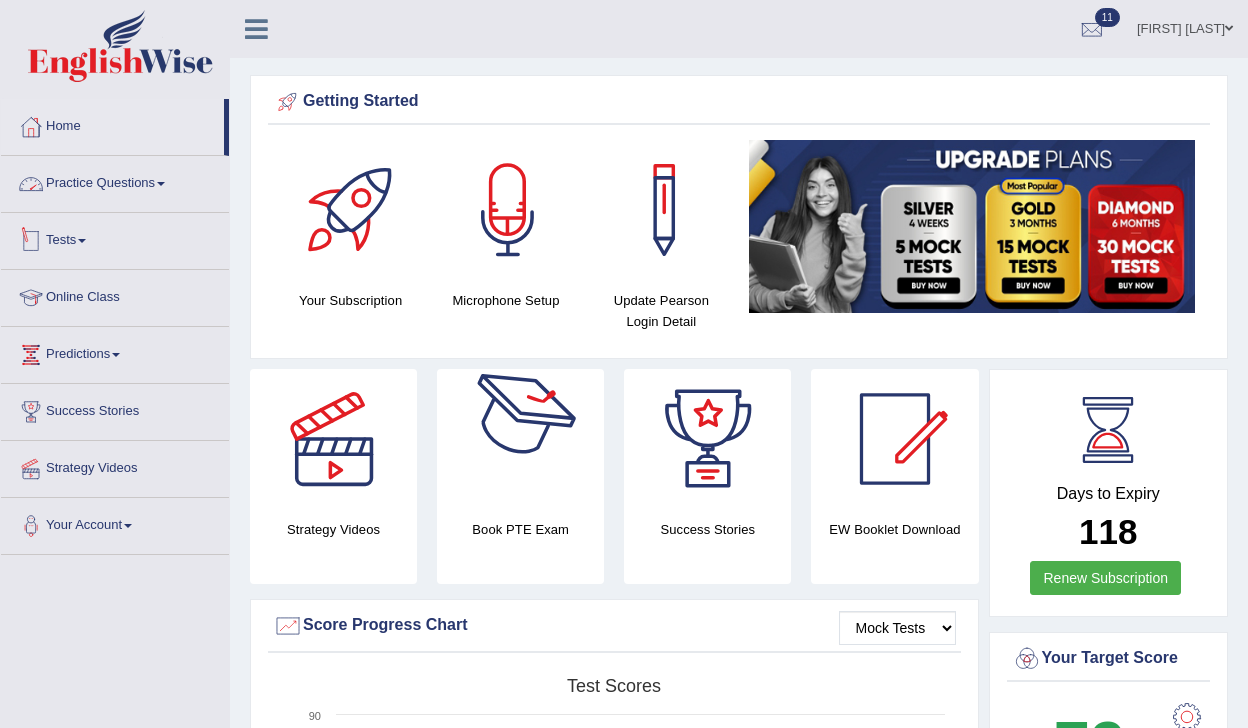 click on "Practice Questions" at bounding box center [115, 181] 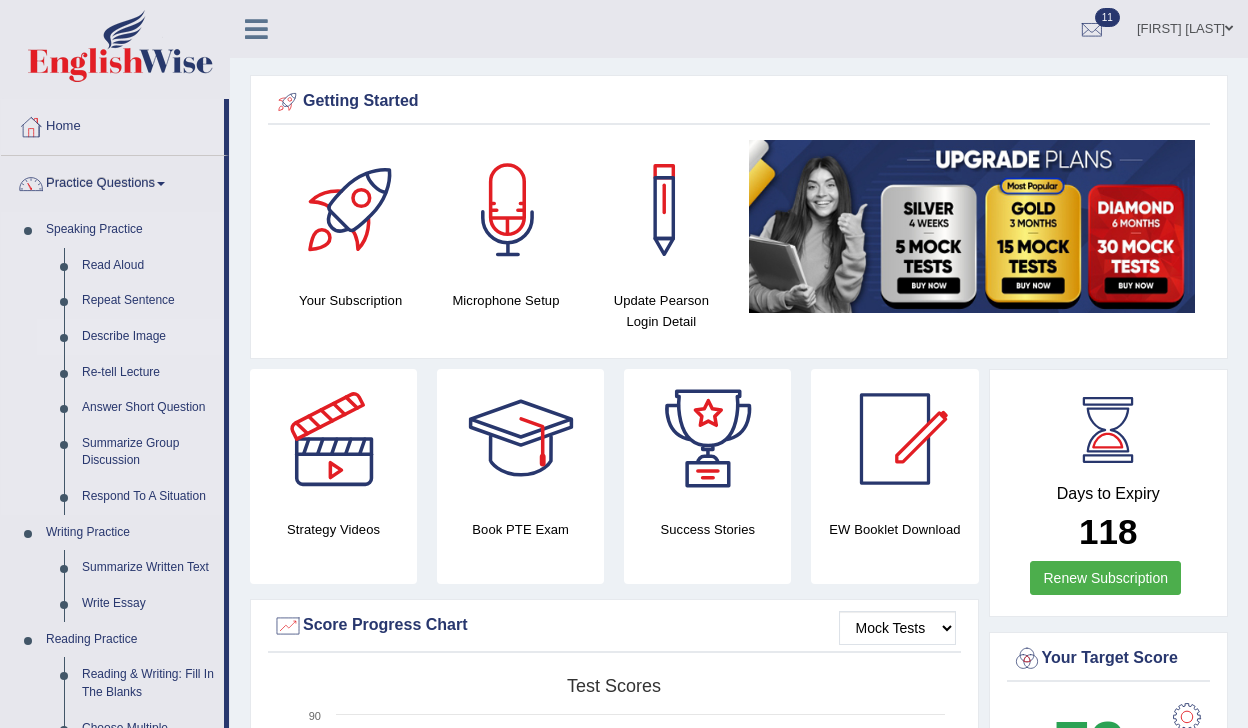 click on "Describe Image" at bounding box center [148, 337] 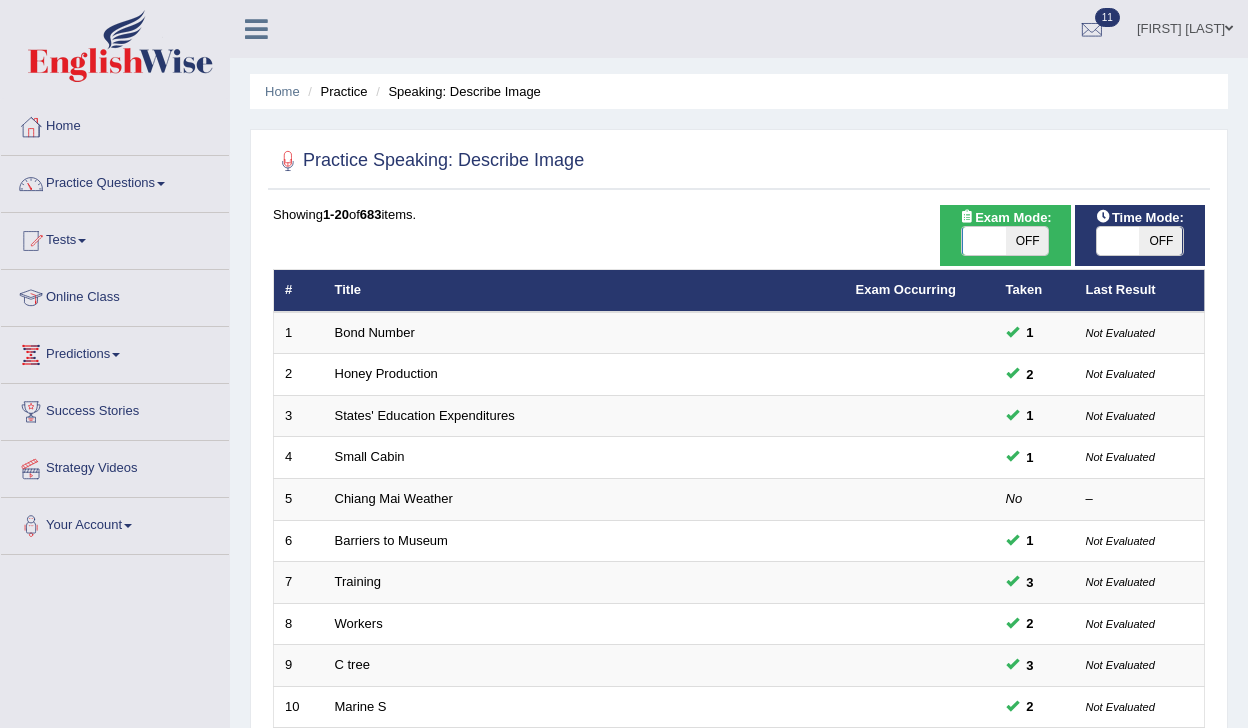 scroll, scrollTop: 0, scrollLeft: 0, axis: both 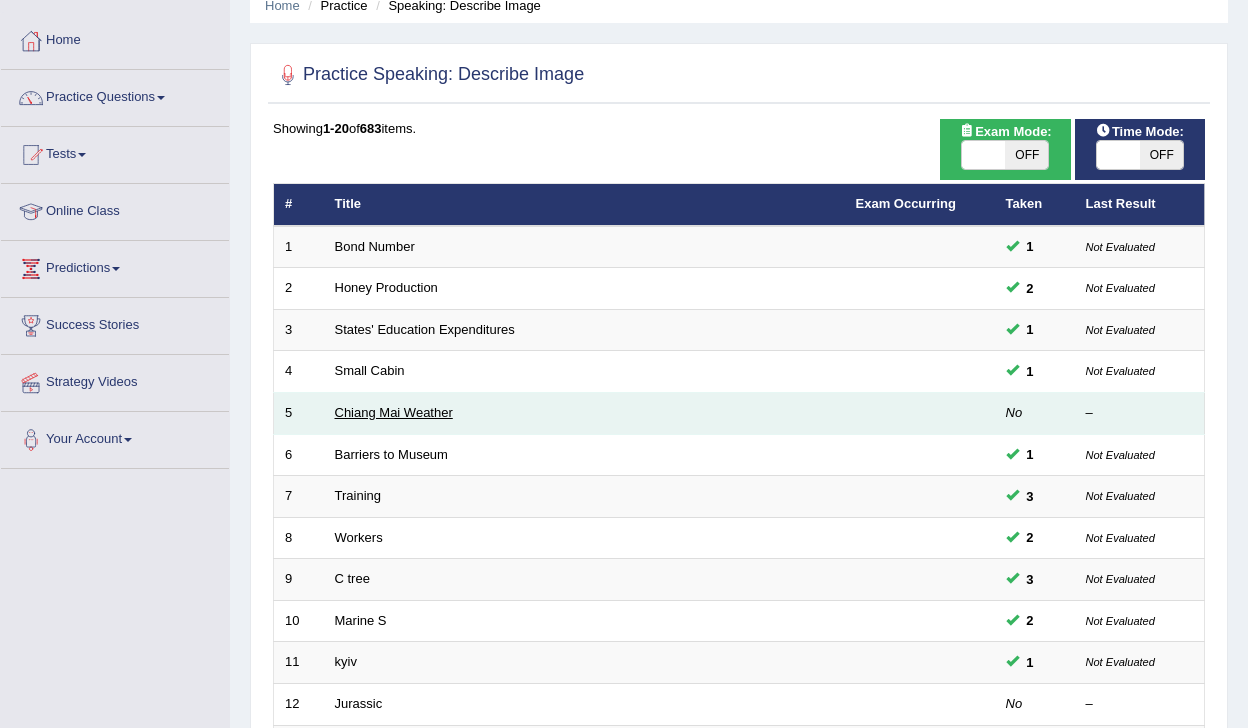 click on "Chiang Mai Weather" at bounding box center [394, 412] 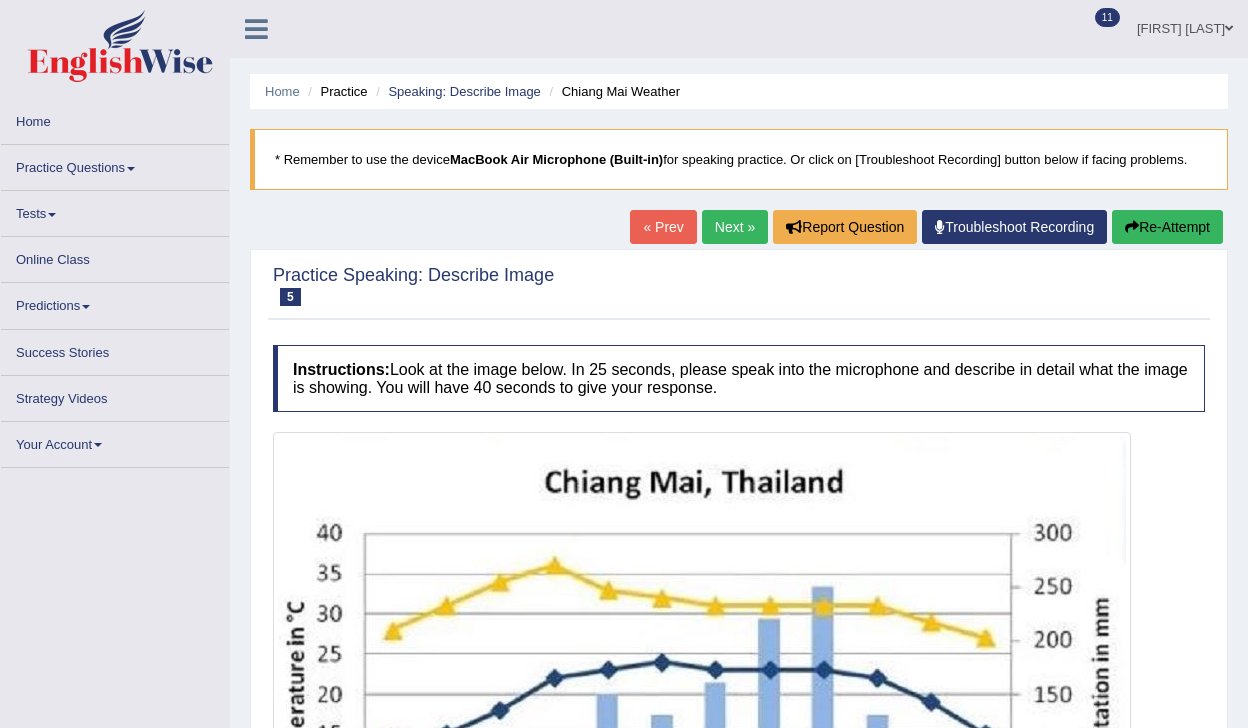 scroll, scrollTop: 0, scrollLeft: 0, axis: both 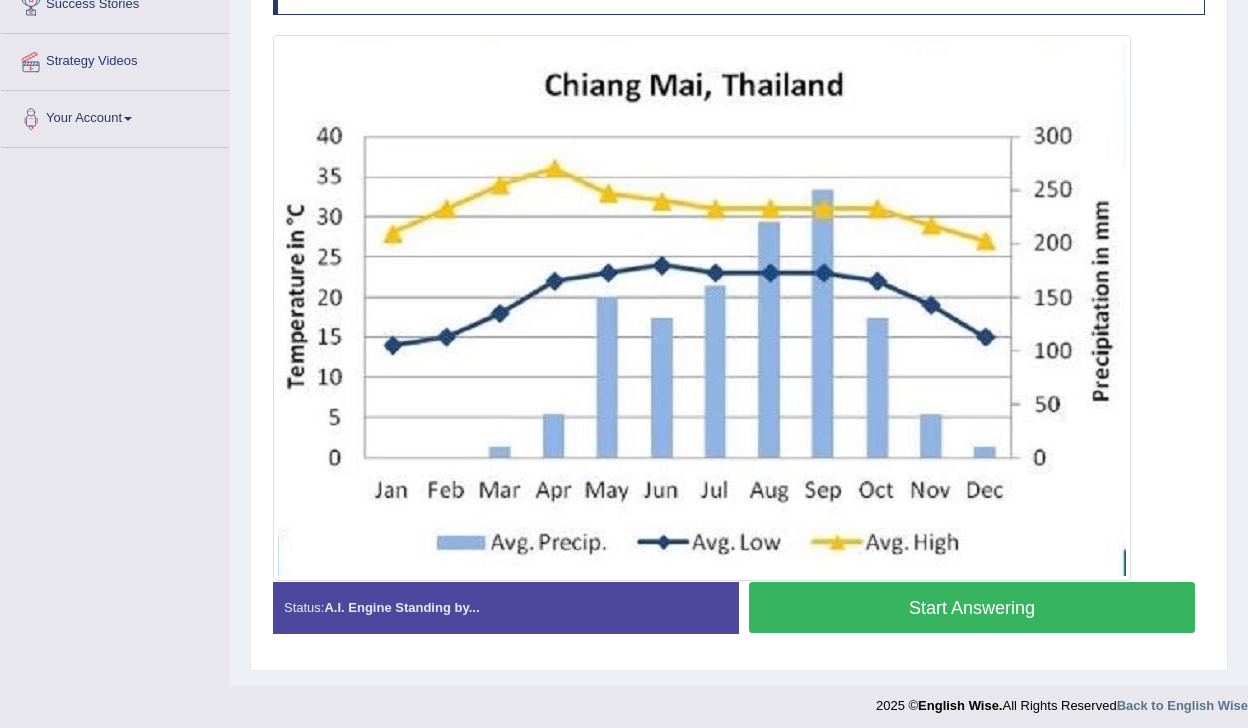 click on "Start Answering" at bounding box center (972, 607) 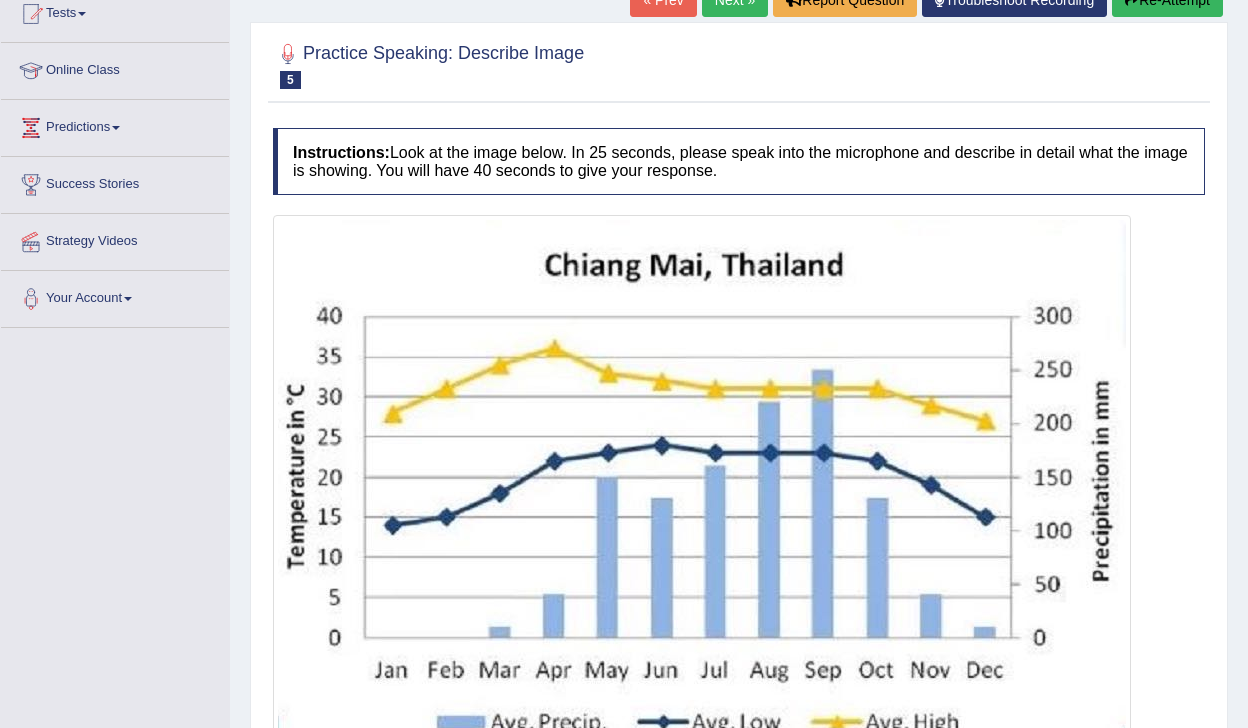 scroll, scrollTop: 0, scrollLeft: 0, axis: both 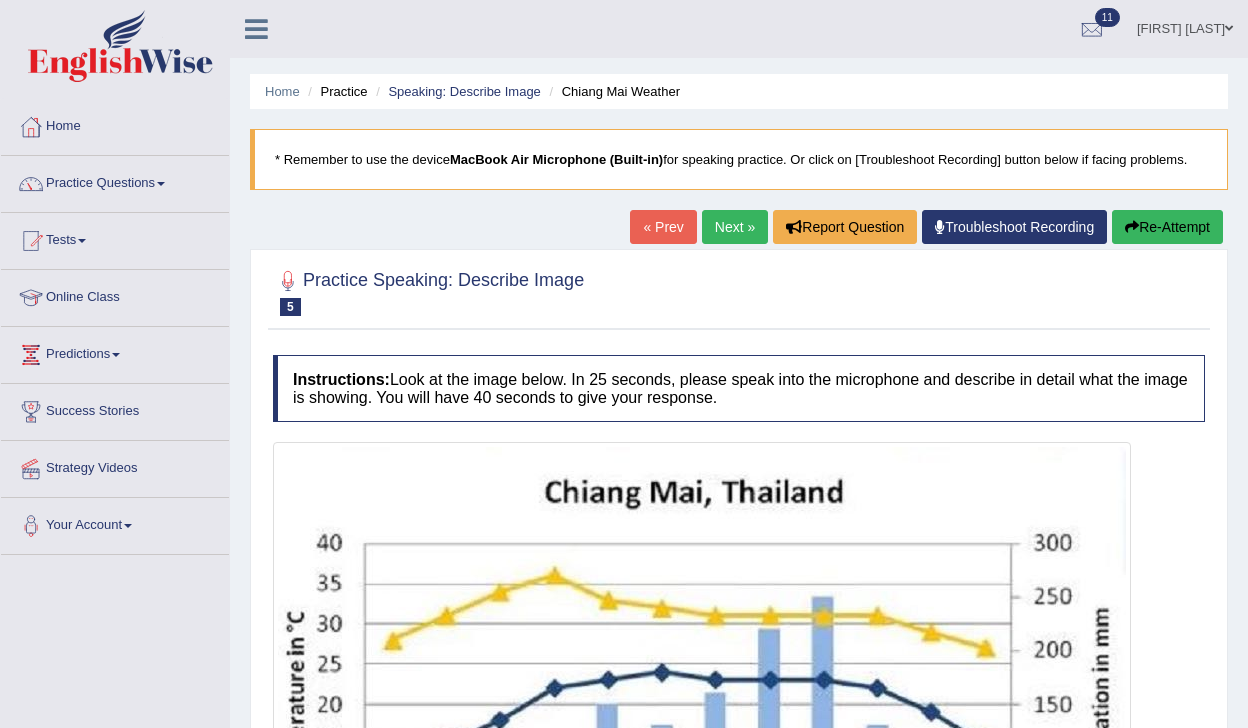 click on "Re-Attempt" at bounding box center (1167, 227) 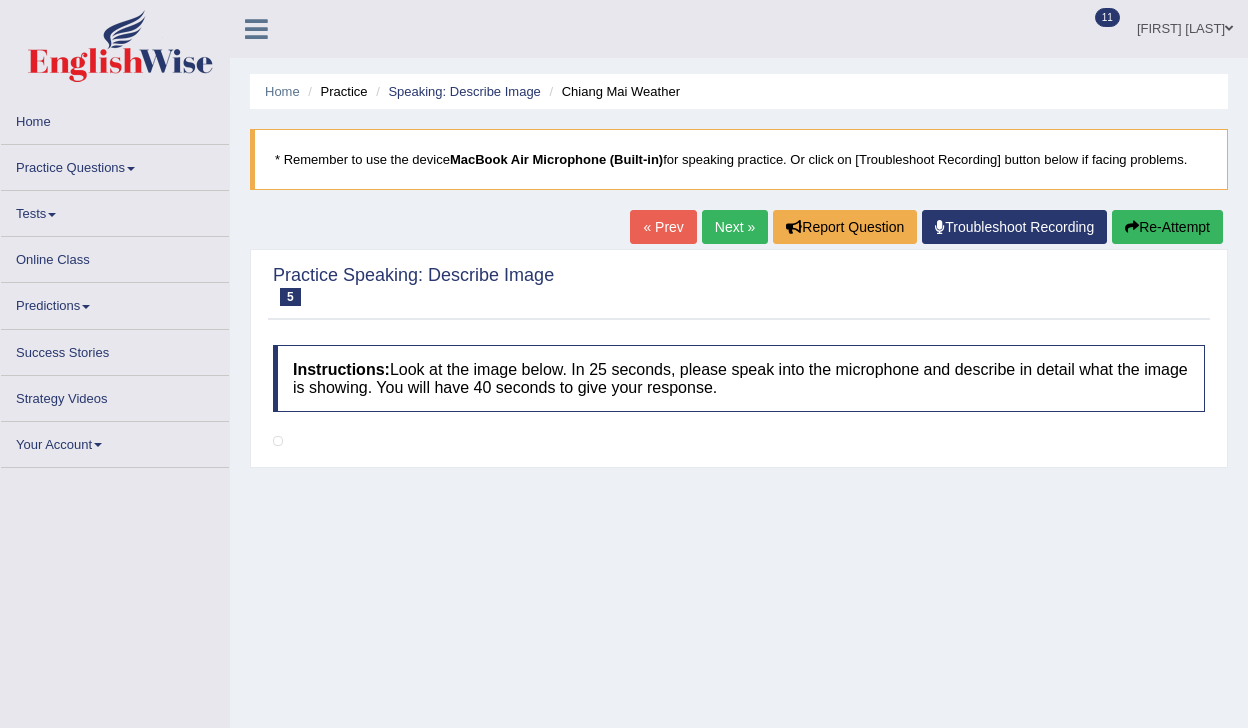 scroll, scrollTop: 0, scrollLeft: 0, axis: both 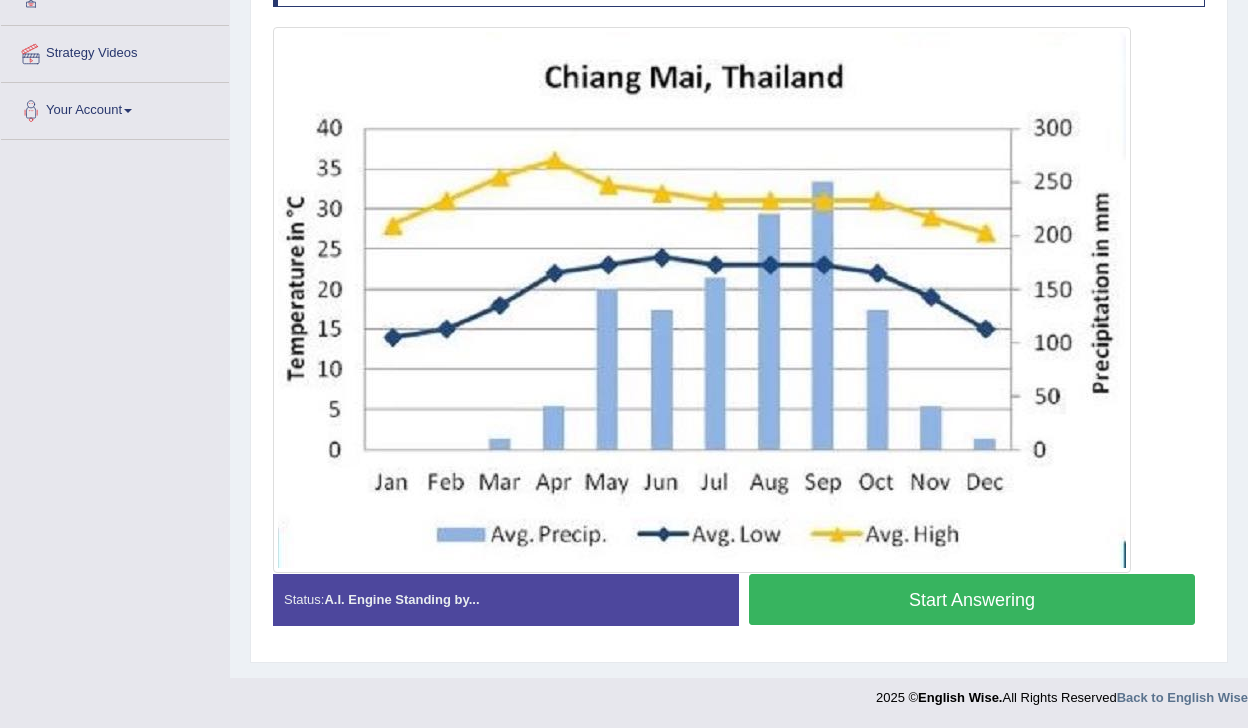 click on "Start Answering" at bounding box center (972, 599) 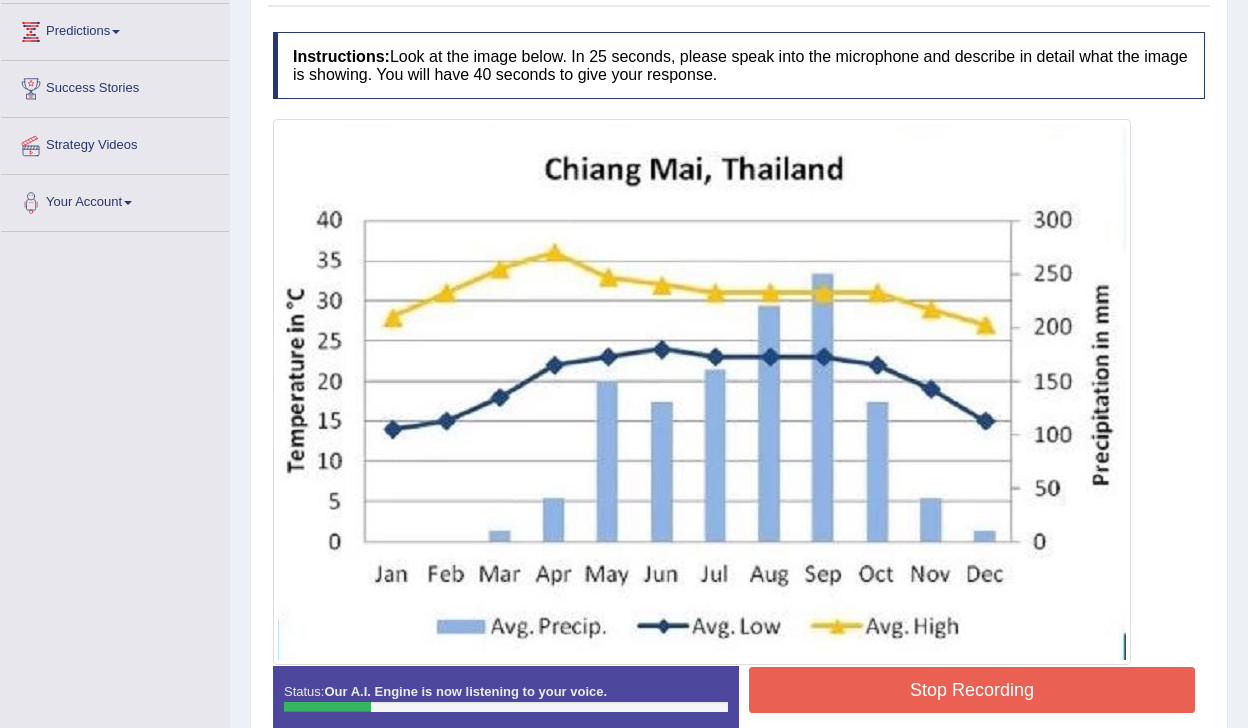 scroll, scrollTop: 0, scrollLeft: 0, axis: both 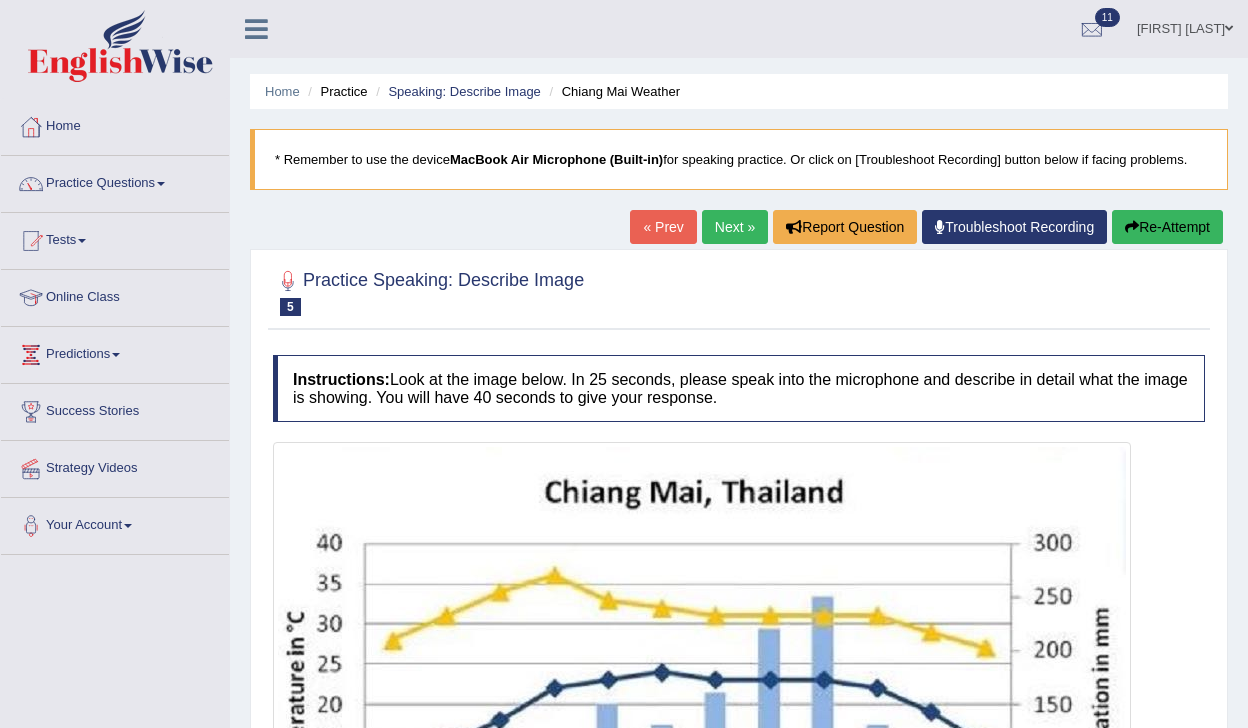 click on "Re-Attempt" at bounding box center (1167, 227) 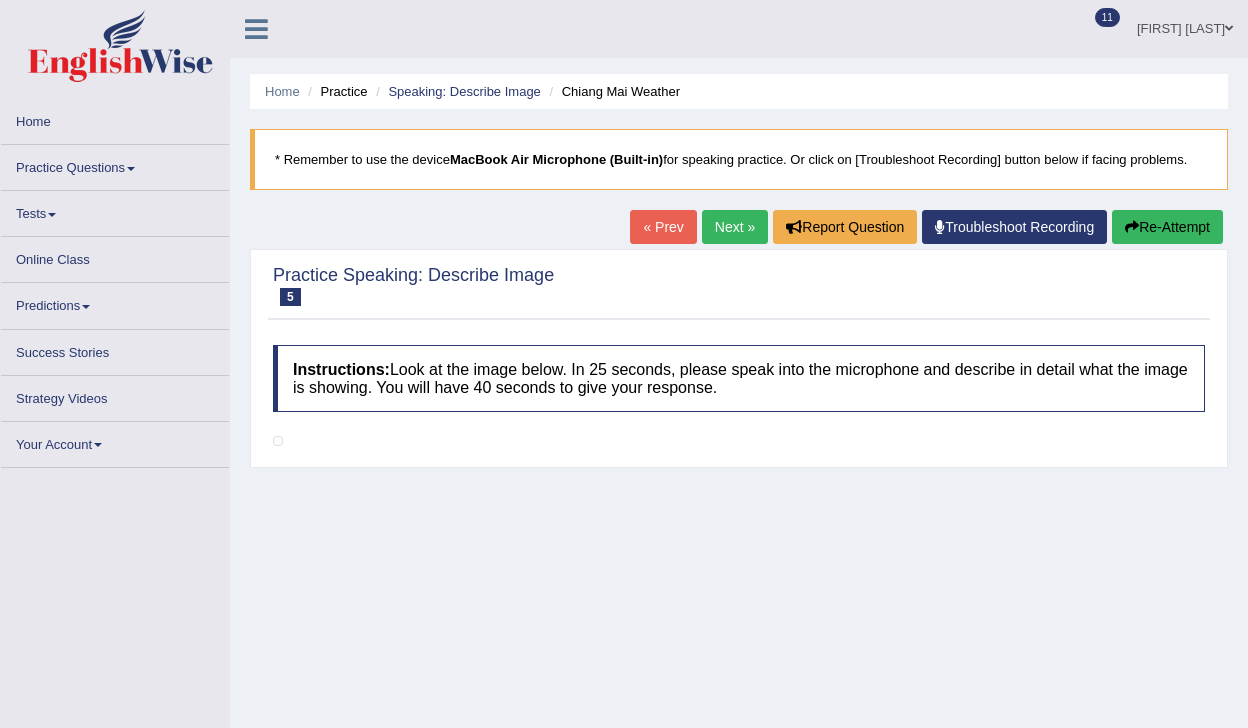 scroll, scrollTop: 0, scrollLeft: 0, axis: both 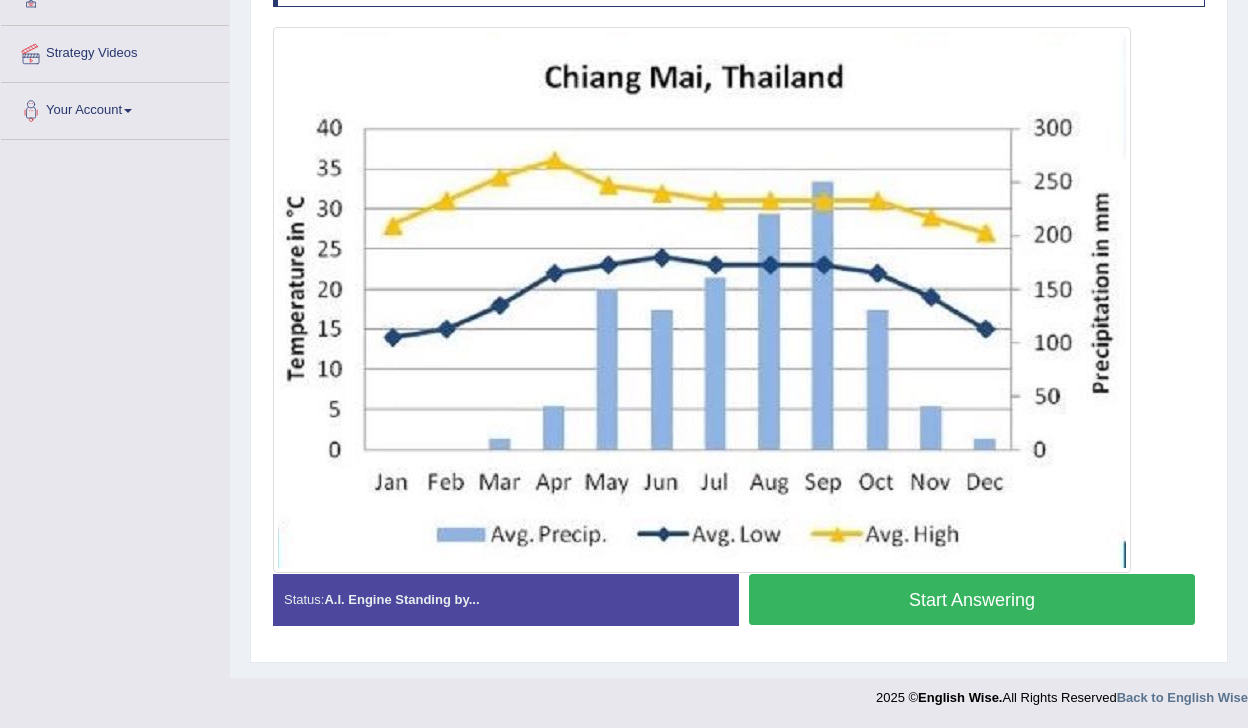 click on "Start Answering" at bounding box center [972, 599] 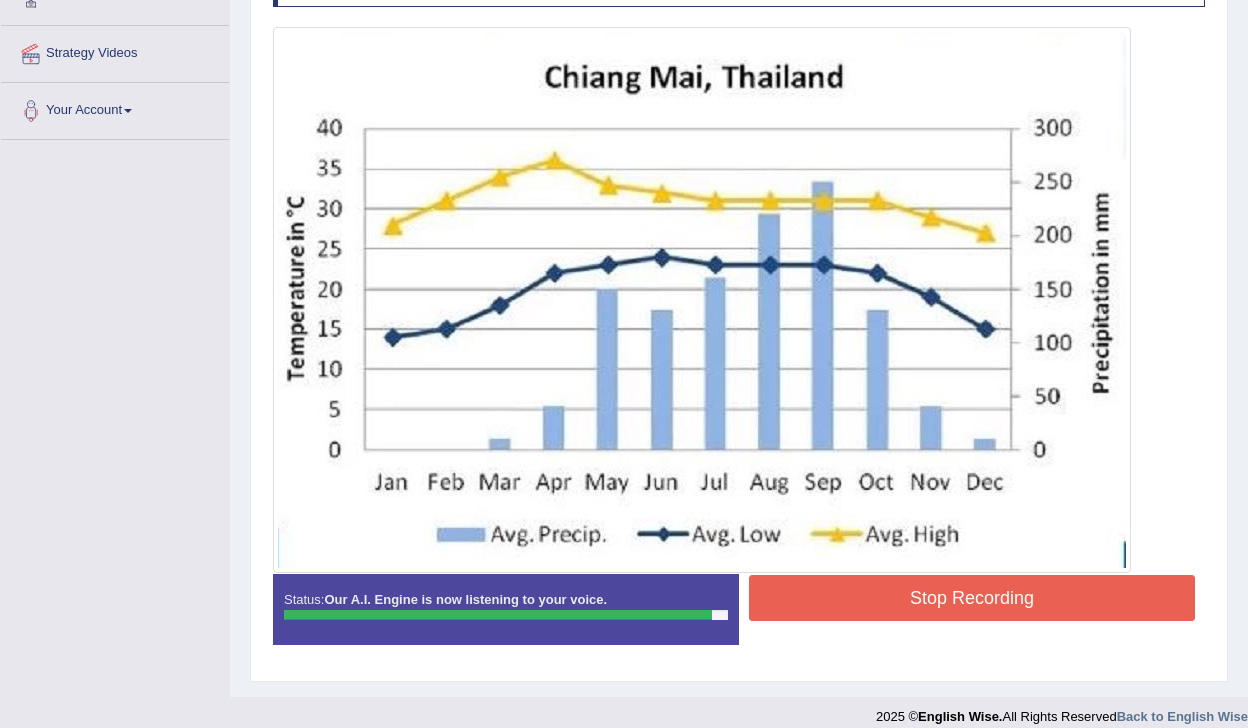 click on "Stop Recording" at bounding box center (972, 598) 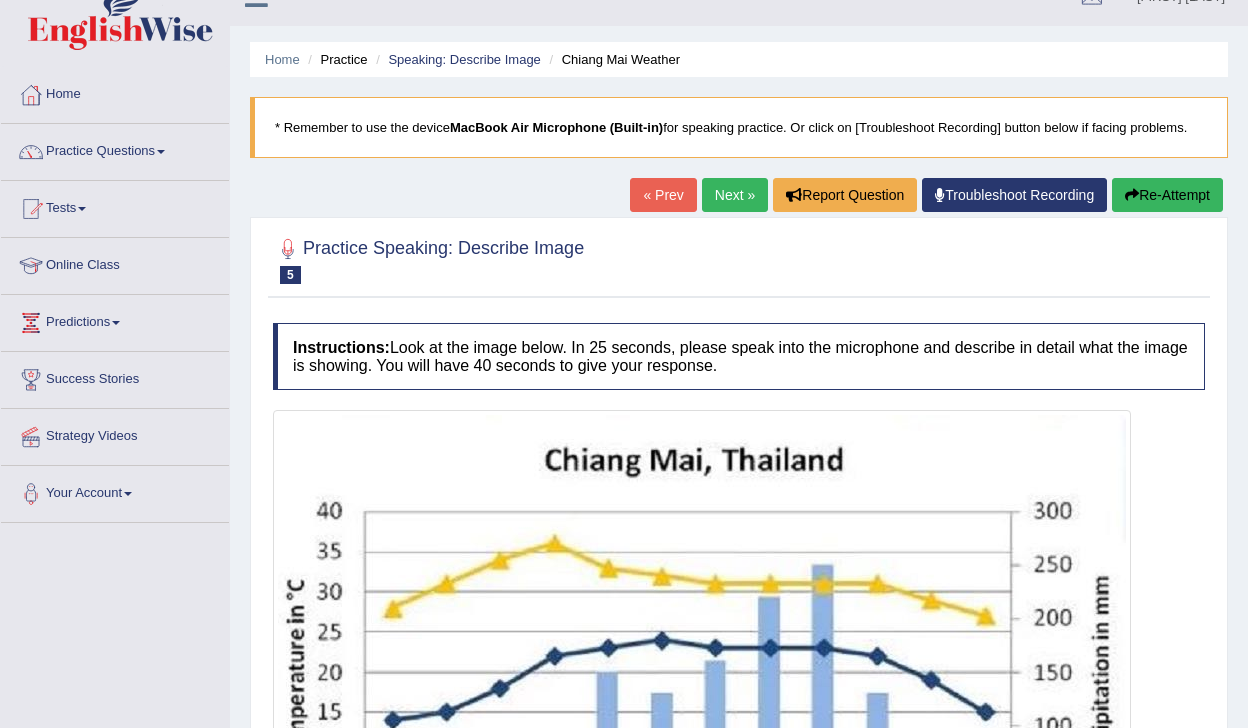 scroll, scrollTop: 0, scrollLeft: 0, axis: both 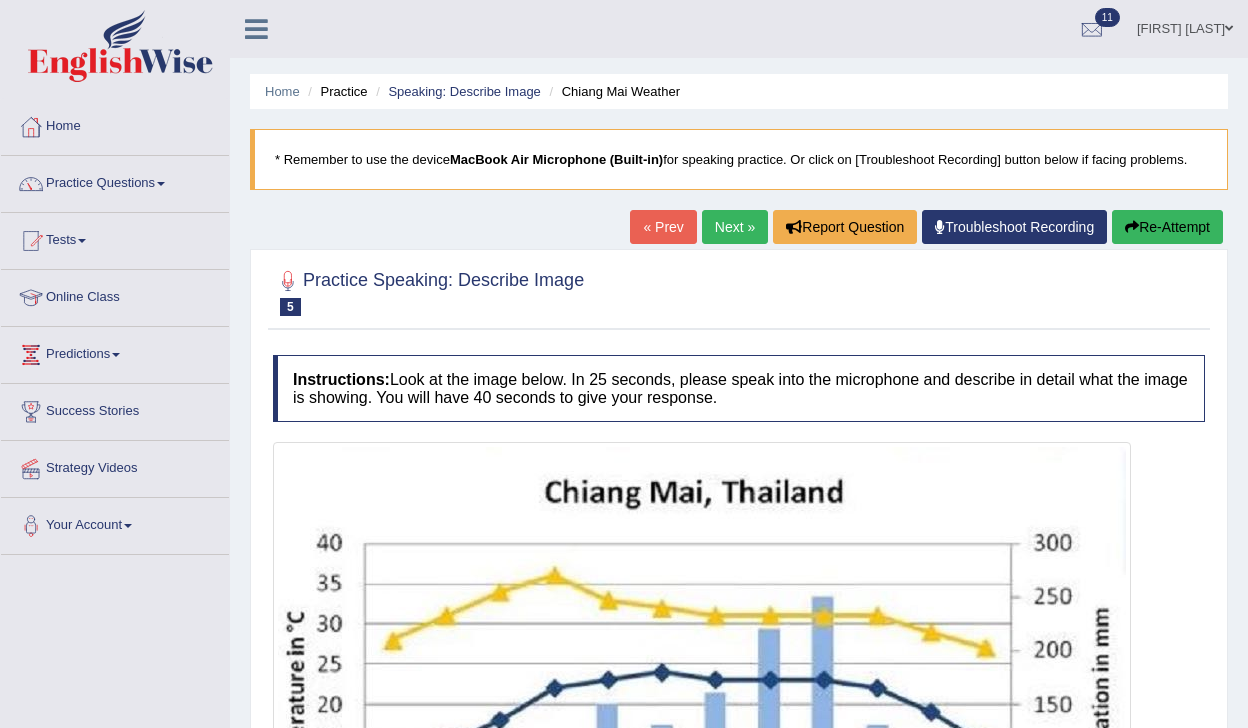 click on "Re-Attempt" at bounding box center [1167, 227] 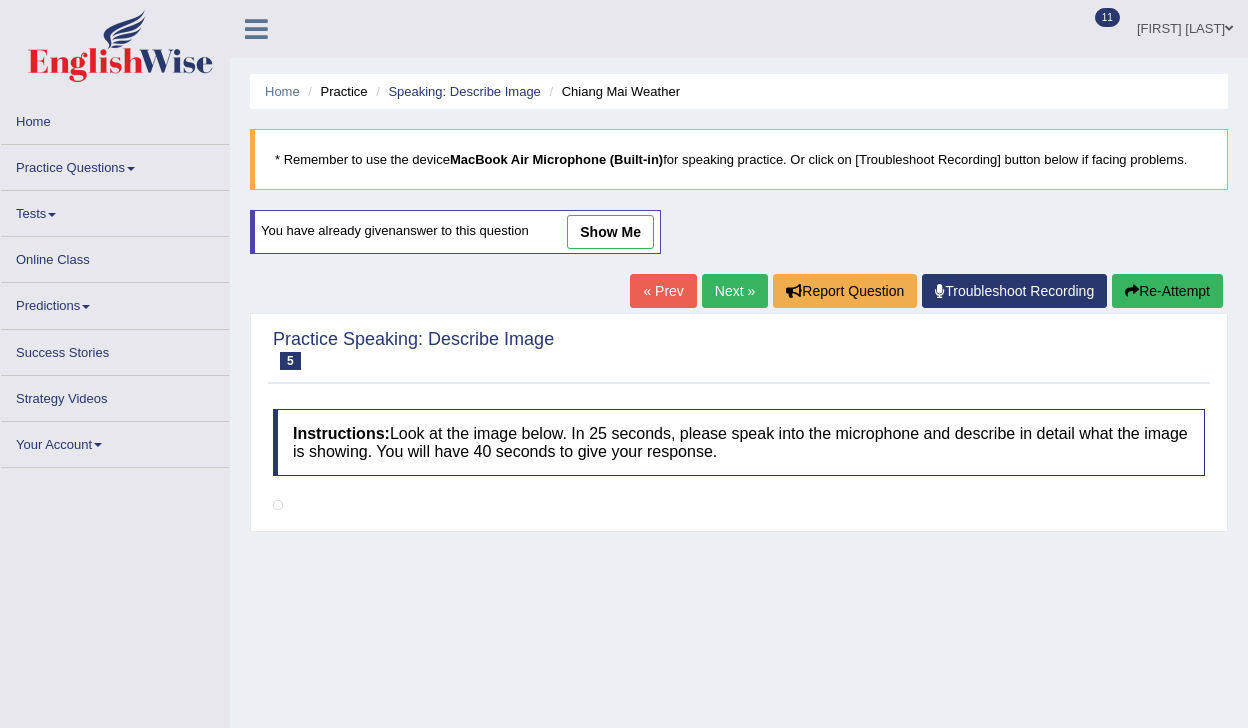 scroll, scrollTop: 0, scrollLeft: 0, axis: both 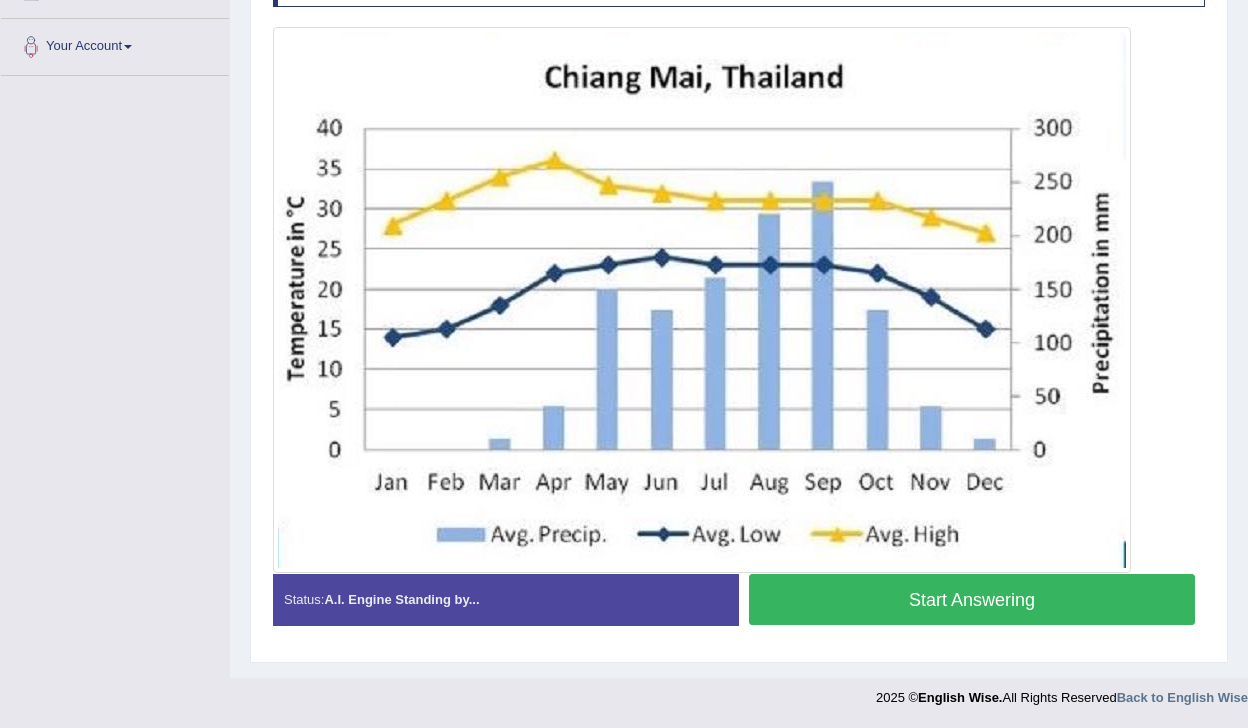 click on "Start Answering" at bounding box center [972, 599] 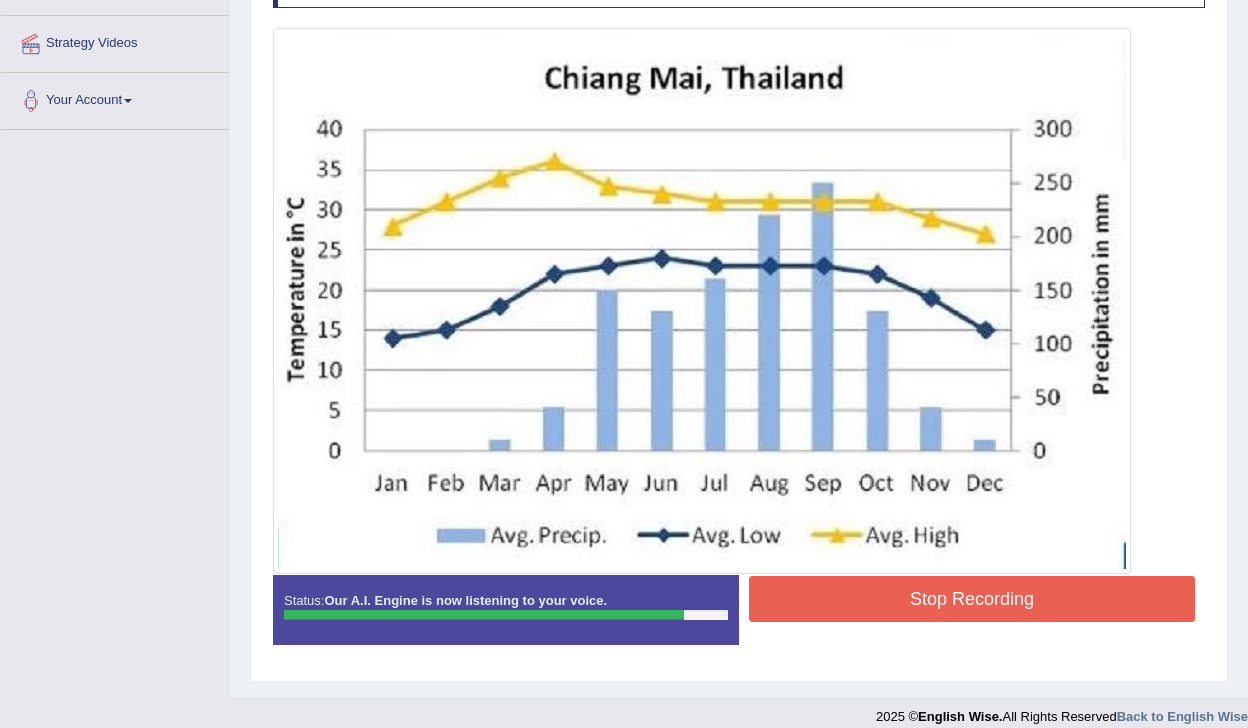 click on "Stop Recording" at bounding box center (972, 599) 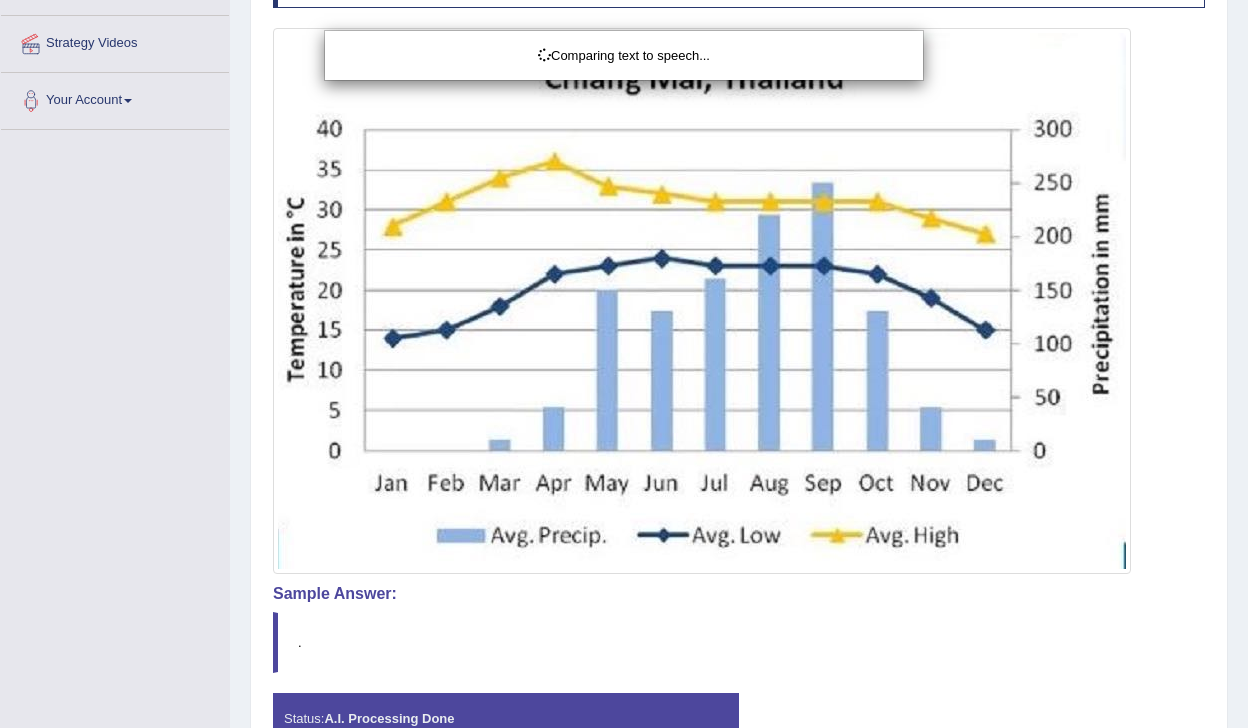 scroll, scrollTop: 563, scrollLeft: 0, axis: vertical 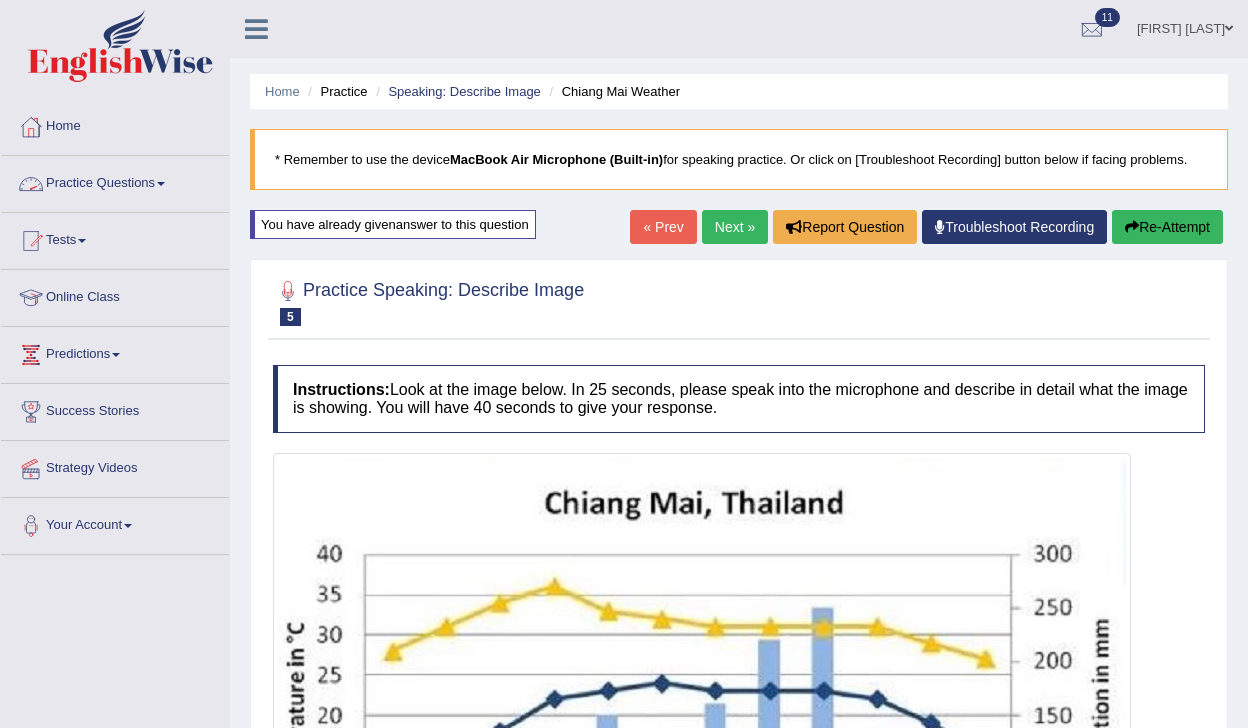 click on "Practice Questions" at bounding box center (115, 181) 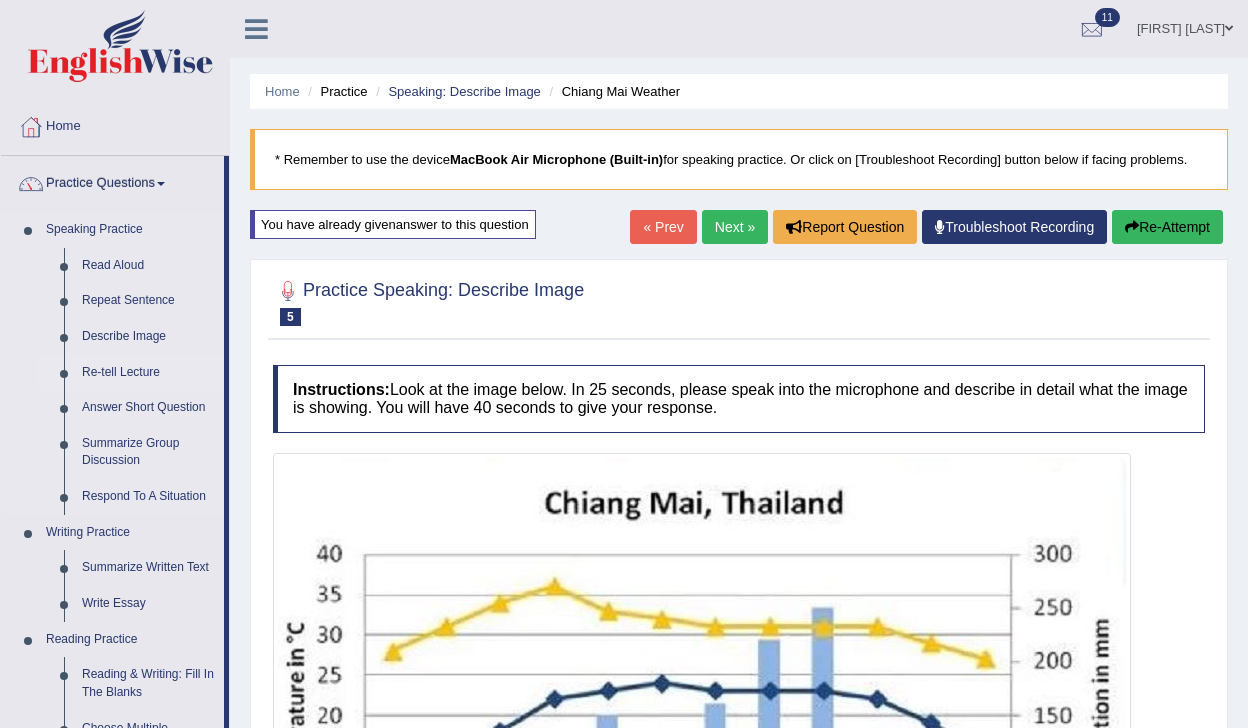 click on "Re-tell Lecture" at bounding box center [148, 373] 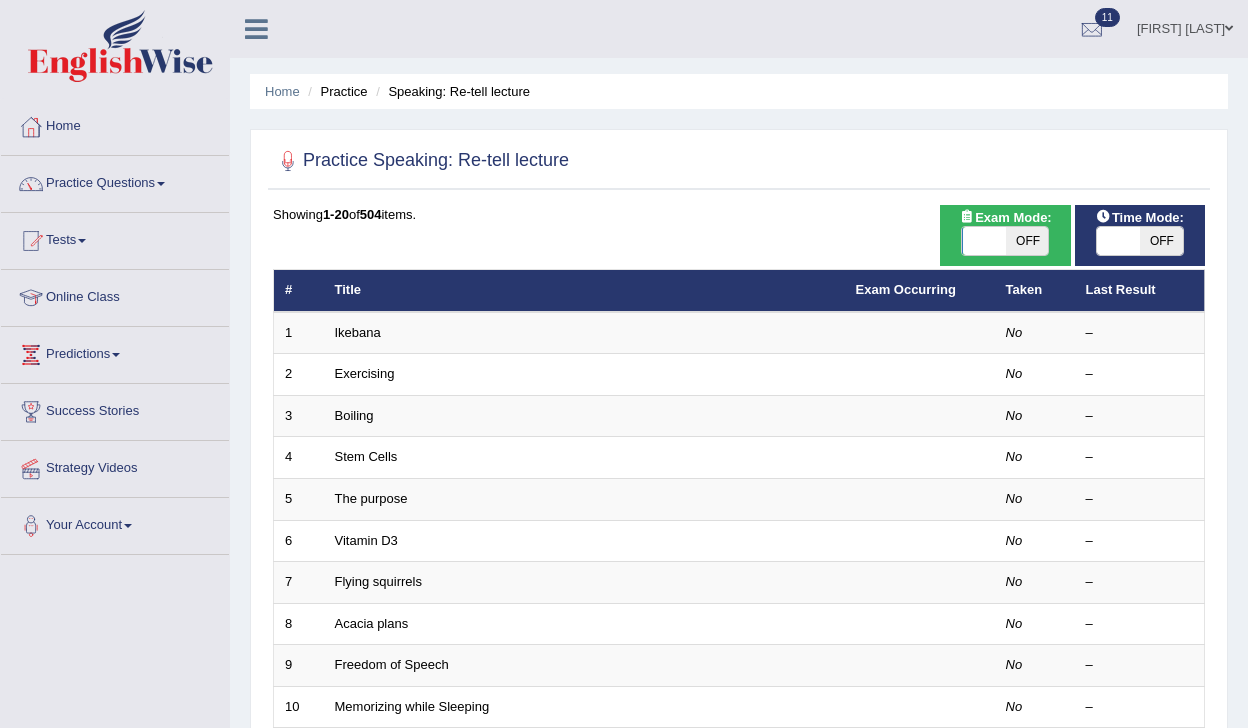 scroll, scrollTop: 0, scrollLeft: 0, axis: both 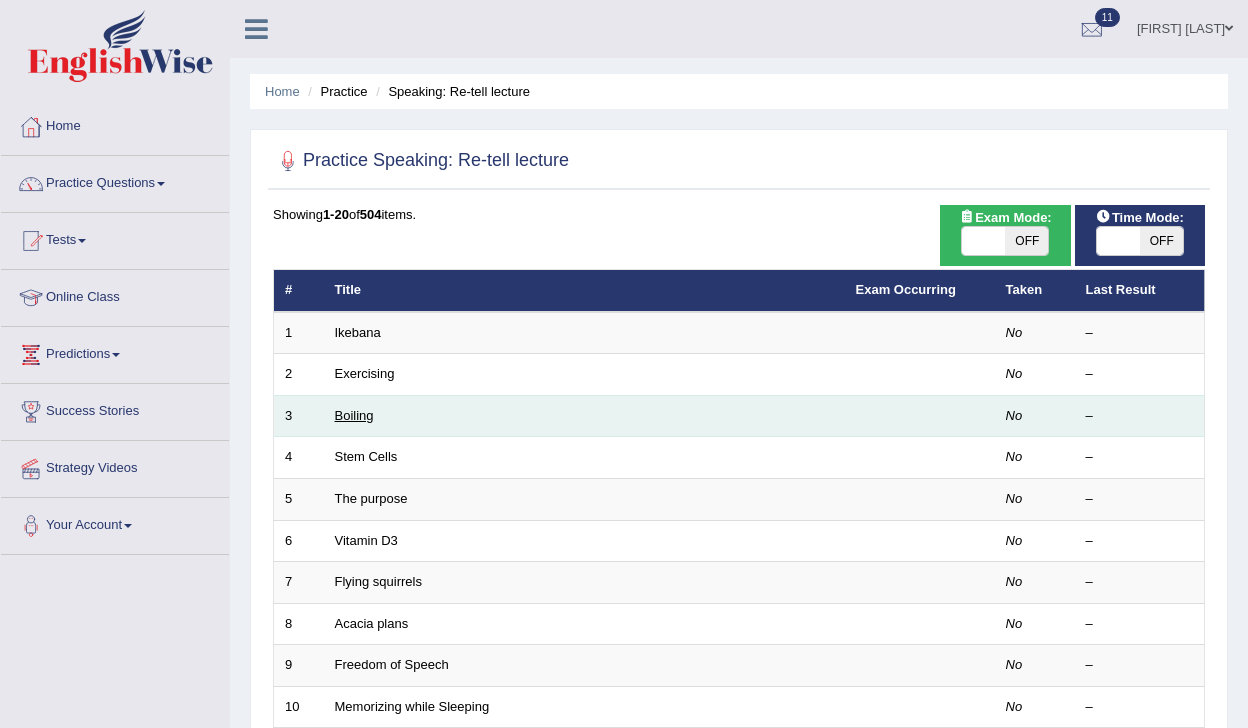 click on "Boiling" at bounding box center (354, 415) 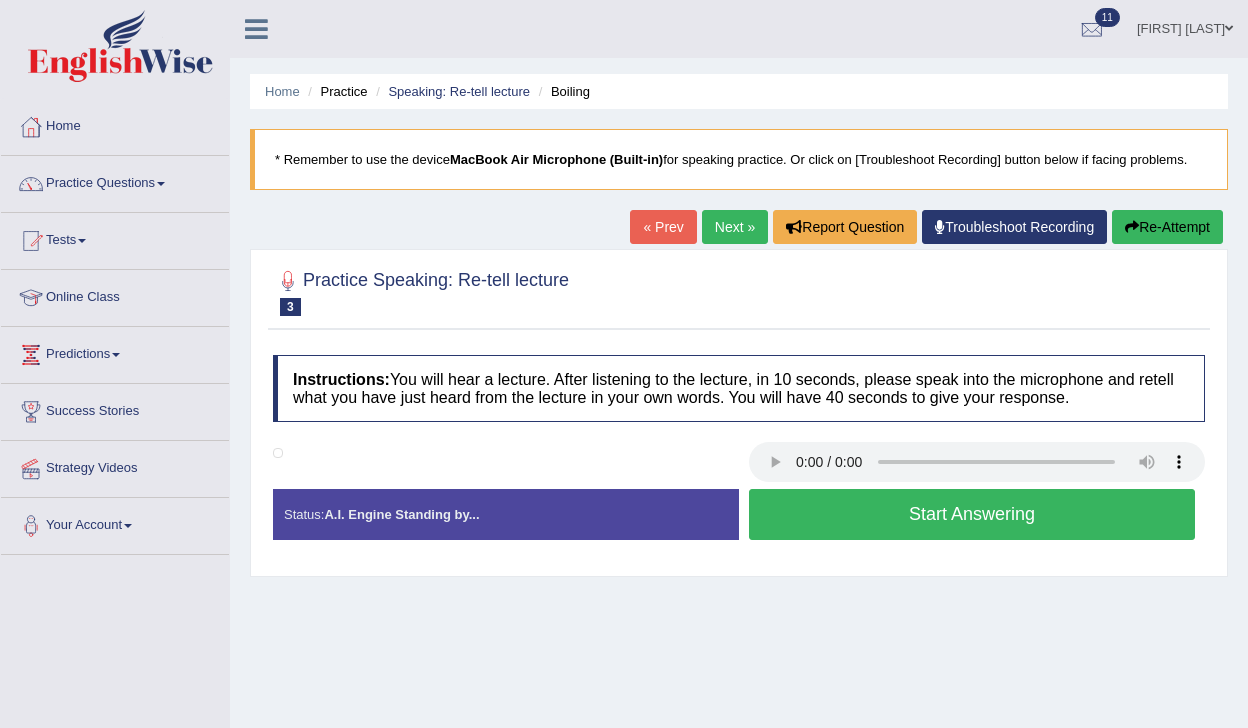 scroll, scrollTop: 0, scrollLeft: 0, axis: both 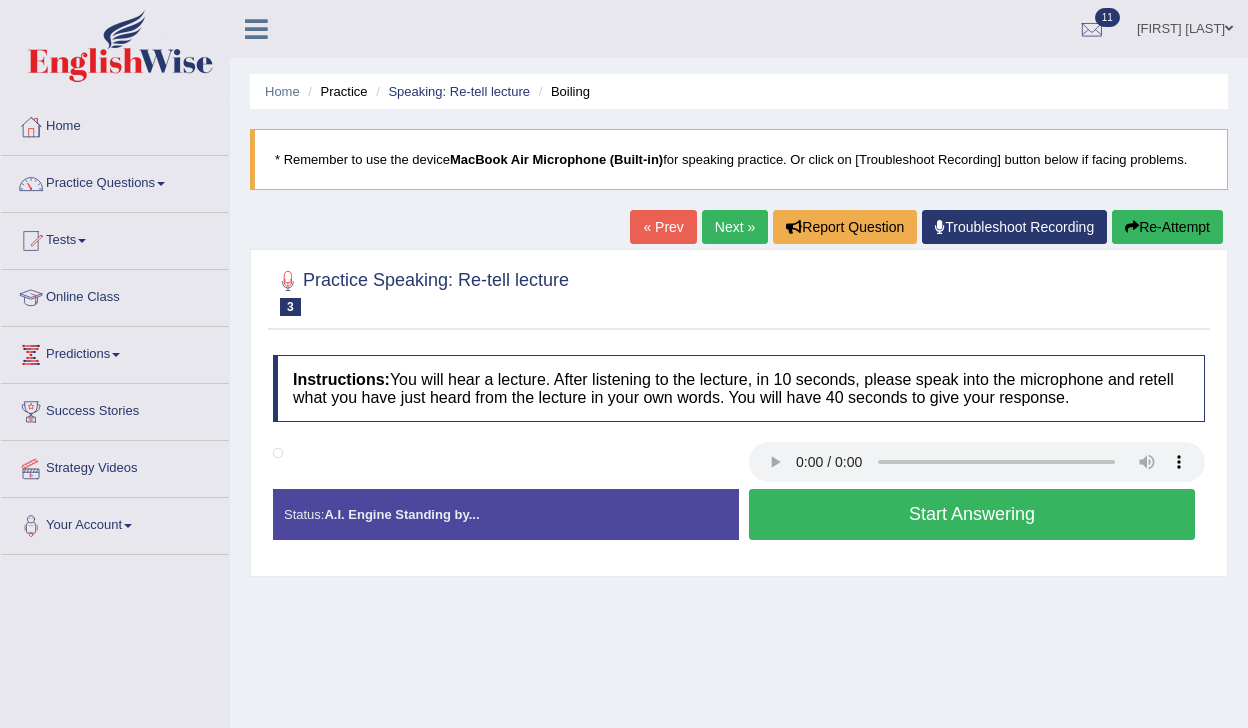 click on "Start Answering" at bounding box center [972, 514] 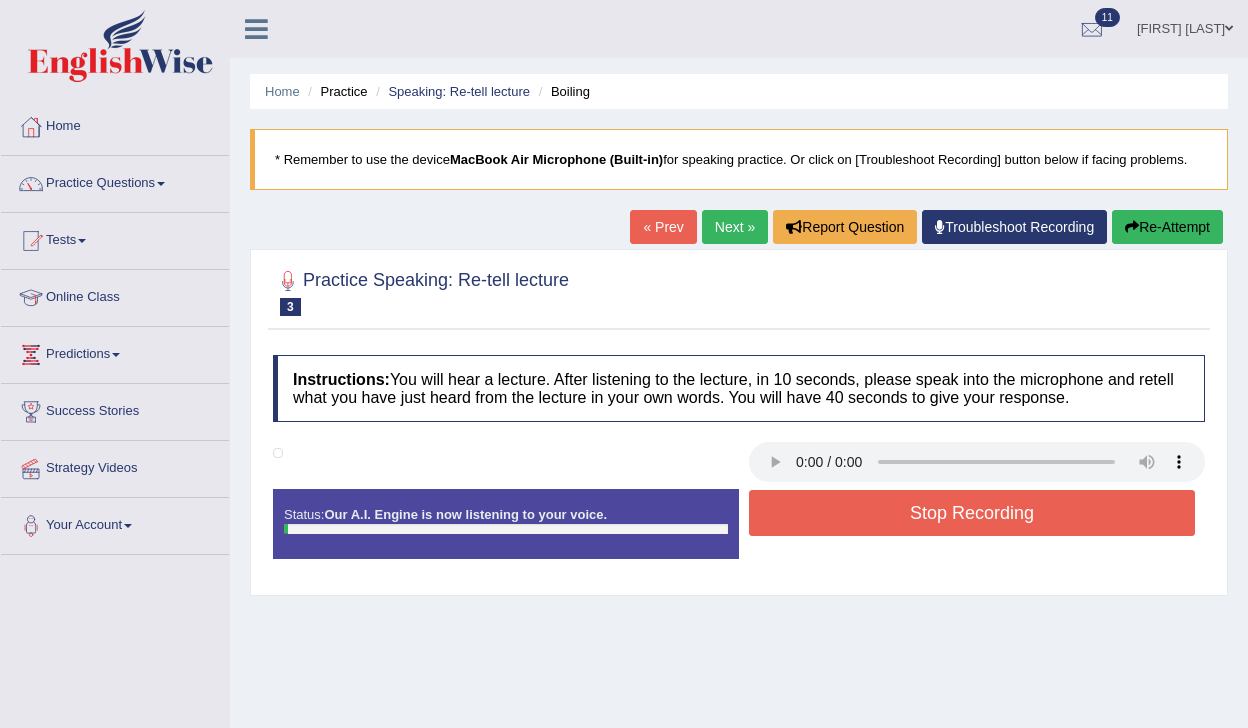 click on "Stop Recording" at bounding box center [972, 513] 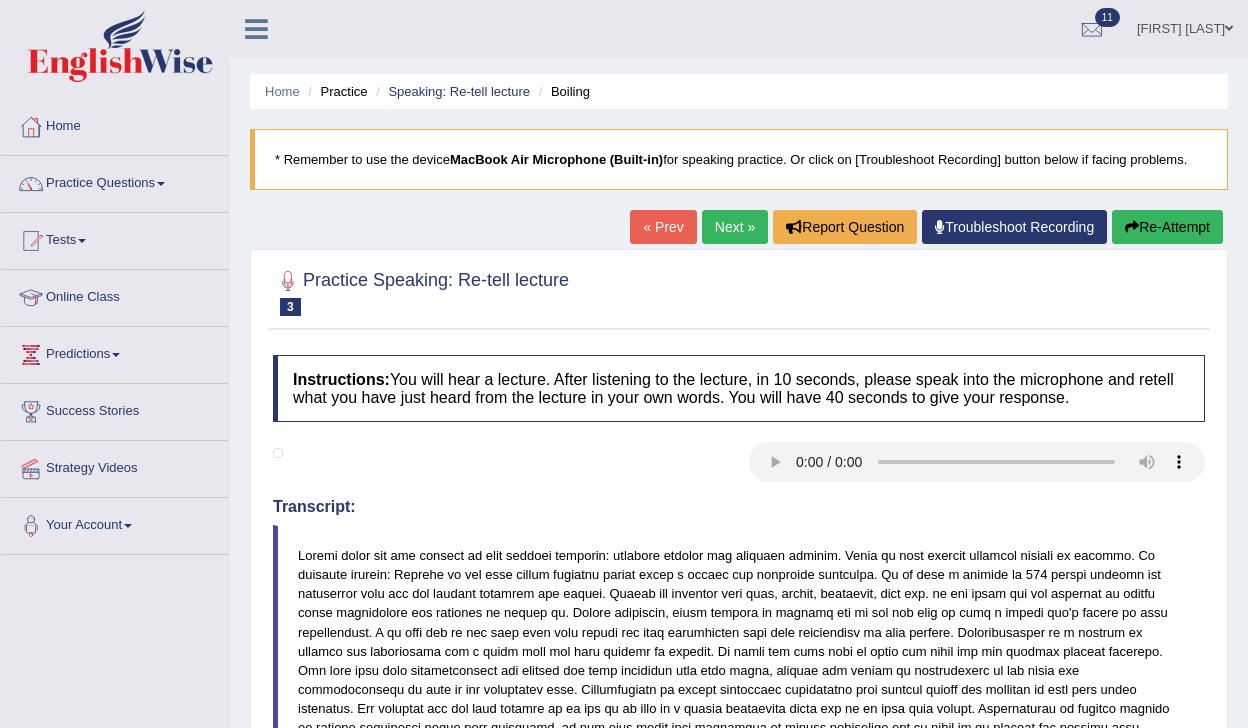 click on "Re-Attempt" at bounding box center (1167, 227) 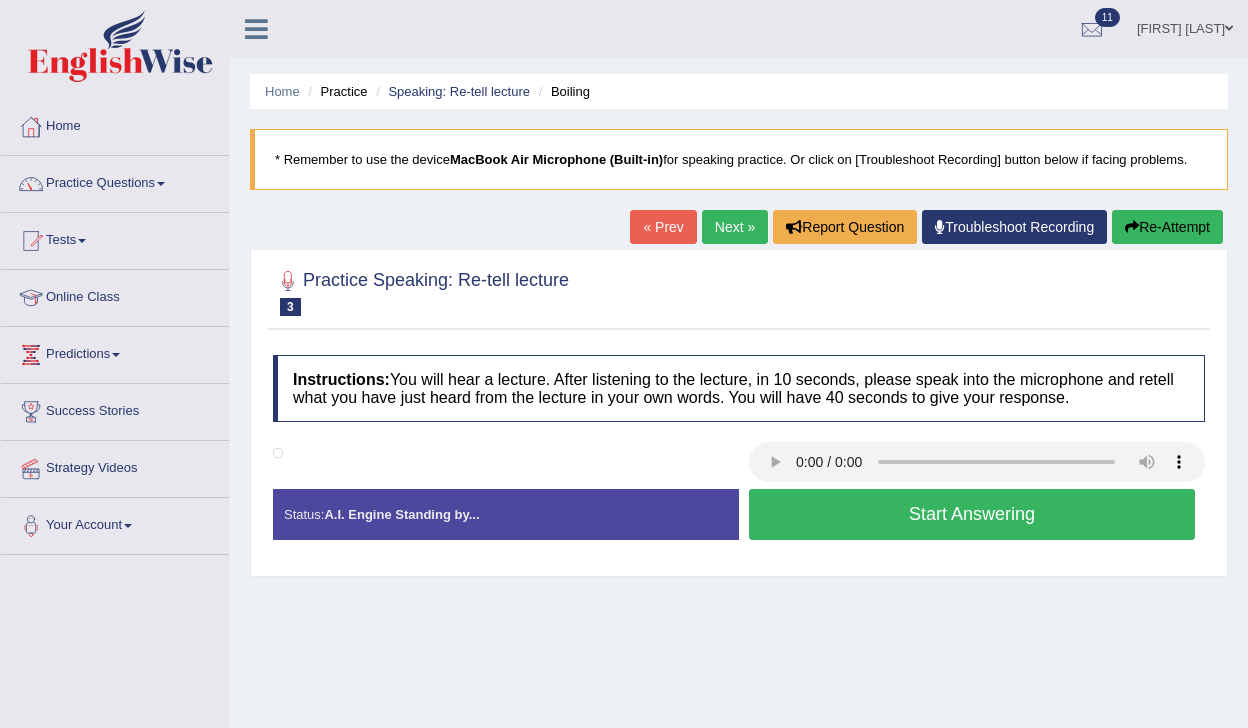 scroll, scrollTop: 0, scrollLeft: 0, axis: both 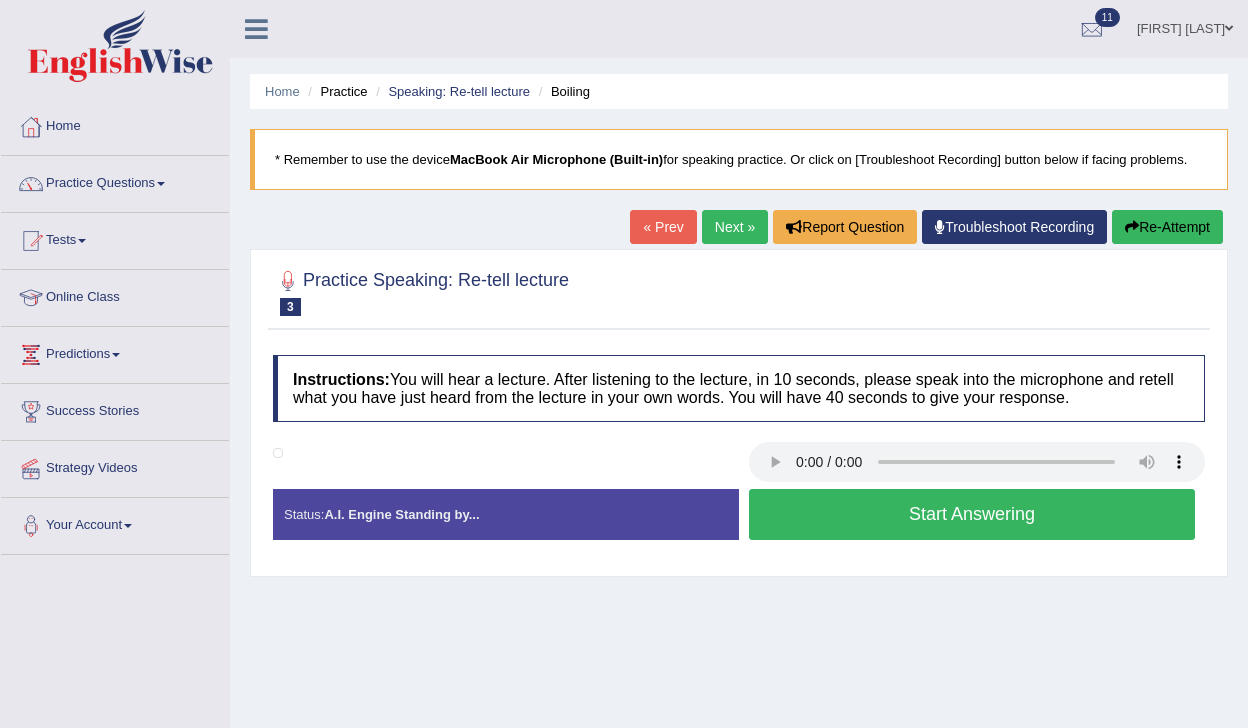 type 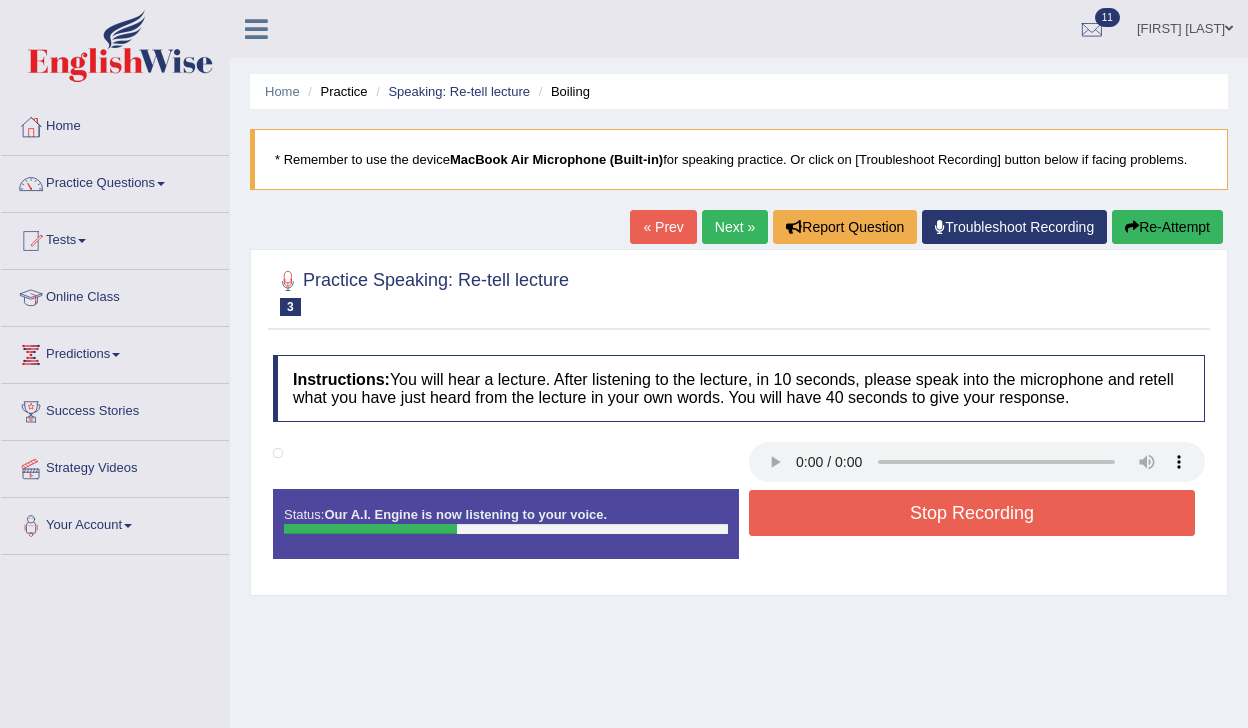 click on "Stop Recording" at bounding box center [972, 513] 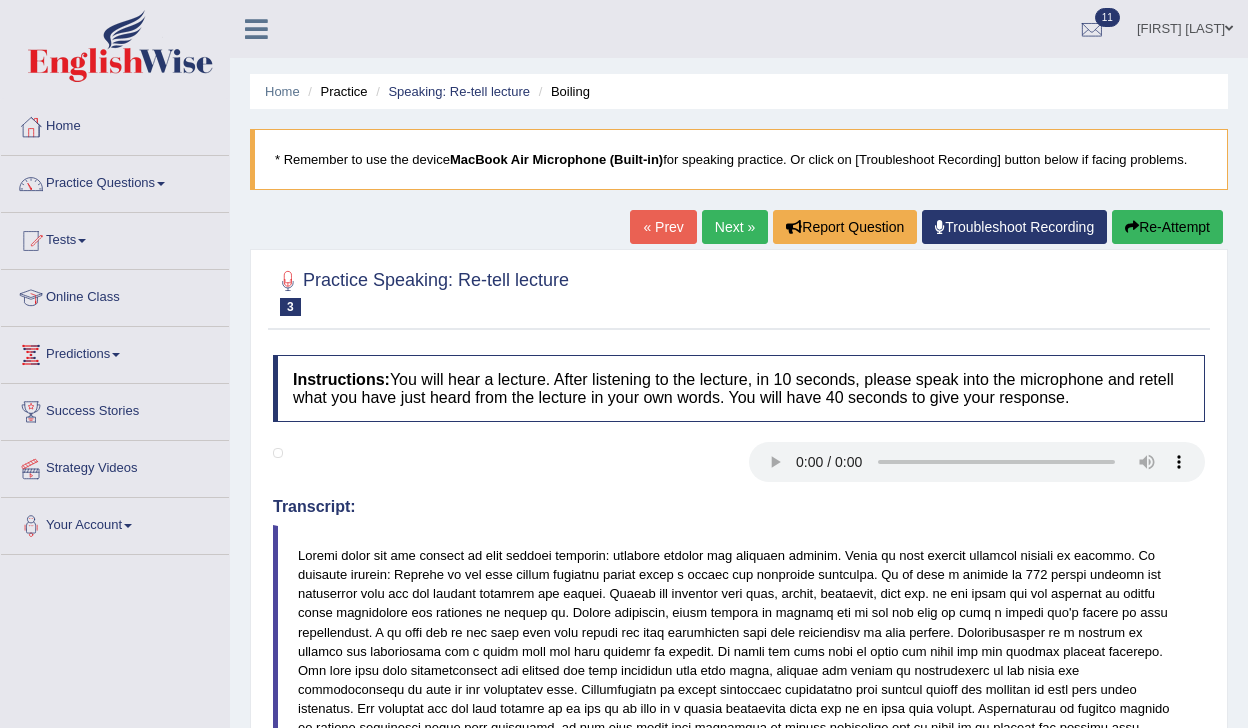 click on "Re-Attempt" at bounding box center [1167, 227] 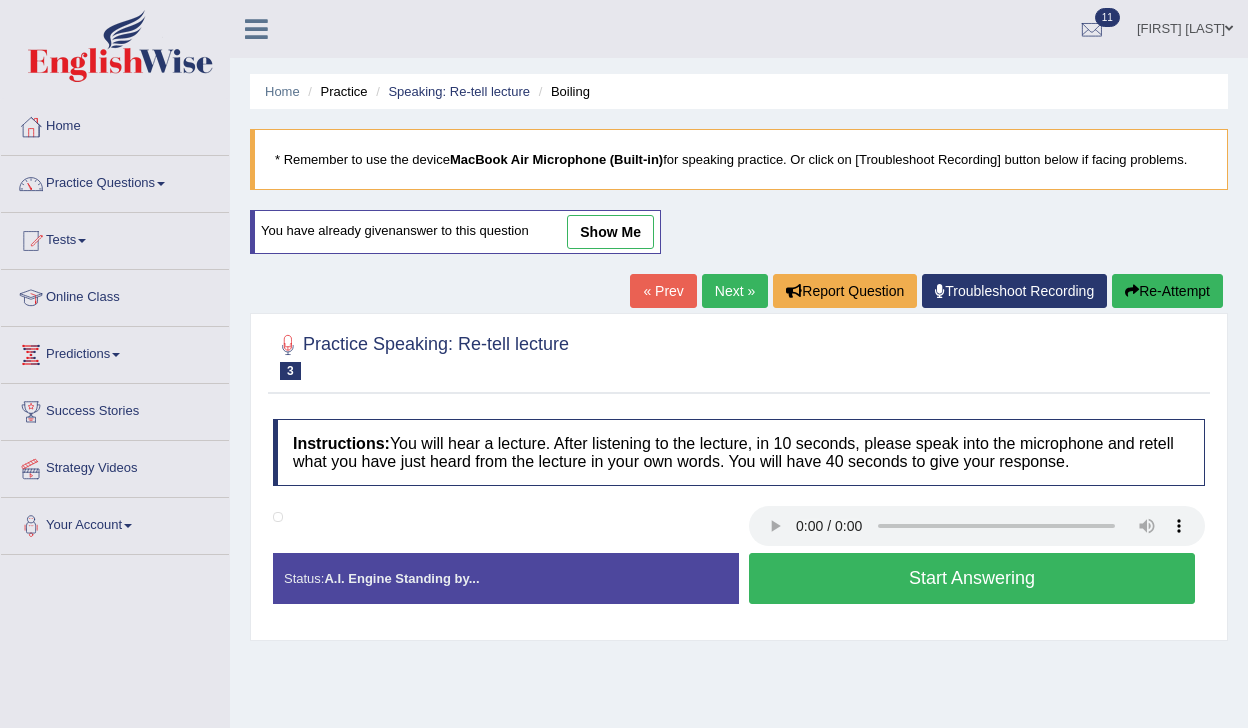 scroll, scrollTop: 0, scrollLeft: 0, axis: both 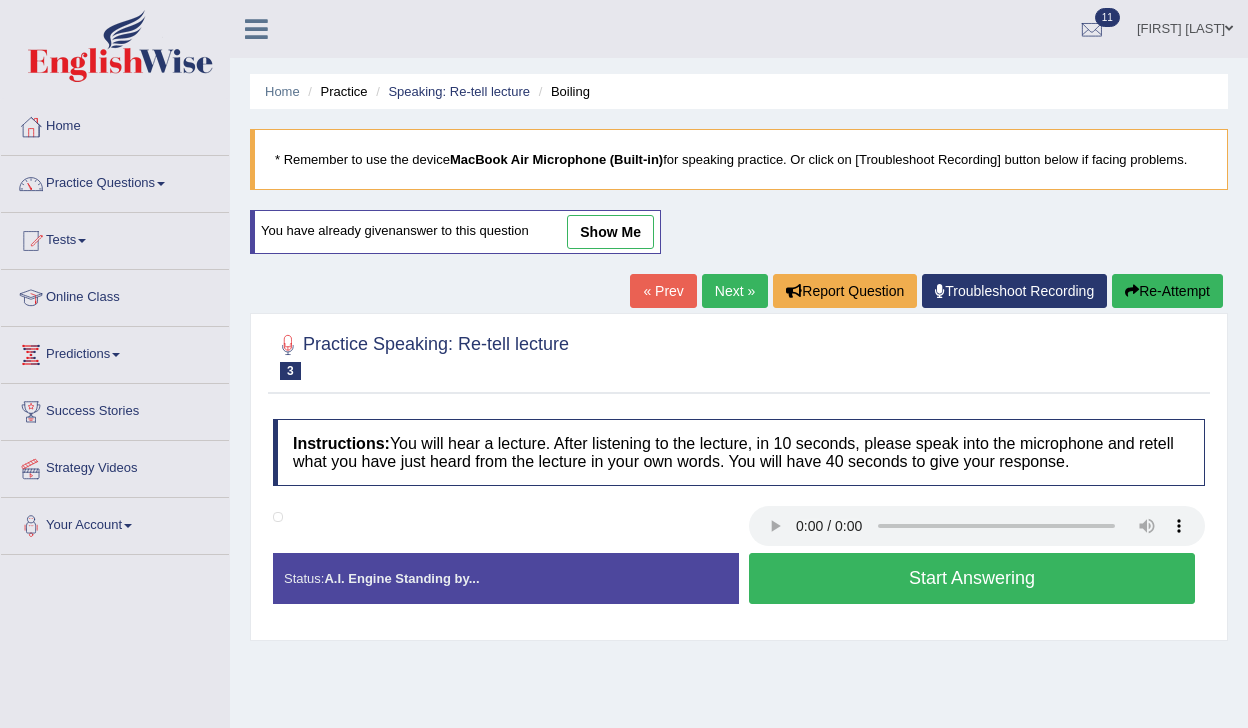 click on "Start Answering" at bounding box center [972, 578] 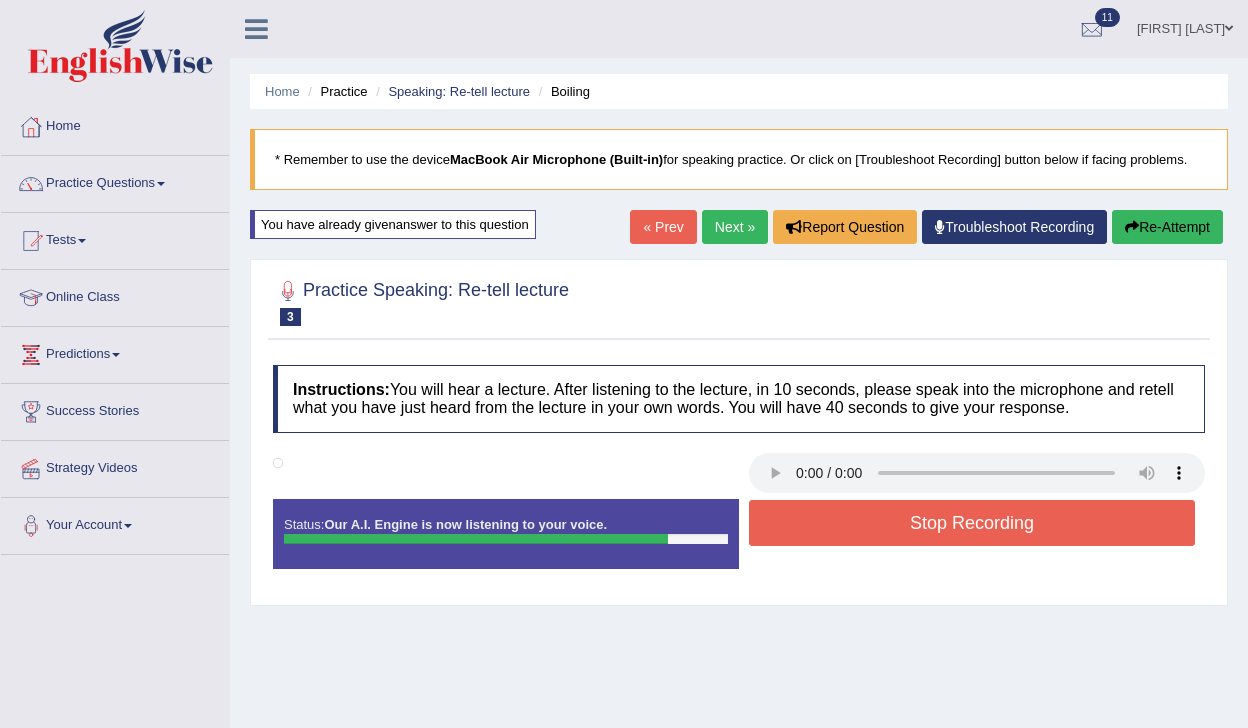 click on "Stop Recording" at bounding box center (972, 523) 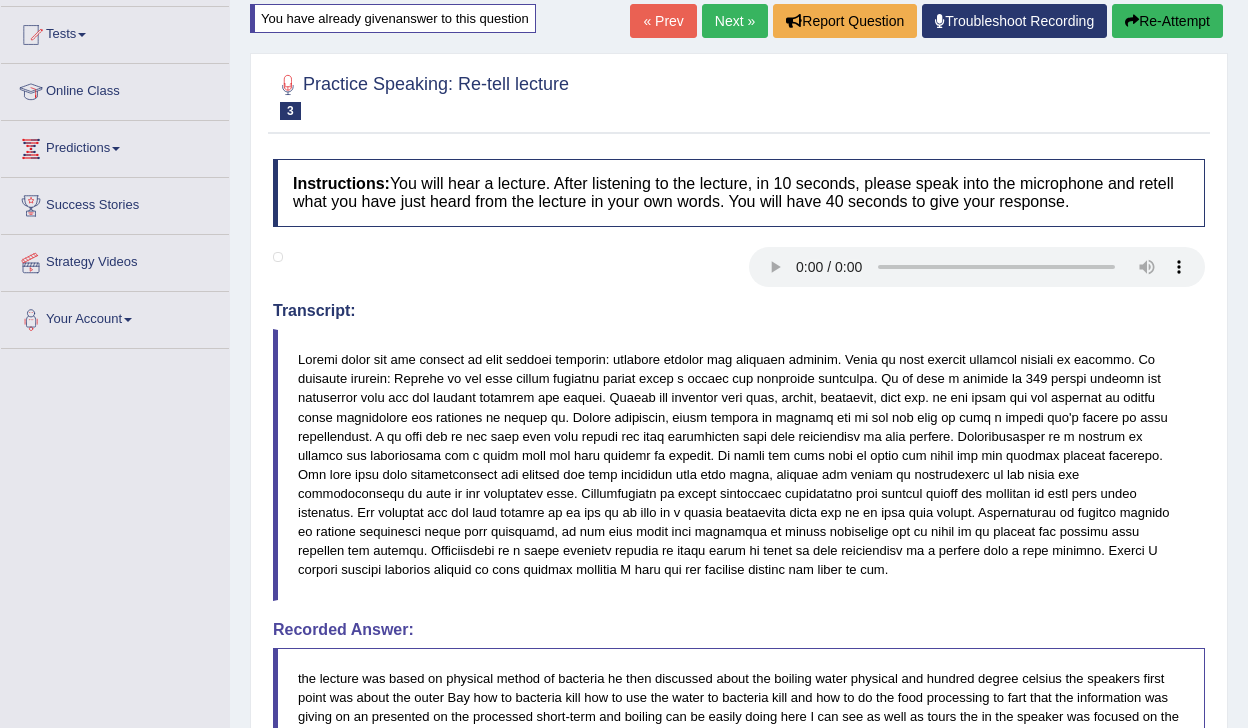 scroll, scrollTop: 0, scrollLeft: 0, axis: both 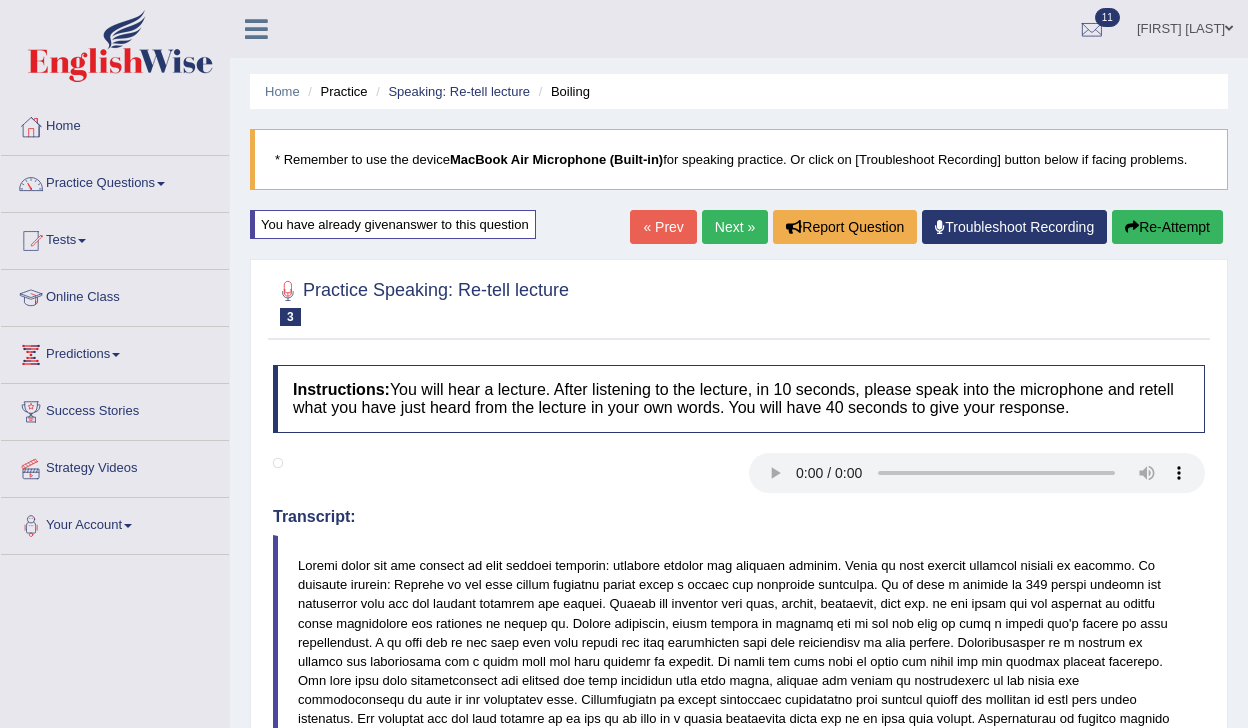 click on "Practice Speaking: Re-tell lecture
3
Boiling
Instructions:  You will hear a lecture. After listening to the lecture, in 10 seconds, please speak into the microphone and retell what you have just heard from the lecture in your own words. You will have 40 seconds to give your response.
Transcript: Recorded Answer: the lecture was based on physical method of bacteria he then discussed about the boiling water physical and hundred degree celsius the speakers first point was about the outer Bay how to bacteria kill how to use the water to bacteria kill and how to do the food processing to fart that the information was giving on an presented on the processed short-term and boiling can be easily doing here I can see as well as tours the in the speaker was focused on the scientific setup biomedical West needle physical process and chemistry 1 Created with Highcharts 7.1.2 Too low Too high Time Pitch meter: 0 10 20 30 40 Great Too slow 0" at bounding box center [739, 882] 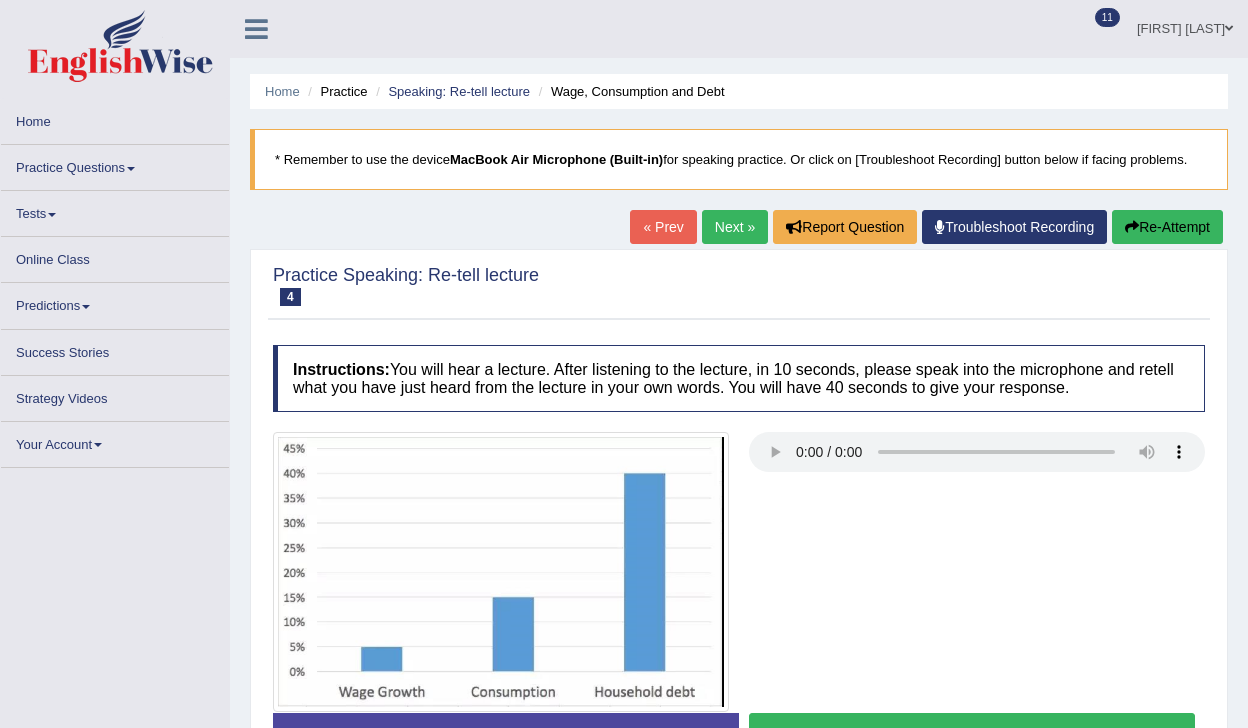 scroll, scrollTop: 0, scrollLeft: 0, axis: both 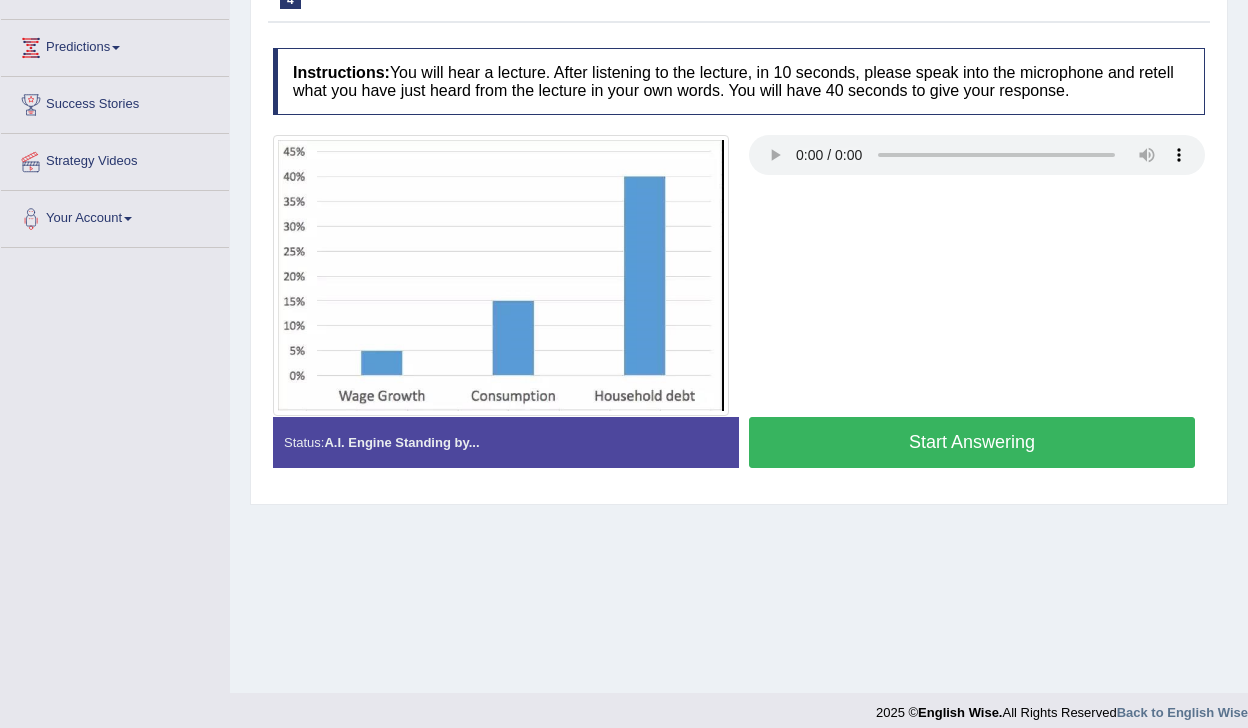 click on "Start Answering" at bounding box center (972, 442) 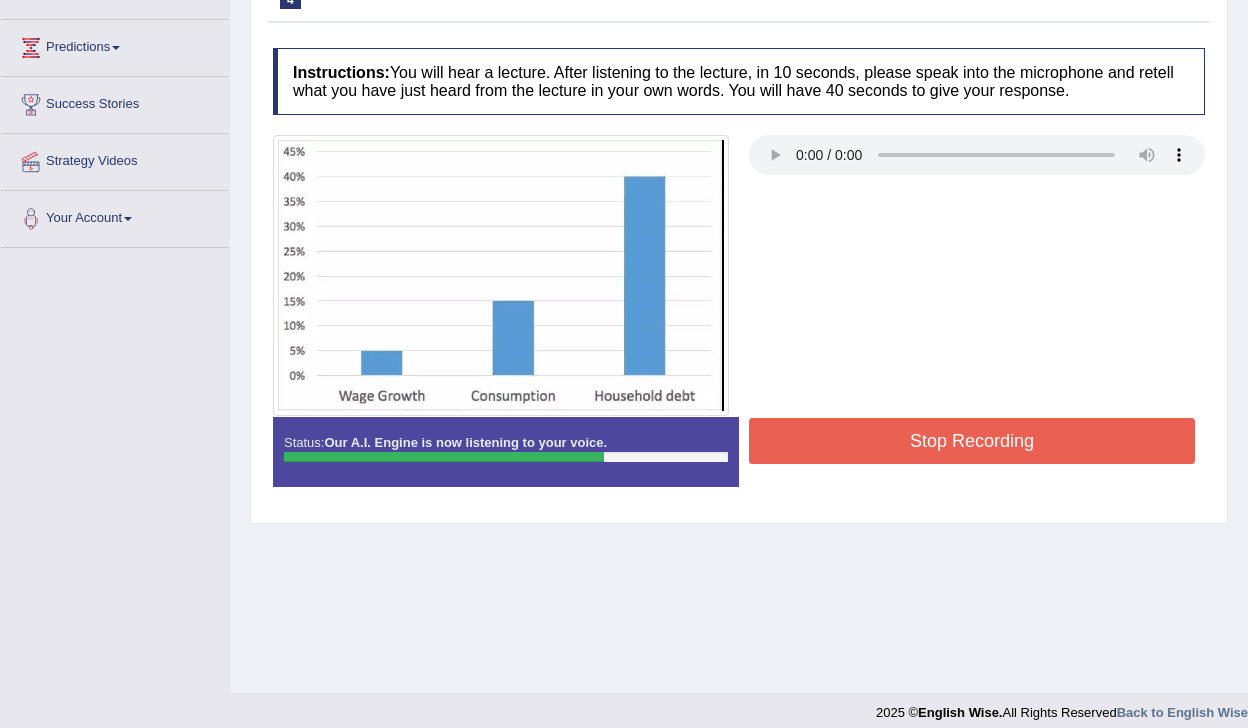 click on "Stop Recording" at bounding box center [972, 441] 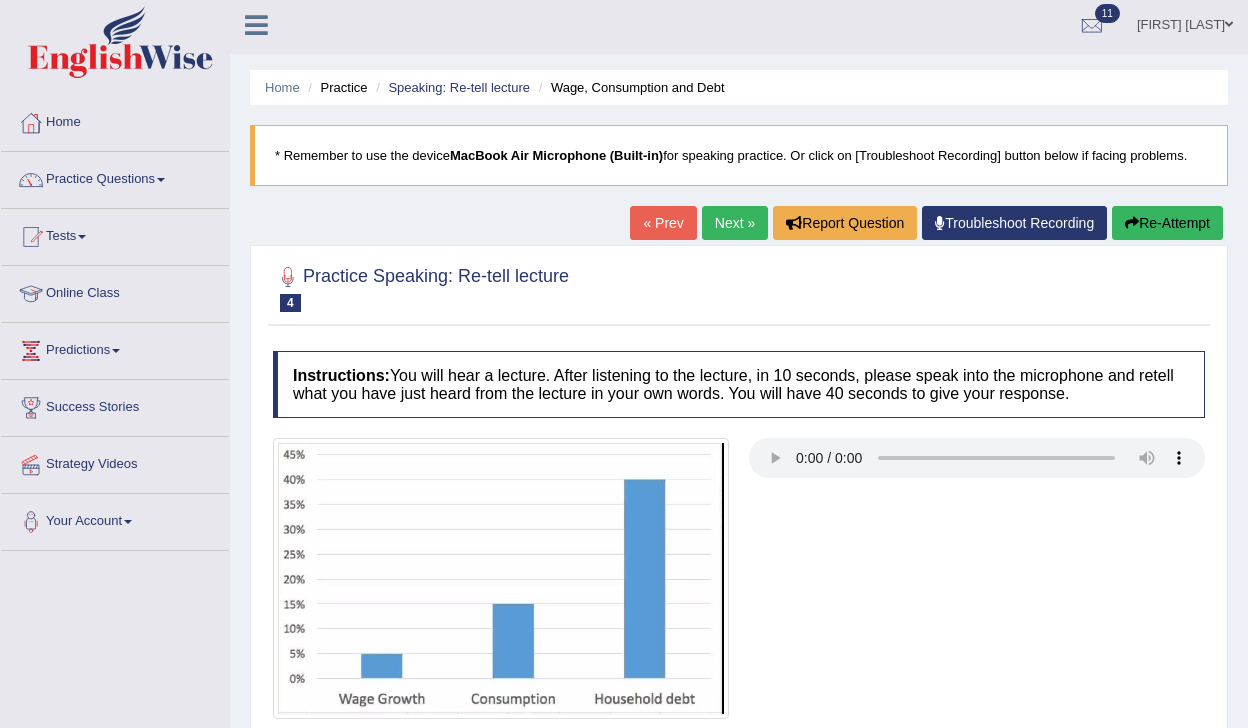 scroll, scrollTop: 0, scrollLeft: 0, axis: both 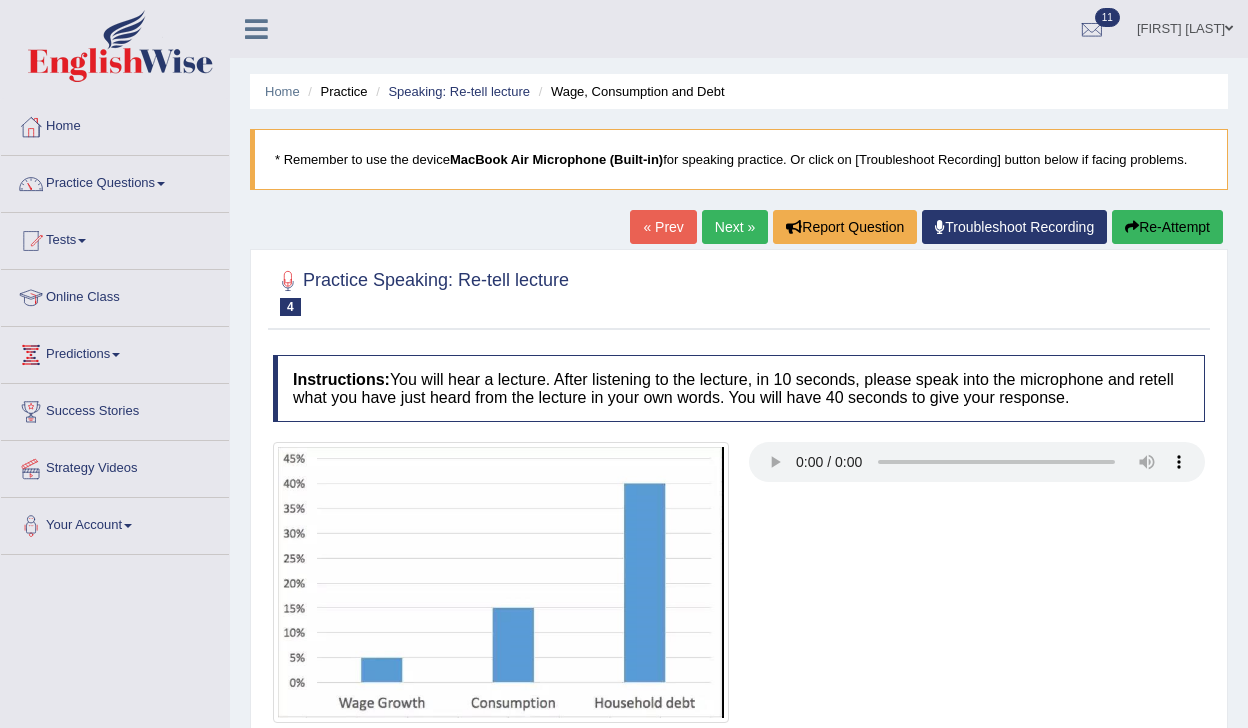 click on "Re-Attempt" at bounding box center (1167, 227) 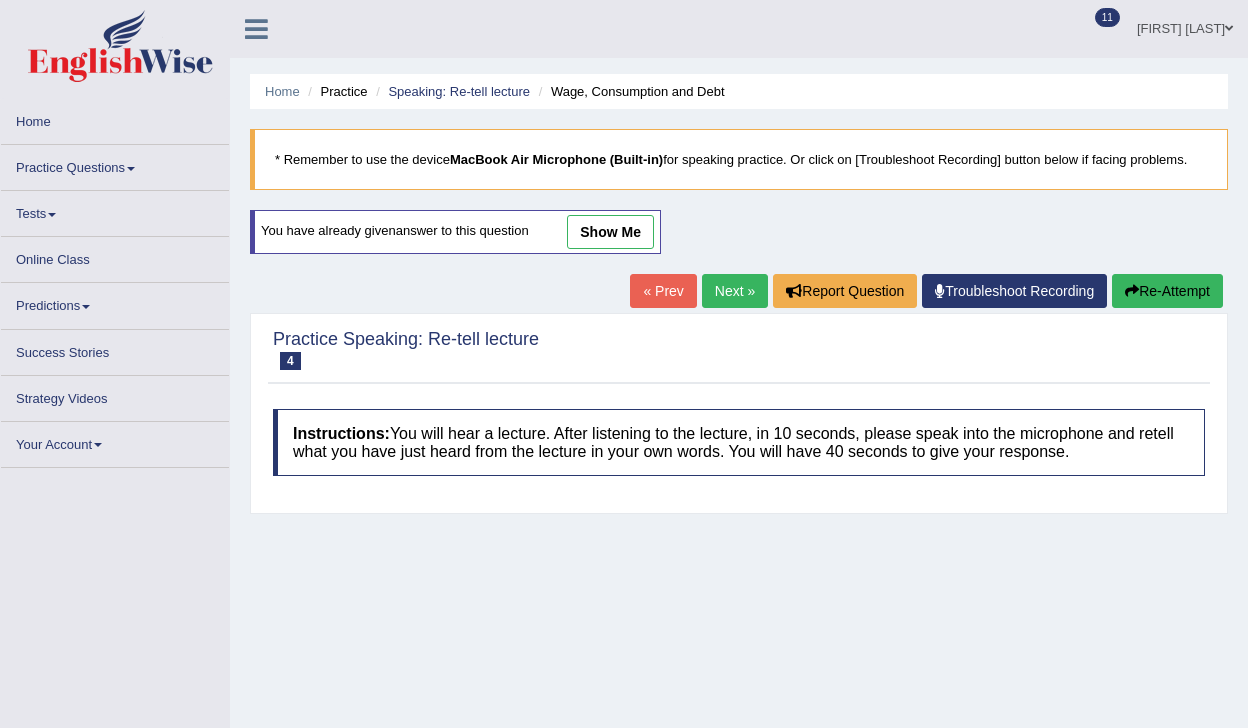 scroll, scrollTop: 0, scrollLeft: 0, axis: both 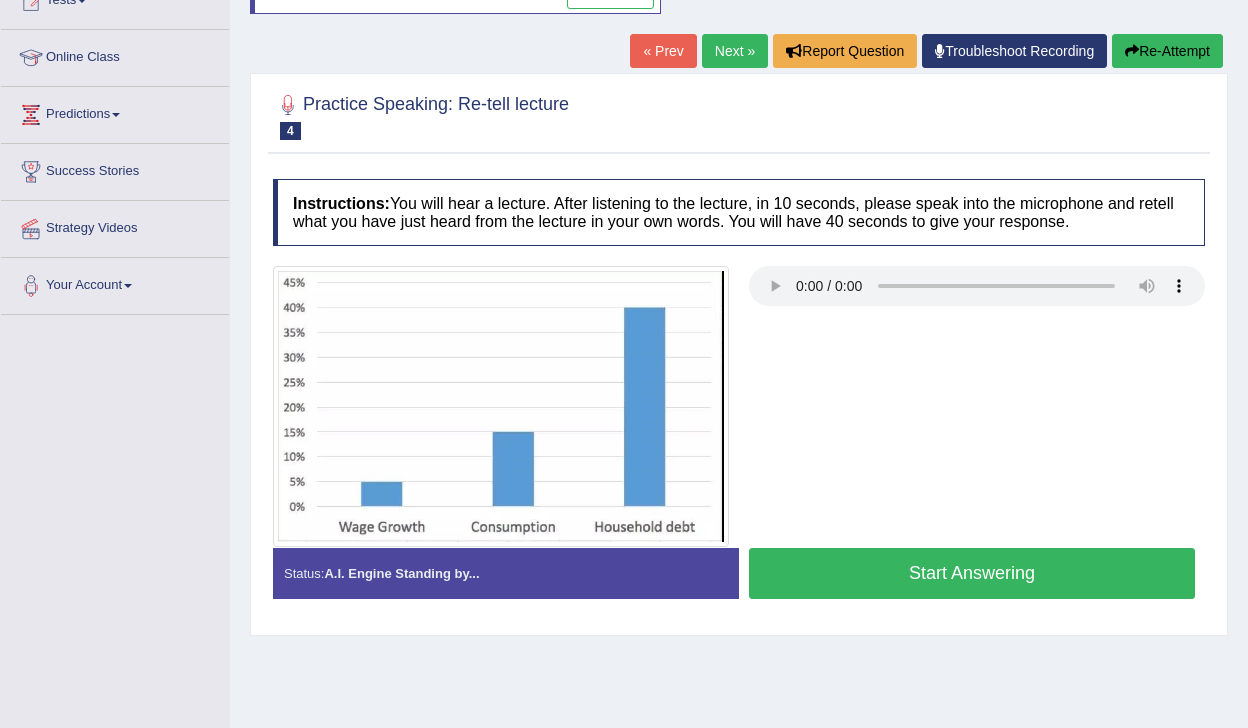 click on "Start Answering" at bounding box center [972, 573] 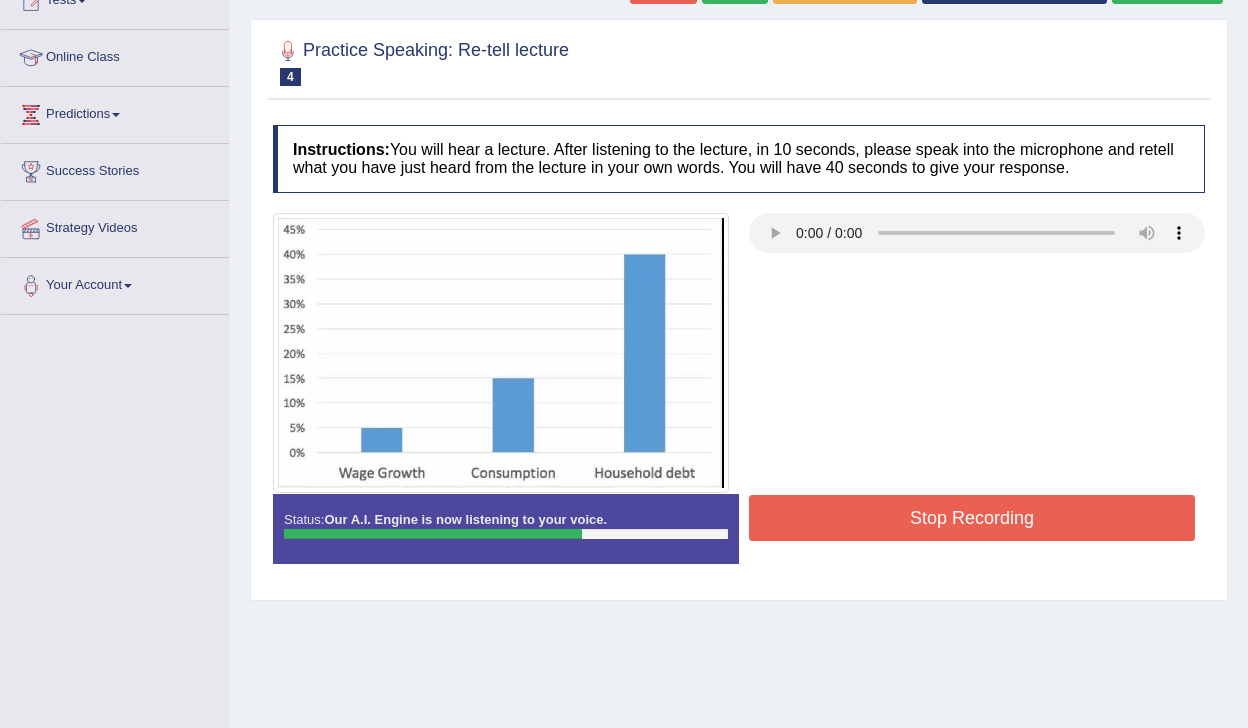 click on "Stop Recording" at bounding box center (972, 518) 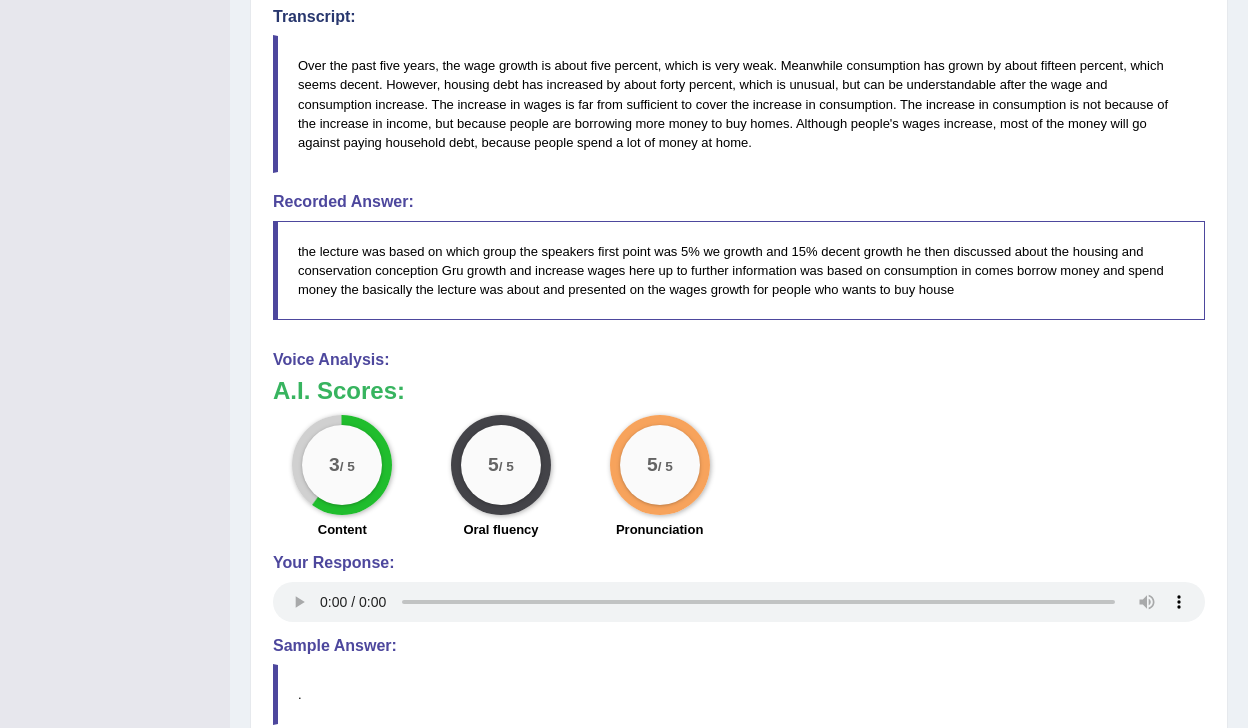 scroll, scrollTop: 0, scrollLeft: 0, axis: both 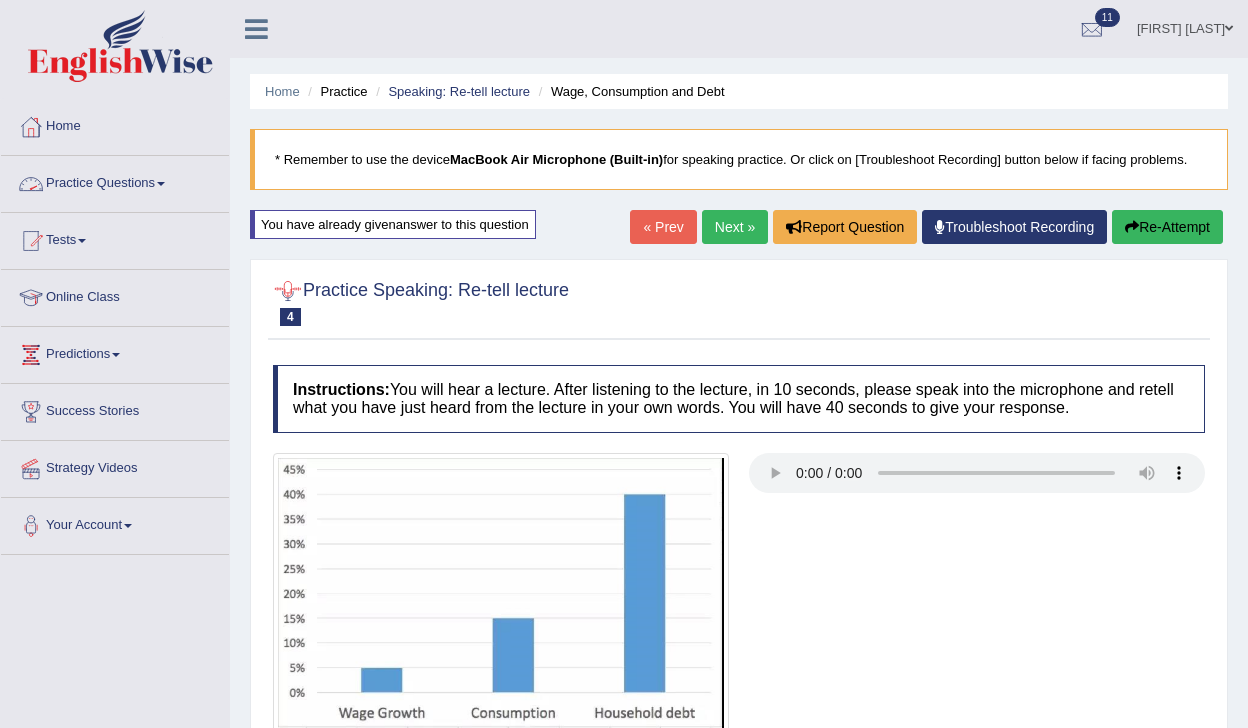 click on "Practice Questions   Speaking Practice Read Aloud
Repeat Sentence
Describe Image
Re-tell Lecture
Answer Short Question
Summarize Group Discussion
Respond To A Situation
Writing Practice  Summarize Written Text
Write Essay
Reading Practice  Reading & Writing: Fill In The Blanks
Choose Multiple Answers
Re-order Paragraphs
Fill In The Blanks
Choose Single Answer
Listening Practice  Summarize Spoken Text
Highlight Incorrect Words
Highlight Correct Summary
Select Missing Word
Choose Single Answer
Choose Multiple Answers
Fill In The Blanks
Write From Dictation
Pronunciation" at bounding box center [115, 184] 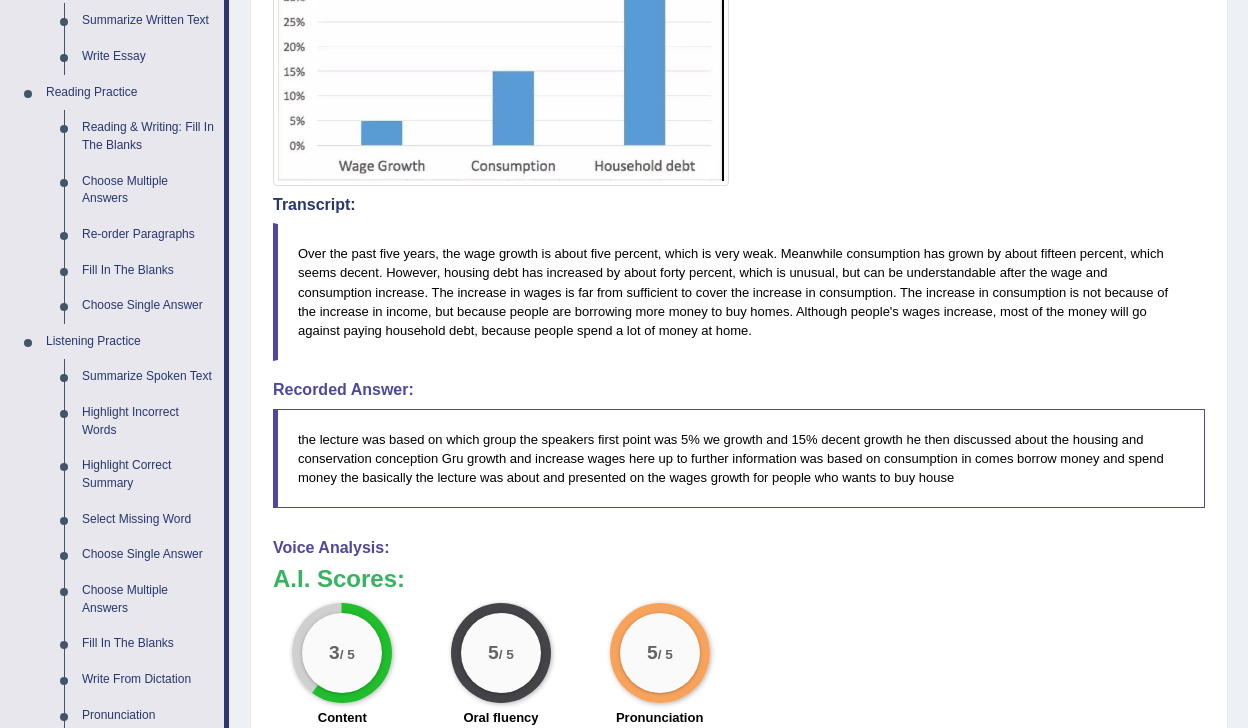 scroll, scrollTop: 550, scrollLeft: 0, axis: vertical 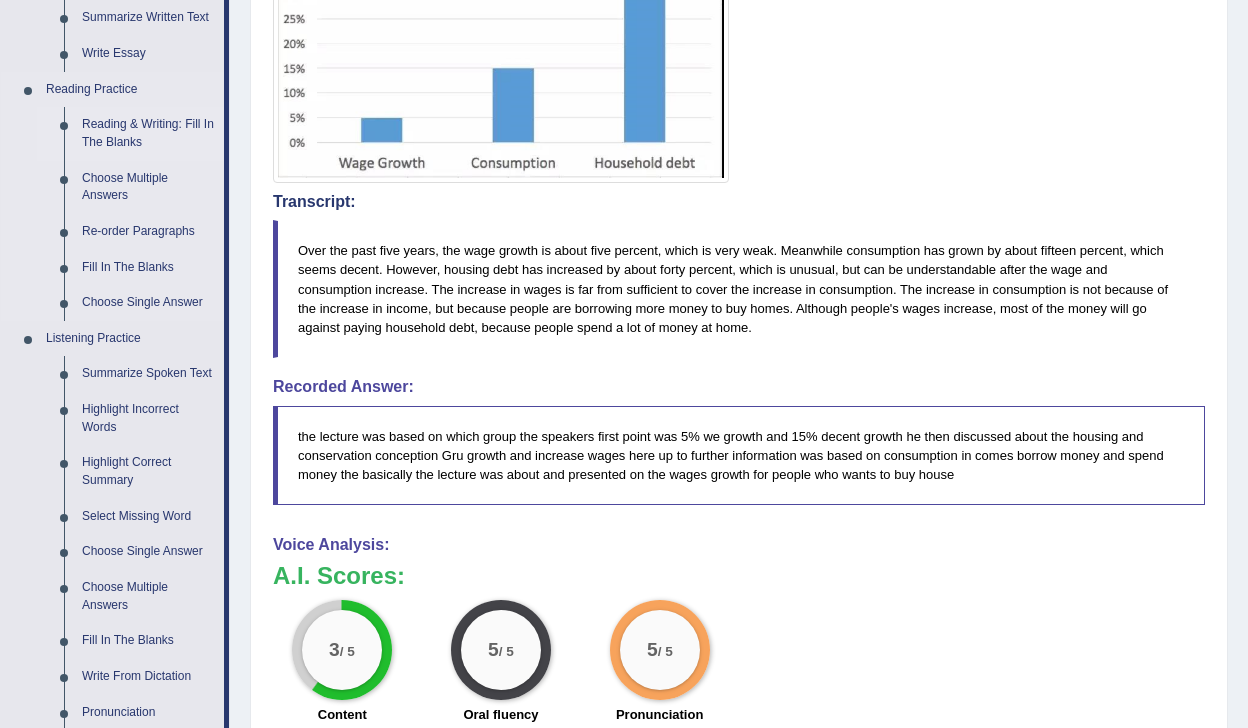 click on "Reading & Writing: Fill In The Blanks" at bounding box center (148, 133) 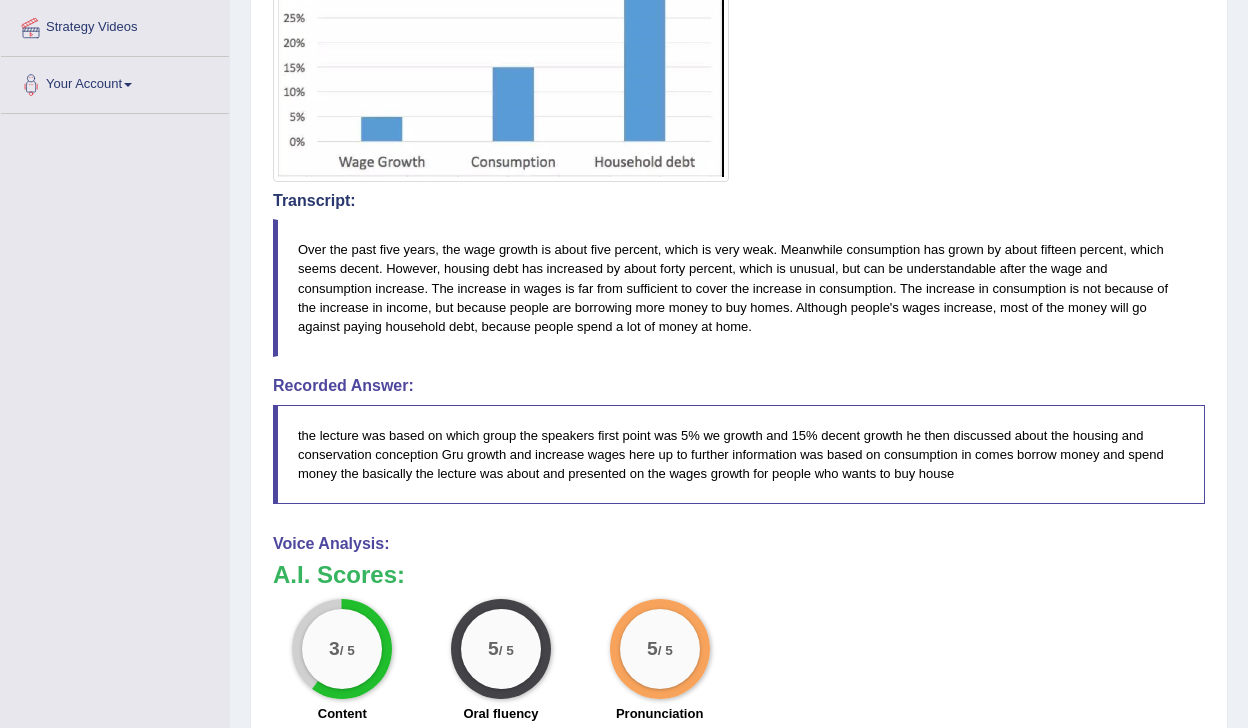 scroll, scrollTop: 925, scrollLeft: 0, axis: vertical 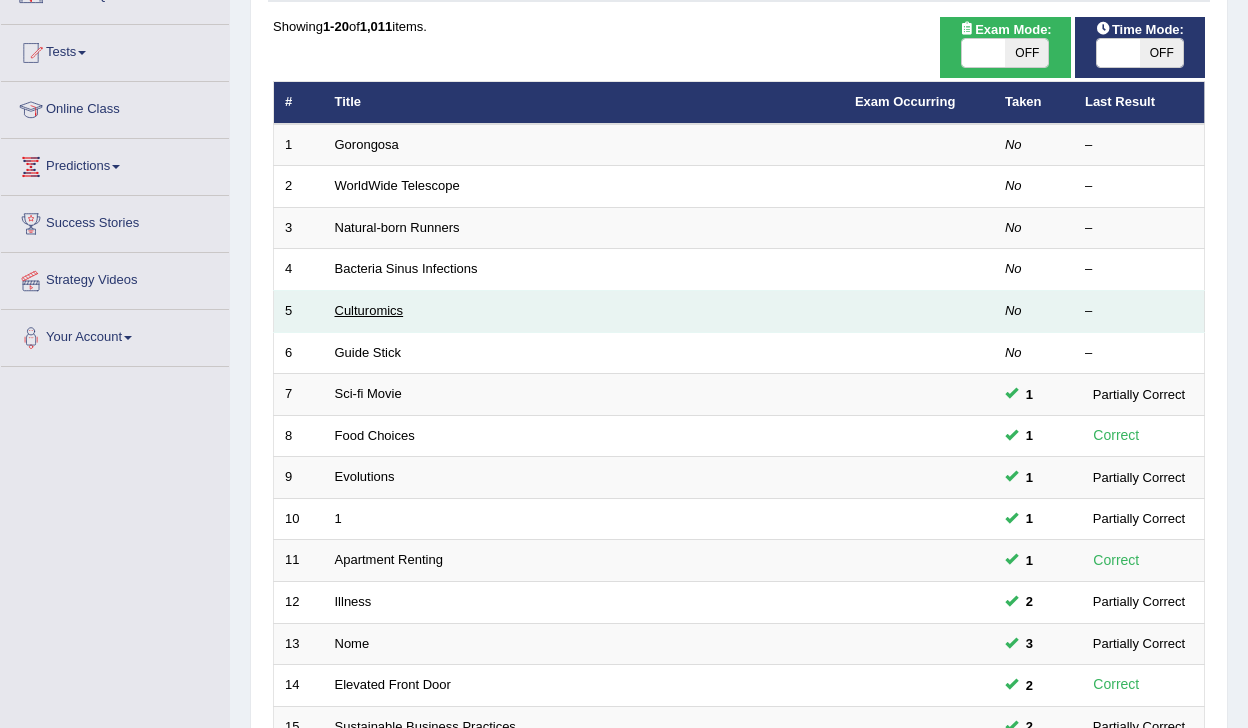 click on "Culturomics" at bounding box center (369, 310) 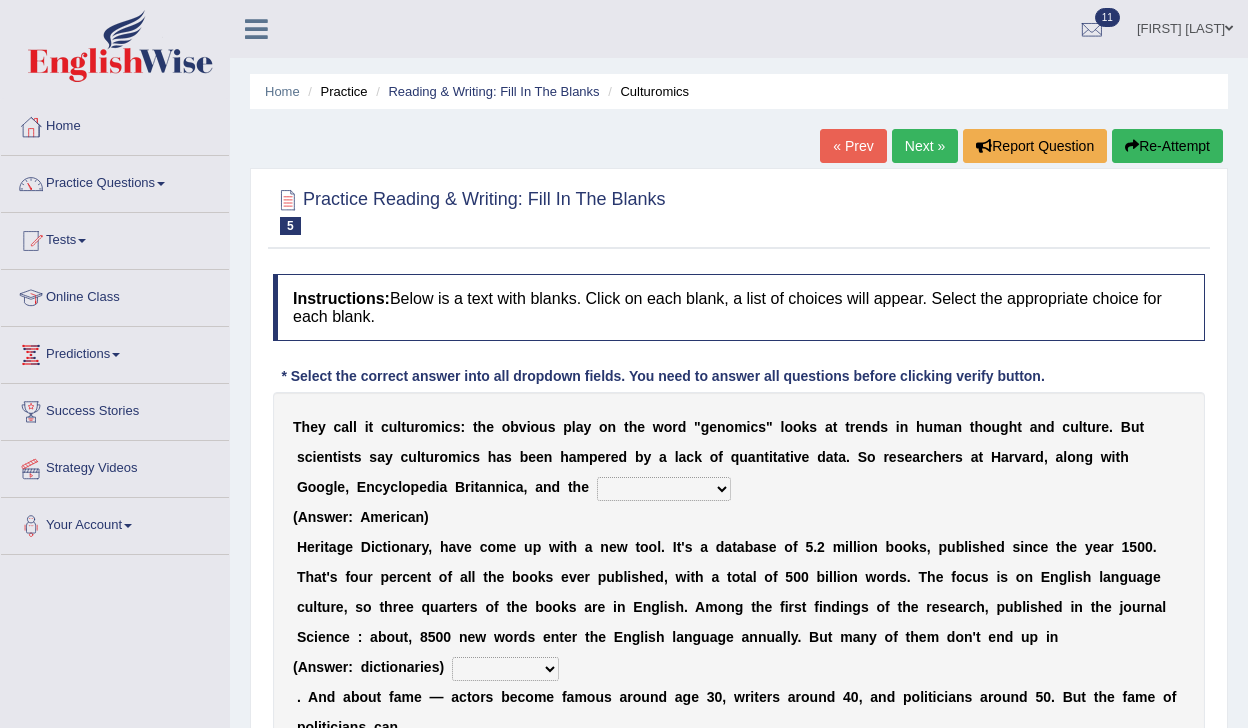 scroll, scrollTop: 0, scrollLeft: 0, axis: both 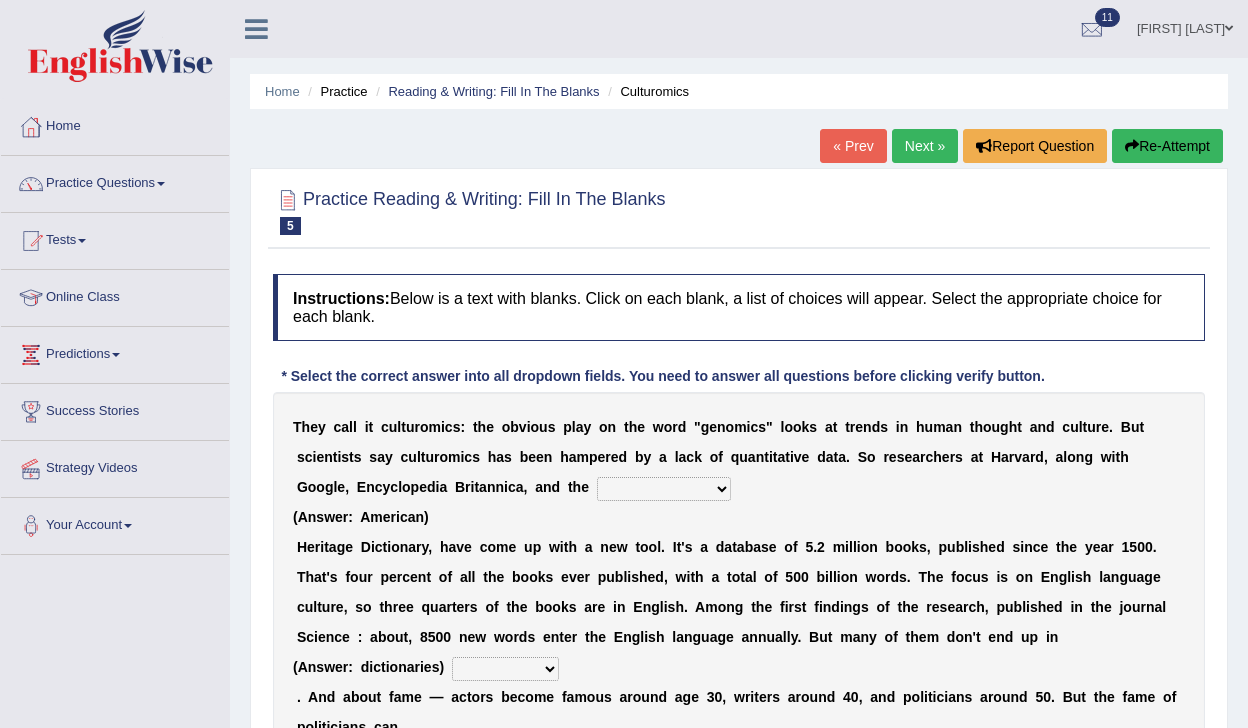 click on "Mettlesome Silicon Acetaminophen American" at bounding box center [664, 489] 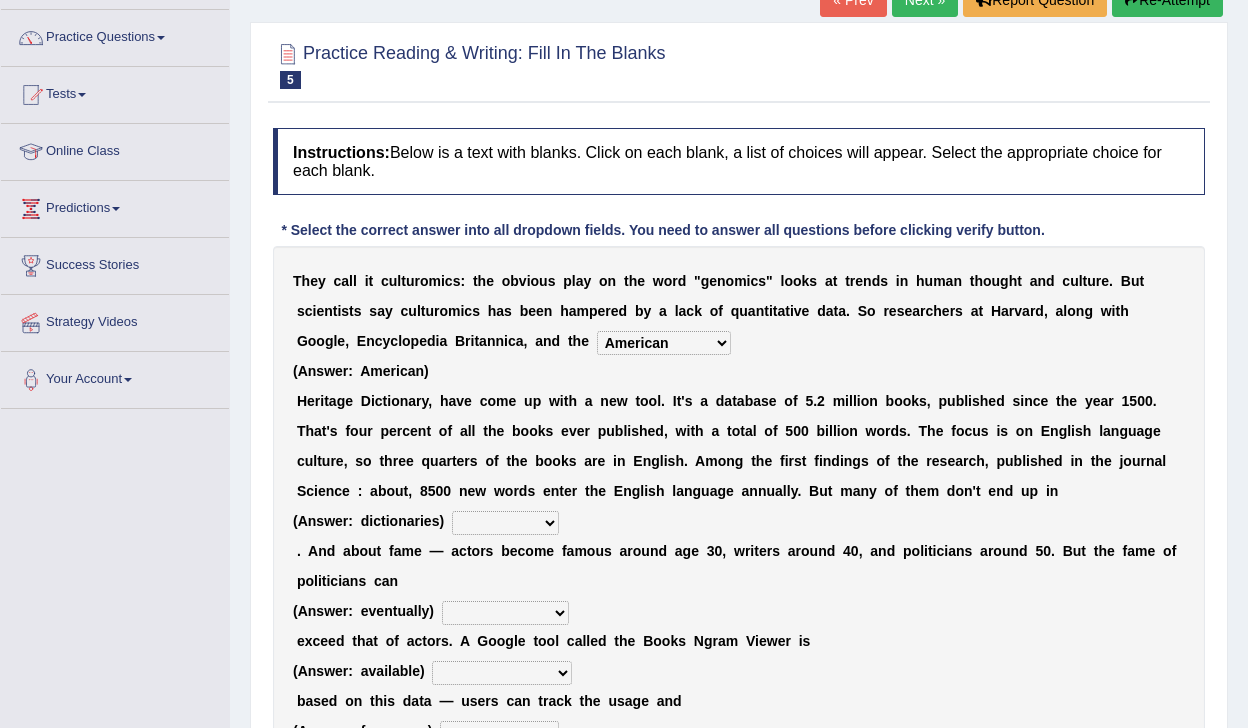 scroll, scrollTop: 0, scrollLeft: 0, axis: both 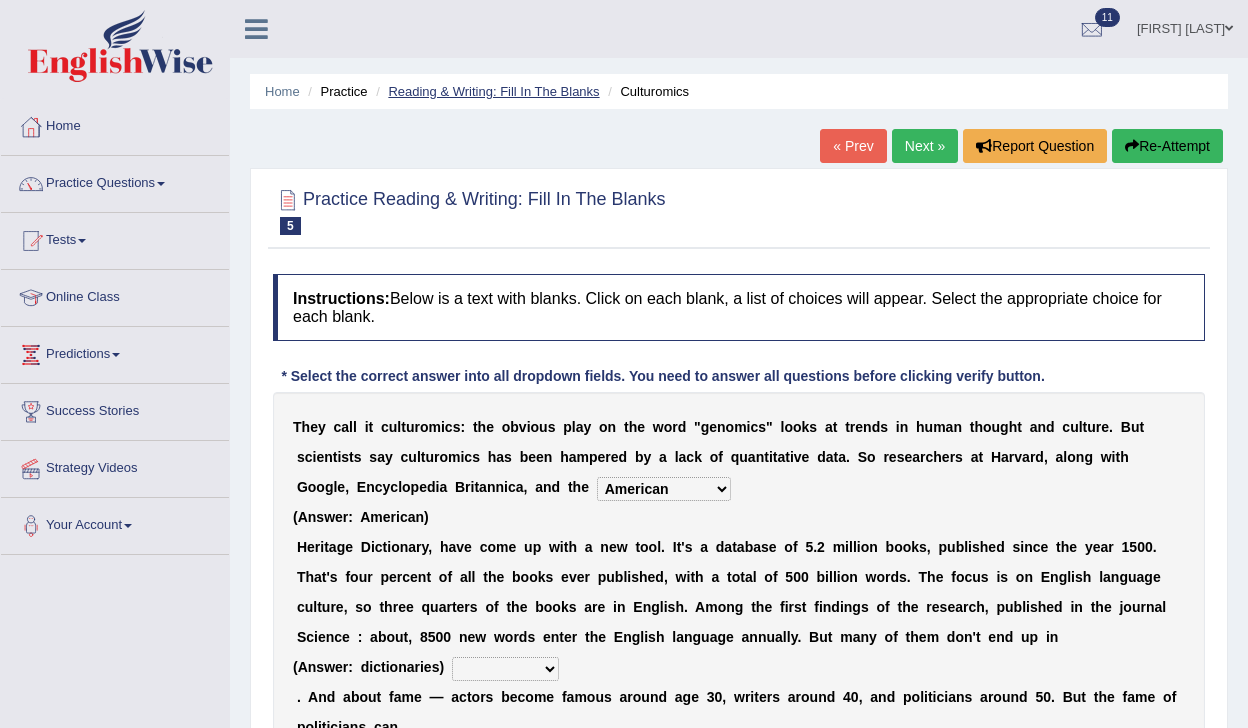 click on "Reading & Writing: Fill In The Blanks" at bounding box center [493, 91] 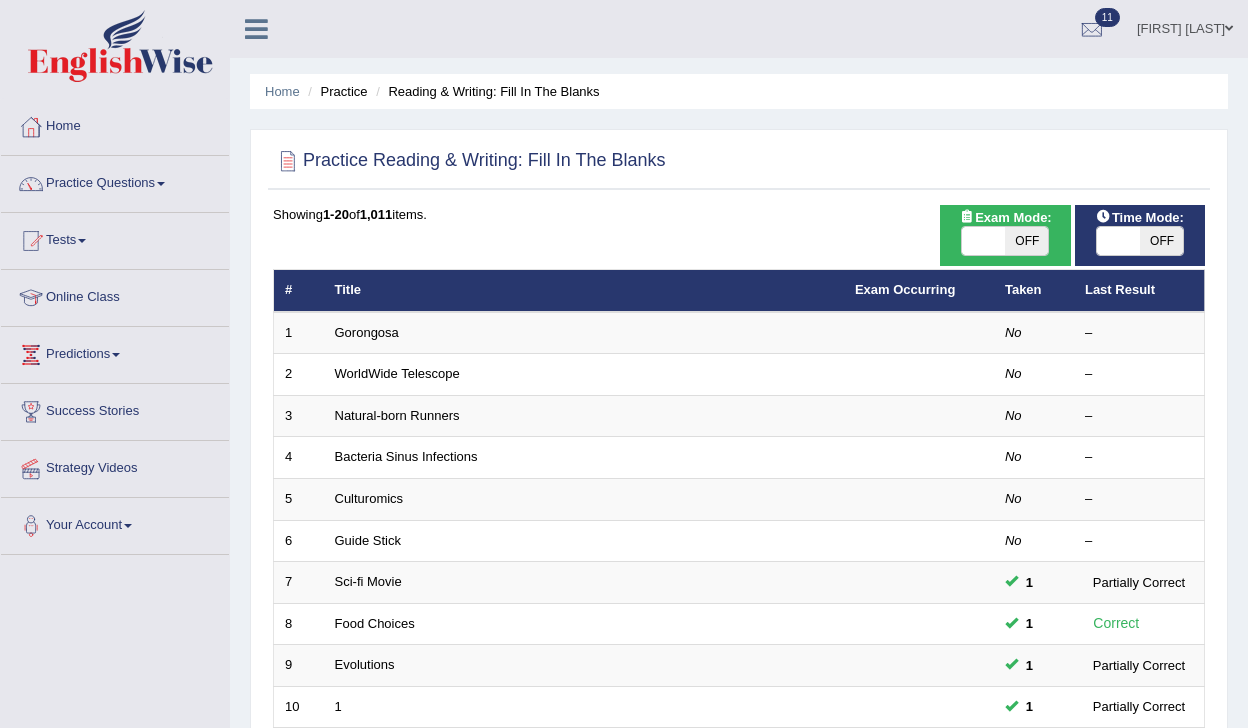 scroll, scrollTop: 0, scrollLeft: 0, axis: both 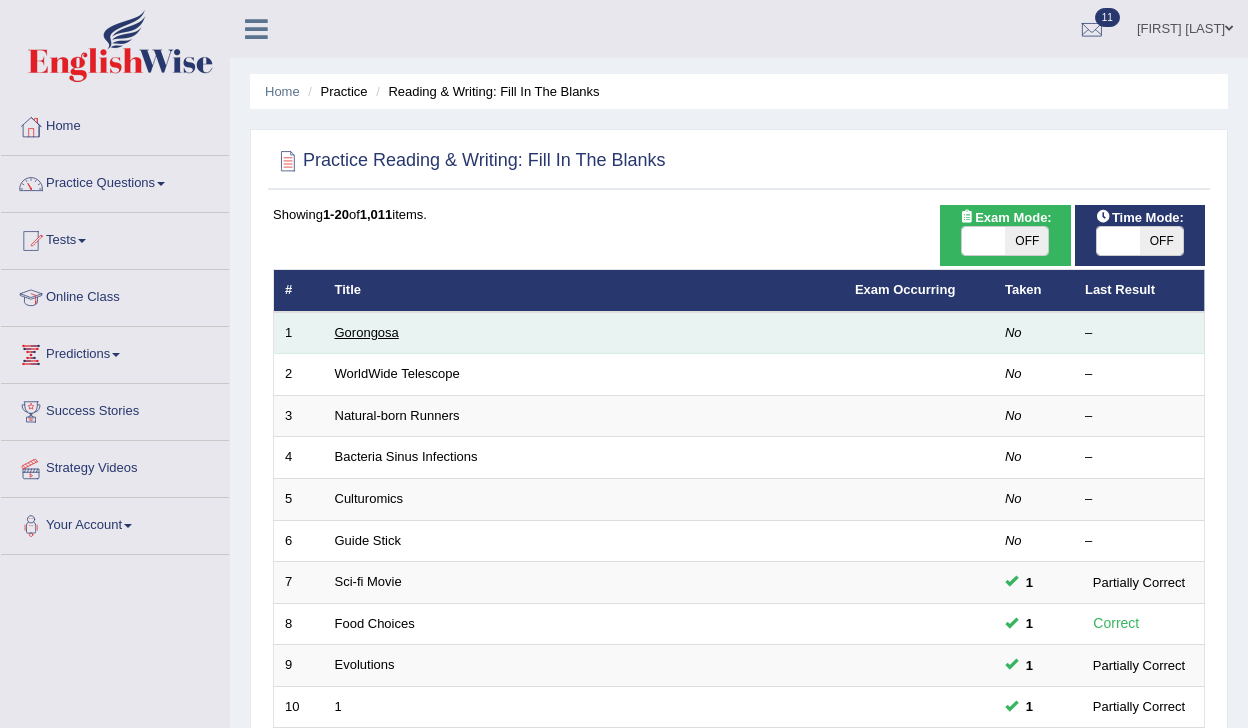 click on "Gorongosa" at bounding box center [367, 332] 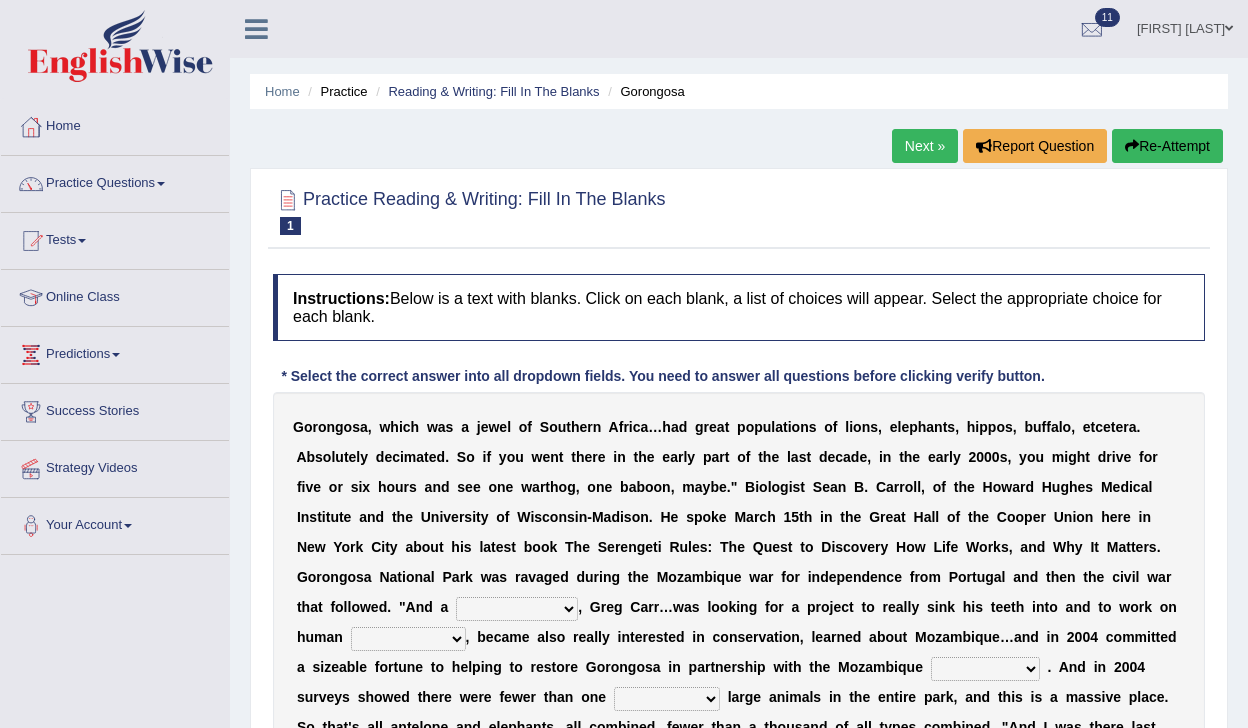 scroll, scrollTop: 0, scrollLeft: 0, axis: both 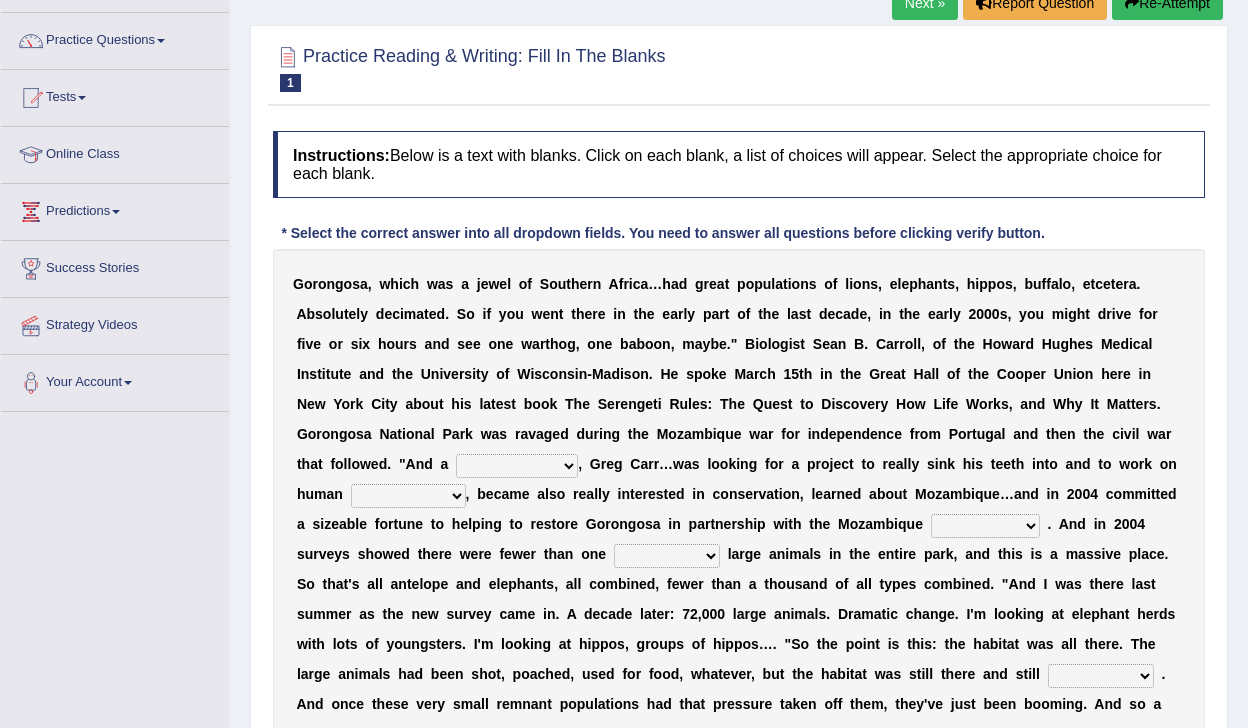 click on "passion solstice ballast philanthropist" at bounding box center [517, 466] 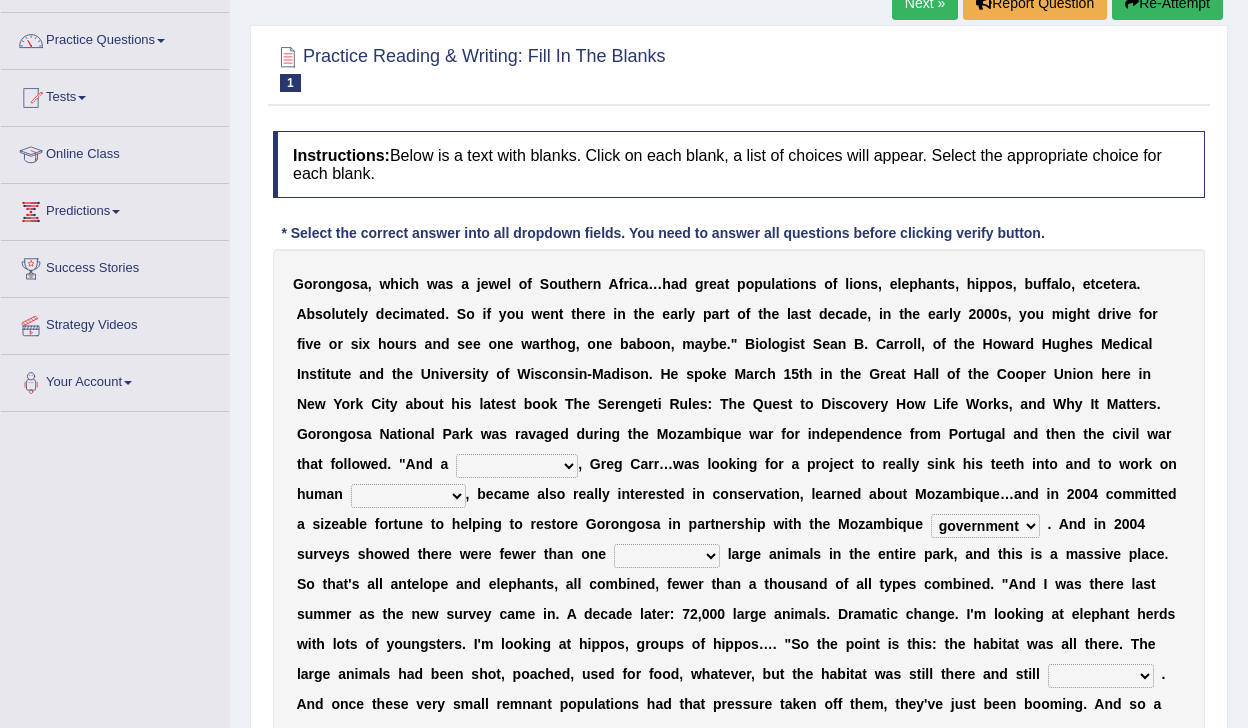 click on "parliament semanticist government journalist" at bounding box center (985, 526) 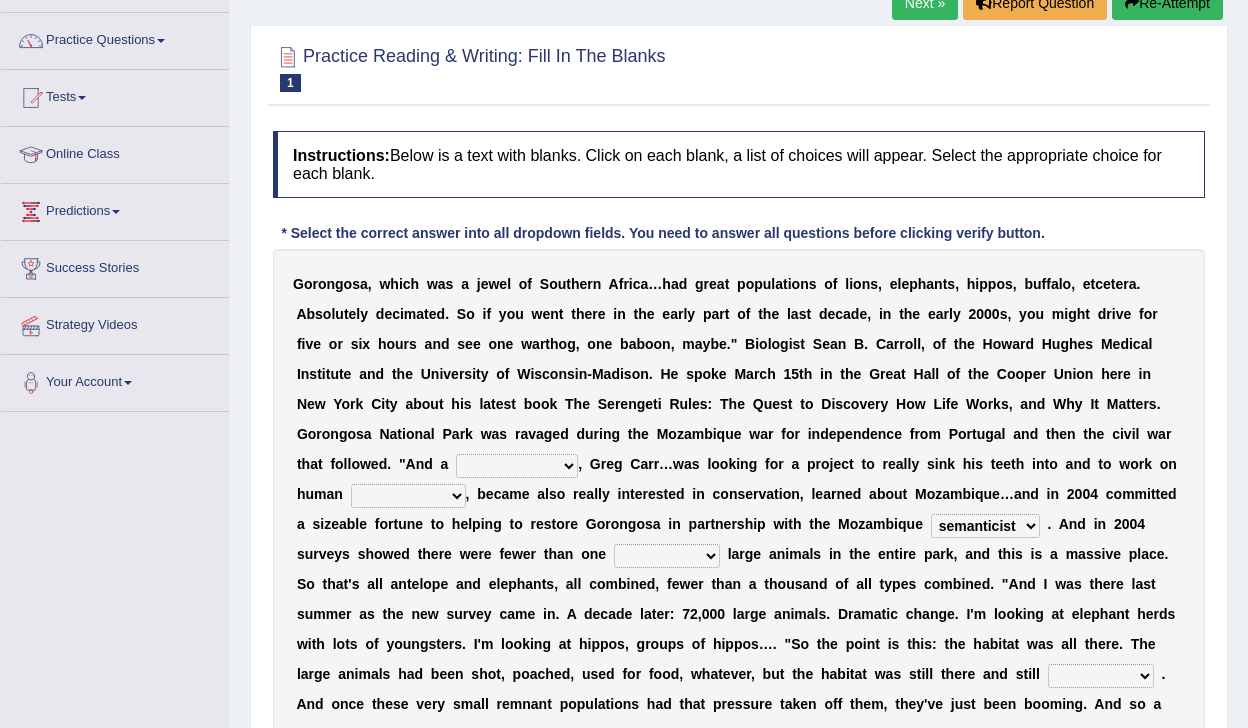 click on "negligence prevalence development malevolence" at bounding box center [408, 496] 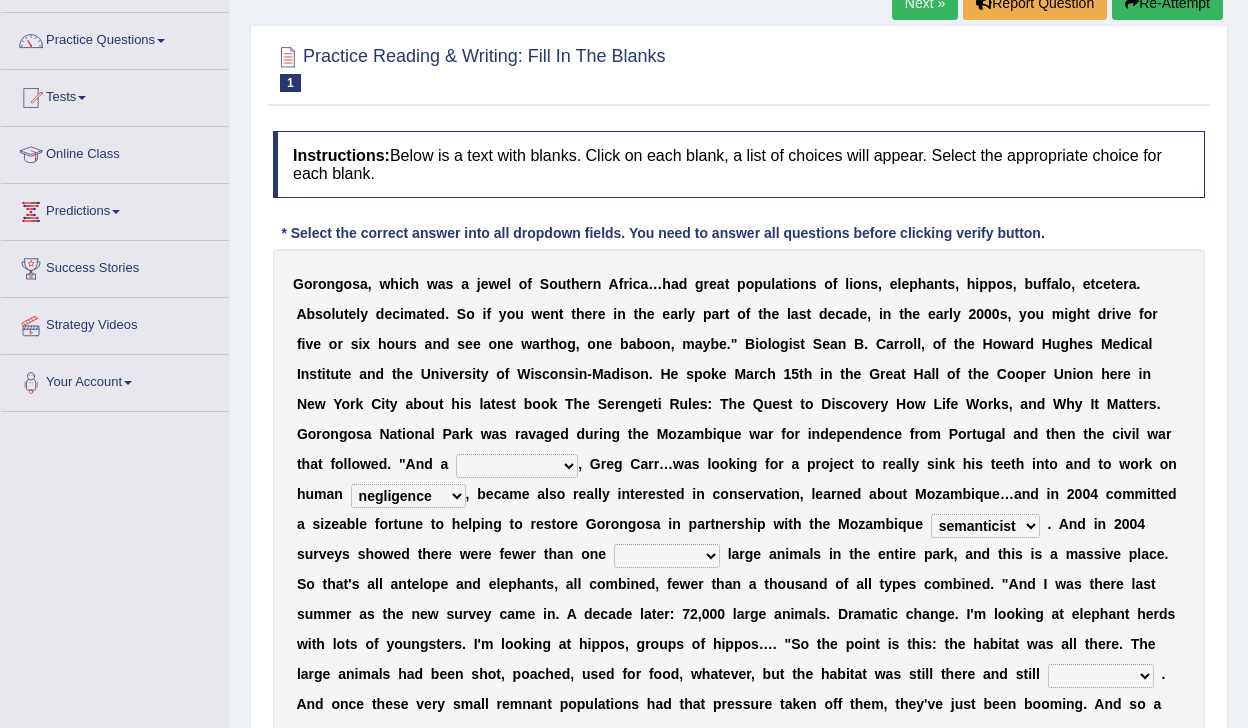 click on "passion solstice ballast philanthropist" at bounding box center [517, 466] 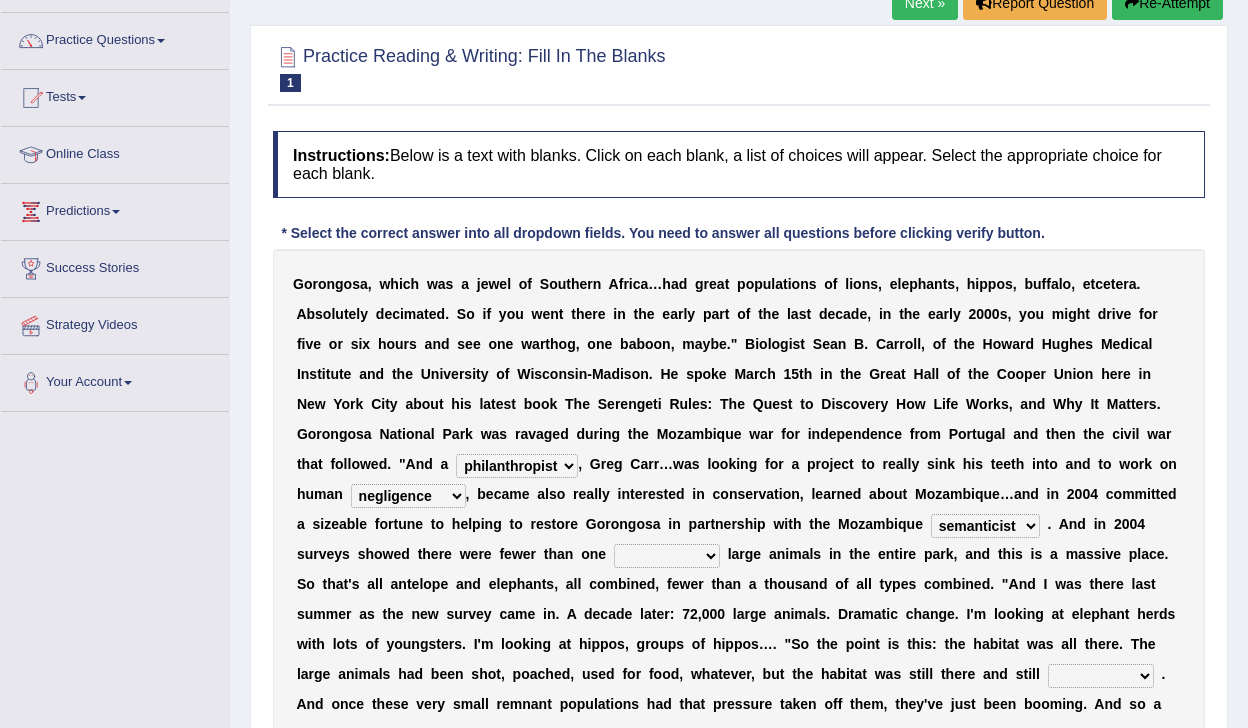 click on "negligence prevalence development malevolence" at bounding box center (408, 496) 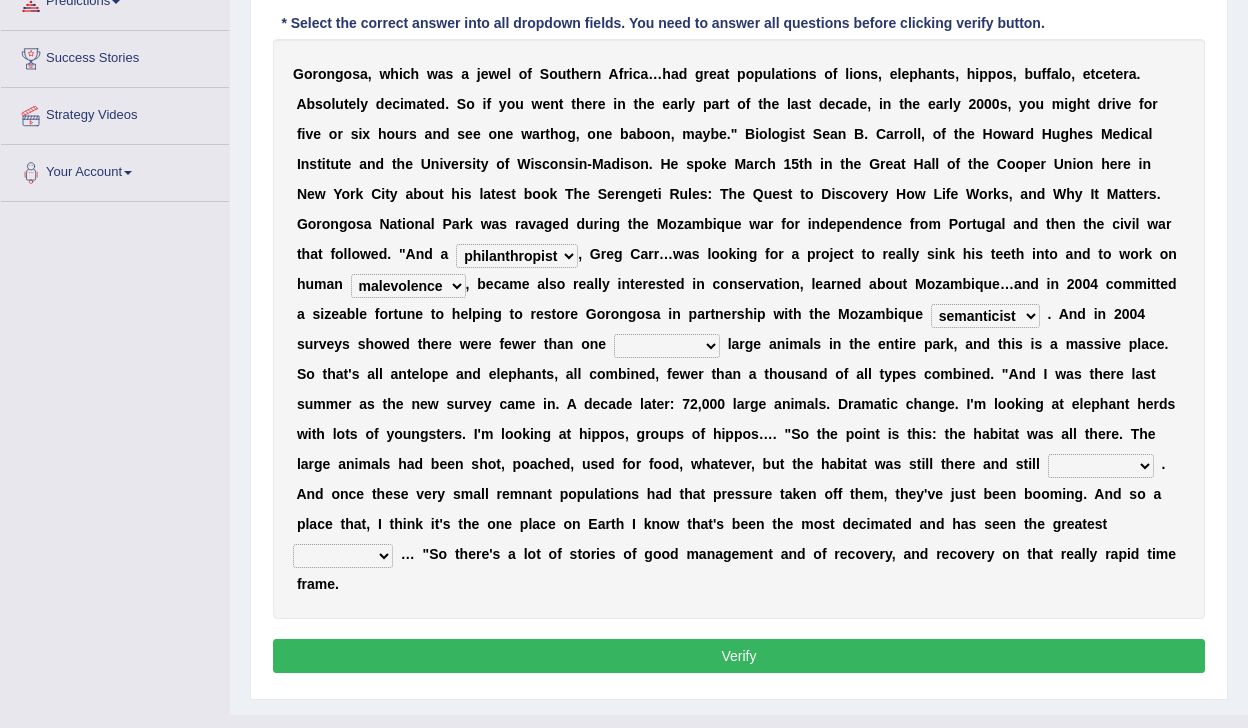 scroll, scrollTop: 355, scrollLeft: 0, axis: vertical 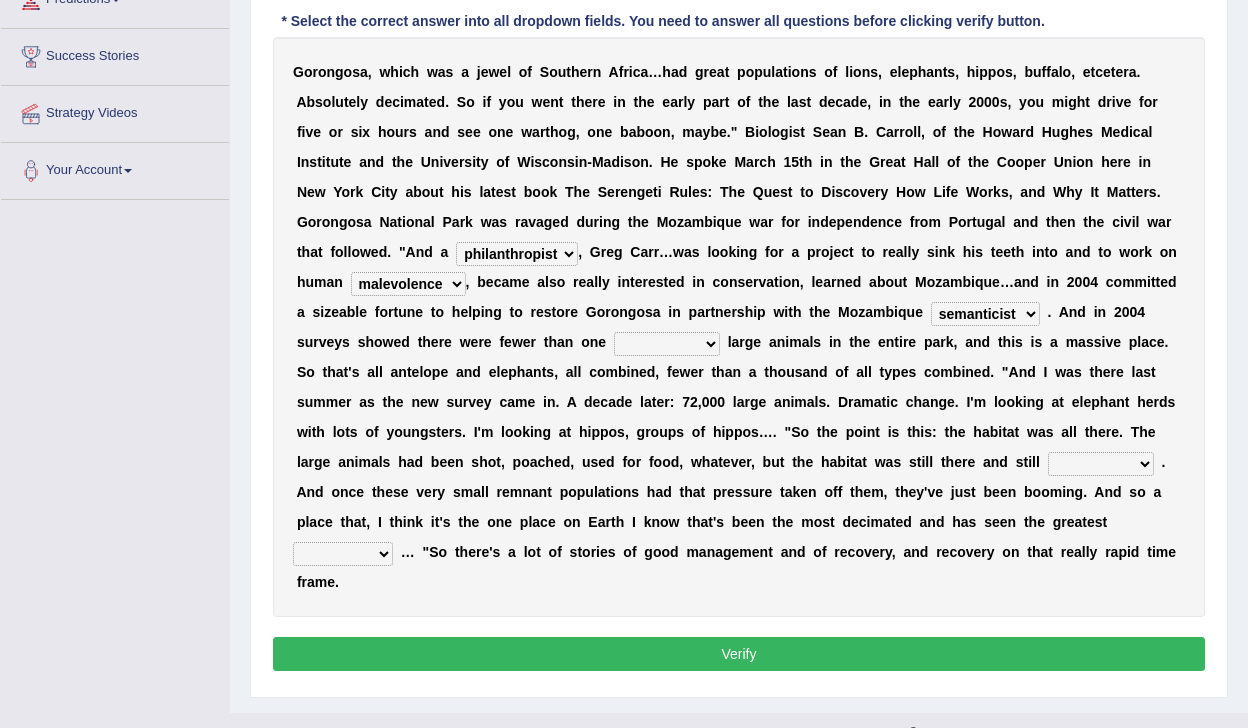 click on "G o r o n g o s a ,    w h i c h    w a s    a    j e w e l    o f    S o u t h e r n    A f r i c a … h a d    g r e a t    p o p u l a t i o n s    o f    l i o n s ,    e l e p h a n t s ,    h i p p o s ,    b u f f a l o ,    e t c e t e r a .    A b s o l u t e l y    d e c i m a t e d .    S o    i f    y o u    w e n t    t h e r e    i n    t h e    e a r l y    p a r t    o f    t h e    l a s t    d e c a d e ,    i n    t h e    e a r l y    2 0 0 0 s ,    y o u    m i g h t    d r i v e    f o r    f i v e    o r    s i x    h o u r s    a n d    s e e    o n e    w a r t h o g ,    o n e    b a b o o n ,    m a y b e . "    B i o l o g i s t    S e a n    B .    C a r r o l l ,    o f    t h e    H o w a r d    H u g h e s    M e d i c a l    I n s t i t u t e    a n d    t h e    U n i v e r s i t y    o f    W i s c o n s i n - M a d i s o n .    H e    s p o k e    M a r c h    1 5 t h    i n    t h e    G r e a t    H" at bounding box center [739, 327] 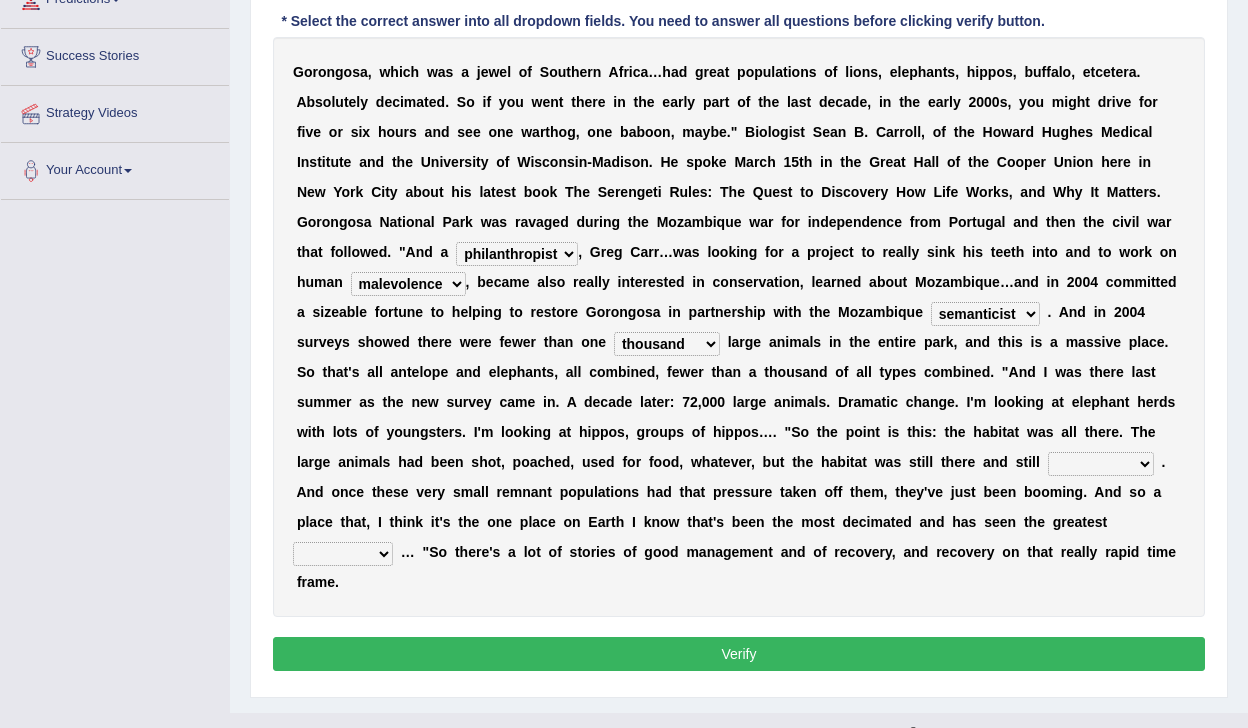 click on "assertive incidental compulsive productive" at bounding box center [1101, 464] 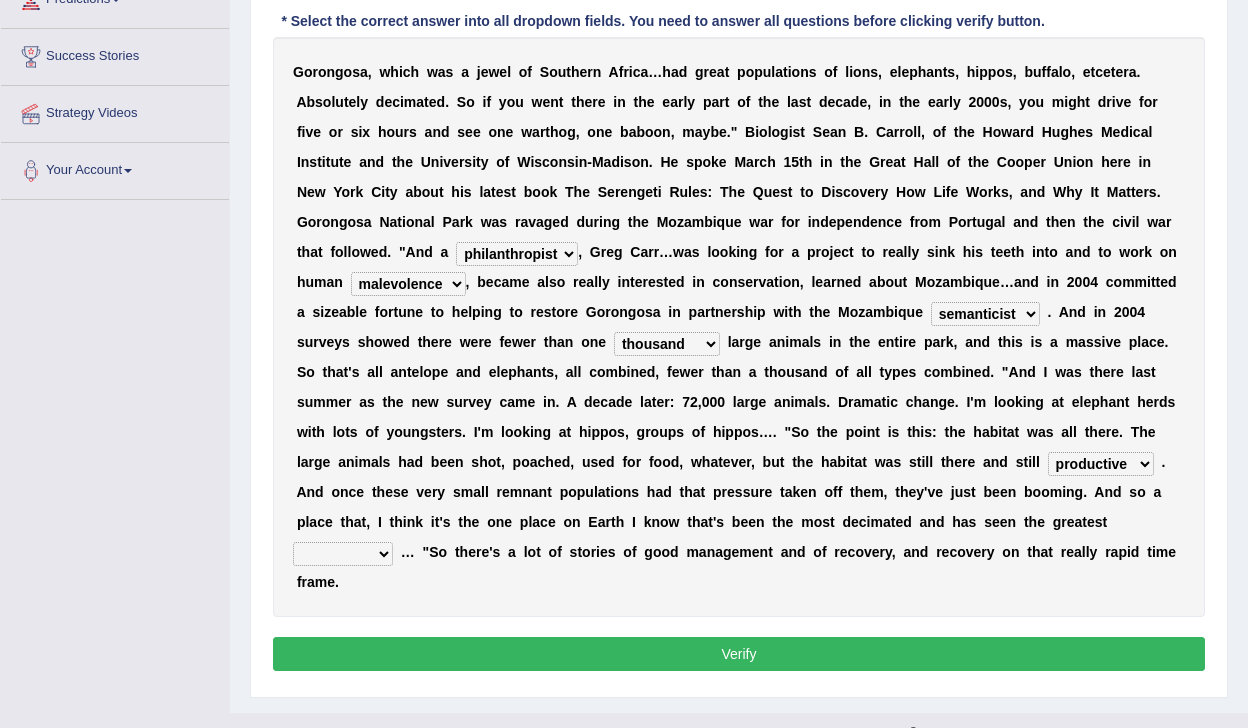 click on "recovery efficacy golly stumpy" at bounding box center (343, 554) 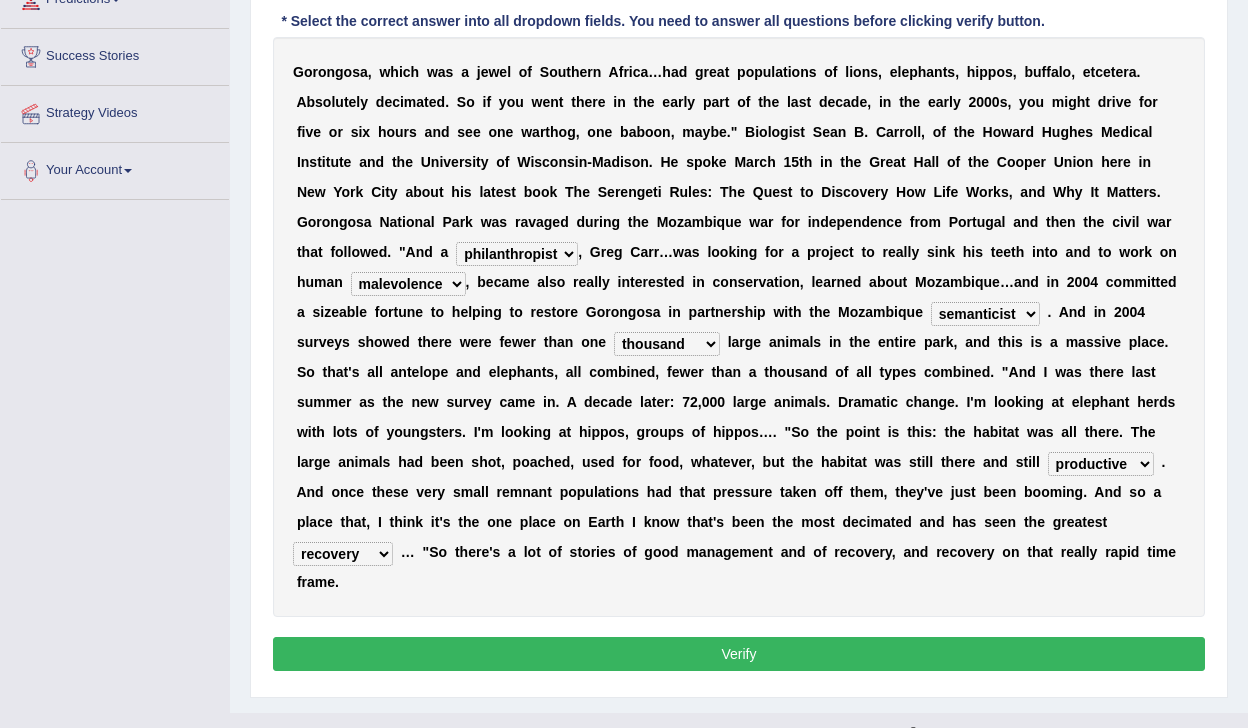 click on "Verify" at bounding box center [739, 654] 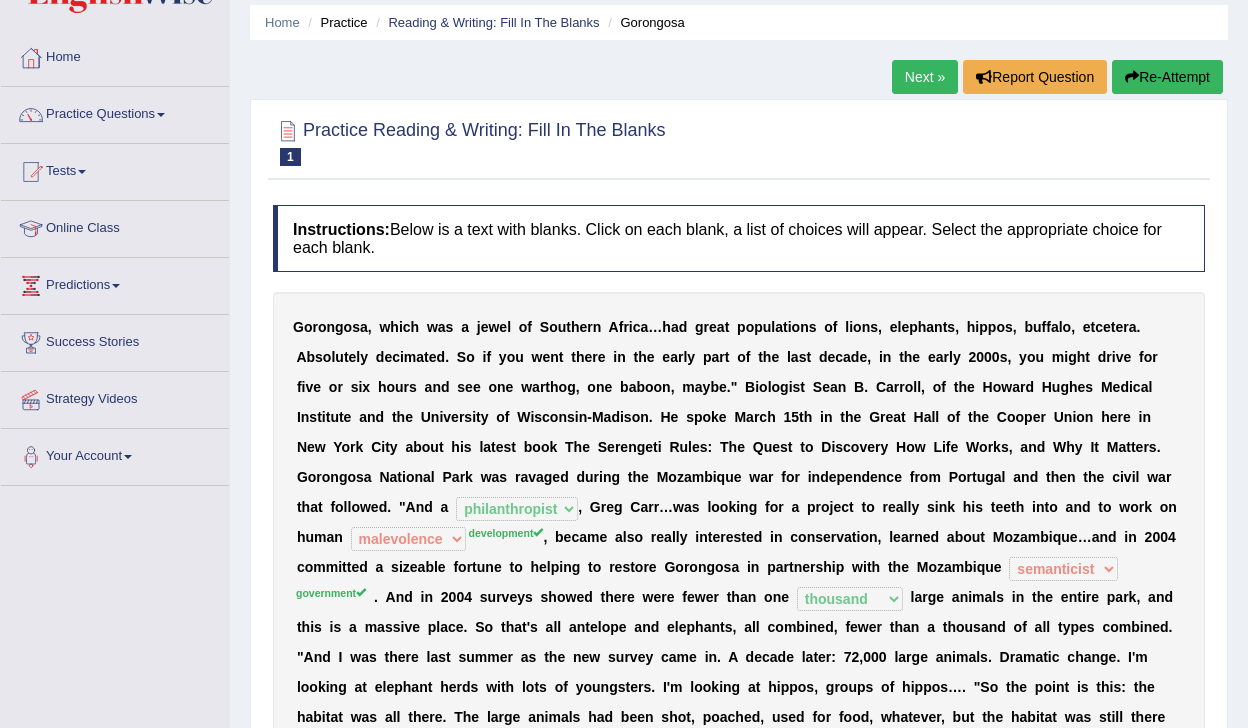 scroll, scrollTop: 0, scrollLeft: 0, axis: both 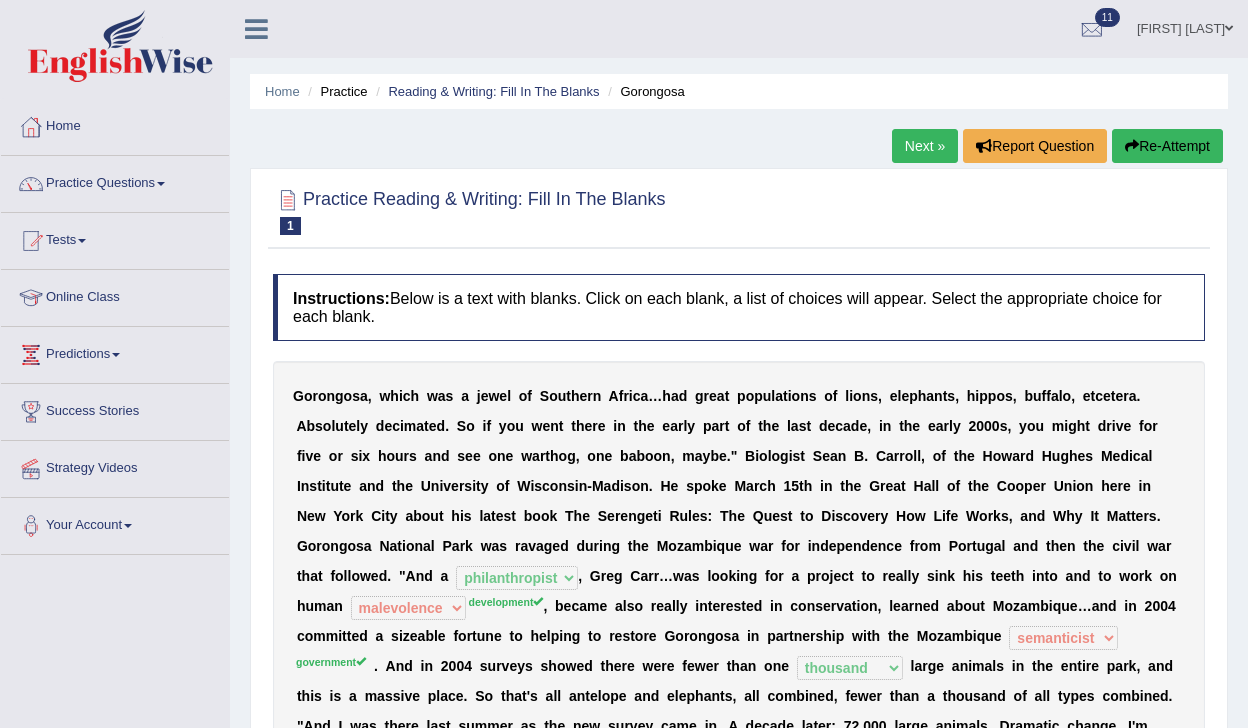 click on "Next »" at bounding box center [925, 146] 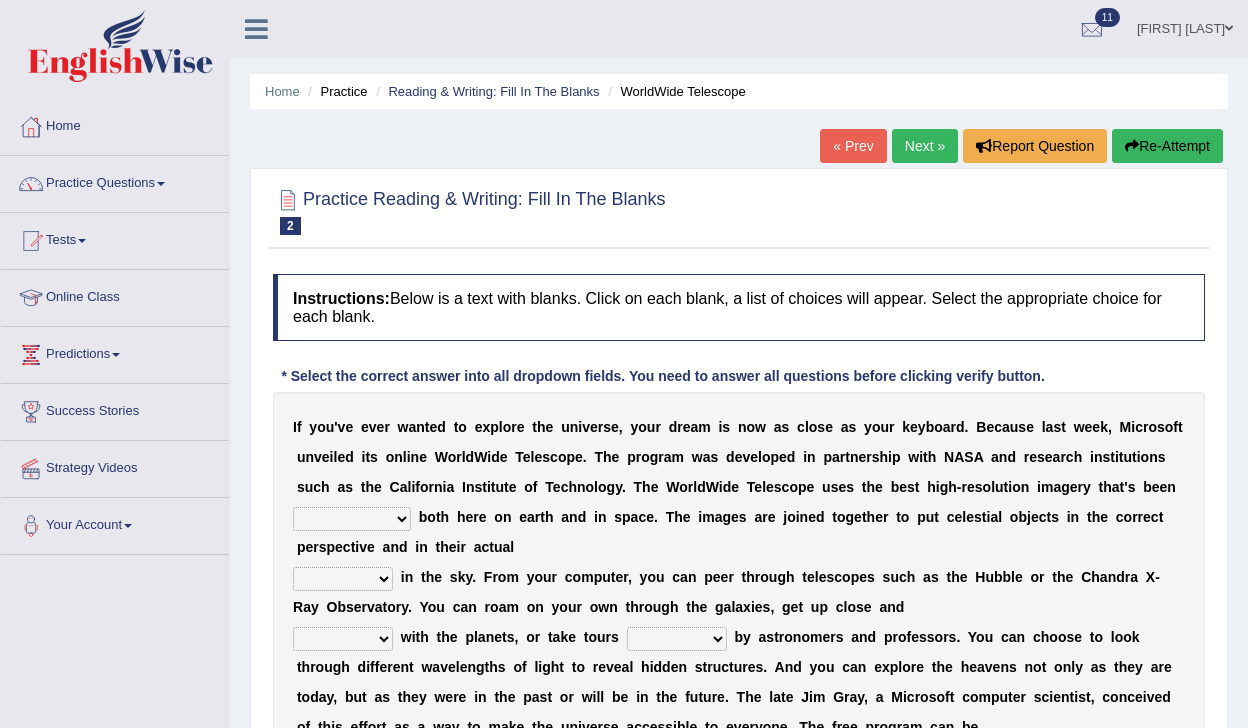 scroll, scrollTop: 0, scrollLeft: 0, axis: both 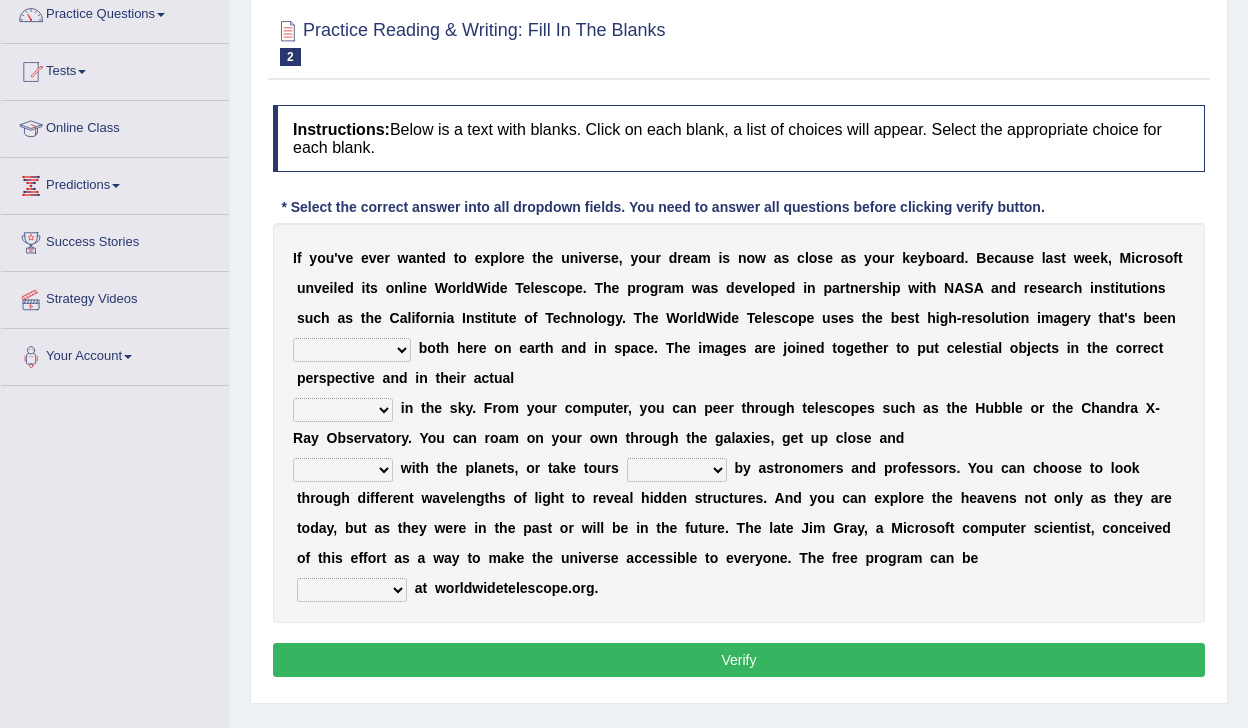 click on "degraded ascended remonstrated generated" at bounding box center (352, 350) 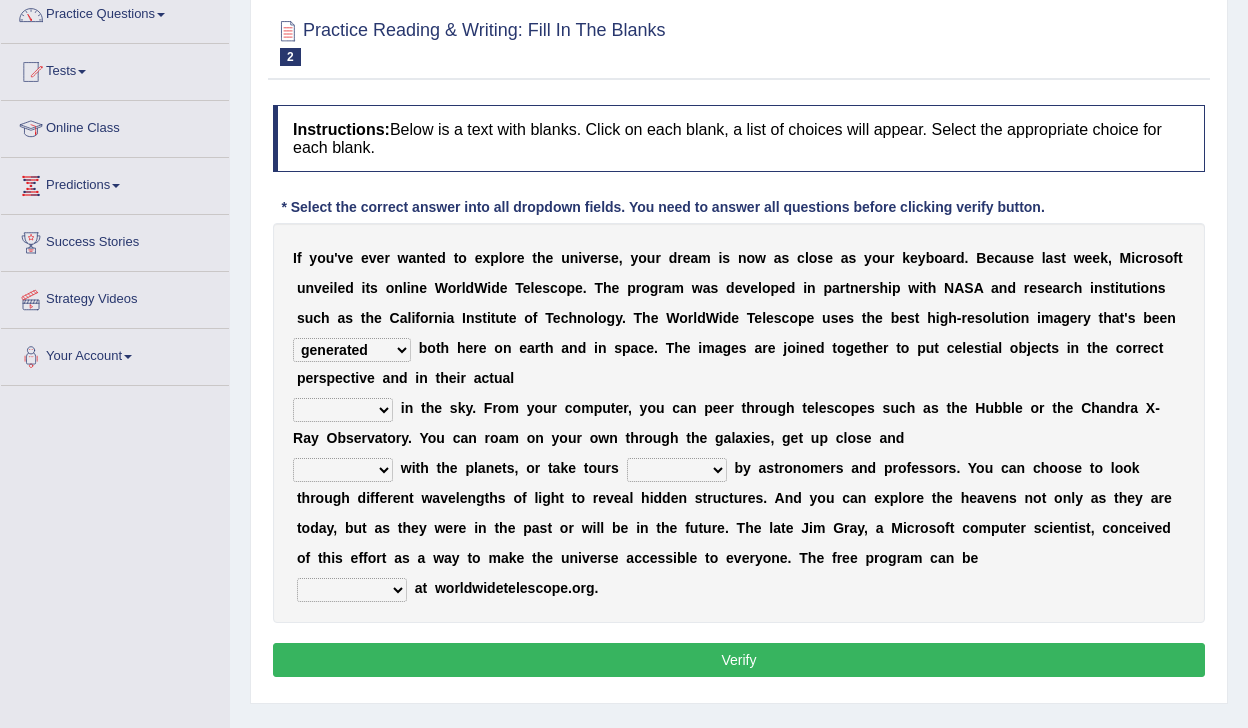 click on "aspects parts conditions positions" at bounding box center [343, 410] 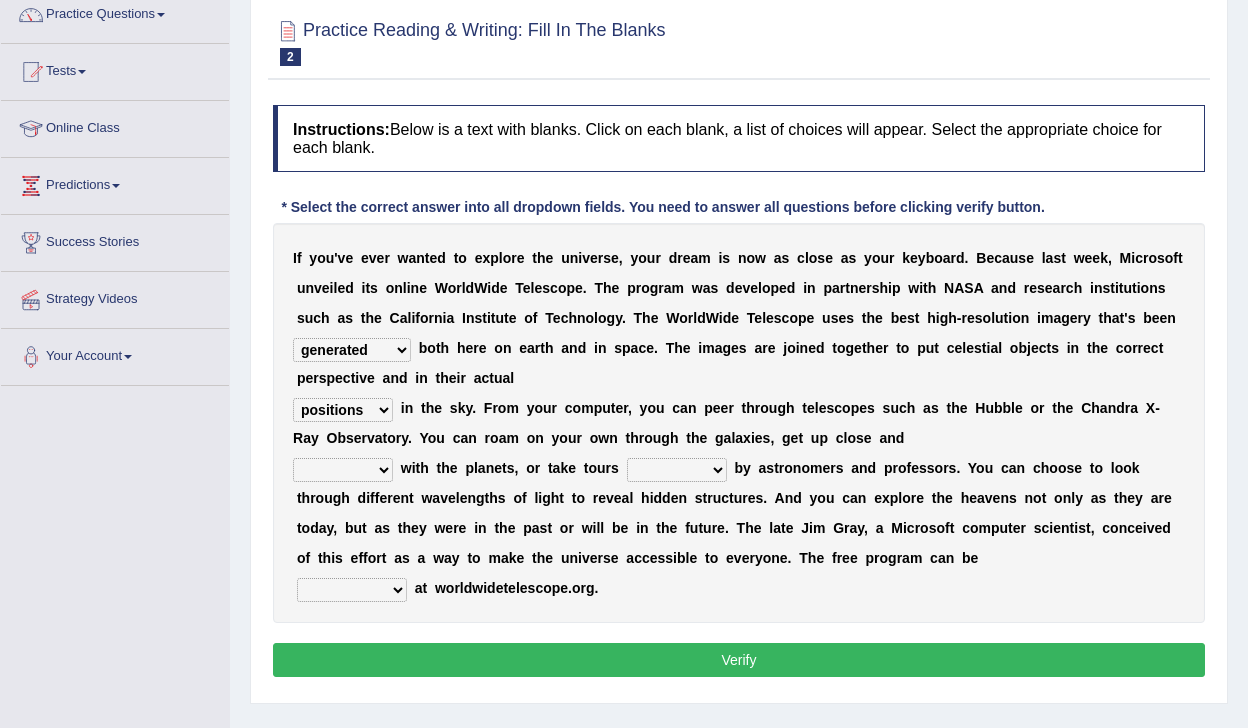 click on "aspects parts conditions positions" at bounding box center (343, 410) 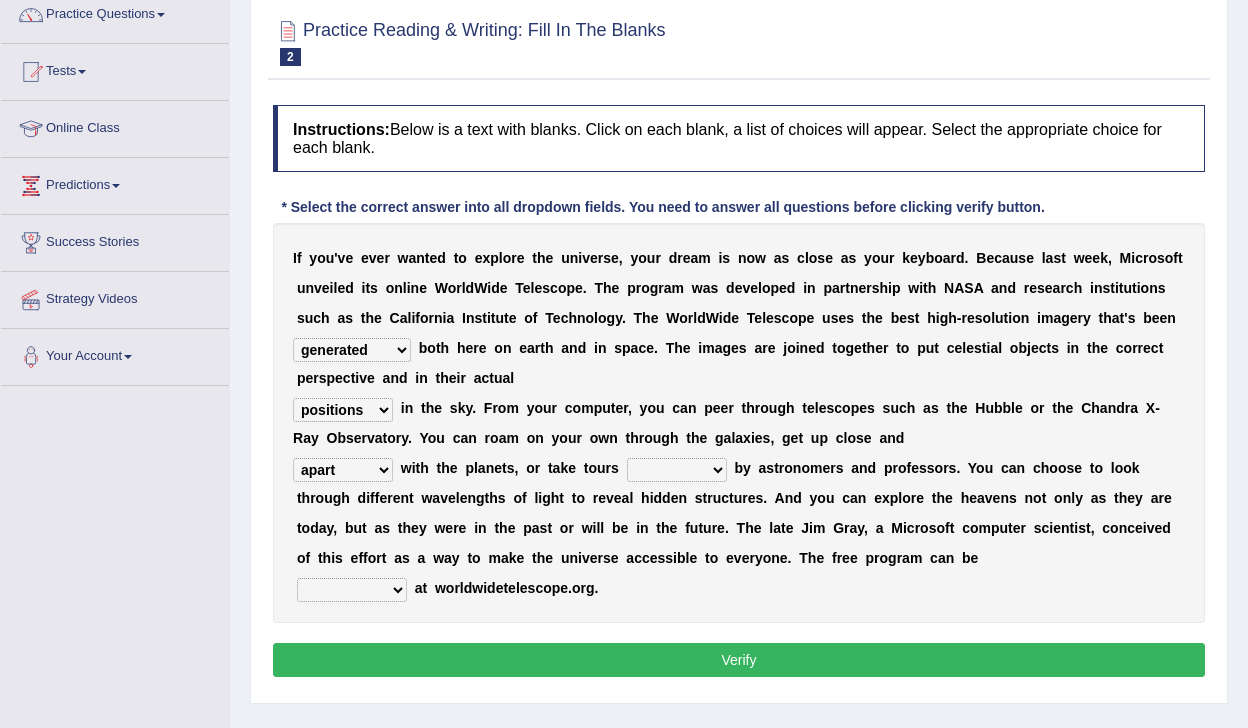 click on "guide guided guiding to guide" at bounding box center [677, 470] 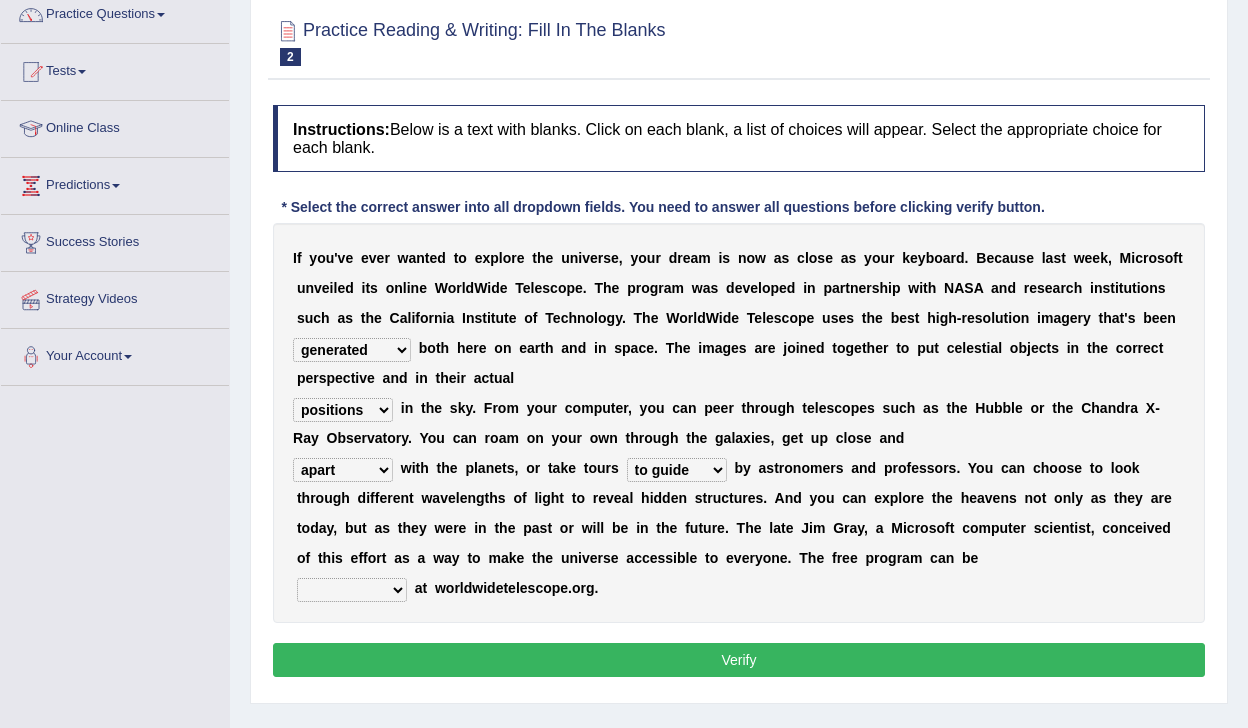 click on "personal individual apart polite" at bounding box center [343, 470] 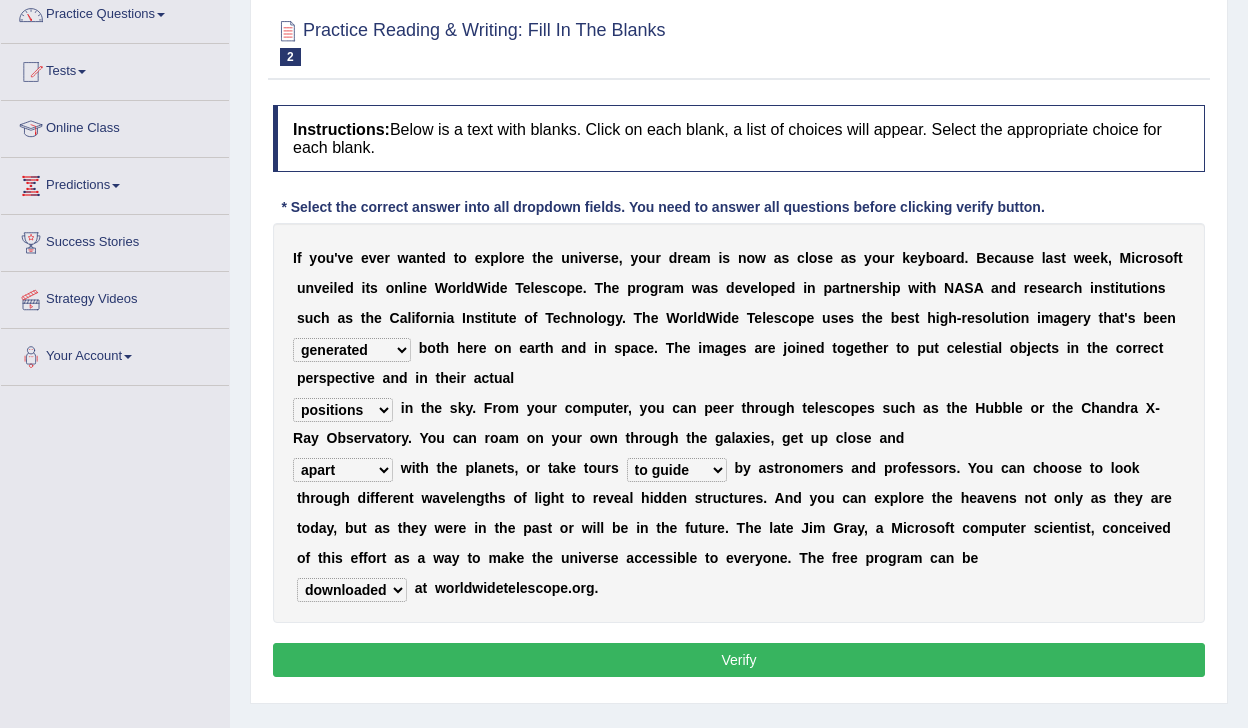 click on "Verify" at bounding box center [739, 660] 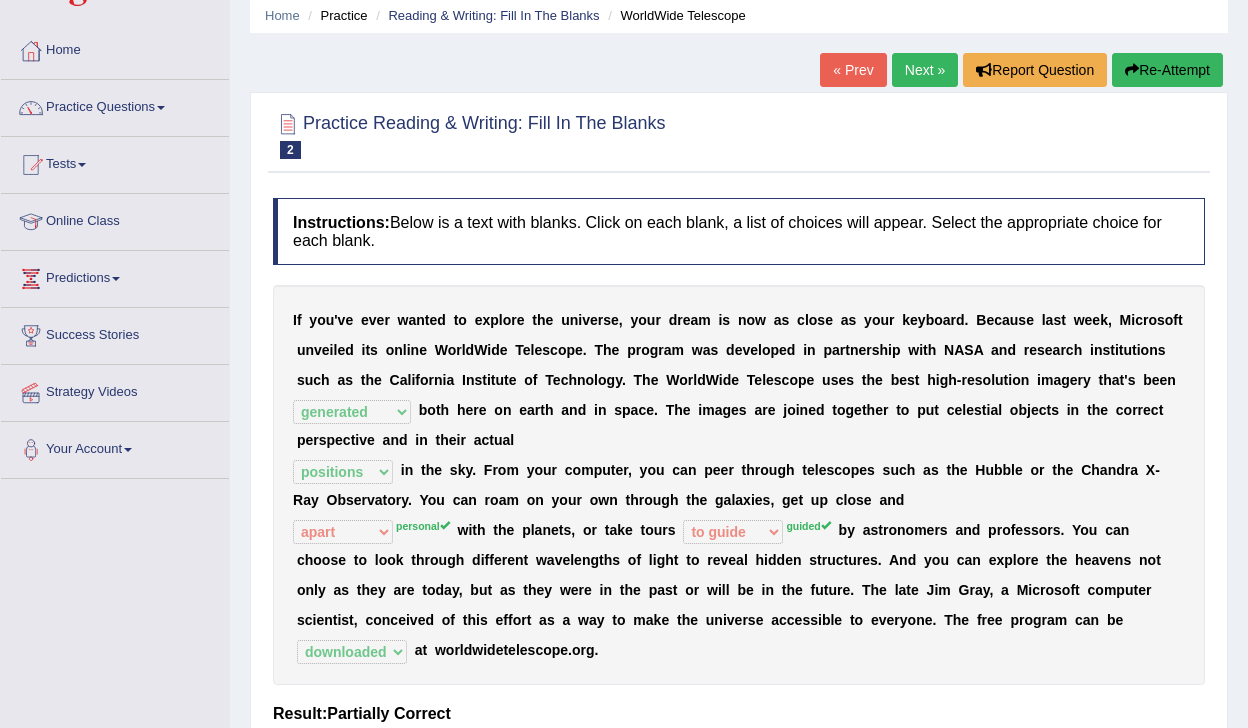 scroll, scrollTop: 0, scrollLeft: 0, axis: both 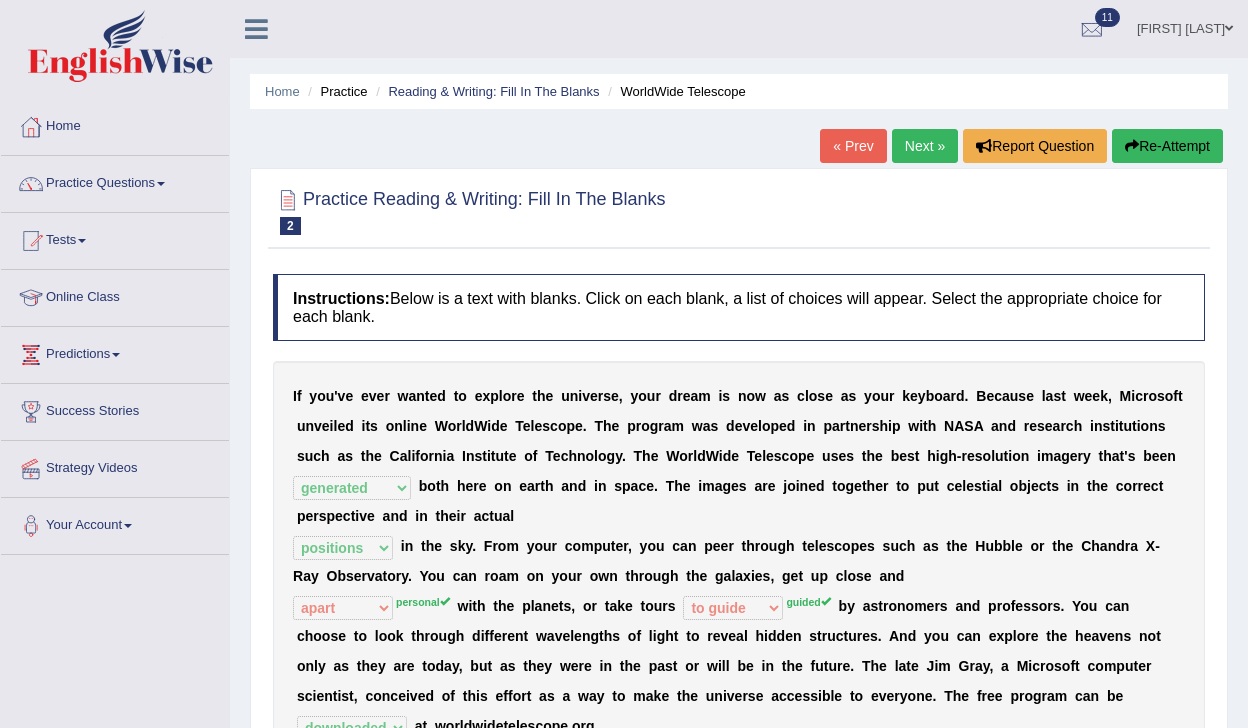 click on "Next »" at bounding box center (925, 146) 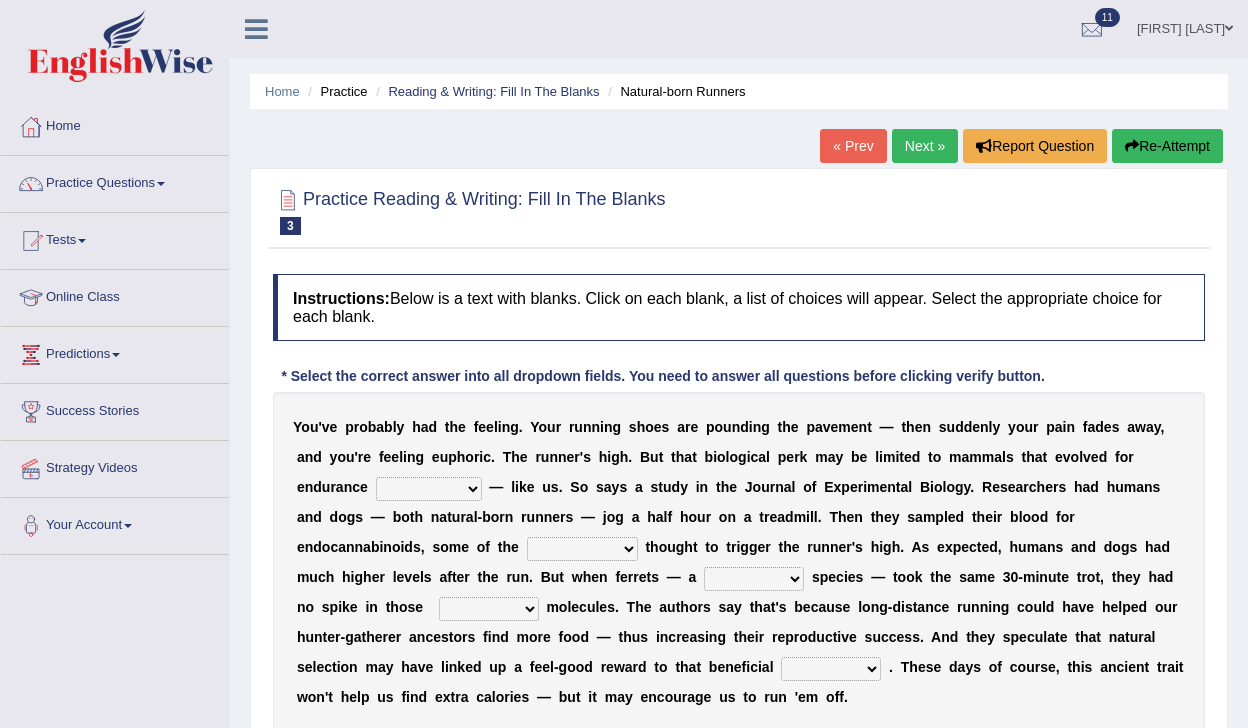 scroll, scrollTop: 0, scrollLeft: 0, axis: both 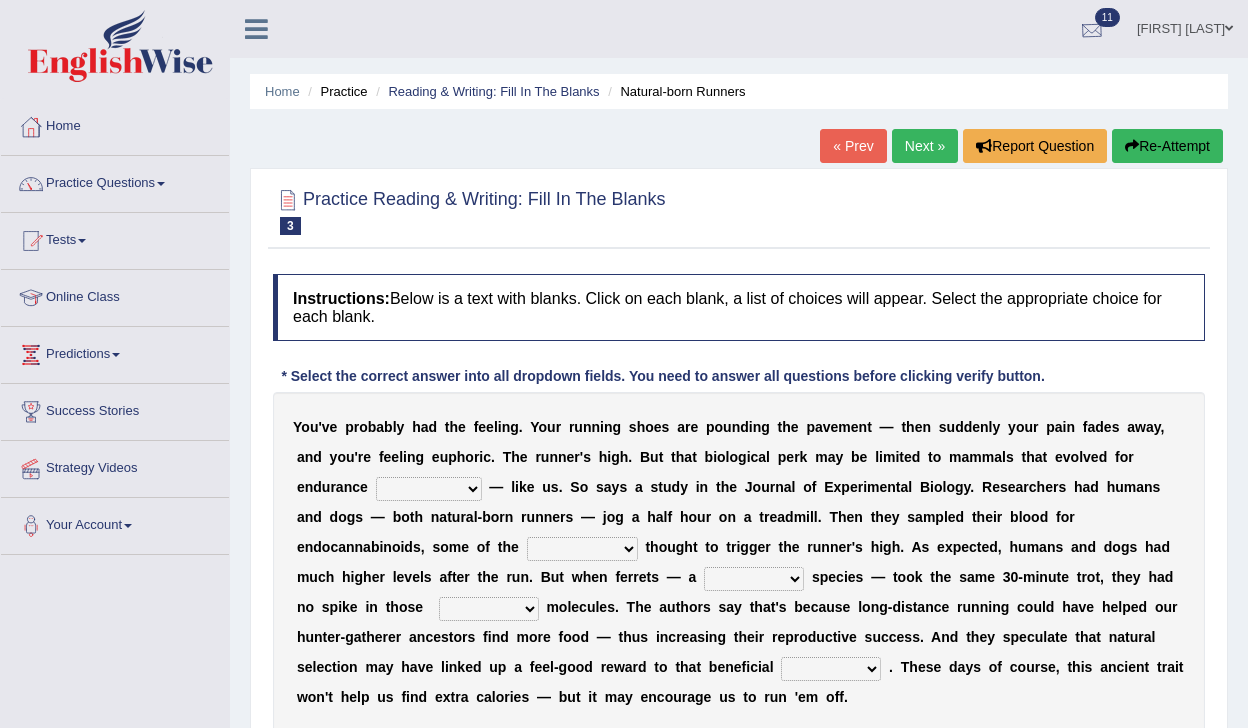 click at bounding box center [1092, 30] 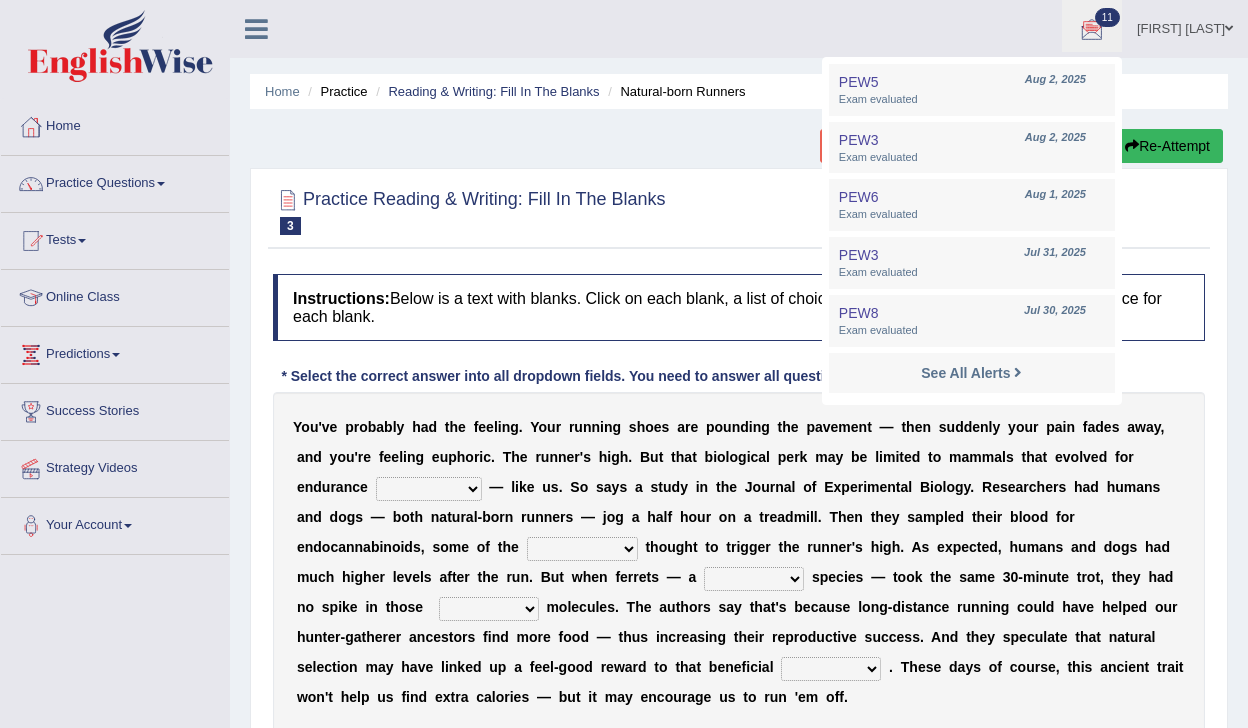 click at bounding box center [1092, 30] 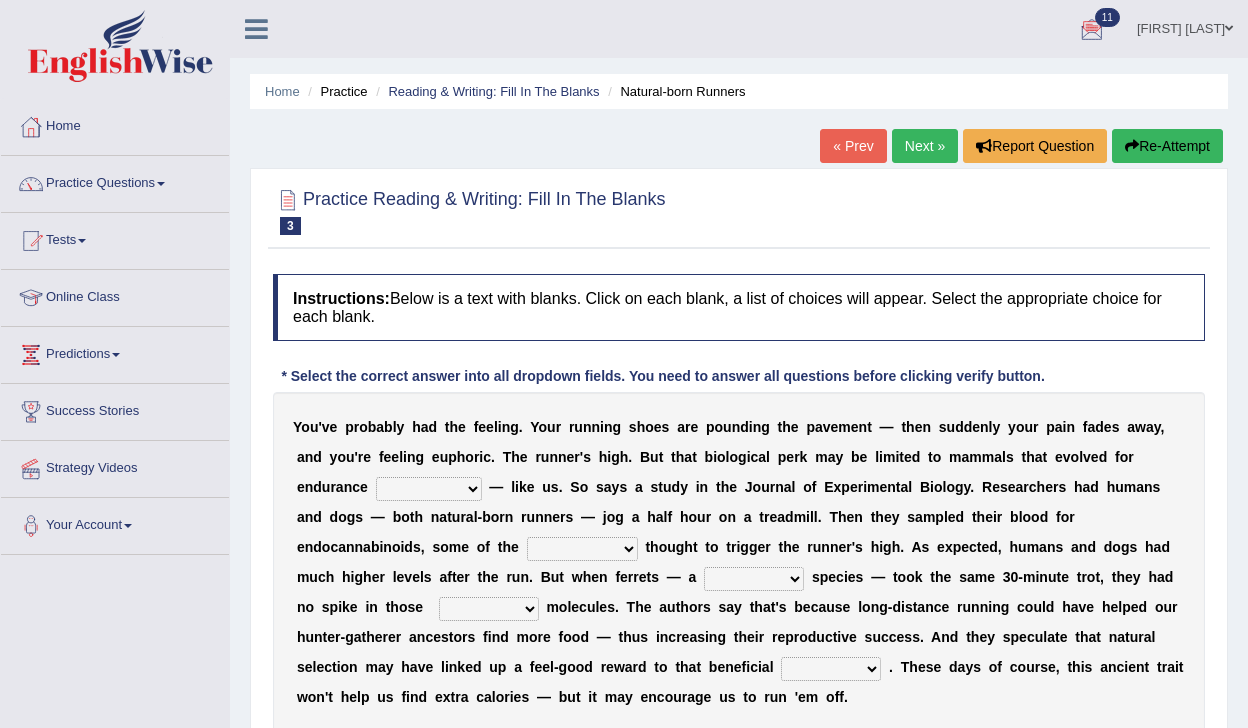 click on "dykes personalize classifies exercise" at bounding box center (429, 489) 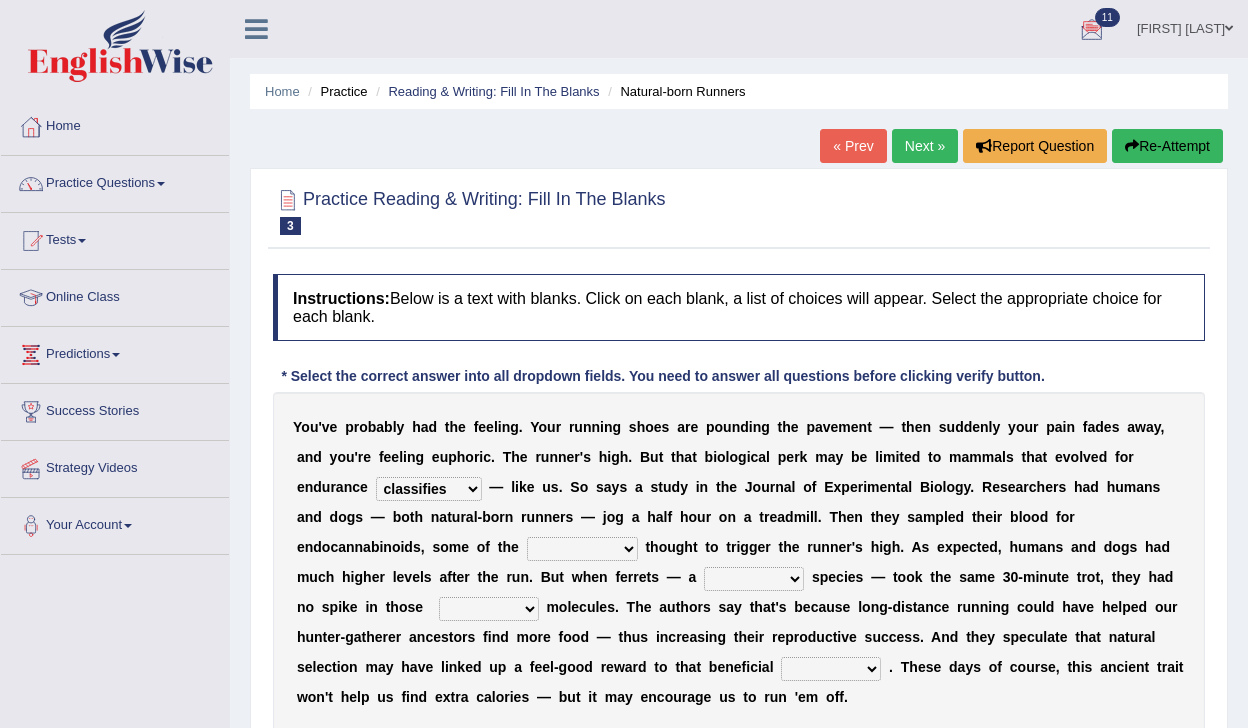 click on "dykes personalize classifies exercise" at bounding box center [429, 489] 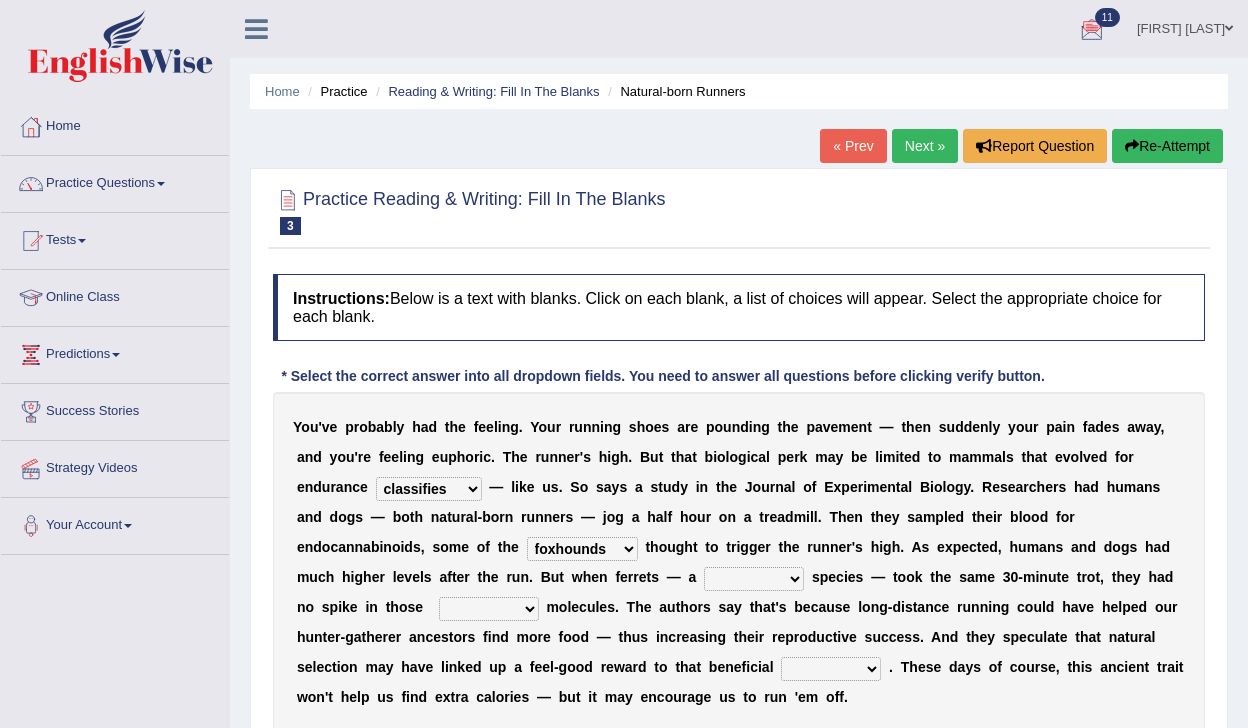 click on "almshouse turnarounds compounds foxhounds" at bounding box center (582, 549) 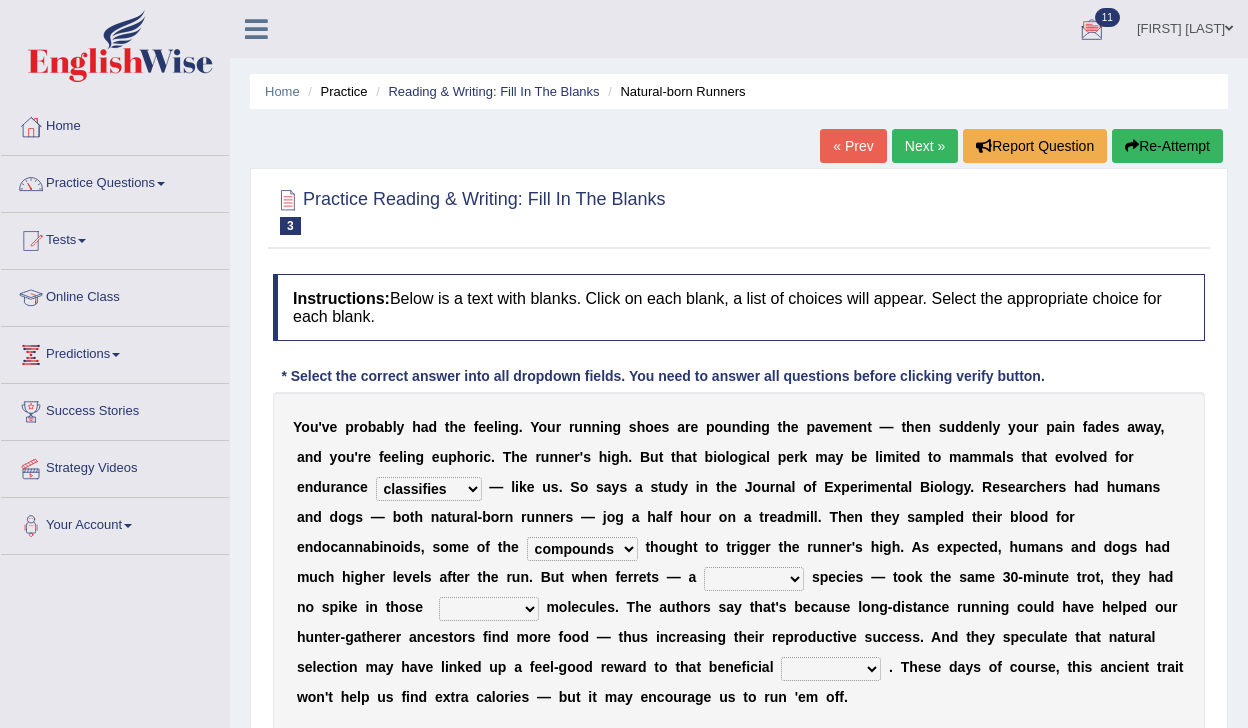 click on "excellency merely faerie sedentary" at bounding box center (754, 579) 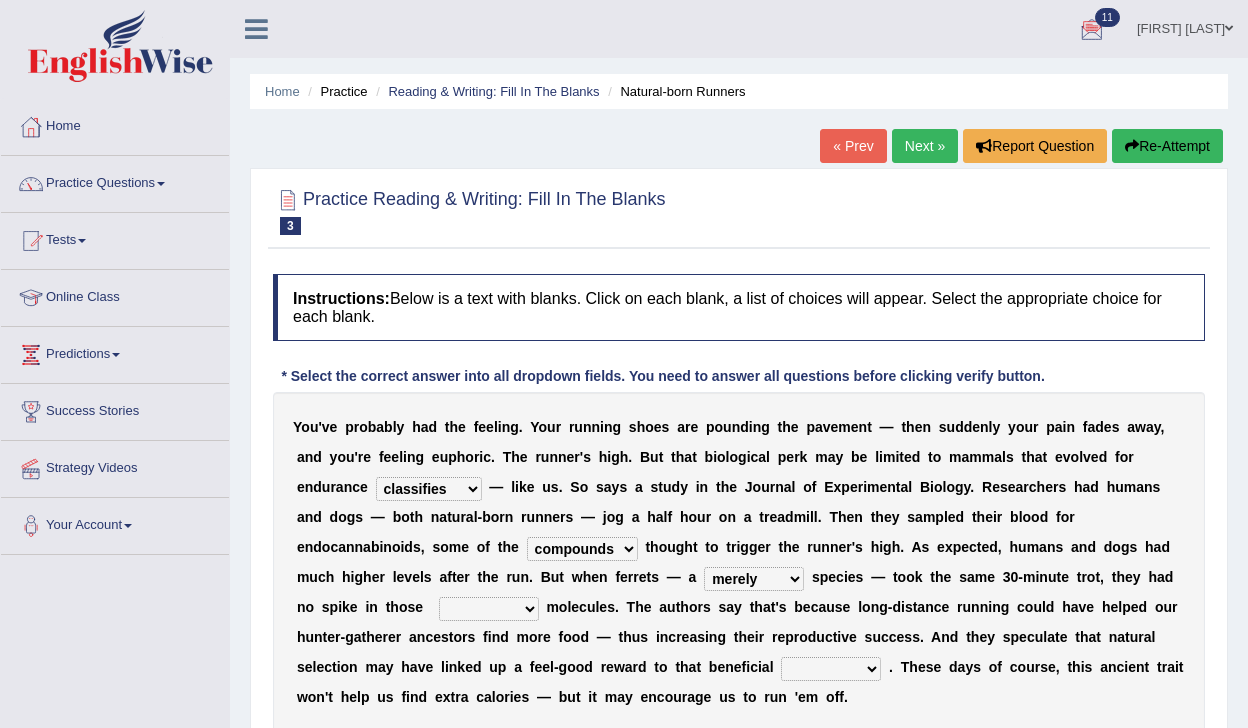 click on "groaned feel-good inchoate loaned" at bounding box center [489, 609] 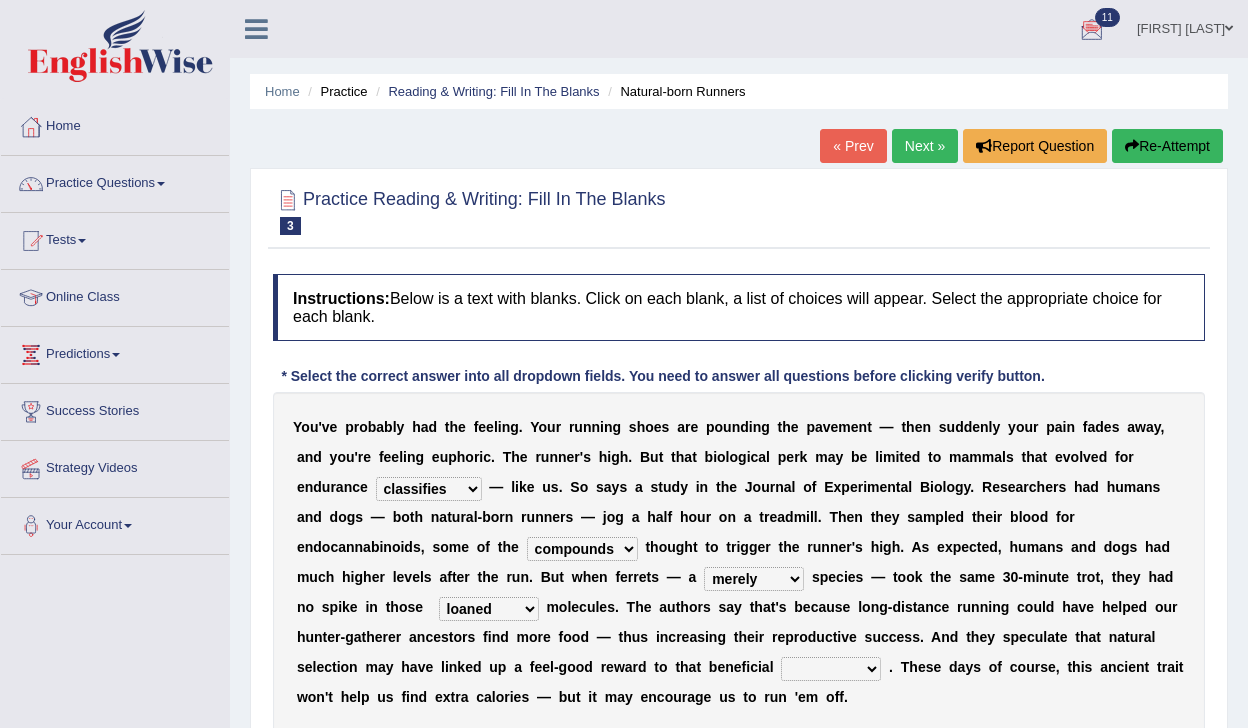 click on "groaned feel-good inchoate loaned" at bounding box center [489, 609] 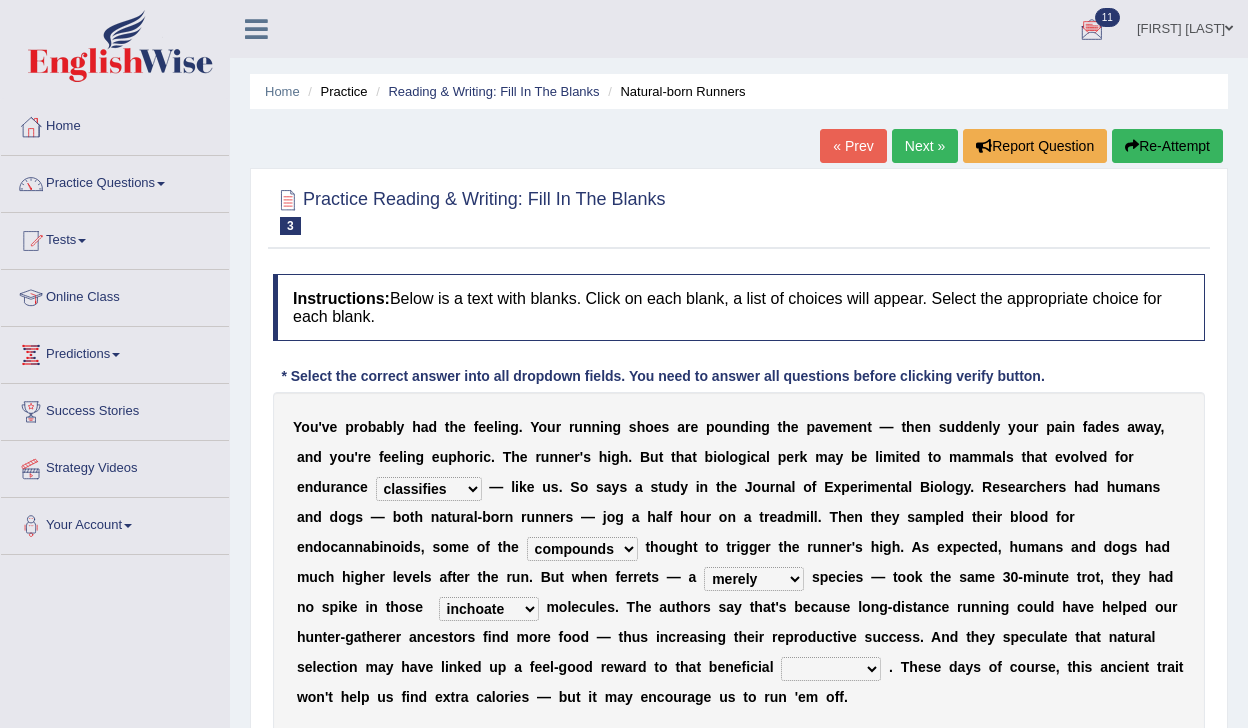 click on "wager exchanger behavior regulator" at bounding box center [831, 669] 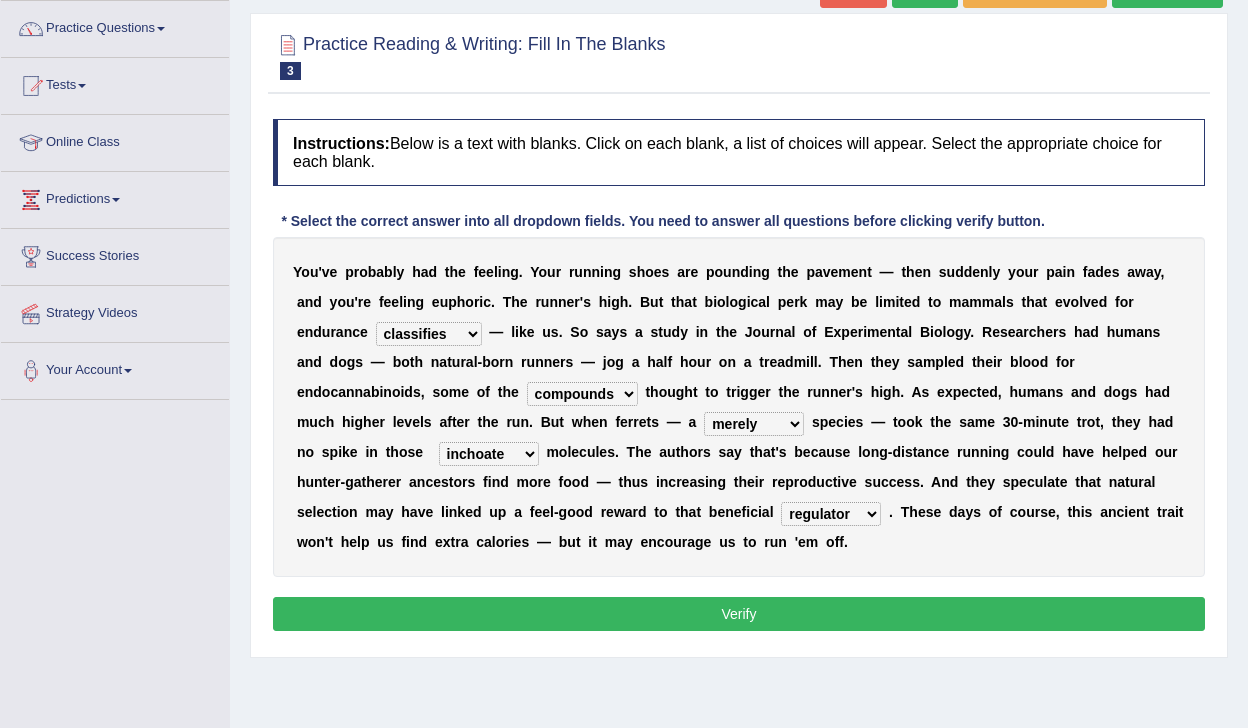 scroll, scrollTop: 157, scrollLeft: 0, axis: vertical 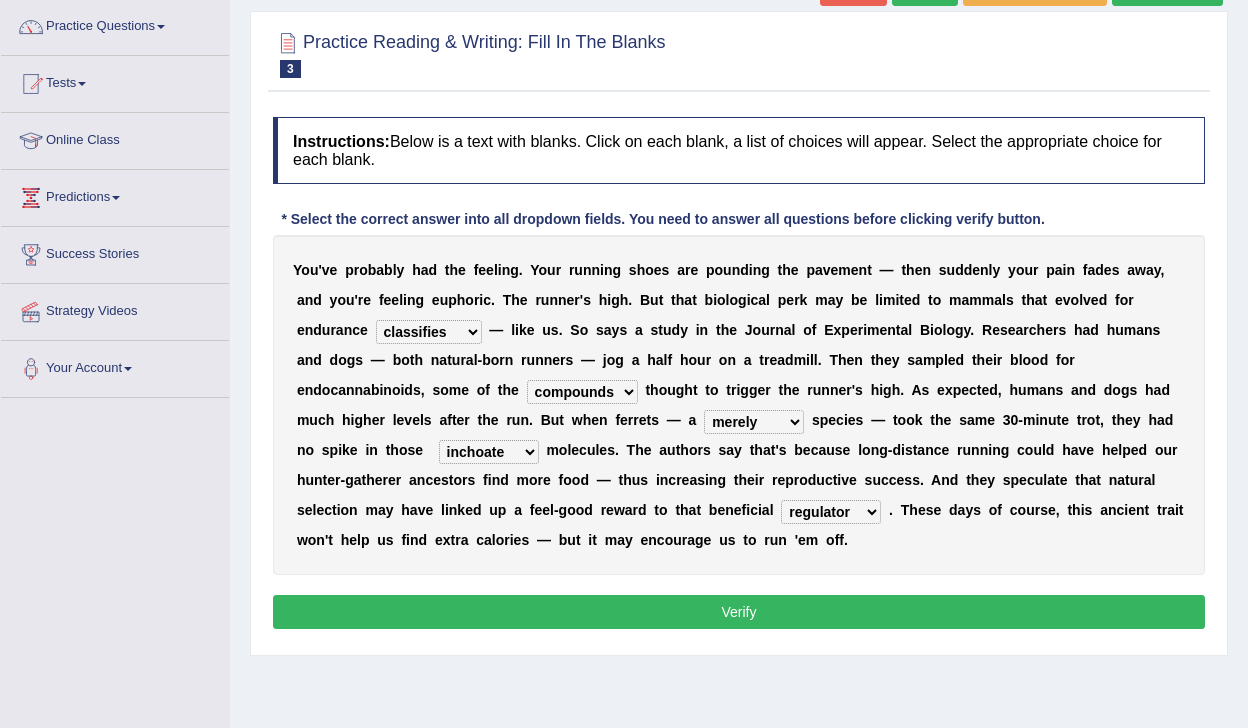 click on "Verify" at bounding box center (739, 612) 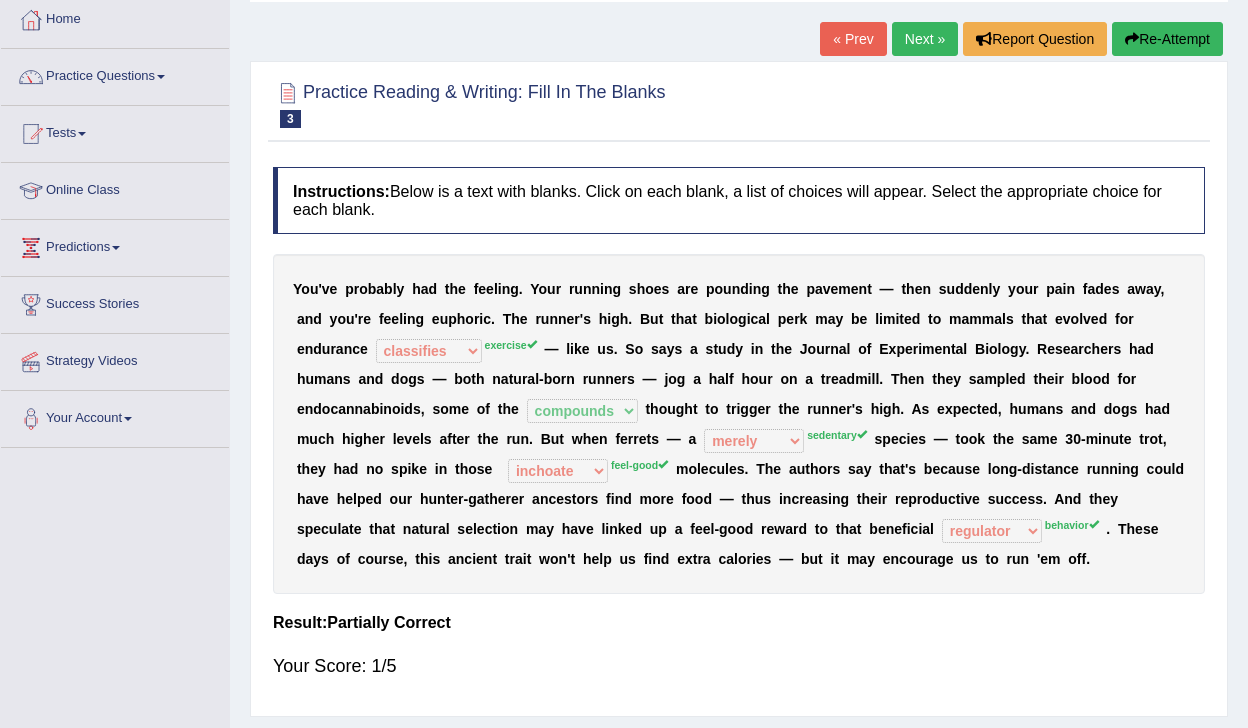 scroll, scrollTop: 0, scrollLeft: 0, axis: both 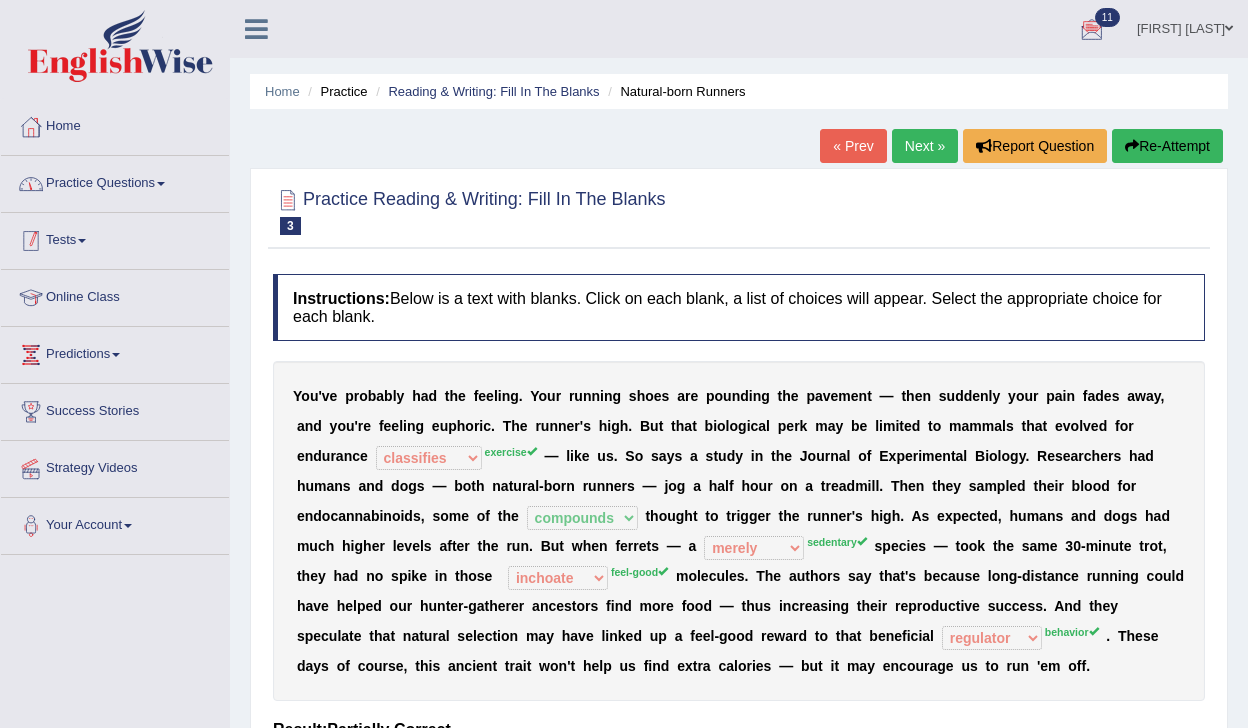 click on "Practice Questions" at bounding box center [115, 181] 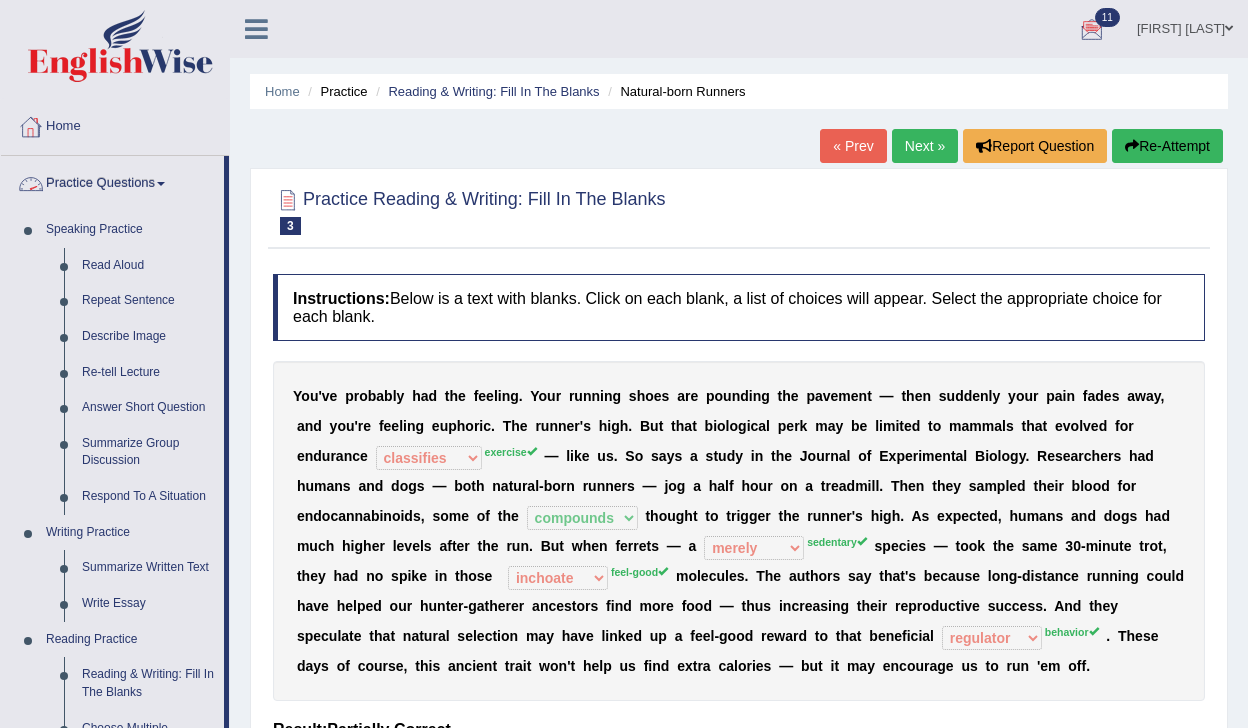 click on "Home" at bounding box center [282, 91] 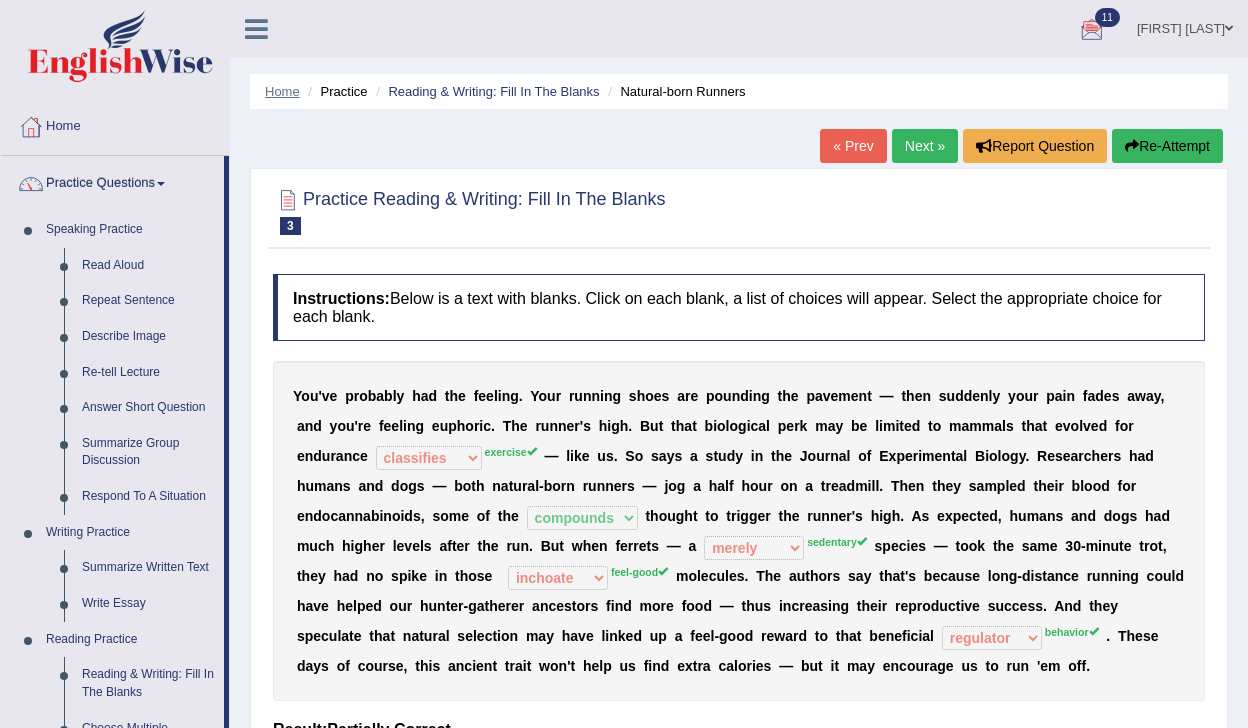 click on "Home" at bounding box center [282, 91] 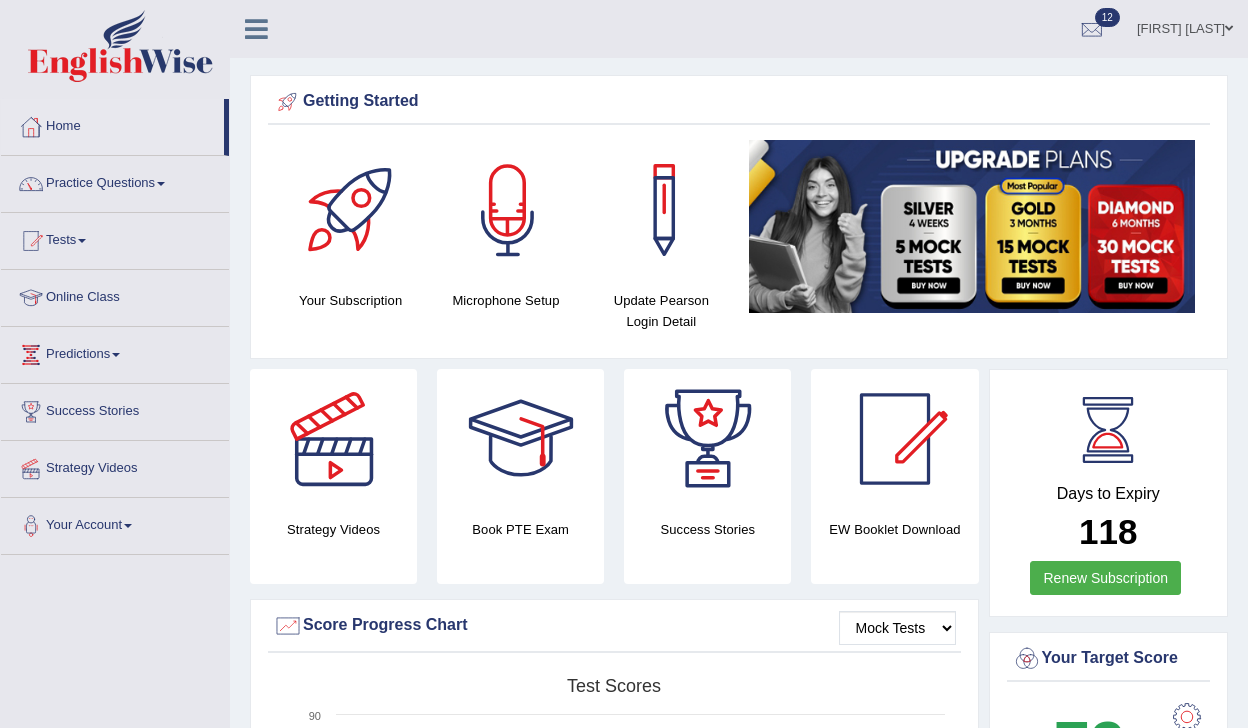 scroll, scrollTop: 0, scrollLeft: 0, axis: both 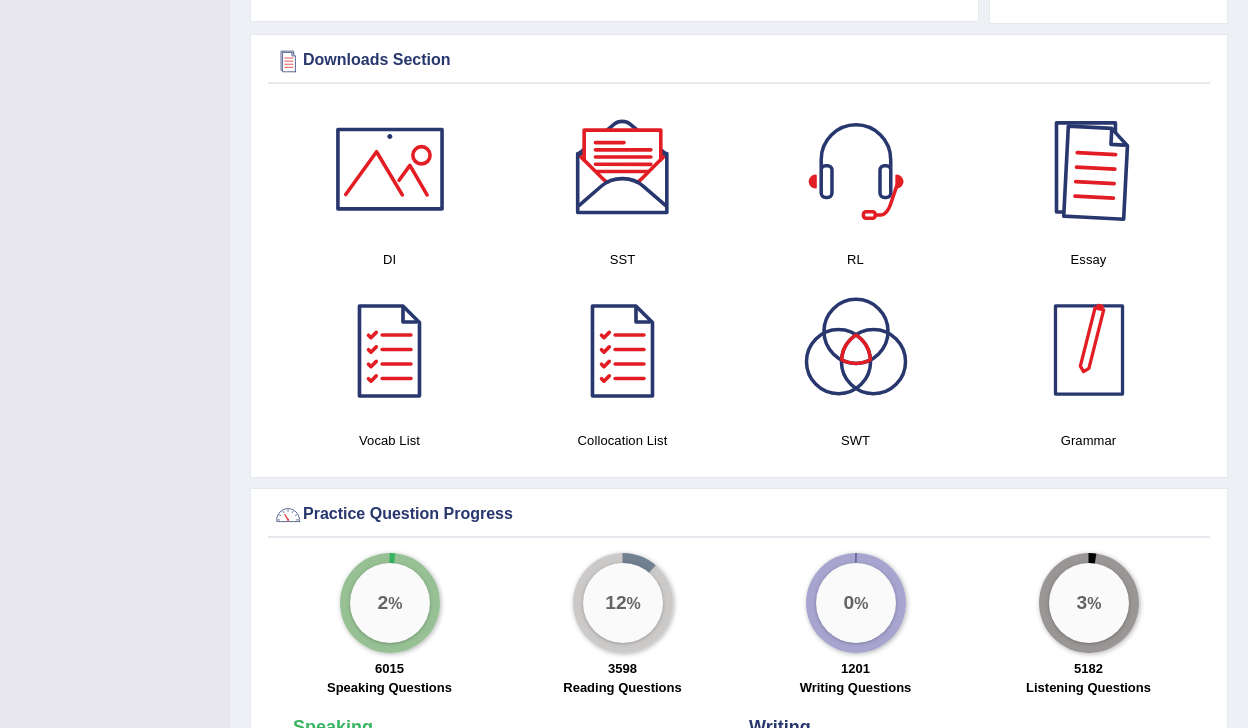click at bounding box center (1089, 169) 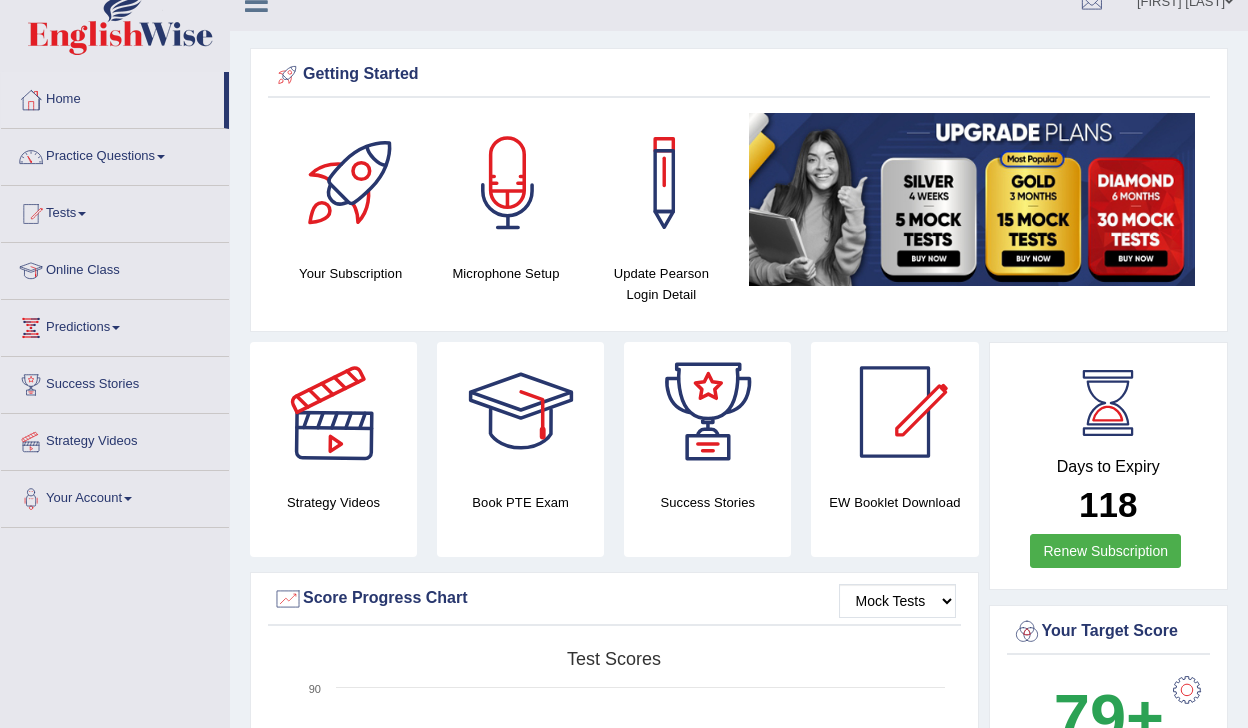scroll, scrollTop: 0, scrollLeft: 0, axis: both 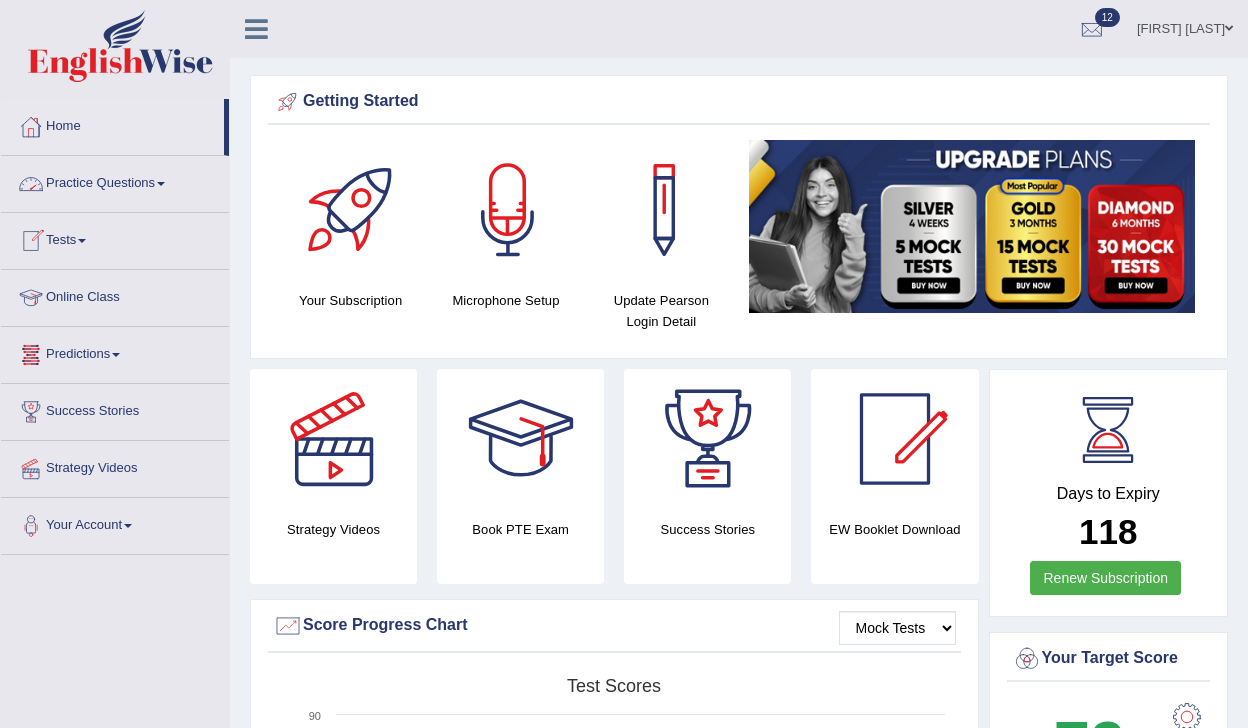 click on "Practice Questions" at bounding box center (115, 181) 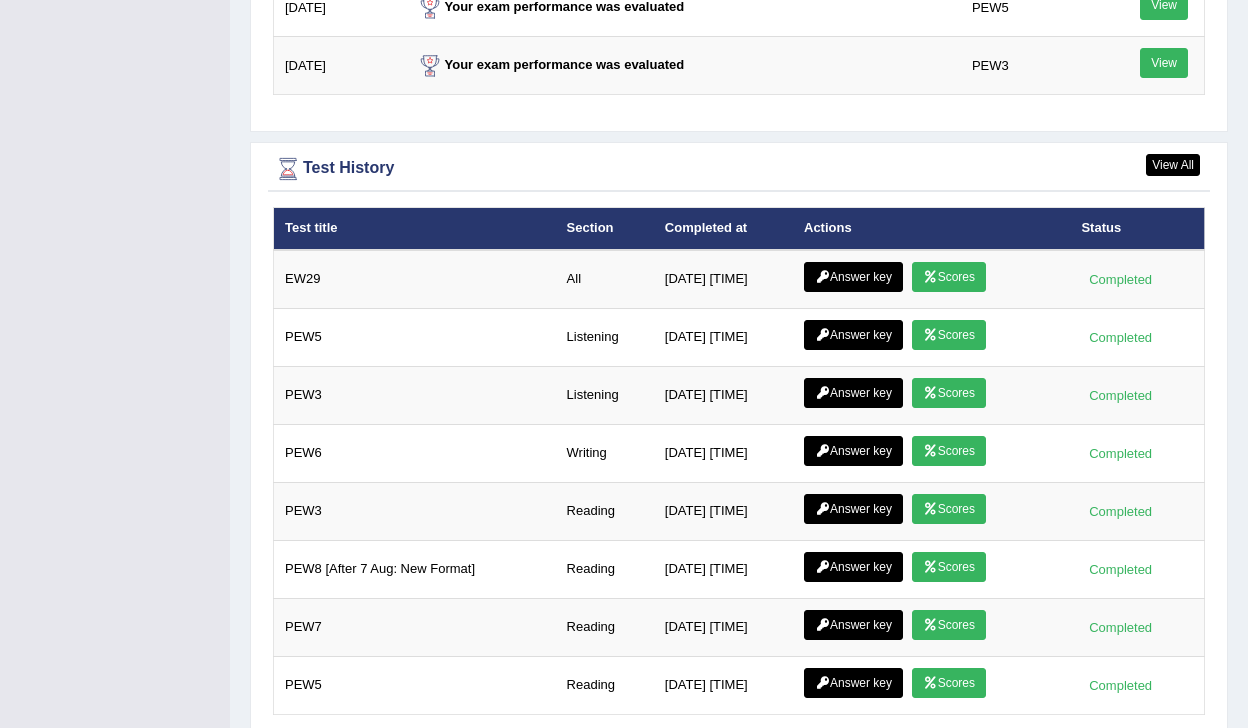scroll, scrollTop: 2646, scrollLeft: 0, axis: vertical 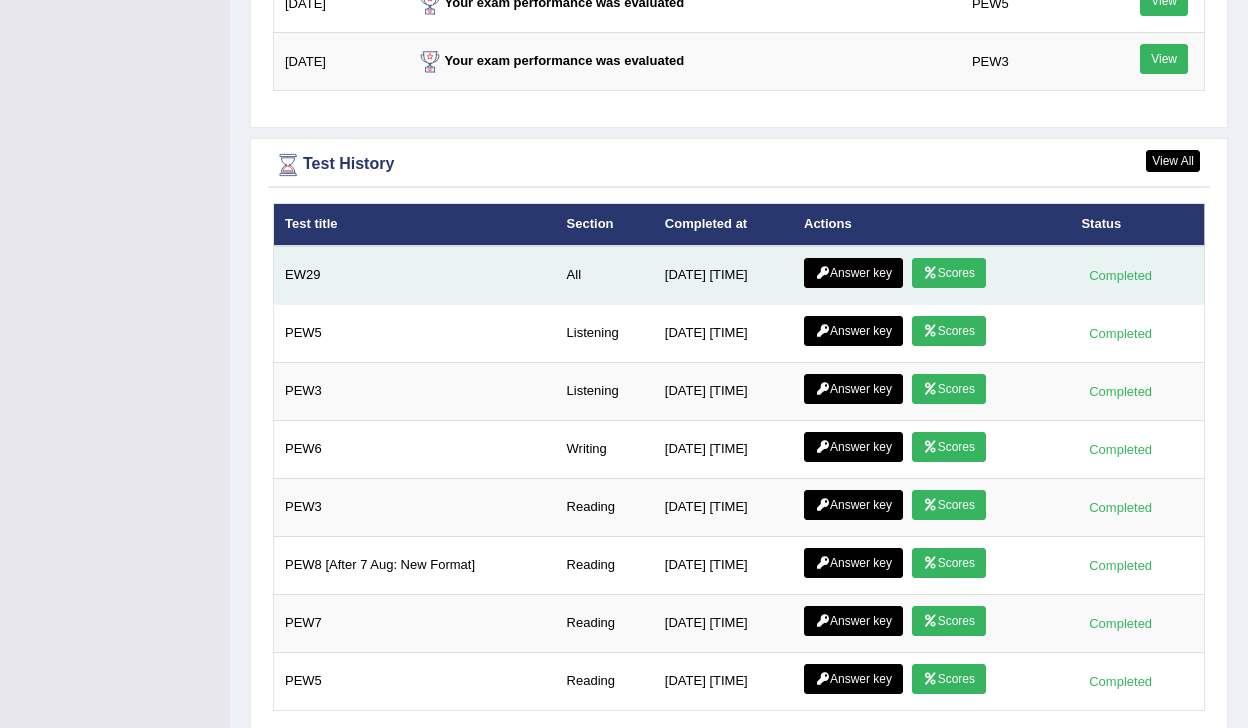 click on "Answer key" at bounding box center [853, 273] 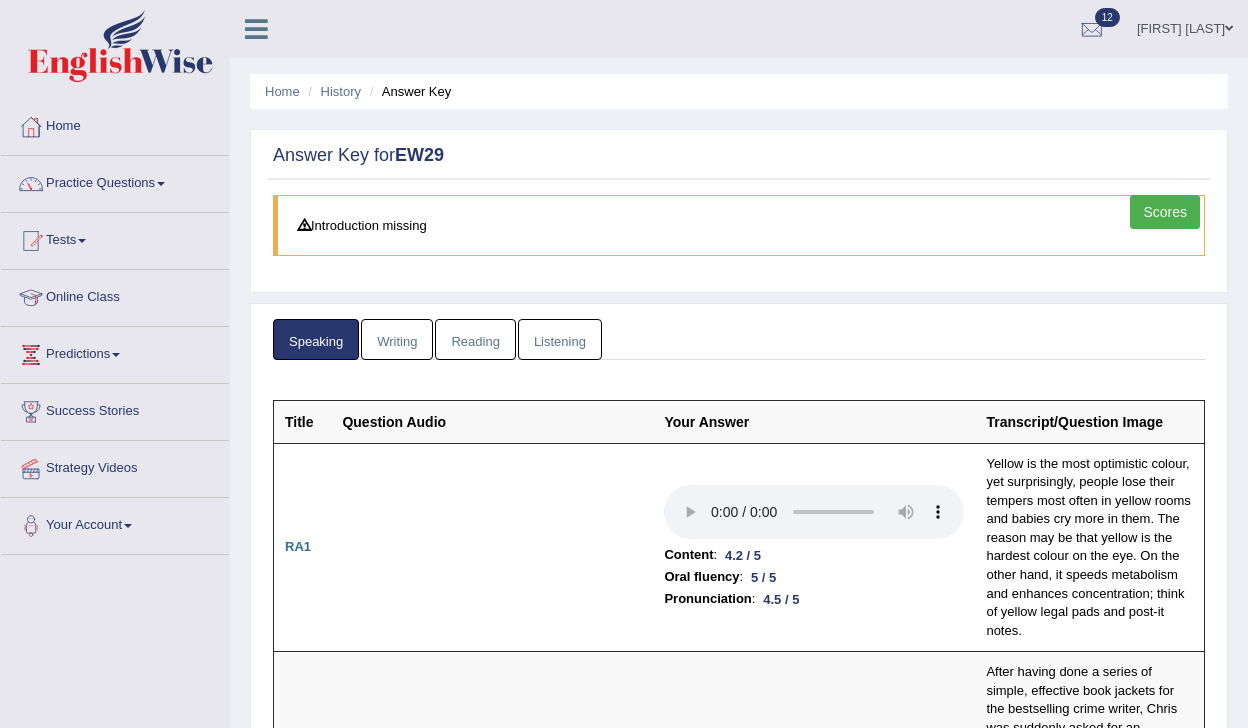scroll, scrollTop: 0, scrollLeft: 0, axis: both 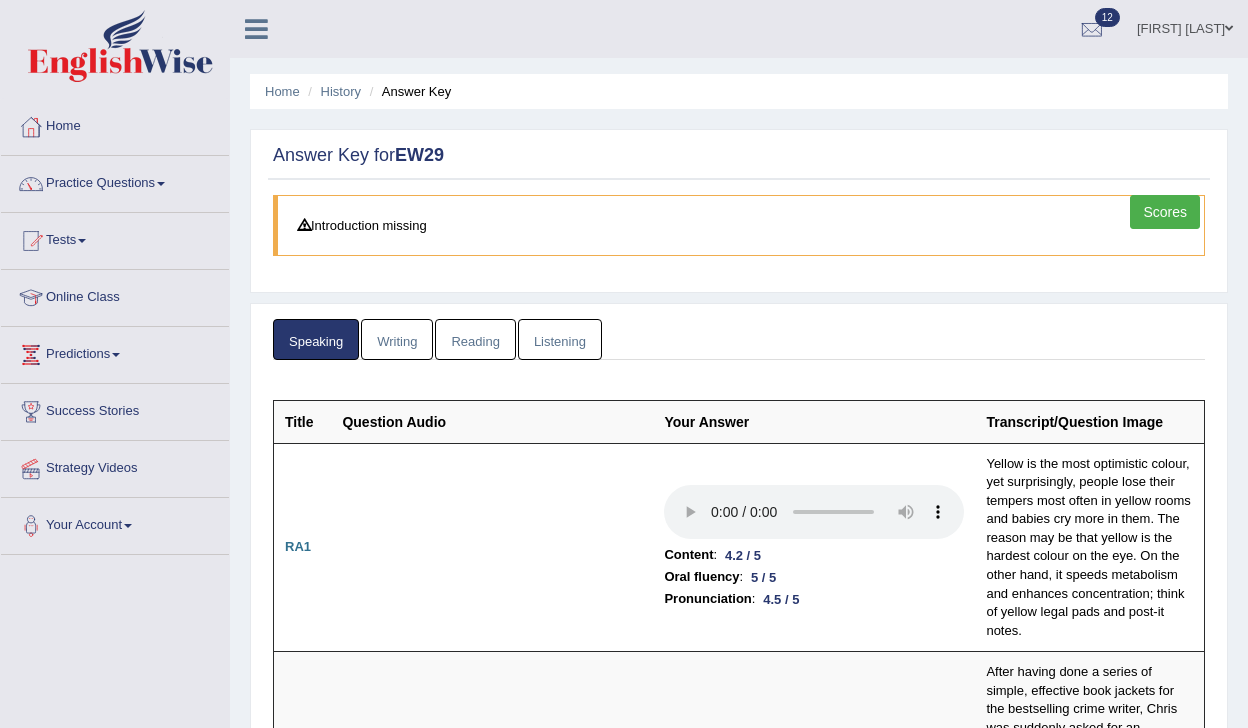 click on "Scores" at bounding box center (1165, 212) 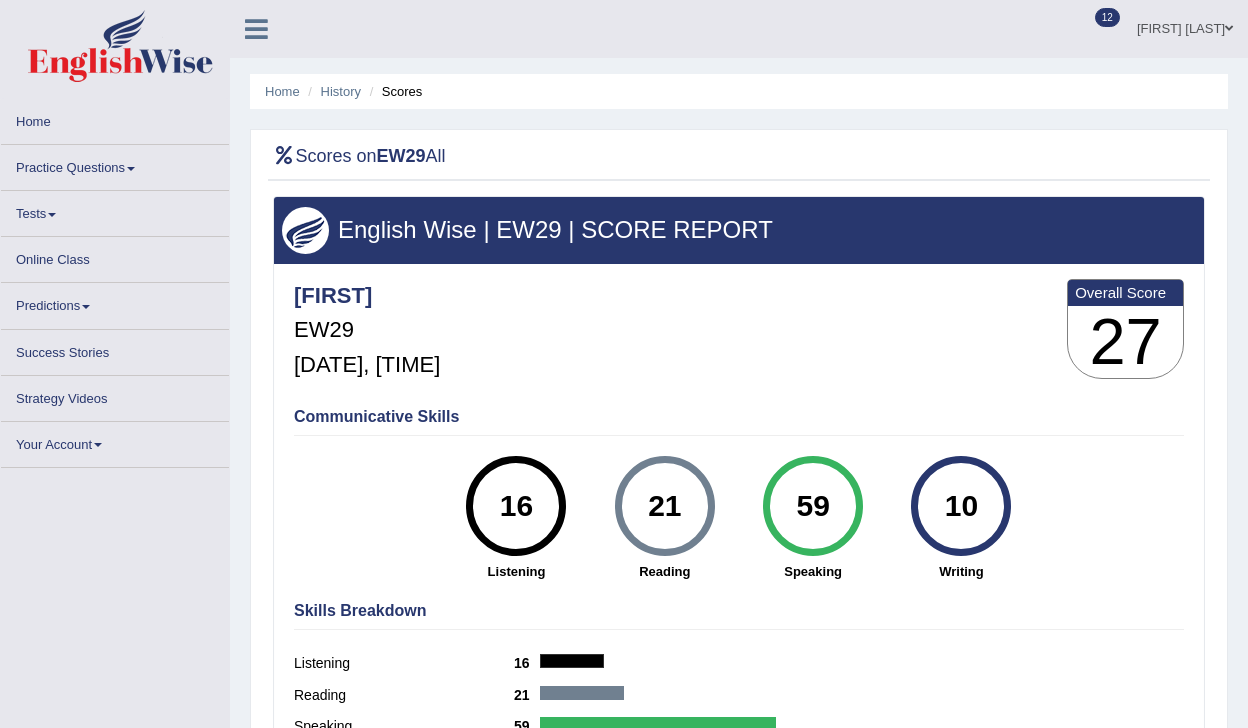 scroll, scrollTop: 0, scrollLeft: 0, axis: both 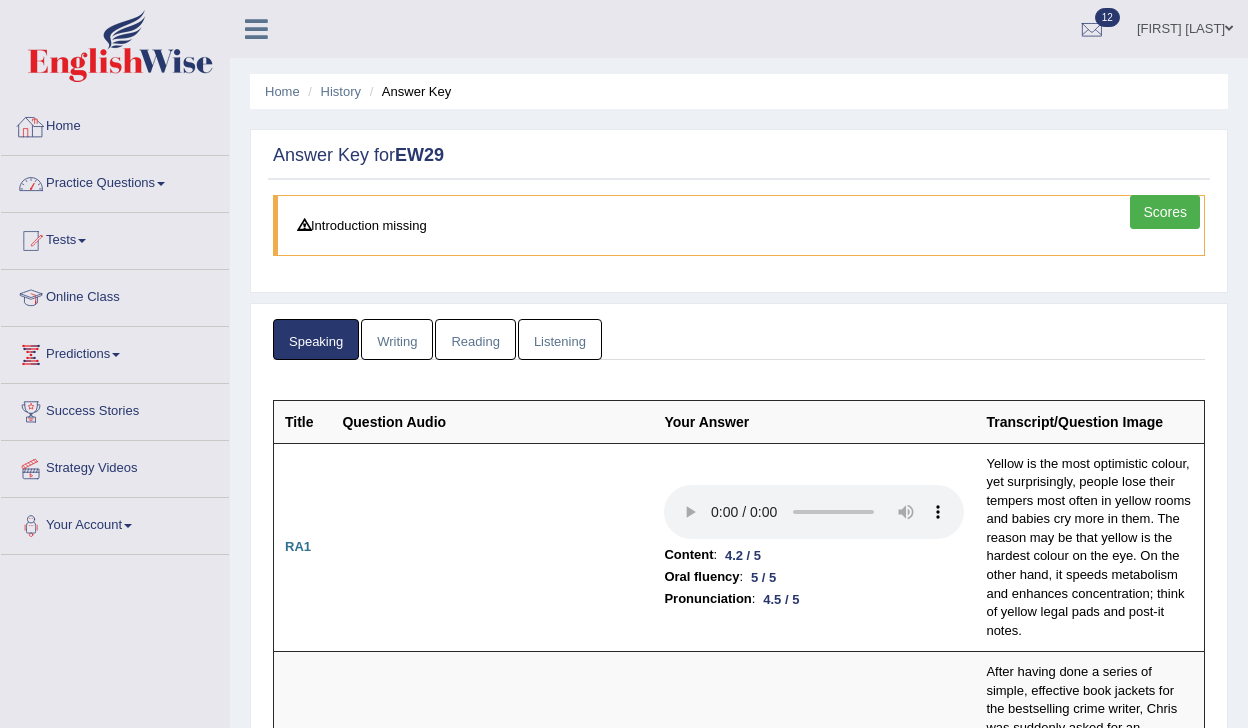 click on "Practice Questions" at bounding box center (115, 181) 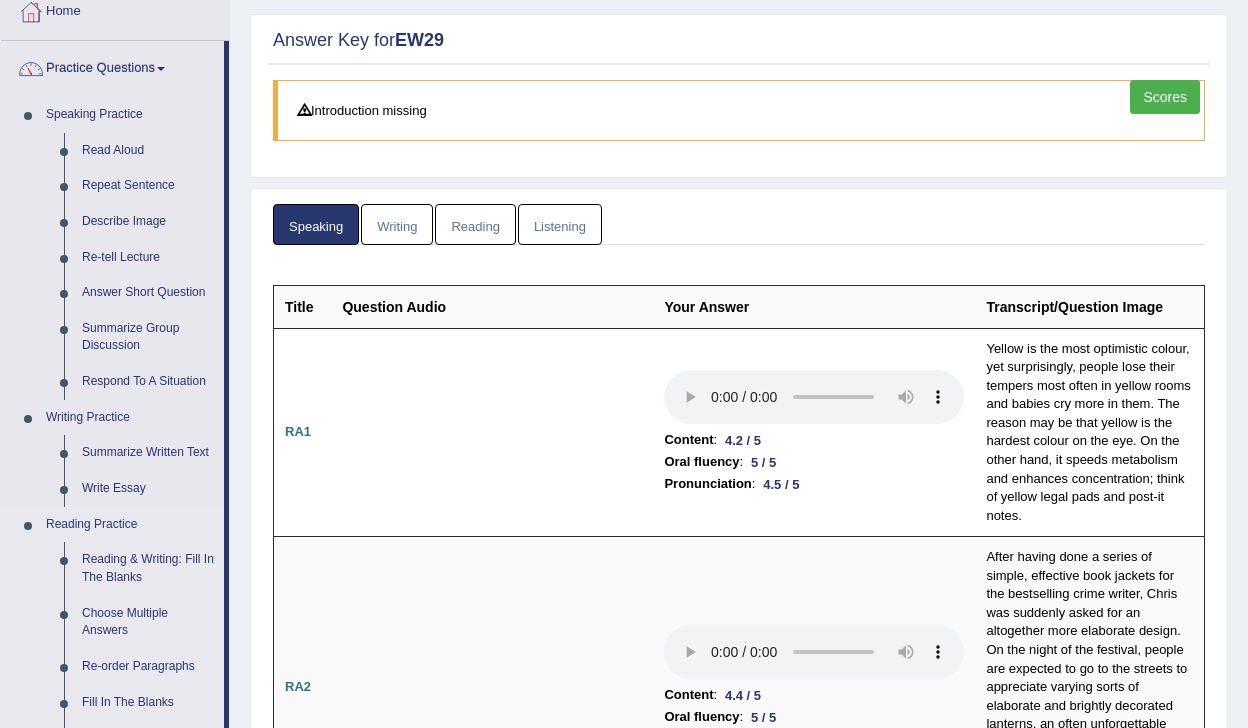scroll, scrollTop: 125, scrollLeft: 0, axis: vertical 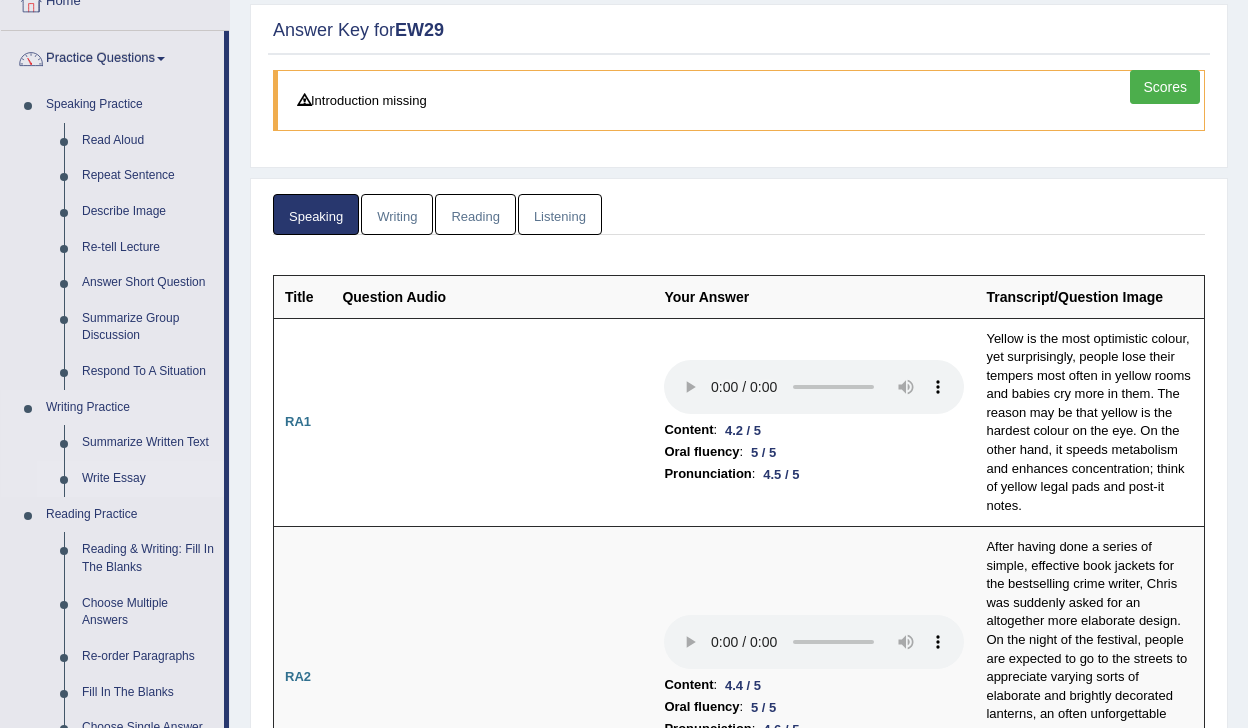 click on "Write Essay" at bounding box center (148, 479) 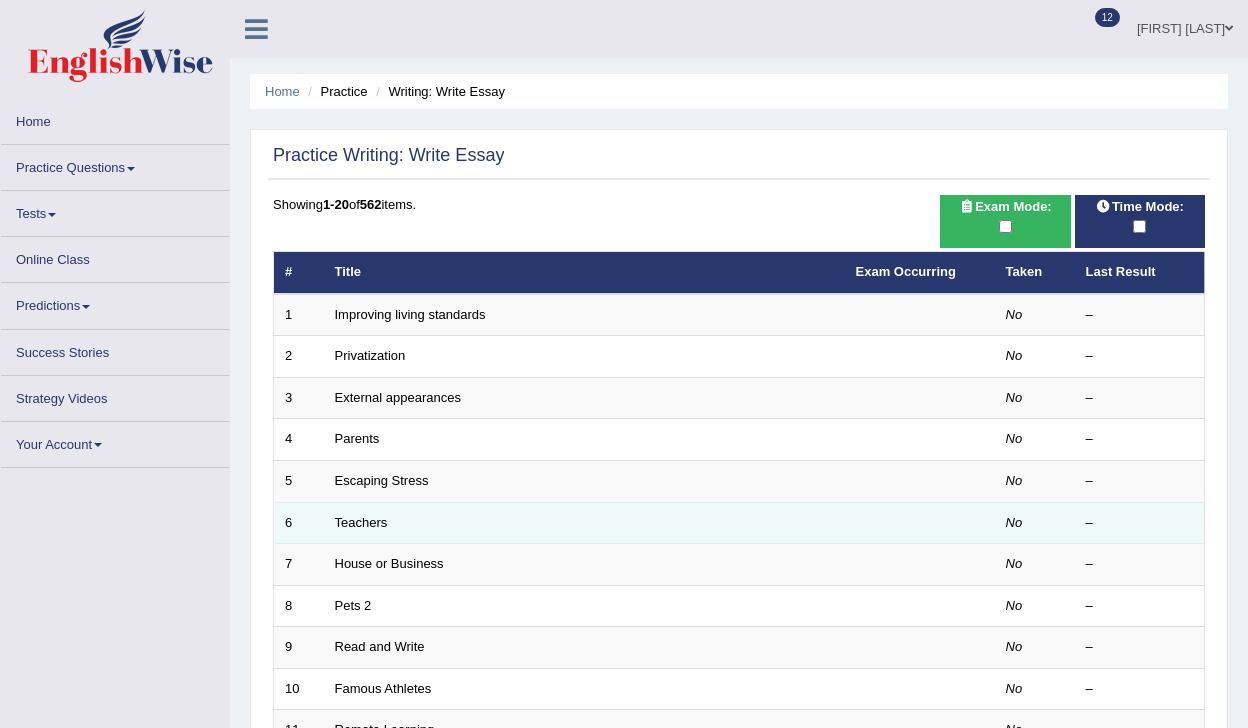 scroll, scrollTop: 0, scrollLeft: 0, axis: both 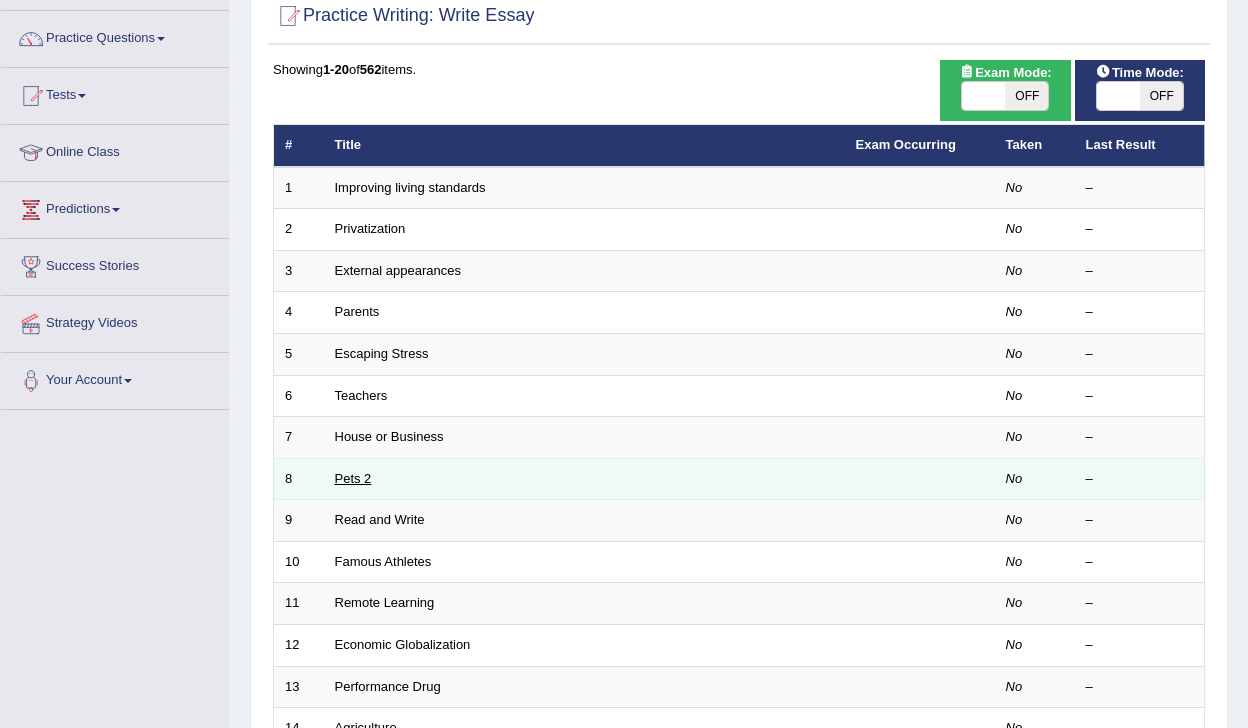 click on "Pets 2" at bounding box center [353, 478] 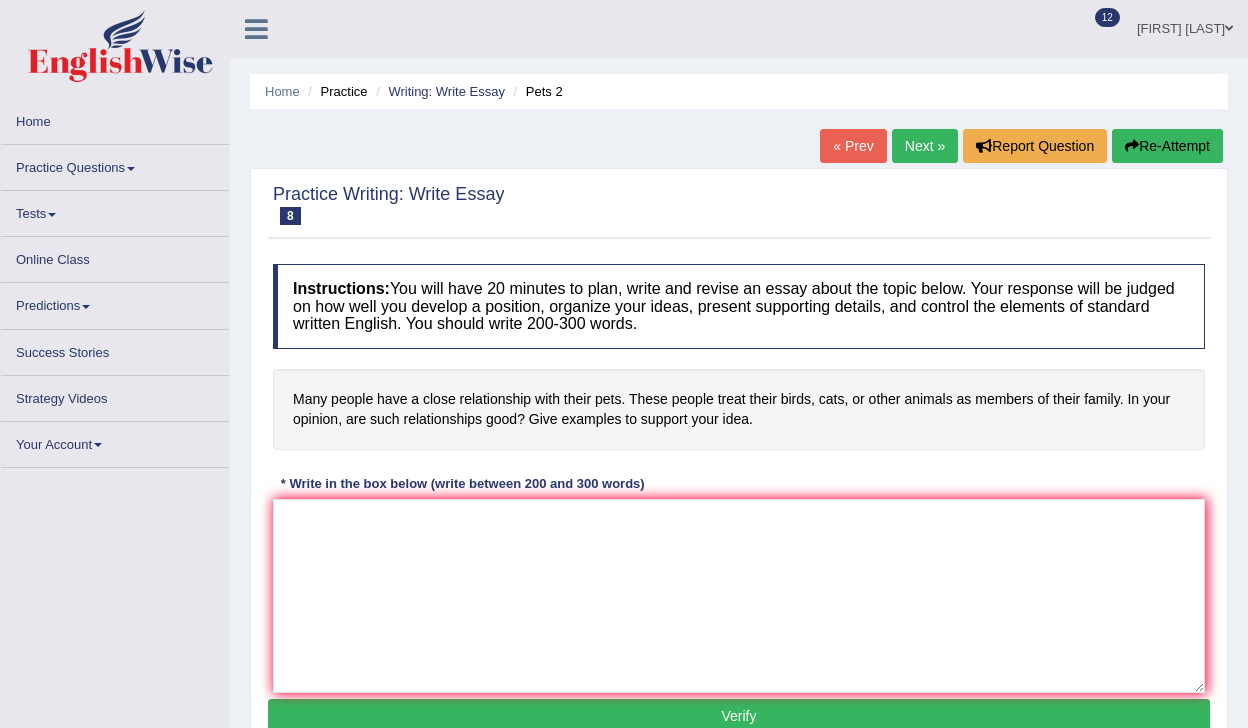 scroll, scrollTop: 0, scrollLeft: 0, axis: both 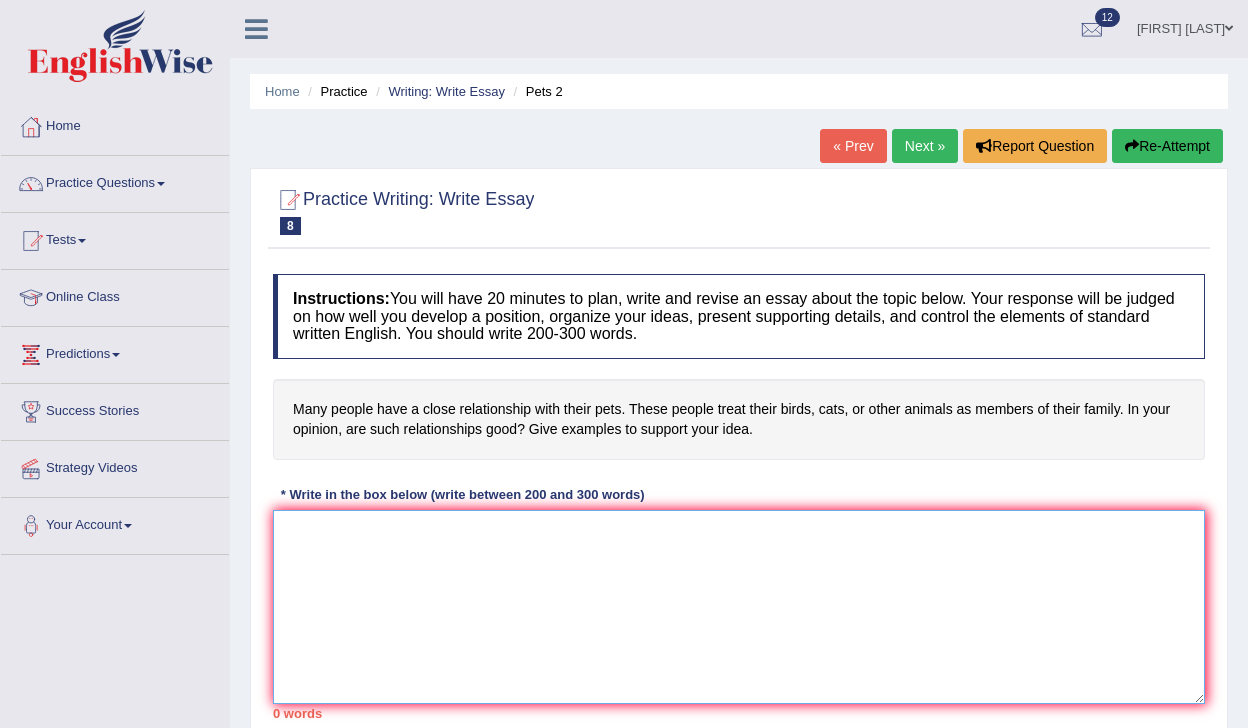 click at bounding box center (739, 607) 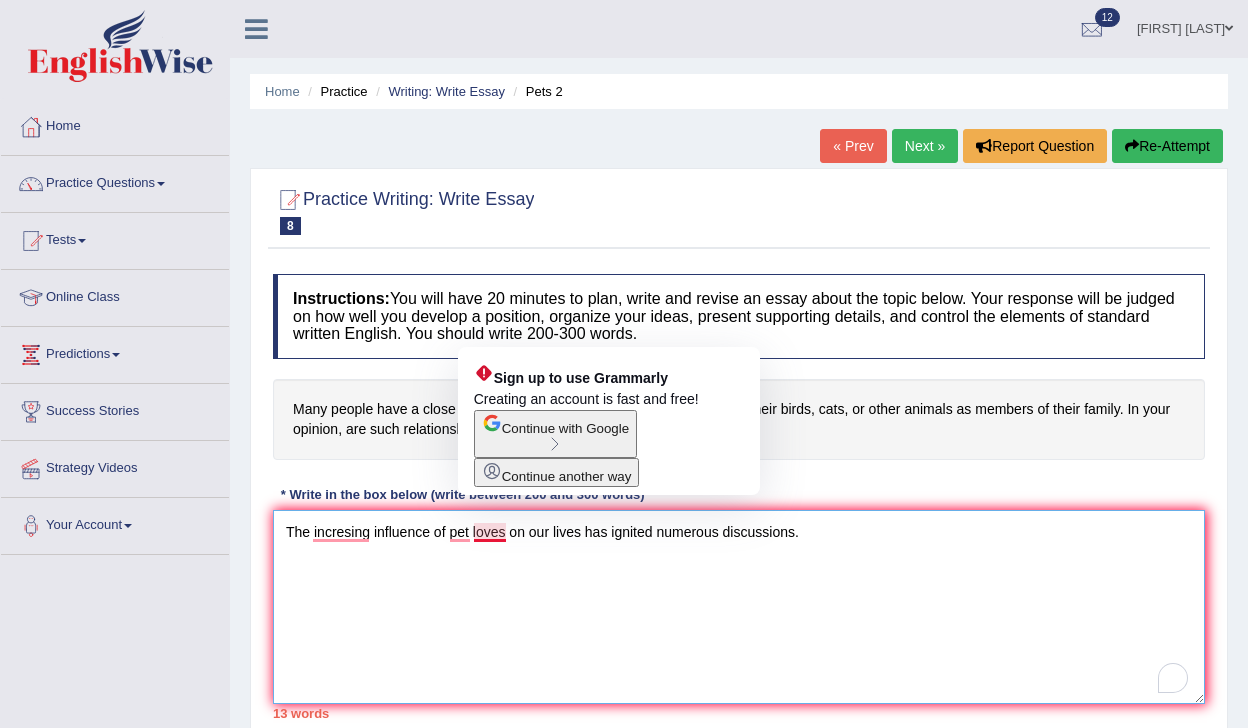 click on "The incresing influence of pet loves on our lives has ignited numerous discussions." at bounding box center (739, 607) 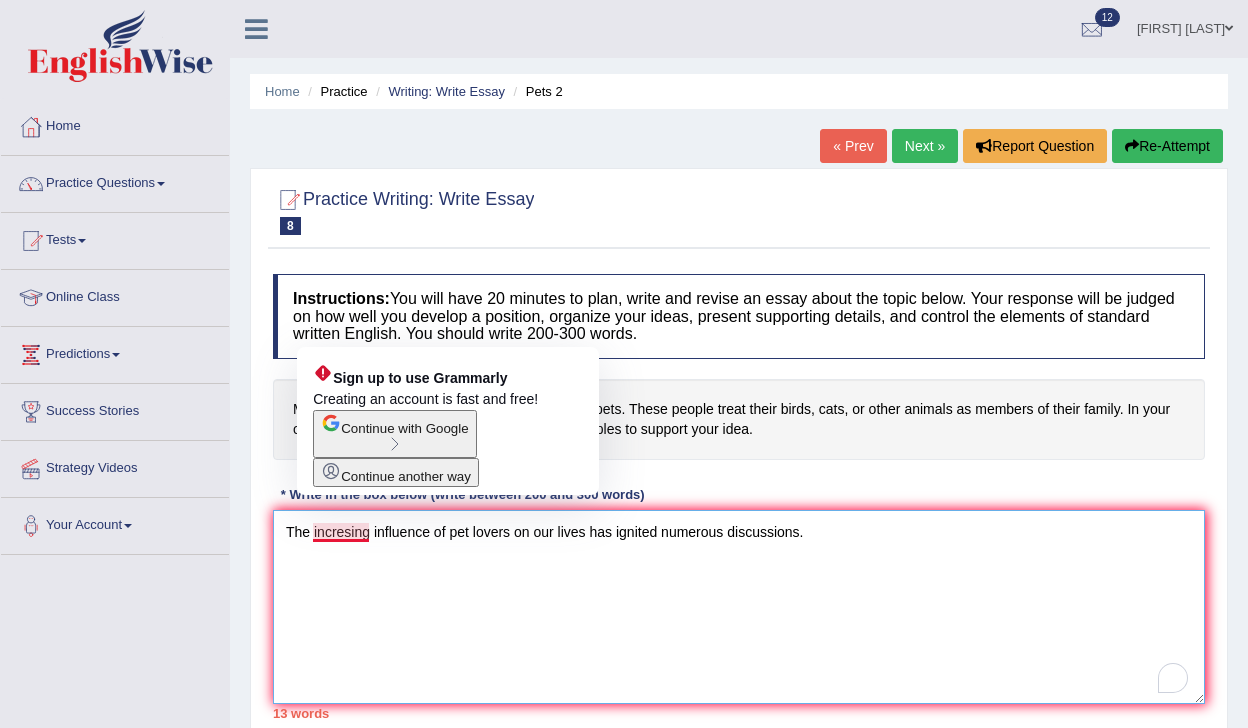click on "The incresing influence of pet lovers on our lives has ignited numerous discussions." at bounding box center [739, 607] 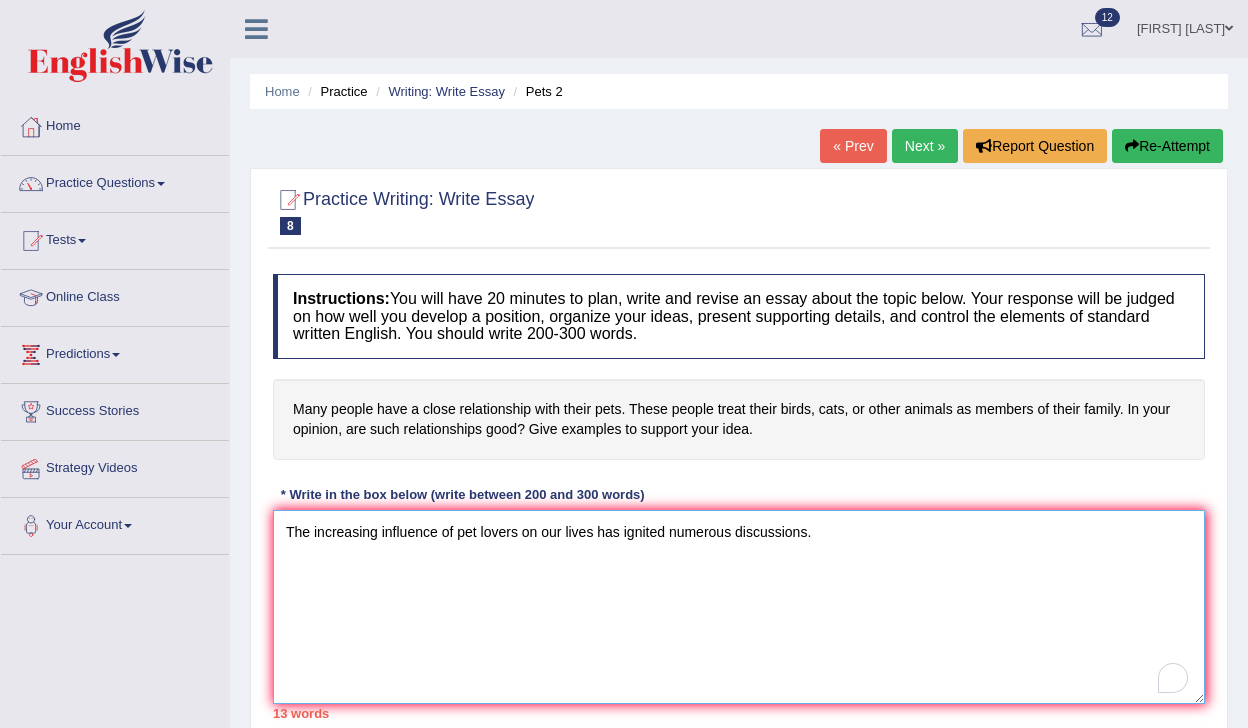 click on "The increasing influence of pet lovers on our lives has ignited numerous discussions." at bounding box center (739, 607) 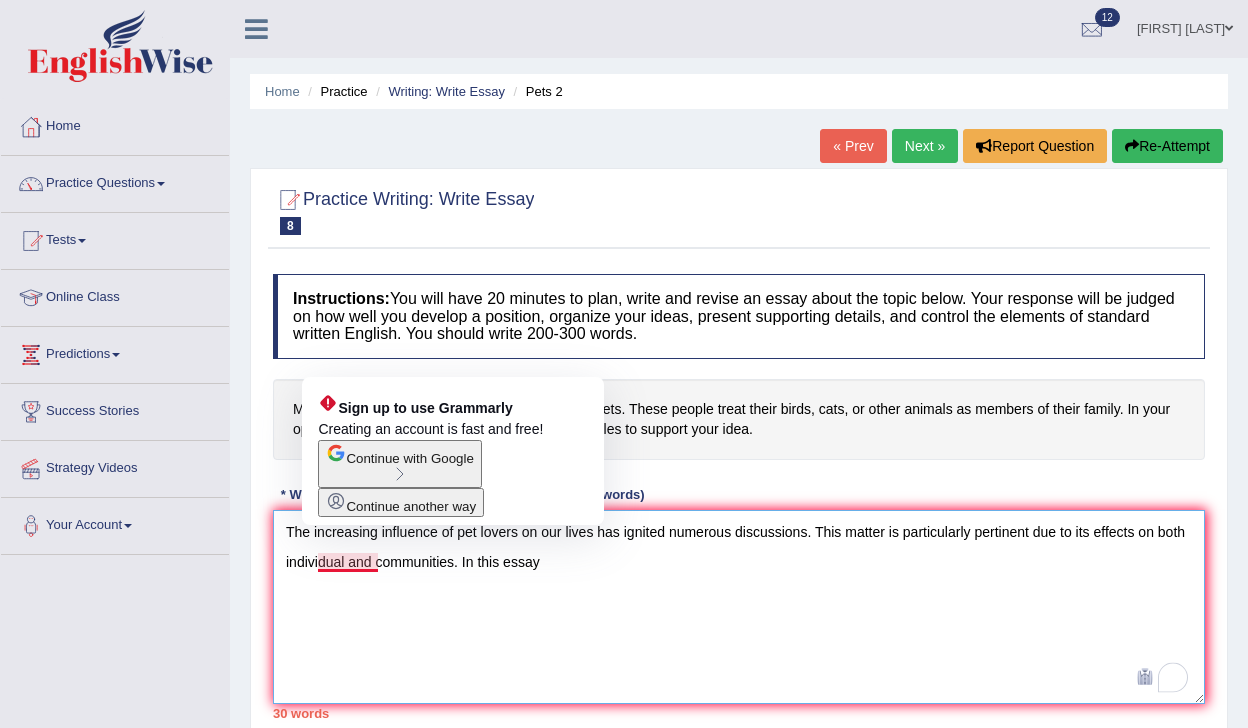 click on "The increasing influence of pet lovers on our lives has ignited numerous discussions. This matter is particularly pertinent due to its effects on both individual and communities. In this essay" at bounding box center [739, 607] 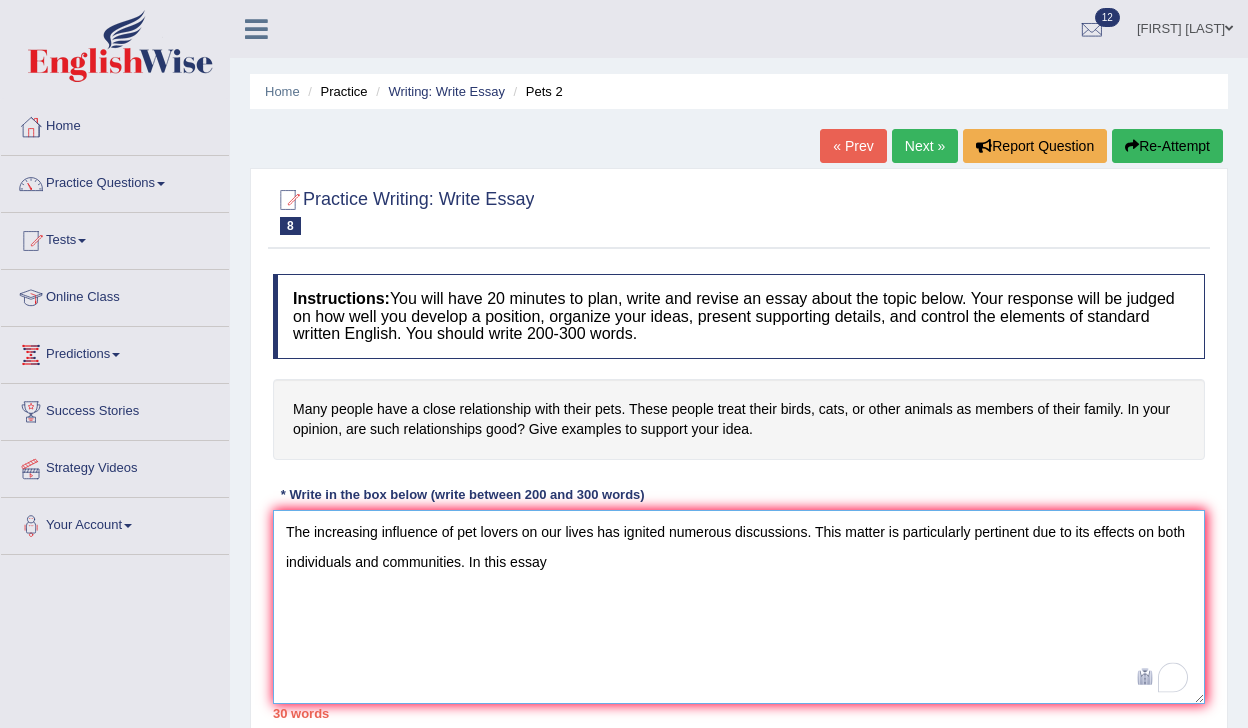 click on "The increasing influence of pet lovers on our lives has ignited numerous discussions. This matter is particularly pertinent due to its effects on both individuals and communities. In this essay" at bounding box center (739, 607) 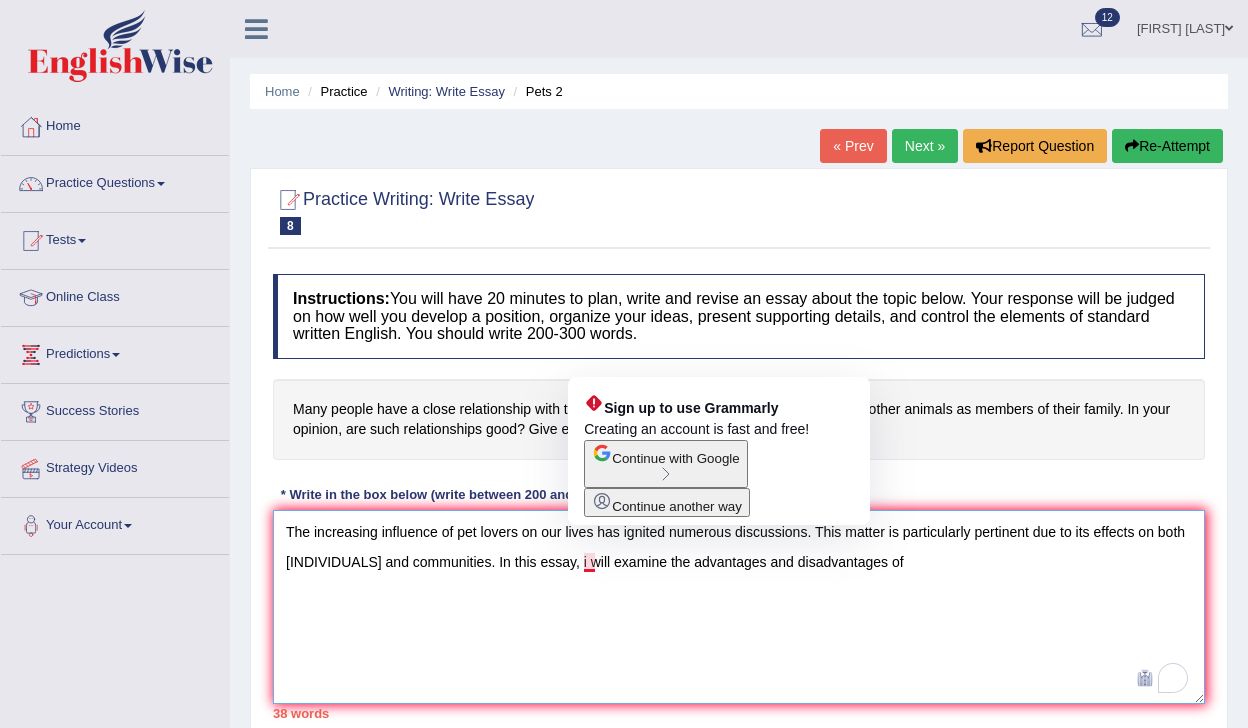 click on "The increasing influence of pet lovers on our lives has ignited numerous discussions. This matter is particularly pertinent due to its effects on both individuals and communities. In this essay, i will examine the advantages and disadvantages of" at bounding box center [739, 607] 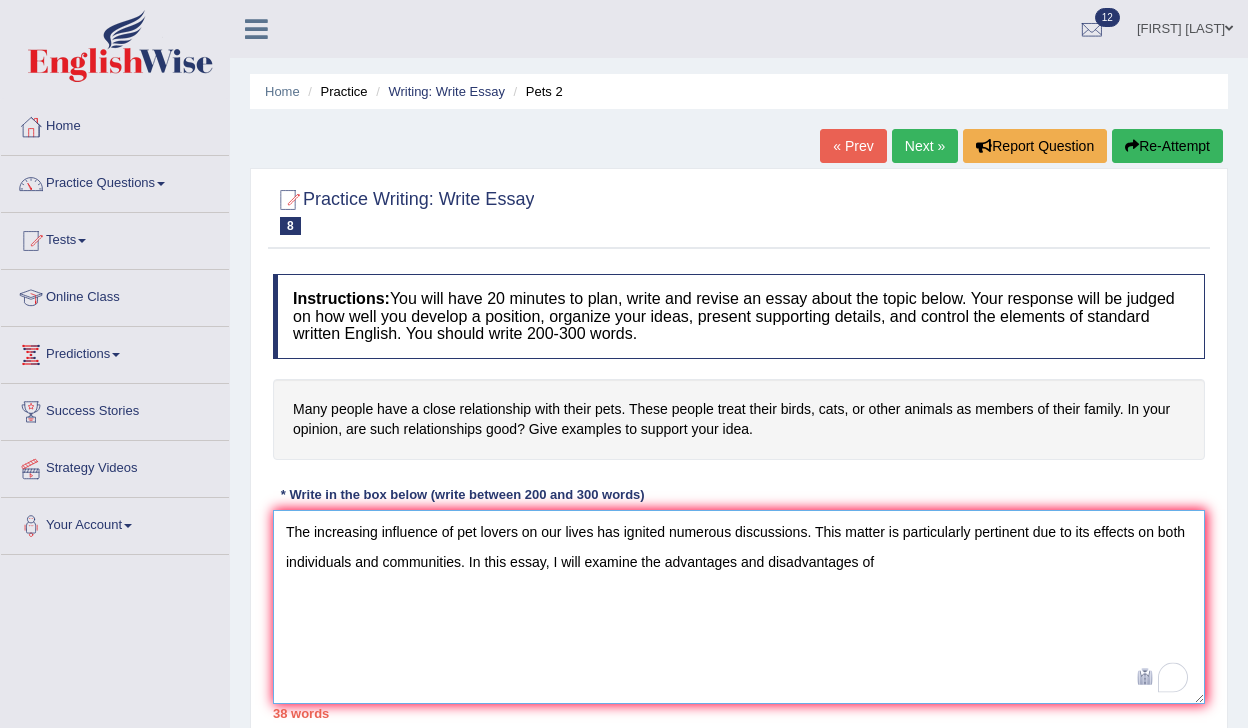 click on "The increasing influence of pet lovers on our lives has ignited numerous discussions. This matter is particularly pertinent due to its effects on both individuals and communities. In this essay, I will examine the advantages and disadvantages of" at bounding box center (739, 607) 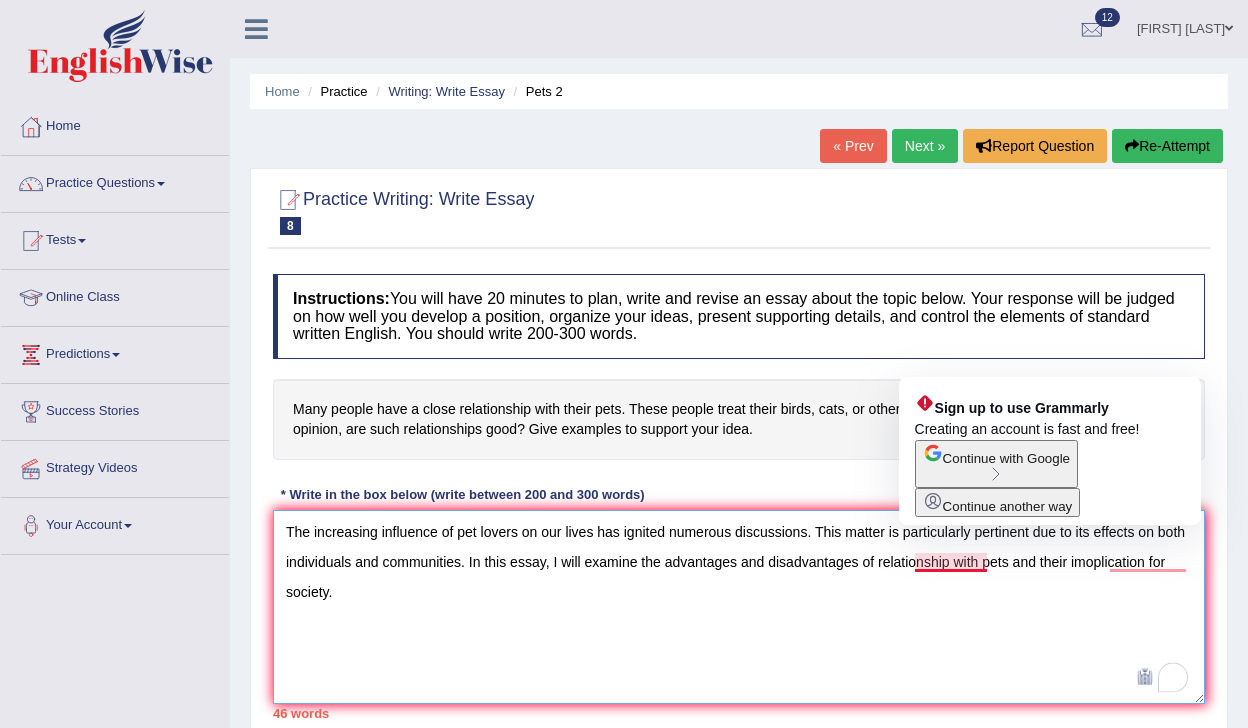 click on "The increasing influence of pet lovers on our lives has ignited numerous discussions. This matter is particularly pertinent due to its effects on both individuals and communities. In this essay, I will examine the advantages and disadvantages of relationship with pets and their imoplication for society." at bounding box center [739, 607] 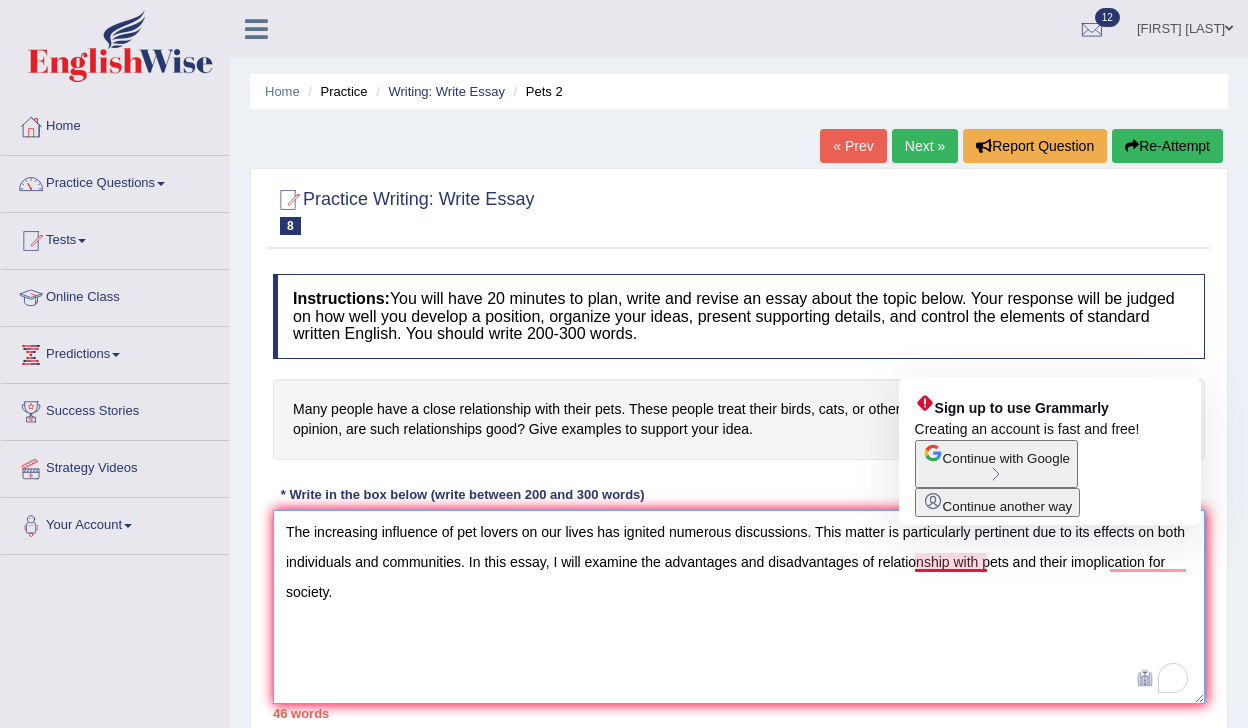 click on "The increasing influence of pet lovers on our lives has ignited numerous discussions. This matter is particularly pertinent due to its effects on both individuals and communities. In this essay, I will examine the advantages and disadvantages of relationship with pets and their imoplication for society." at bounding box center (739, 607) 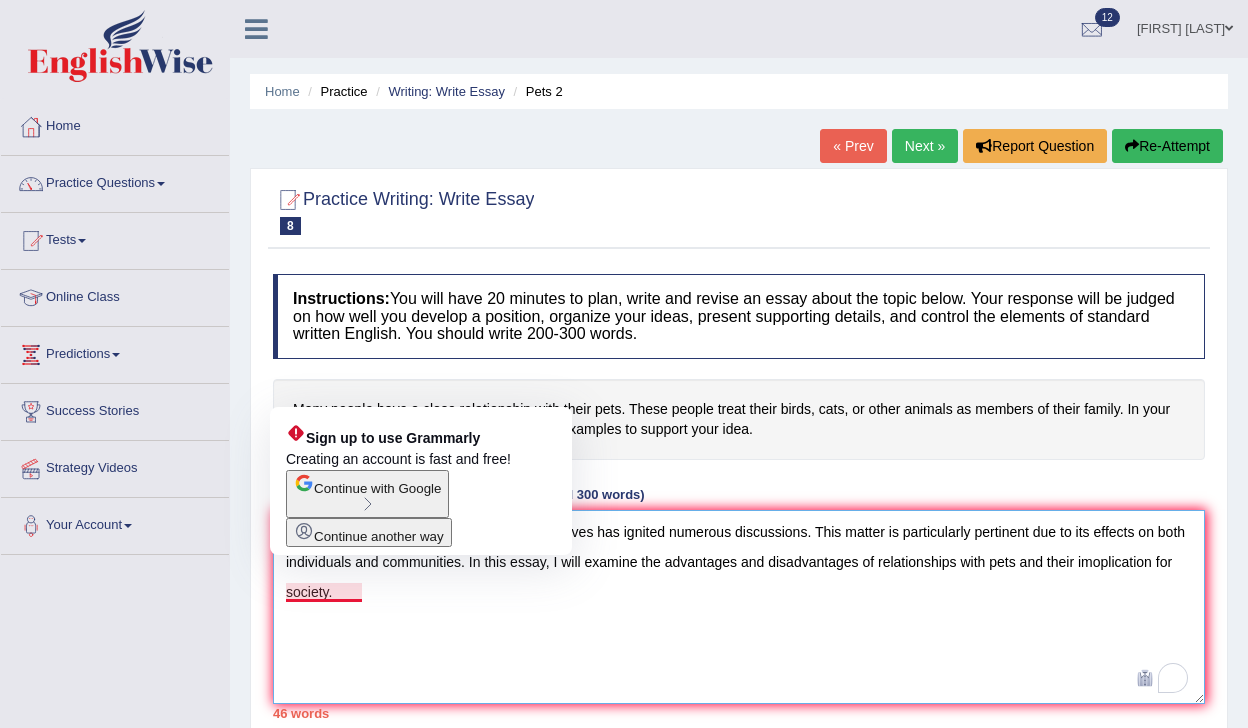 click on "The increasing influence of pet lovers on our lives has ignited numerous discussions. This matter is particularly pertinent due to its effects on both individuals and communities. In this essay, I will examine the advantages and disadvantages of relationships with pets and their imoplication for society." at bounding box center [739, 607] 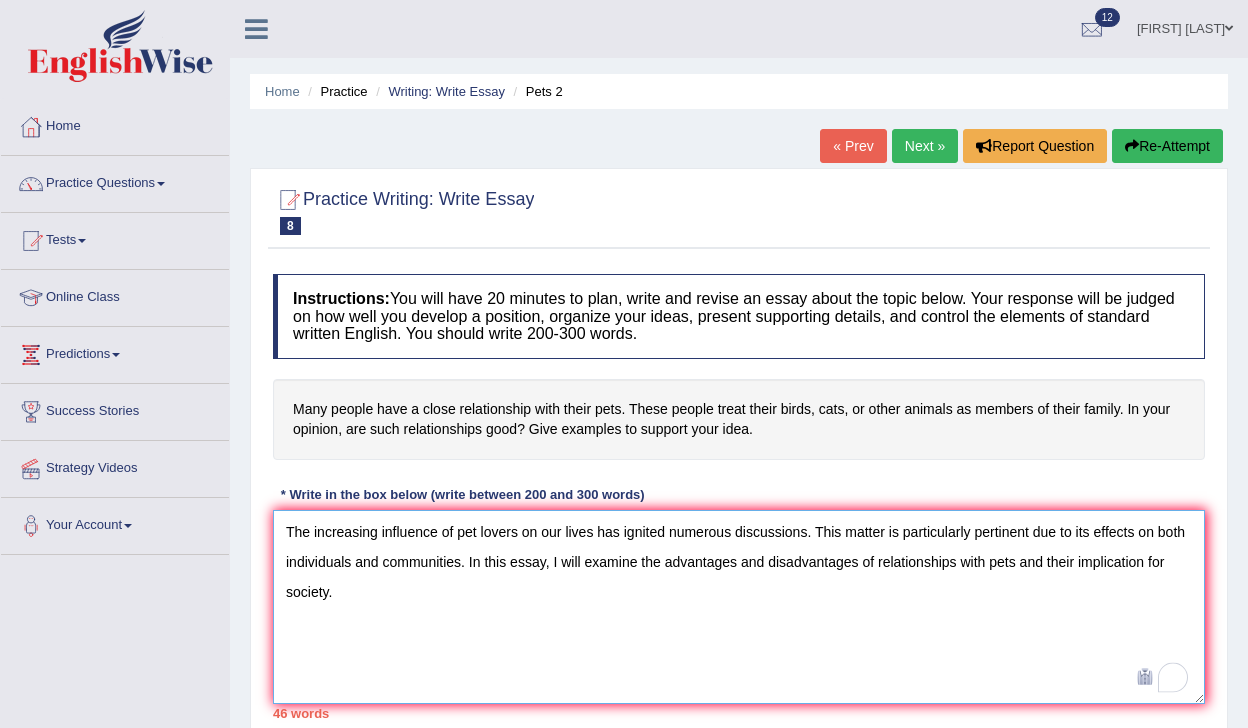 click on "The increasing influence of pet lovers on our lives has ignited numerous discussions. This matter is particularly pertinent due to its effects on both individuals and communities. In this essay, I will examine the advantages and disadvantages of relationships with pets and their implication for society." at bounding box center (739, 607) 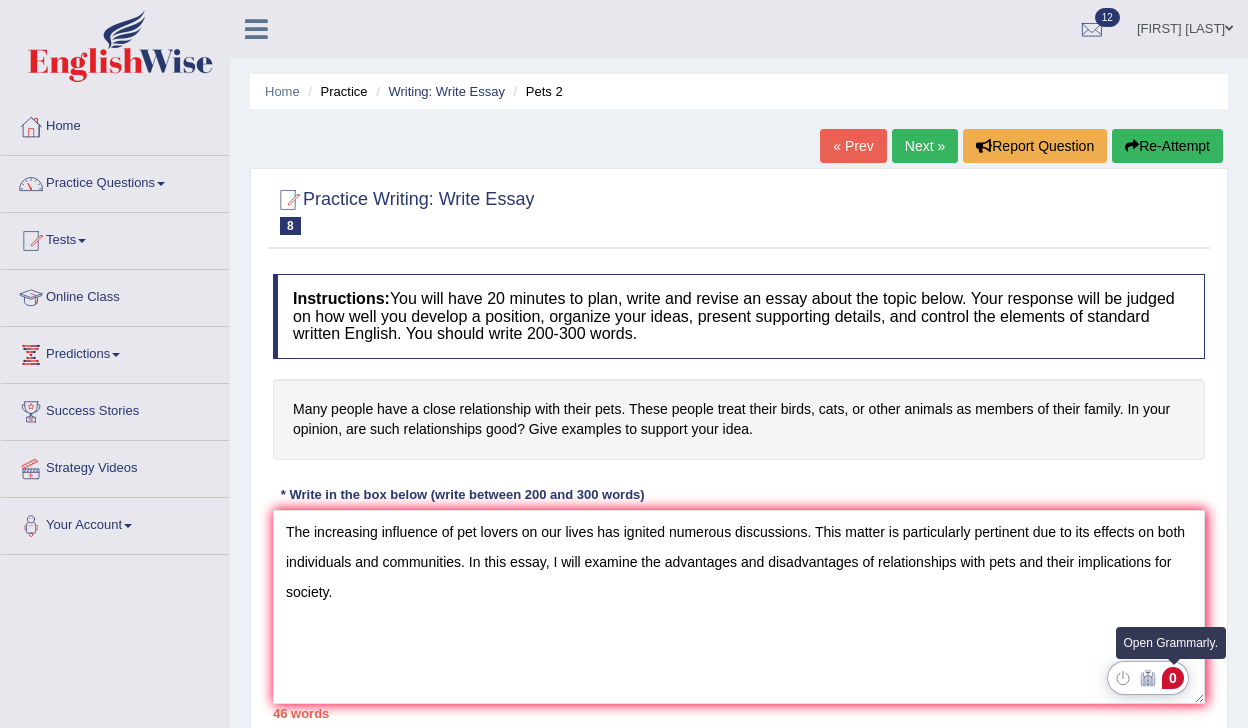 click on "0" 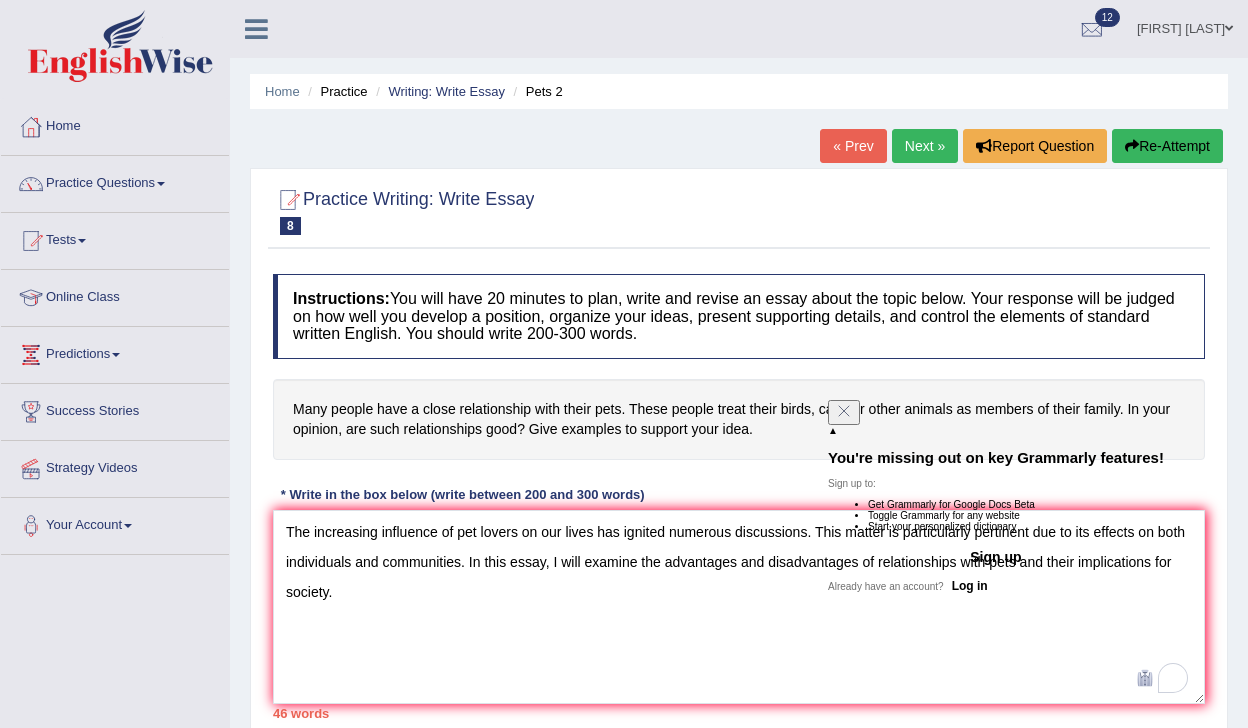 click 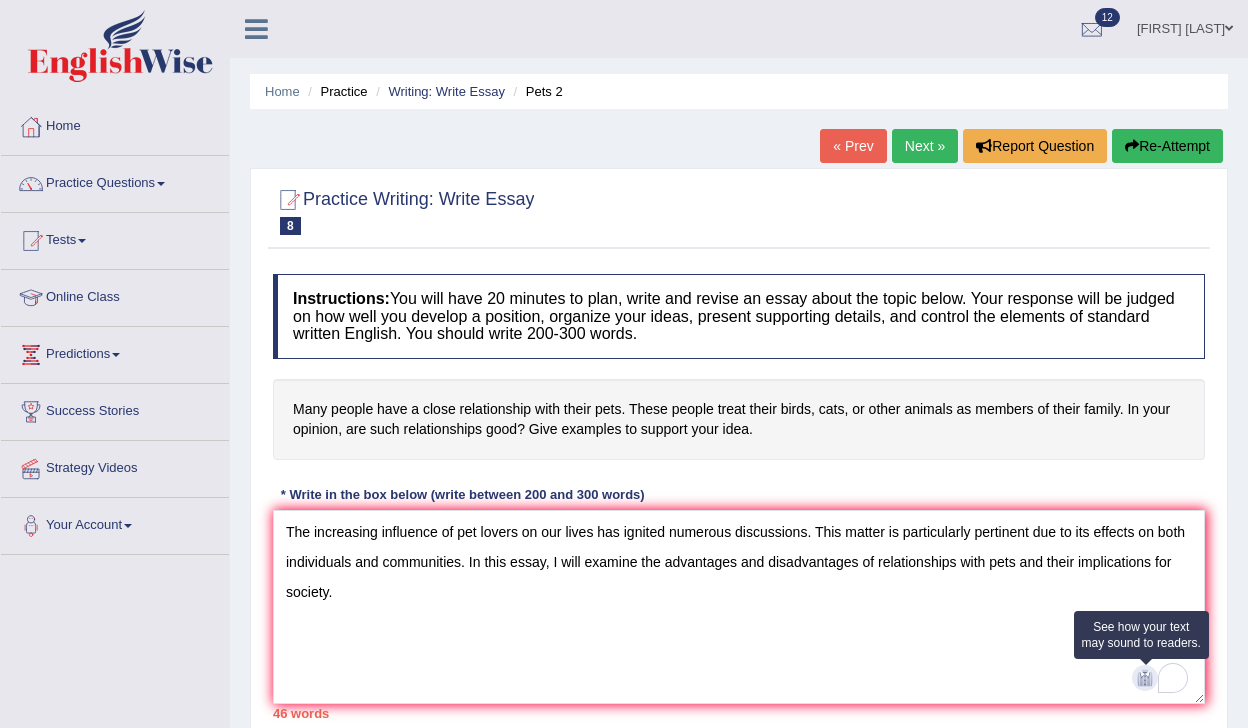 click at bounding box center (1145, 678) 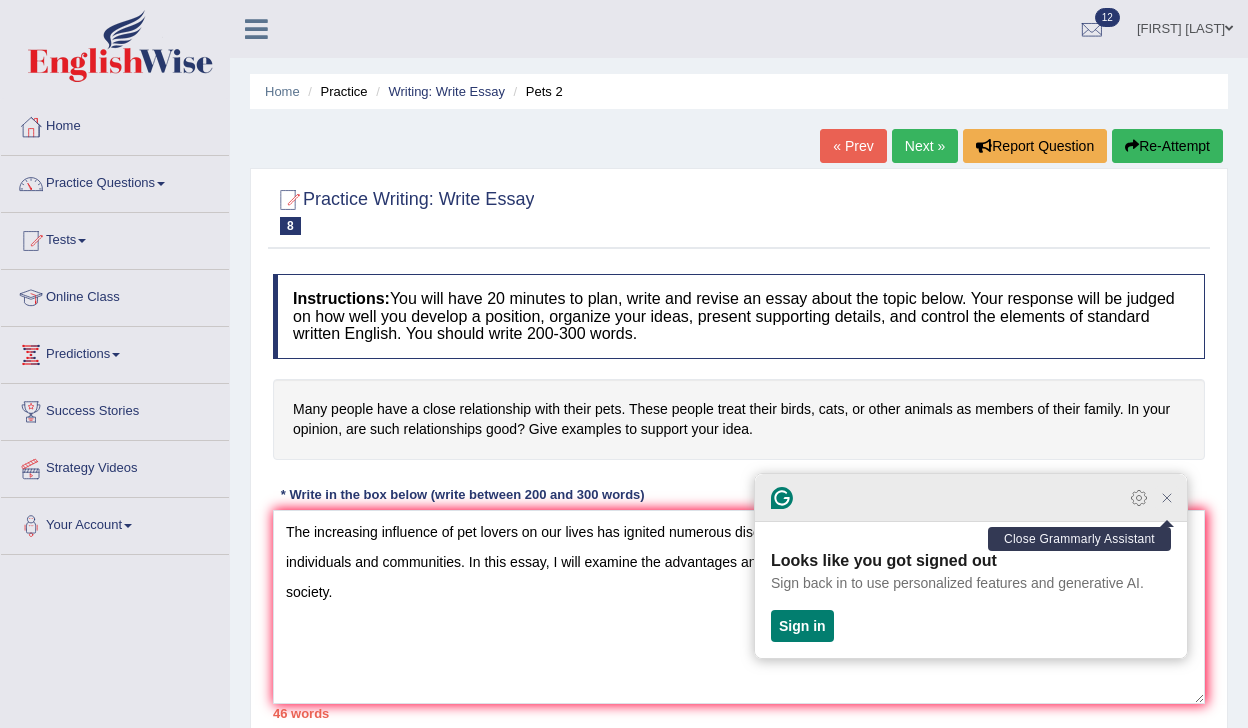 click 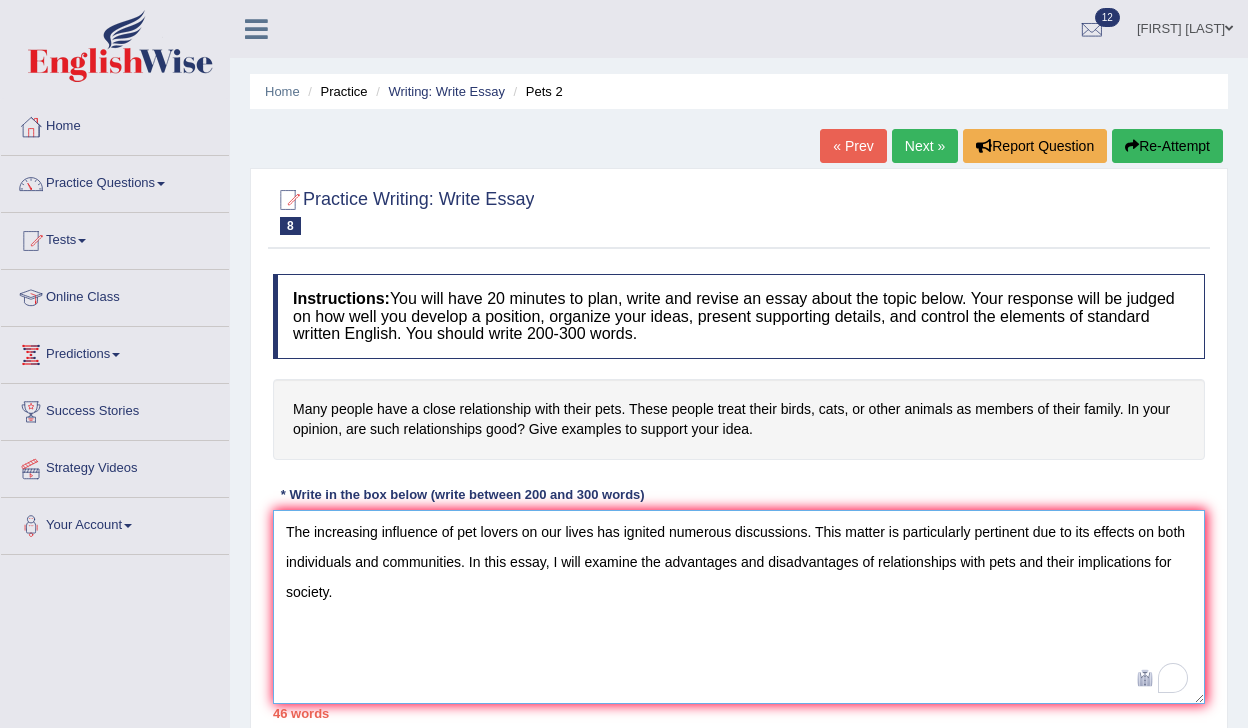 click on "The increasing influence of pet lovers on our lives has ignited numerous discussions. This matter is particularly pertinent due to its effects on both individuals and communities. In this essay, I will examine the advantages and disadvantages of relationships with pets and their implications for society." at bounding box center [739, 607] 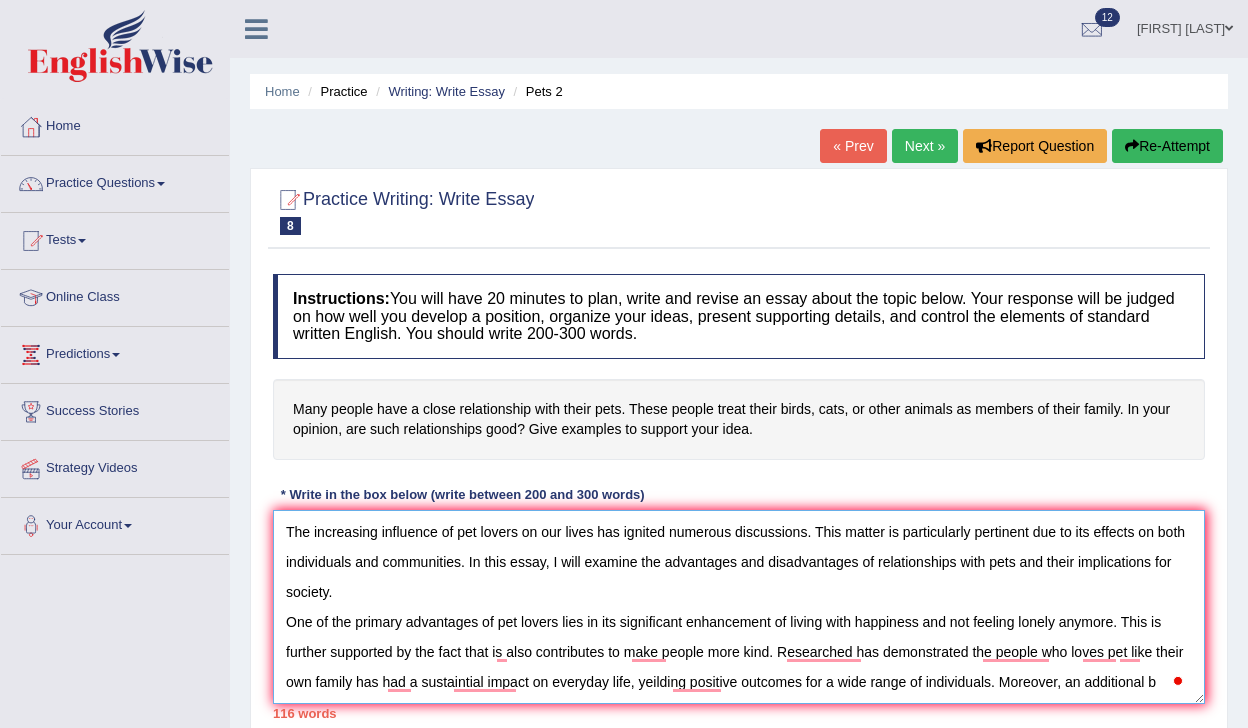 scroll, scrollTop: 17, scrollLeft: 0, axis: vertical 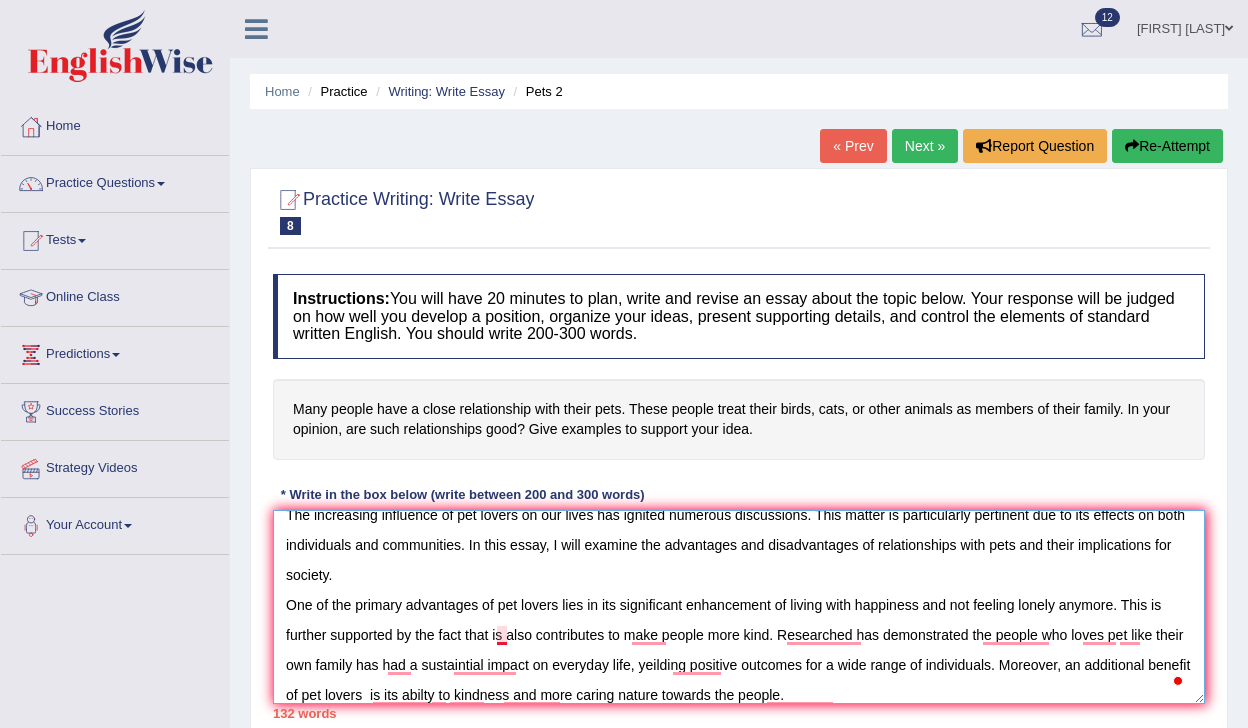 click on "The increasing influence of pet lovers on our lives has ignited numerous discussions. This matter is particularly pertinent due to its effects on both individuals and communities. In this essay, I will examine the advantages and disadvantages of relationships with pets and their implications for society.
One of the primary advantages of pet lovers lies in its significant enhancement of living with happiness and not feeling lonely anymore. This is further supported by the fact that is also contributes to make people more kind. Researched has demonstrated the people who loves pet like their own family has had a sustaintial impact on everyday life, yeilding positive outcomes for a wide range of individuals. Moreover, an additional benefit of pet lovers  is its abilty to kindness and more caring nature towards the people." at bounding box center [739, 607] 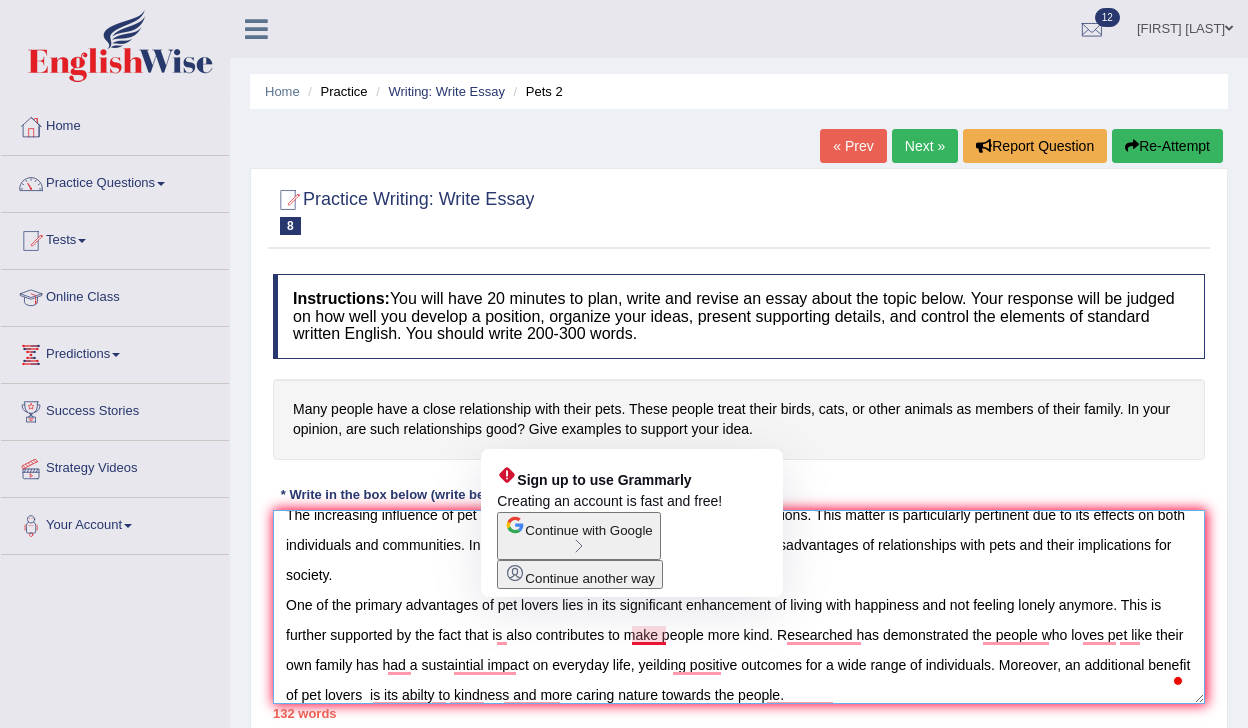 click on "The increasing influence of pet lovers on our lives has ignited numerous discussions. This matter is particularly pertinent due to its effects on both individuals and communities. In this essay, I will examine the advantages and disadvantages of relationships with pets and their implications for society.
One of the primary advantages of pet lovers lies in its significant enhancement of living with happiness and not feeling lonely anymore. This is further supported by the fact that is also contributes to make people more kind. Researched has demonstrated the people who loves pet like their own family has had a sustaintial impact on everyday life, yeilding positive outcomes for a wide range of individuals. Moreover, an additional benefit of pet lovers  is its abilty to kindness and more caring nature towards the people." at bounding box center [739, 607] 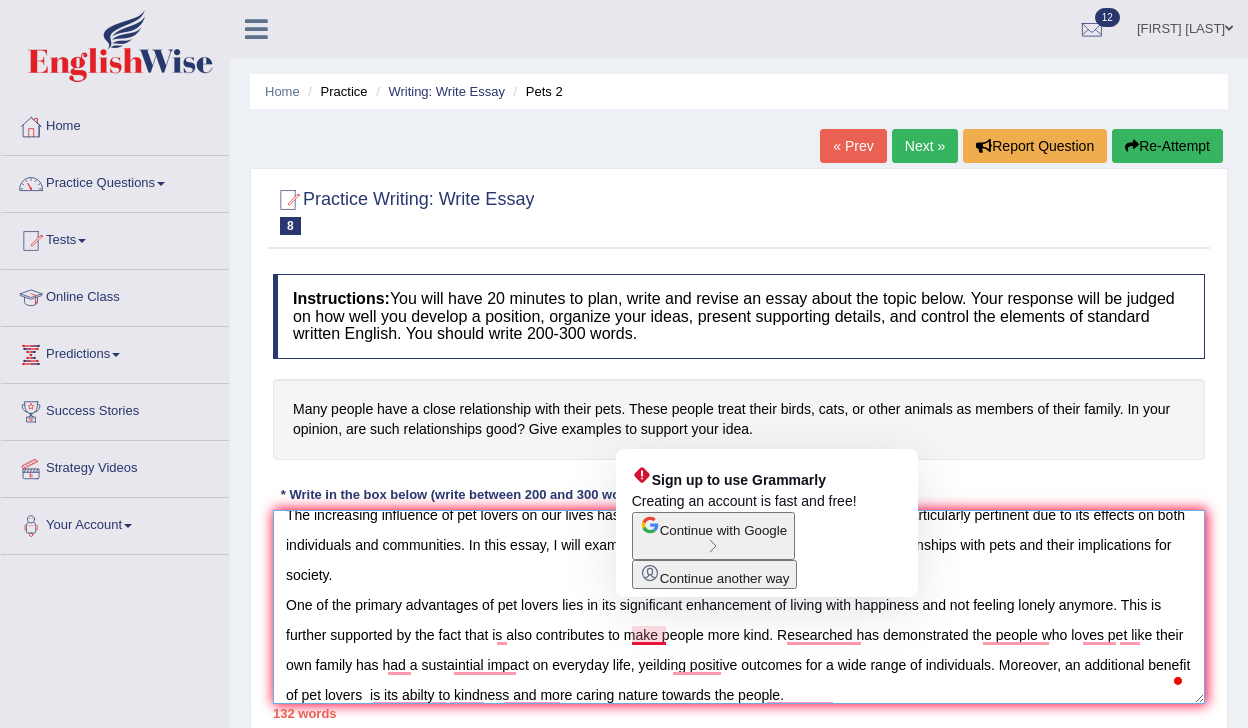 click on "The increasing influence of pet lovers on our lives has ignited numerous discussions. This matter is particularly pertinent due to its effects on both individuals and communities. In this essay, I will examine the advantages and disadvantages of relationships with pets and their implications for society.
One of the primary advantages of pet lovers lies in its significant enhancement of living with happiness and not feeling lonely anymore. This is further supported by the fact that is also contributes to make people more kind. Researched has demonstrated the people who loves pet like their own family has had a sustaintial impact on everyday life, yeilding positive outcomes for a wide range of individuals. Moreover, an additional benefit of pet lovers  is its abilty to kindness and more caring nature towards the people." at bounding box center [739, 607] 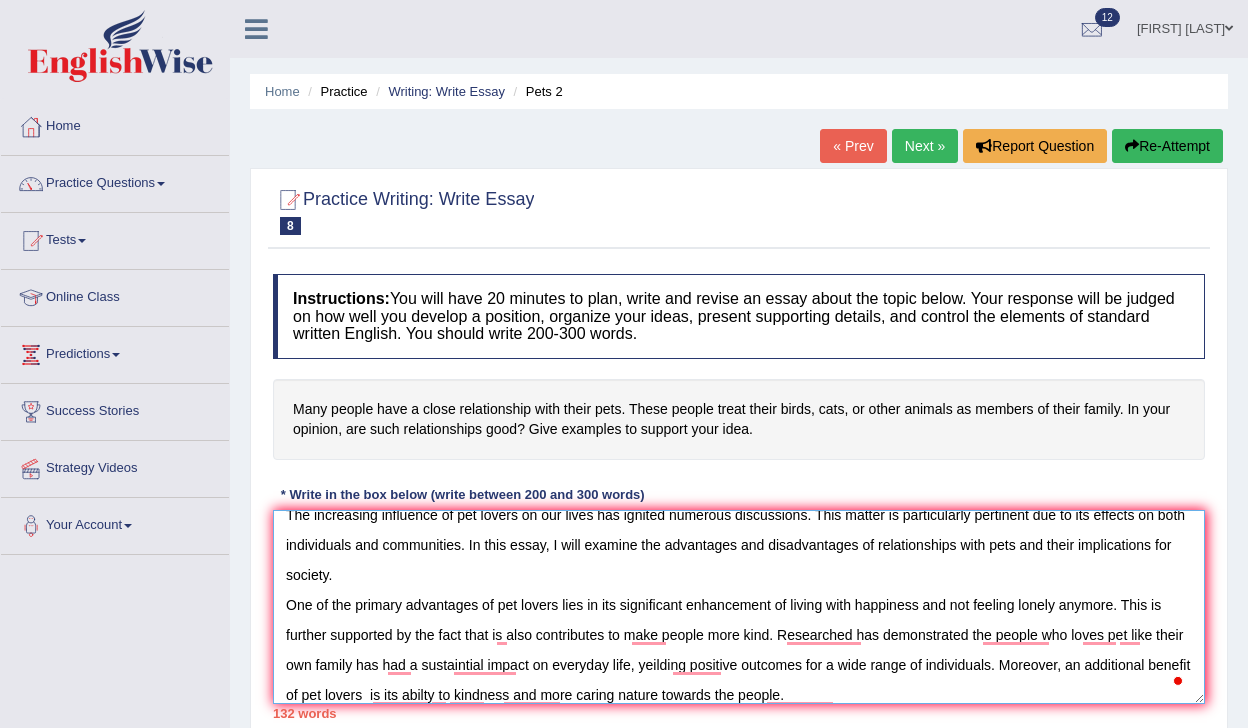 click on "The increasing influence of pet lovers on our lives has ignited numerous discussions. This matter is particularly pertinent due to its effects on both individuals and communities. In this essay, I will examine the advantages and disadvantages of relationships with pets and their implications for society.
One of the primary advantages of pet lovers lies in its significant enhancement of living with happiness and not feeling lonely anymore. This is further supported by the fact that is also contributes to make people more kind. Researched has demonstrated the people who loves pet like their own family has had a sustaintial impact on everyday life, yeilding positive outcomes for a wide range of individuals. Moreover, an additional benefit of pet lovers  is its abilty to kindness and more caring nature towards the people." at bounding box center (739, 607) 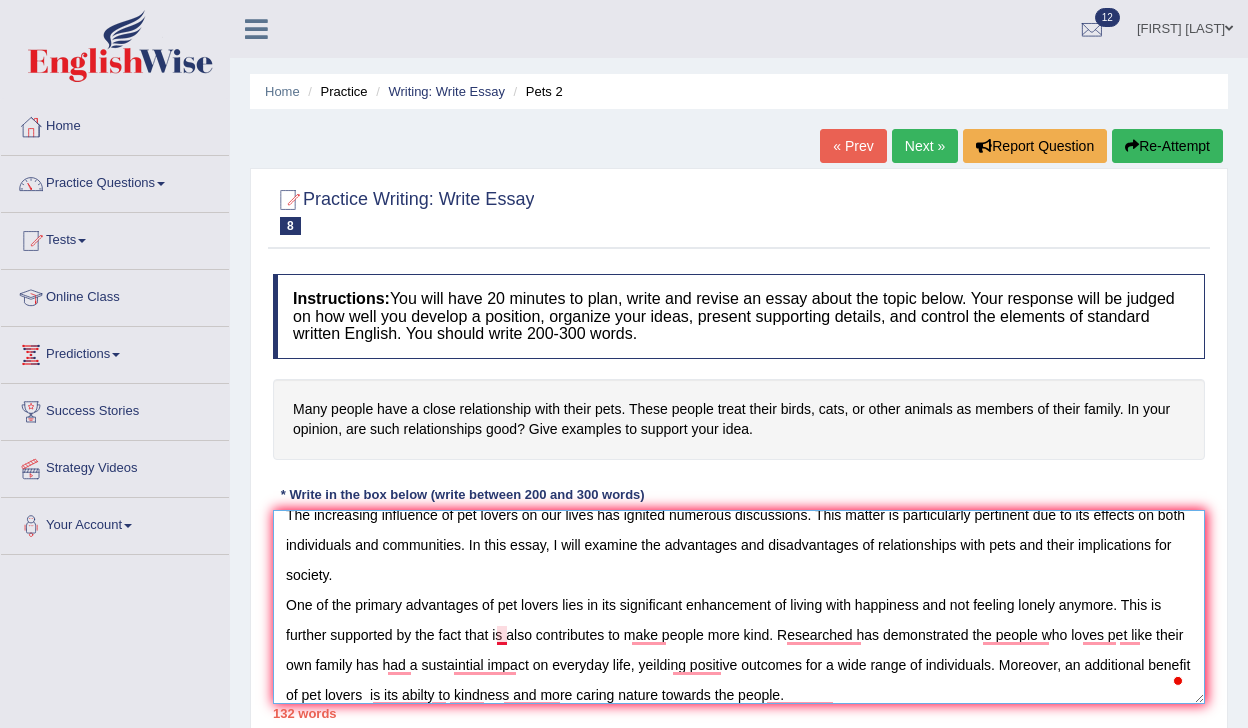 click on "The increasing influence of pet lovers on our lives has ignited numerous discussions. This matter is particularly pertinent due to its effects on both individuals and communities. In this essay, I will examine the advantages and disadvantages of relationships with pets and their implications for society.
One of the primary advantages of pet lovers lies in its significant enhancement of living with happiness and not feeling lonely anymore. This is further supported by the fact that is also contributes to make people more kind. Researched has demonstrated the people who loves pet like their own family has had a sustaintial impact on everyday life, yeilding positive outcomes for a wide range of individuals. Moreover, an additional benefit of pet lovers  is its abilty to kindness and more caring nature towards the people." at bounding box center [739, 607] 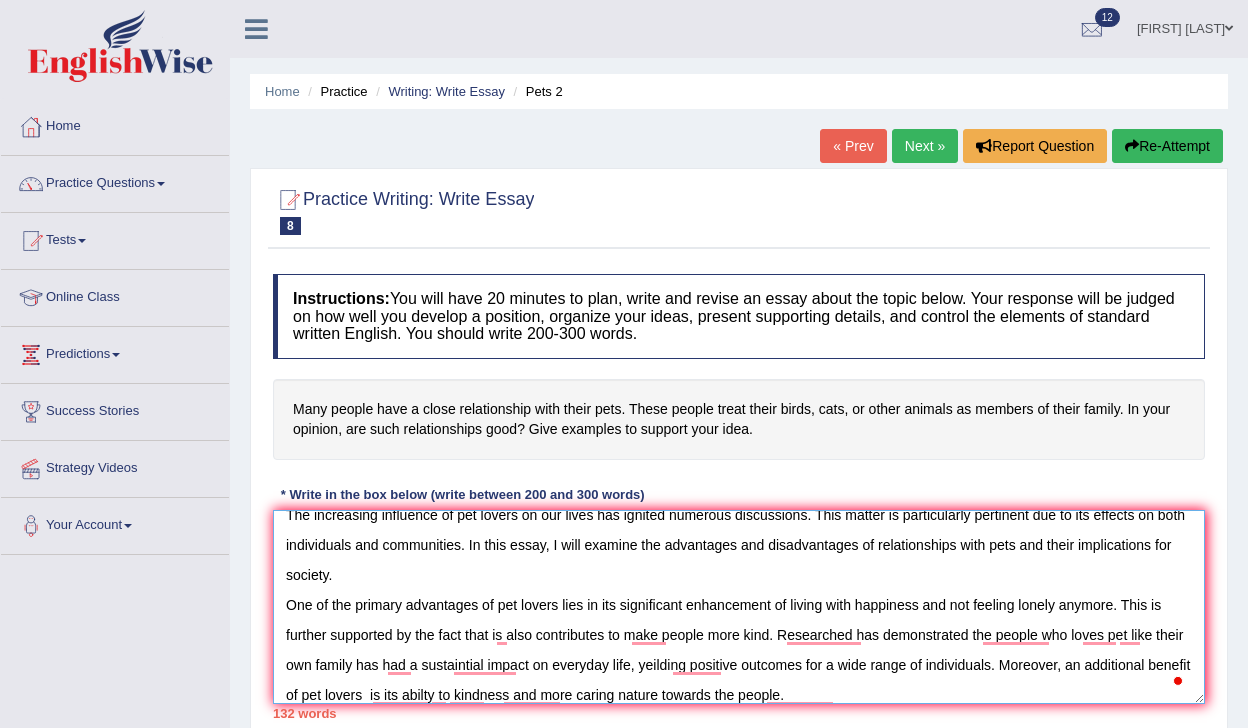 click on "The increasing influence of pet lovers on our lives has ignited numerous discussions. This matter is particularly pertinent due to its effects on both individuals and communities. In this essay, I will examine the advantages and disadvantages of relationships with pets and their implications for society.
One of the primary advantages of pet lovers lies in its significant enhancement of living with happiness and not feeling lonely anymore. This is further supported by the fact that is also contributes to make people more kind. Researched has demonstrated the people who loves pet like their own family has had a sustaintial impact on everyday life, yeilding positive outcomes for a wide range of individuals. Moreover, an additional benefit of pet lovers  is its abilty to kindness and more caring nature towards the people." at bounding box center [739, 607] 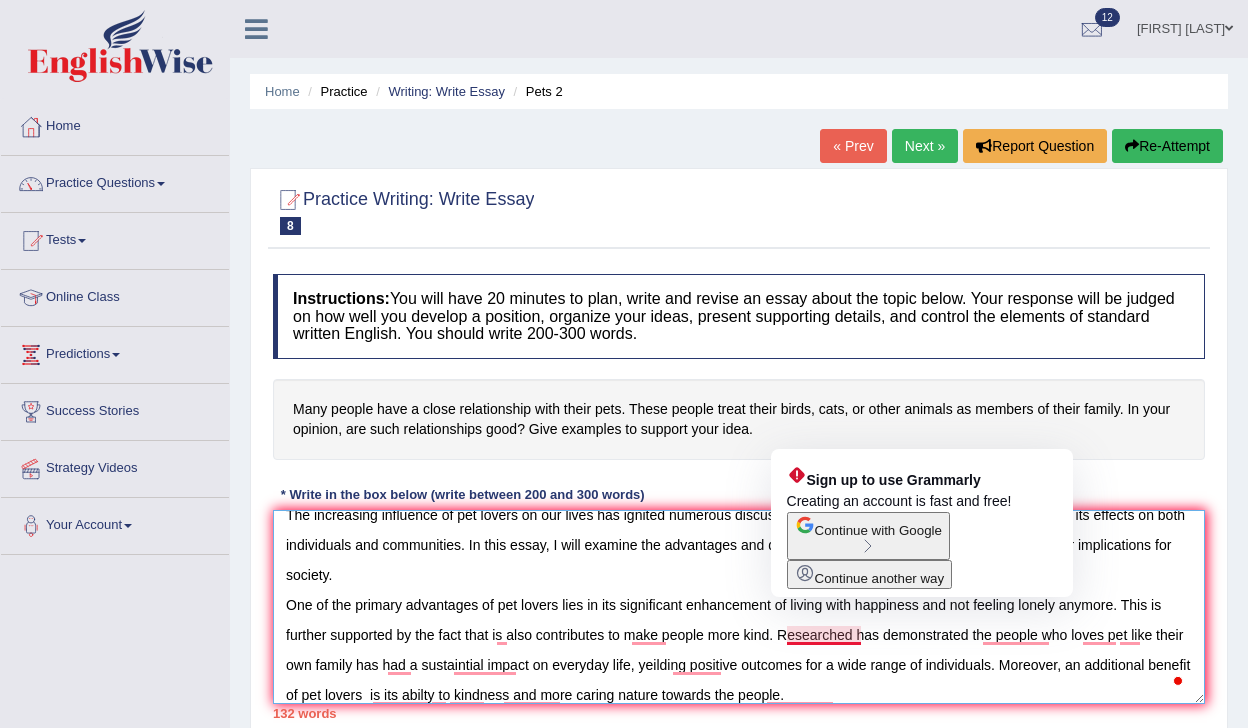 click on "The increasing influence of pet lovers on our lives has ignited numerous discussions. This matter is particularly pertinent due to its effects on both individuals and communities. In this essay, I will examine the advantages and disadvantages of relationships with pets and their implications for society.
One of the primary advantages of pet lovers lies in its significant enhancement of living with happiness and not feeling lonely anymore. This is further supported by the fact that is also contributes to make people more kind. Researched has demonstrated the people who loves pet like their own family has had a sustaintial impact on everyday life, yeilding positive outcomes for a wide range of individuals. Moreover, an additional benefit of pet lovers  is its abilty to kindness and more caring nature towards the people." at bounding box center (739, 607) 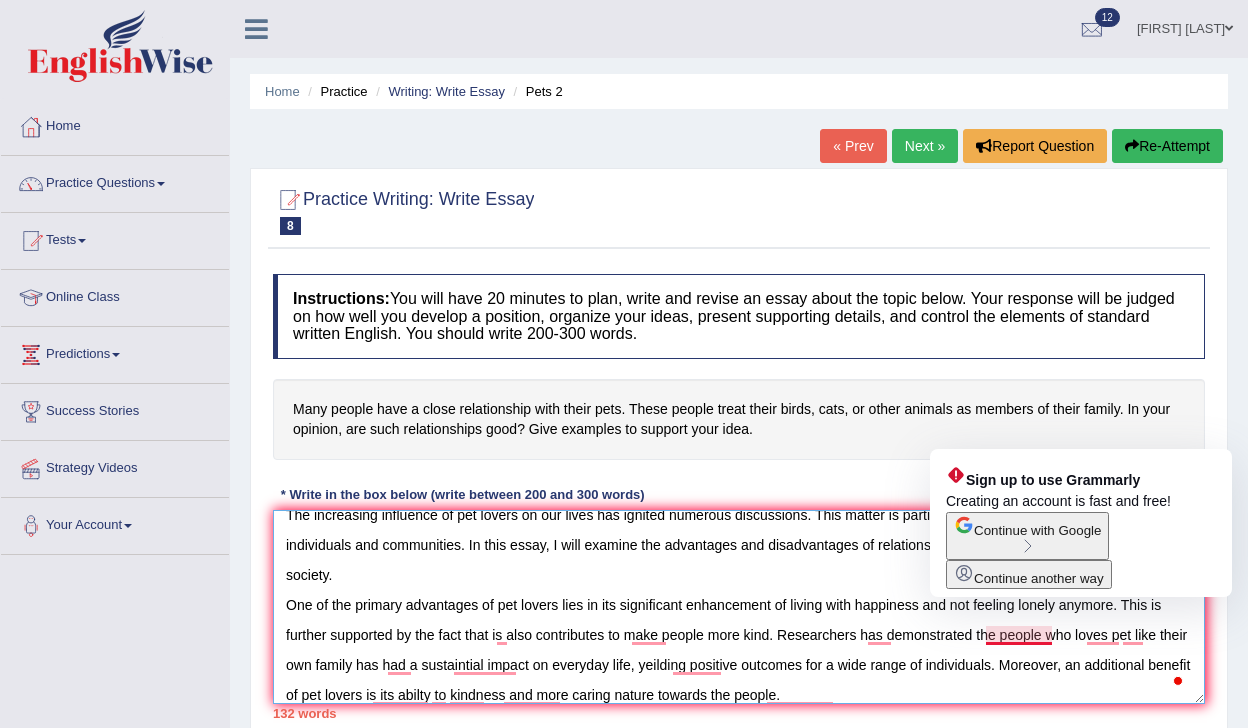click on "The increasing influence of pet lovers on our lives has ignited numerous discussions. This matter is particularly pertinent due to its effects on both individuals and communities. In this essay, I will examine the advantages and disadvantages of relationships with pets and their implications for society.
One of the primary advantages of pet lovers lies in its significant enhancement of living with happiness and not feeling lonely anymore. This is further supported by the fact that is also contributes to make people more kind. Researchers has demonstrated the people who loves pet like their own family has had a sustaintial impact on everyday life, yeilding positive outcomes for a wide range of individuals. Moreover, an additional benefit of pet lovers  is its abilty to kindness and more caring nature towards the people." at bounding box center [739, 607] 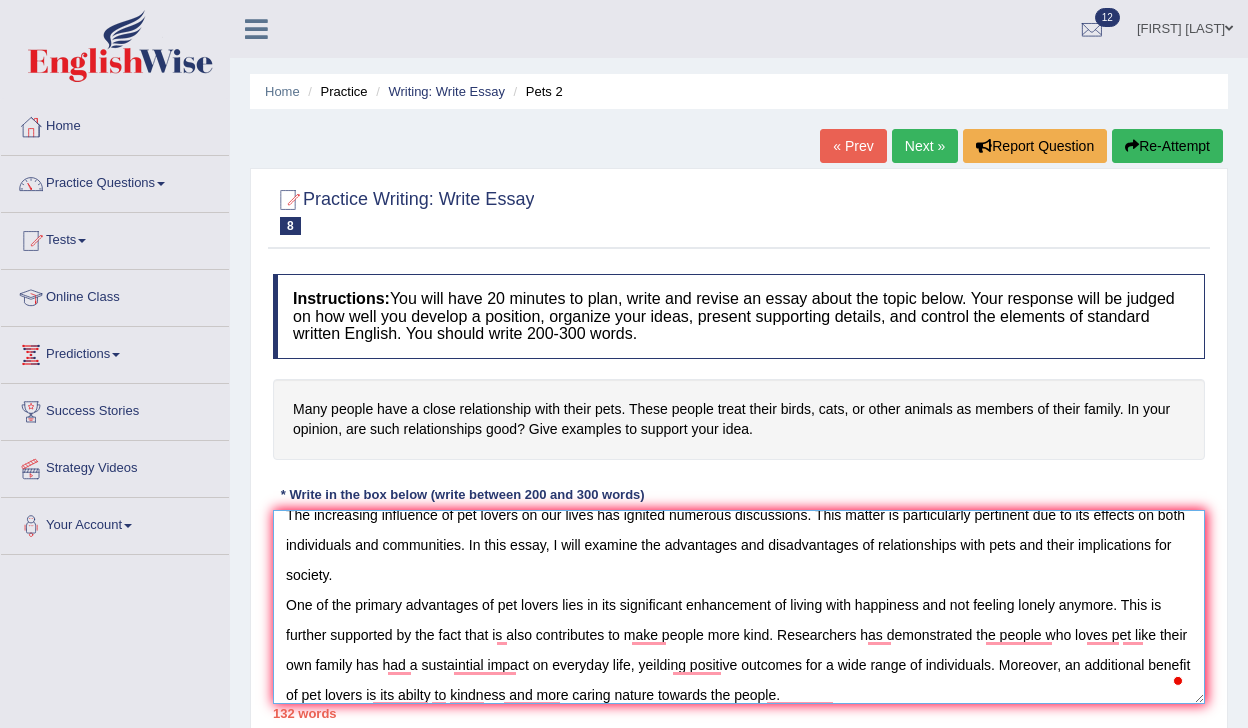 click on "The increasing influence of pet lovers on our lives has ignited numerous discussions. This matter is particularly pertinent due to its effects on both individuals and communities. In this essay, I will examine the advantages and disadvantages of relationships with pets and their implications for society.
One of the primary advantages of pet lovers lies in its significant enhancement of living with happiness and not feeling lonely anymore. This is further supported by the fact that is also contributes to make people more kind. Researchers has demonstrated the people who loves pet like their own family has had a sustaintial impact on everyday life, yeilding positive outcomes for a wide range of individuals. Moreover, an additional benefit of pet lovers  is its abilty to kindness and more caring nature towards the people." at bounding box center (739, 607) 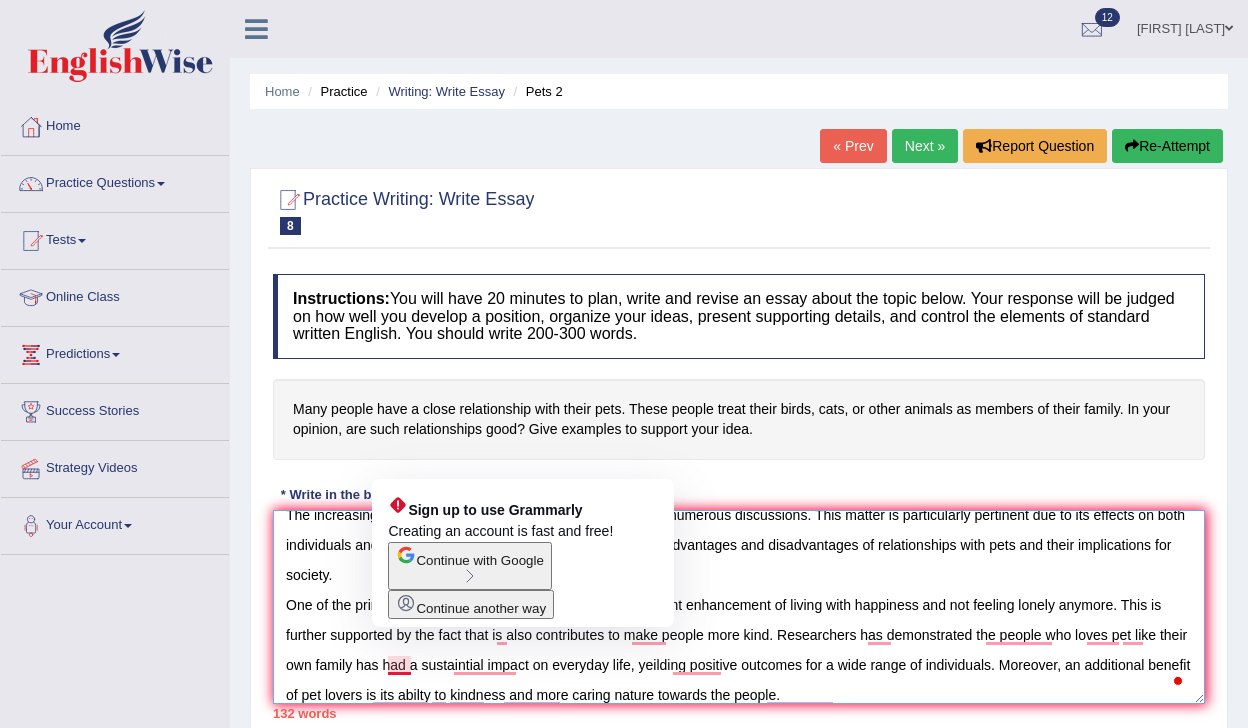 click on "The increasing influence of pet lovers on our lives has ignited numerous discussions. This matter is particularly pertinent due to its effects on both individuals and communities. In this essay, I will examine the advantages and disadvantages of relationships with pets and their implications for society.
One of the primary advantages of pet lovers lies in its significant enhancement of living with happiness and not feeling lonely anymore. This is further supported by the fact that is also contributes to make people more kind. Researchers has demonstrated the people who loves pet like their own family has had a sustaintial impact on everyday life, yeilding positive outcomes for a wide range of individuals. Moreover, an additional benefit of pet lovers  is its abilty to kindness and more caring nature towards the people." at bounding box center (739, 607) 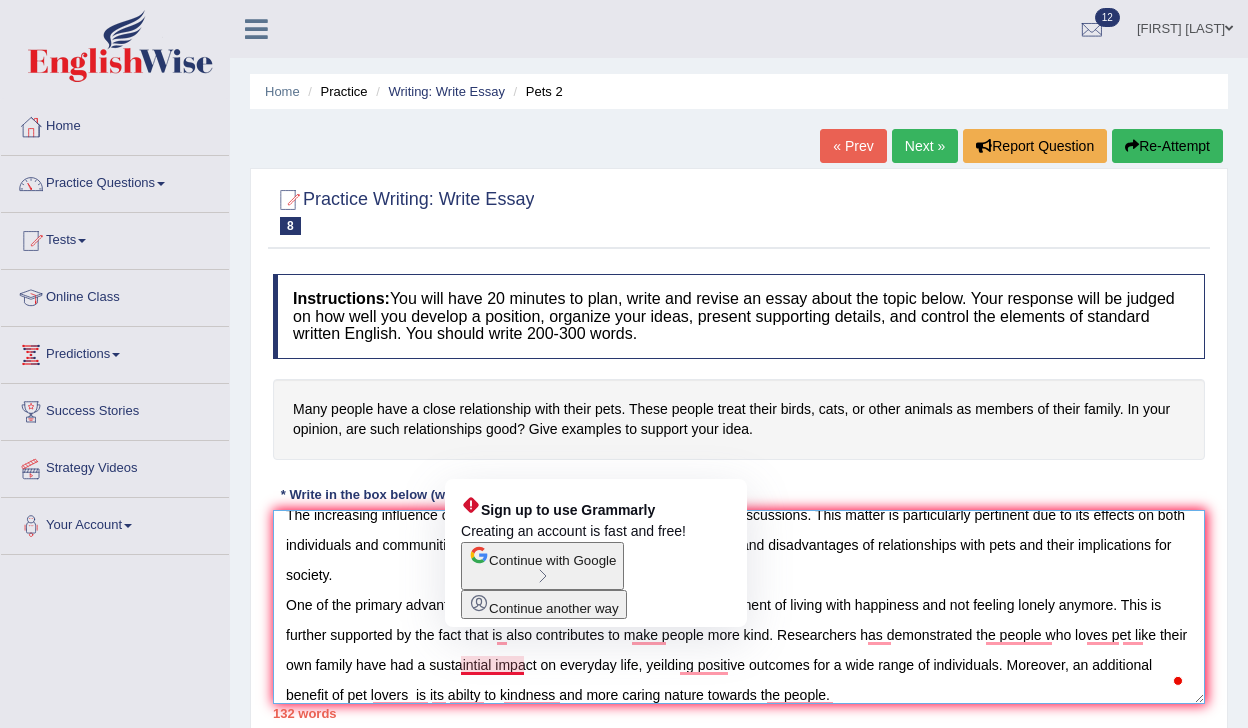 click on "The increasing influence of pet lovers on our lives has ignited numerous discussions. This matter is particularly pertinent due to its effects on both individuals and communities. In this essay, I will examine the advantages and disadvantages of relationships with pets and their implications for society.
One of the primary advantages of pet lovers lies in its significant enhancement of living with happiness and not feeling lonely anymore. This is further supported by the fact that is also contributes to make people more kind. Researchers has demonstrated the people who loves pet like their own family have had a sustaintial impact on everyday life, yeilding positive outcomes for a wide range of individuals. Moreover, an additional benefit of pet lovers  is its abilty to kindness and more caring nature towards the people." at bounding box center (739, 607) 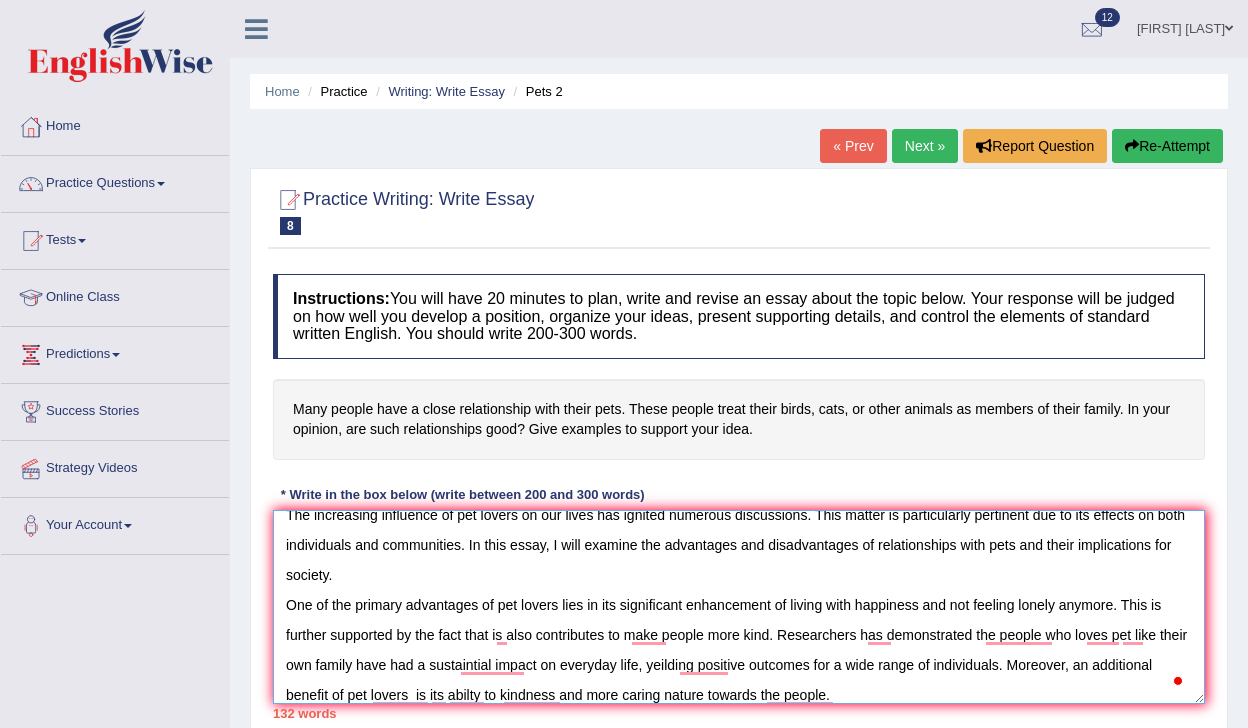 click on "The increasing influence of pet lovers on our lives has ignited numerous discussions. This matter is particularly pertinent due to its effects on both individuals and communities. In this essay, I will examine the advantages and disadvantages of relationships with pets and their implications for society.
One of the primary advantages of pet lovers lies in its significant enhancement of living with happiness and not feeling lonely anymore. This is further supported by the fact that is also contributes to make people more kind. Researchers has demonstrated the people who loves pet like their own family have had a sustaintial impact on everyday life, yeilding positive outcomes for a wide range of individuals. Moreover, an additional benefit of pet lovers  is its abilty to kindness and more caring nature towards the people." at bounding box center [739, 607] 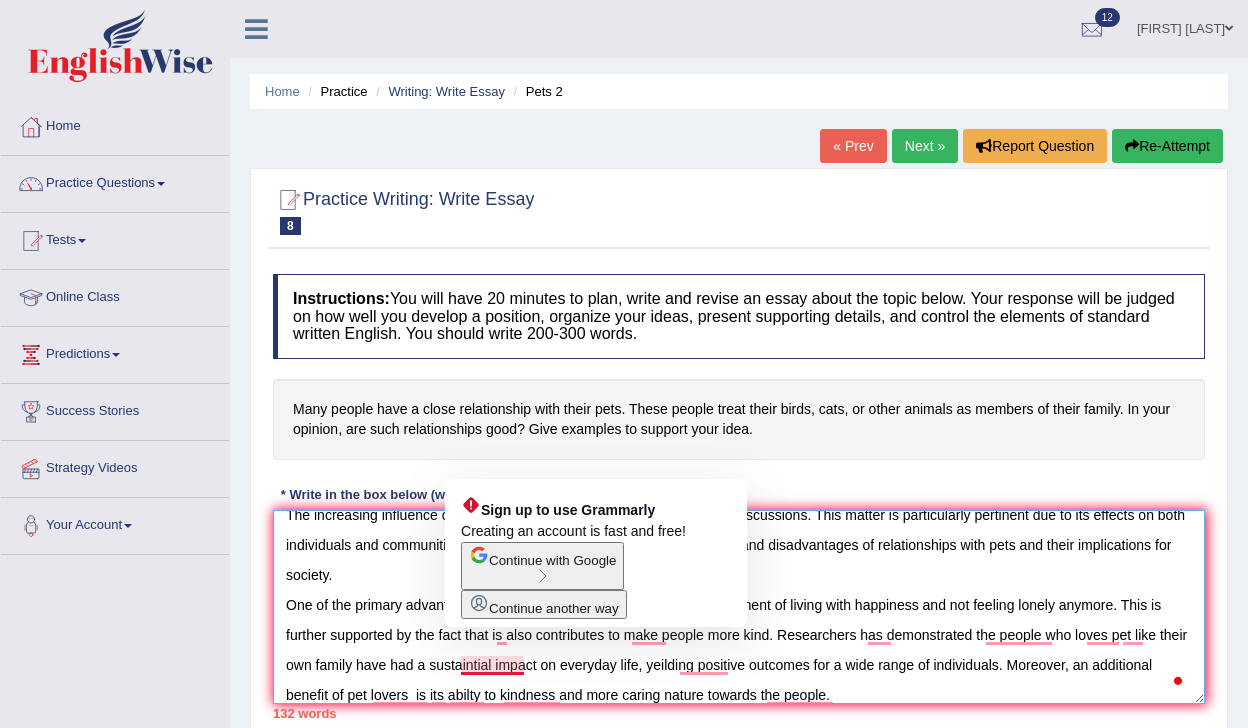 click on "The increasing influence of pet lovers on our lives has ignited numerous discussions. This matter is particularly pertinent due to its effects on both individuals and communities. In this essay, I will examine the advantages and disadvantages of relationships with pets and their implications for society.
One of the primary advantages of pet lovers lies in its significant enhancement of living with happiness and not feeling lonely anymore. This is further supported by the fact that is also contributes to make people more kind. Researchers has demonstrated the people who loves pet like their own family have had a sustaintial impact on everyday life, yeilding positive outcomes for a wide range of individuals. Moreover, an additional benefit of pet lovers  is its abilty to kindness and more caring nature towards the people." at bounding box center (739, 607) 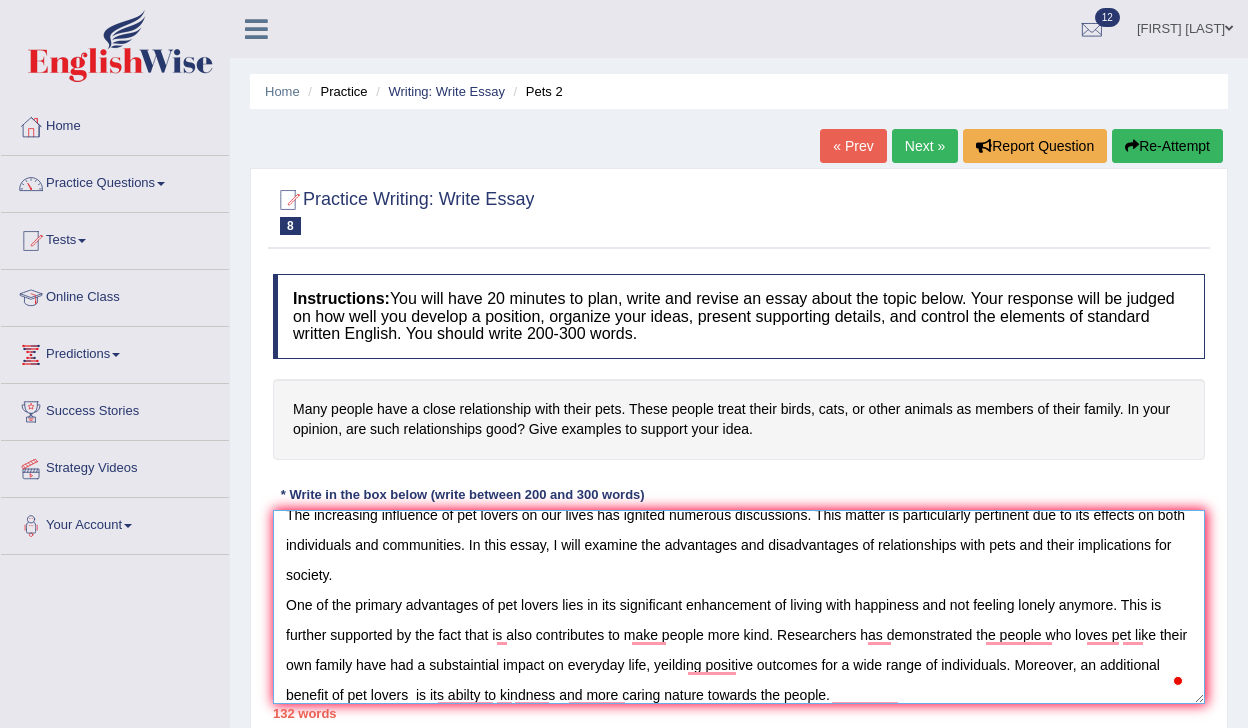 click on "The increasing influence of pet lovers on our lives has ignited numerous discussions. This matter is particularly pertinent due to its effects on both individuals and communities. In this essay, I will examine the advantages and disadvantages of relationships with pets and their implications for society.
One of the primary advantages of pet lovers lies in its significant enhancement of living with happiness and not feeling lonely anymore. This is further supported by the fact that is also contributes to make people more kind. Researchers has demonstrated the people who loves pet like their own family have had a substaintial impact on everyday life, yeilding positive outcomes for a wide range of individuals. Moreover, an additional benefit of pet lovers  is its abilty to kindness and more caring nature towards the people." at bounding box center [739, 607] 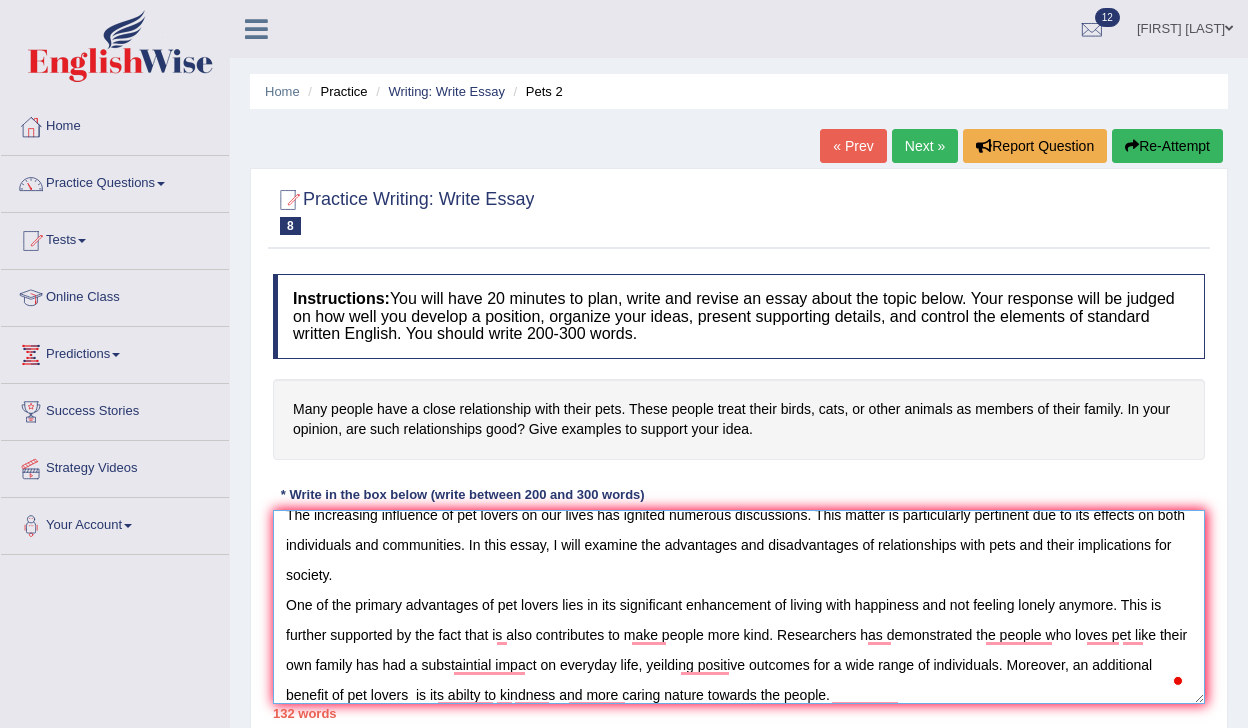 click on "The increasing influence of pet lovers on our lives has ignited numerous discussions. This matter is particularly pertinent due to its effects on both individuals and communities. In this essay, I will examine the advantages and disadvantages of relationships with pets and their implications for society.
One of the primary advantages of pet lovers lies in its significant enhancement of living with happiness and not feeling lonely anymore. This is further supported by the fact that is also contributes to make people more kind. Researchers has demonstrated the people who loves pet like their own family has had a substaintial impact on everyday life, yeilding positive outcomes for a wide range of individuals. Moreover, an additional benefit of pet lovers  is its abilty to kindness and more caring nature towards the people." at bounding box center (739, 607) 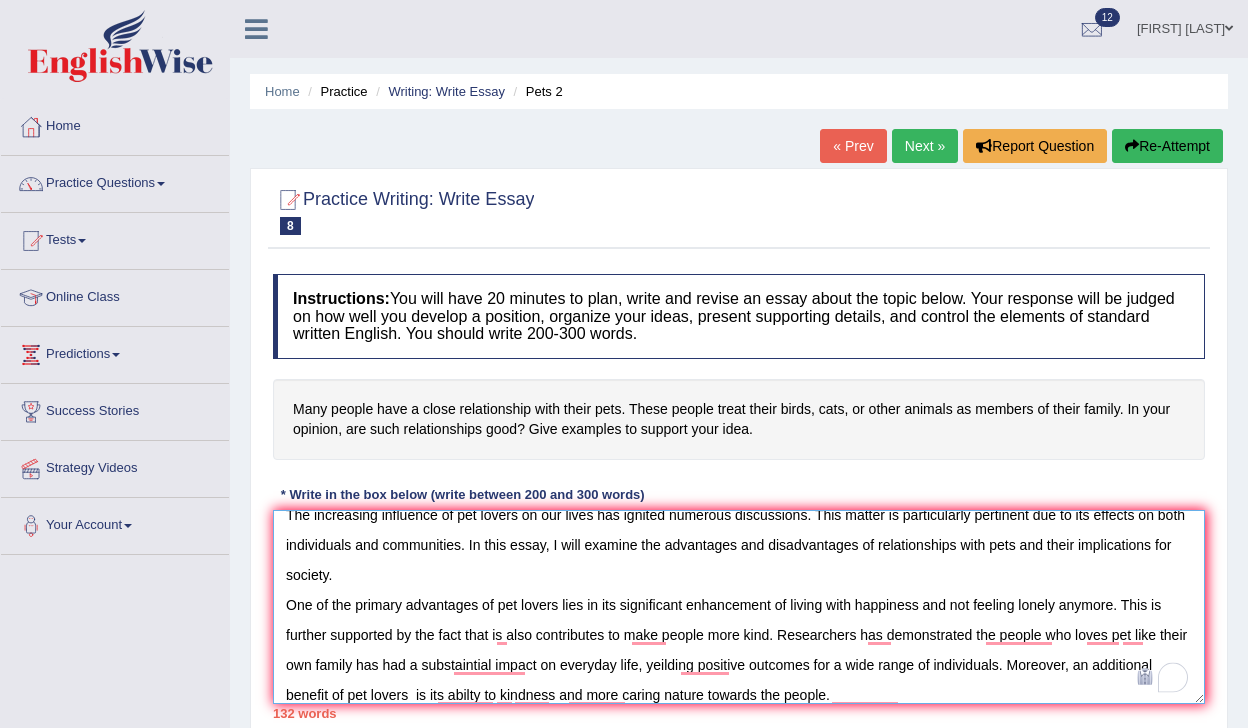 click on "The increasing influence of pet lovers on our lives has ignited numerous discussions. This matter is particularly pertinent due to its effects on both individuals and communities. In this essay, I will examine the advantages and disadvantages of relationships with pets and their implications for society.
One of the primary advantages of pet lovers lies in its significant enhancement of living with happiness and not feeling lonely anymore. This is further supported by the fact that is also contributes to make people more kind. Researchers has demonstrated the people who loves pet like their own family has had a substaintial impact on everyday life, yeilding positive outcomes for a wide range of individuals. Moreover, an additional benefit of pet lovers  is its abilty to kindness and more caring nature towards the people." at bounding box center (739, 607) 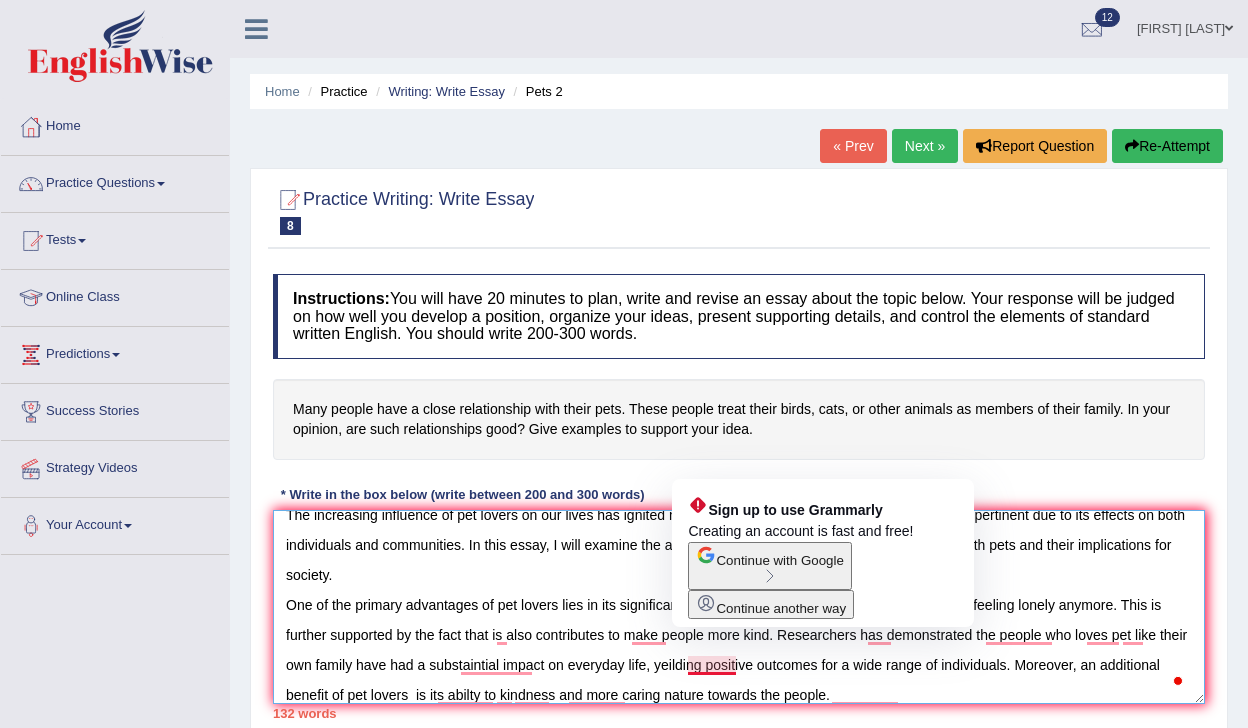 click on "The increasing influence of pet lovers on our lives has ignited numerous discussions. This matter is particularly pertinent due to its effects on both individuals and communities. In this essay, I will examine the advantages and disadvantages of relationships with pets and their implications for society.
One of the primary advantages of pet lovers lies in its significant enhancement of living with happiness and not feeling lonely anymore. This is further supported by the fact that is also contributes to make people more kind. Researchers has demonstrated the people who loves pet like their own family have had a substaintial impact on everyday life, yeilding positive outcomes for a wide range of individuals. Moreover, an additional benefit of pet lovers  is its abilty to kindness and more caring nature towards the people." at bounding box center (739, 607) 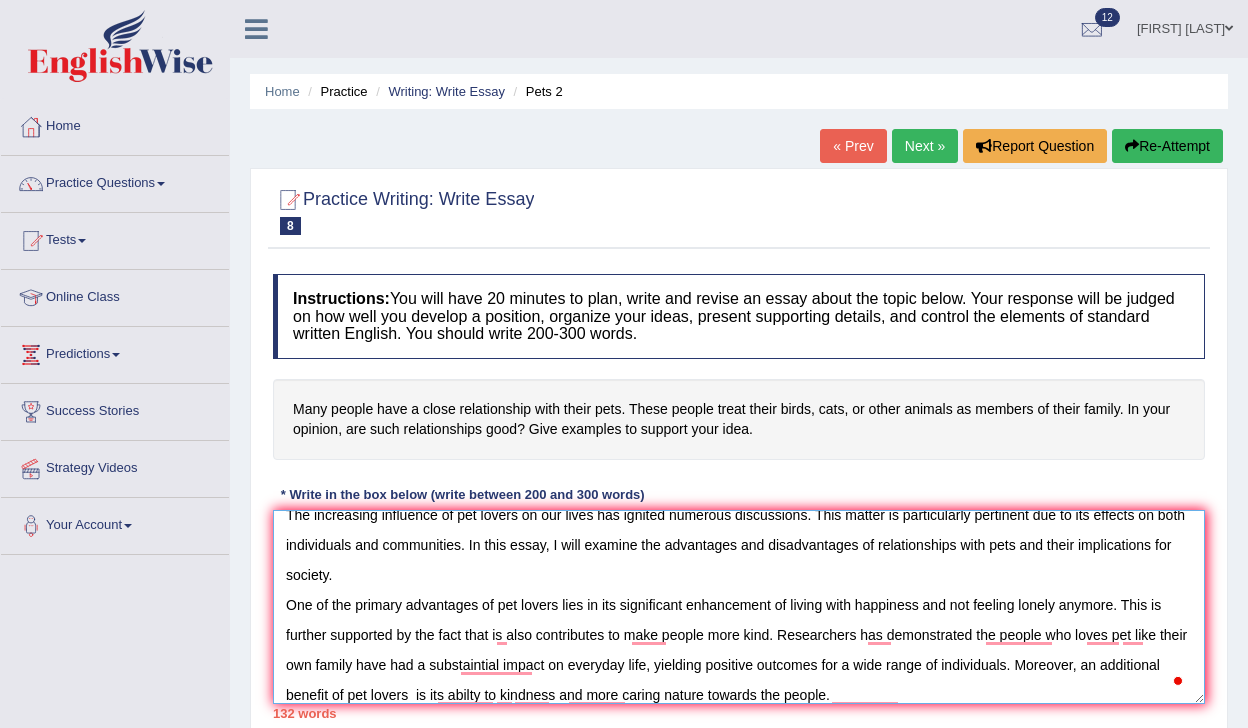 click on "The increasing influence of pet lovers on our lives has ignited numerous discussions. This matter is particularly pertinent due to its effects on both individuals and communities. In this essay, I will examine the advantages and disadvantages of relationships with pets and their implications for society.
One of the primary advantages of pet lovers lies in its significant enhancement of living with happiness and not feeling lonely anymore. This is further supported by the fact that is also contributes to make people more kind. Researchers has demonstrated the people who loves pet like their own family have had a substaintial impact on everyday life, yielding positive outcomes for a wide range of individuals. Moreover, an additional benefit of pet lovers  is its abilty to kindness and more caring nature towards the people." at bounding box center (739, 607) 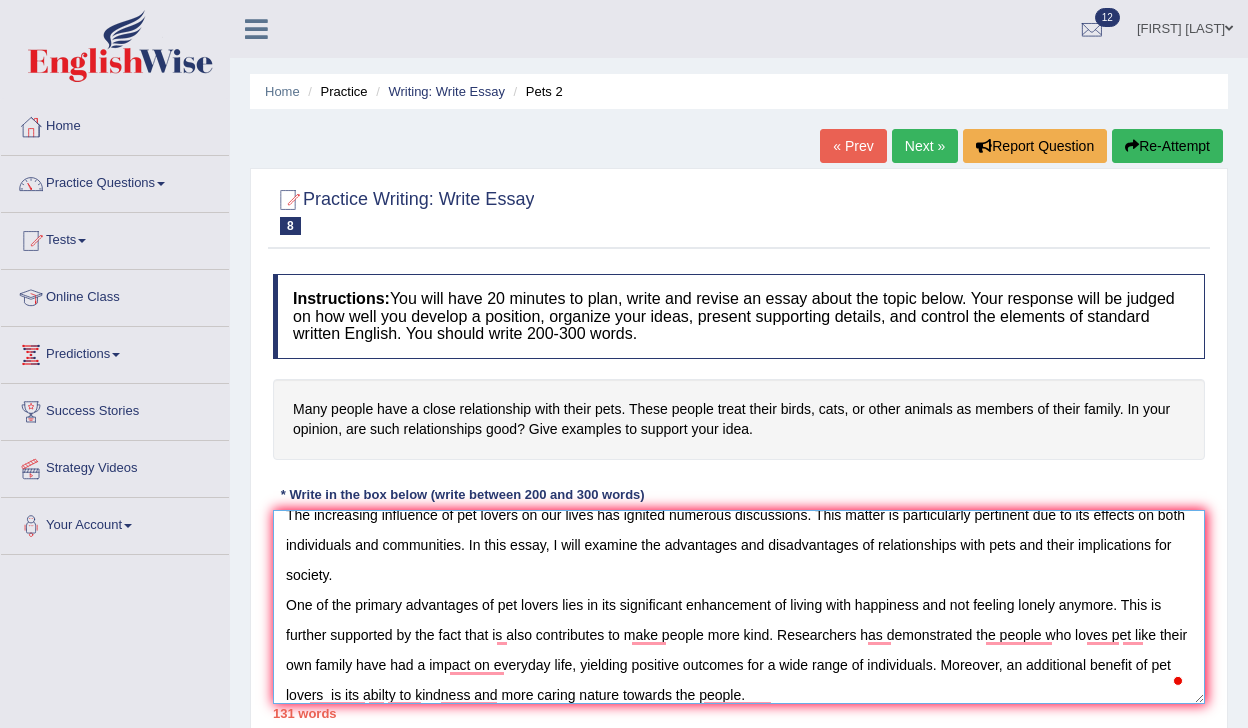 click on "The increasing influence of pet lovers on our lives has ignited numerous discussions. This matter is particularly pertinent due to its effects on both individuals and communities. In this essay, I will examine the advantages and disadvantages of relationships with pets and their implications for society.
One of the primary advantages of pet lovers lies in its significant enhancement of living with happiness and not feeling lonely anymore. This is further supported by the fact that is also contributes to make people more kind. Researchers has demonstrated the people who loves pet like their own family have had a impact on everyday life, yielding positive outcomes for a wide range of individuals. Moreover, an additional benefit of pet lovers  is its abilty to kindness and more caring nature towards the people." at bounding box center (739, 607) 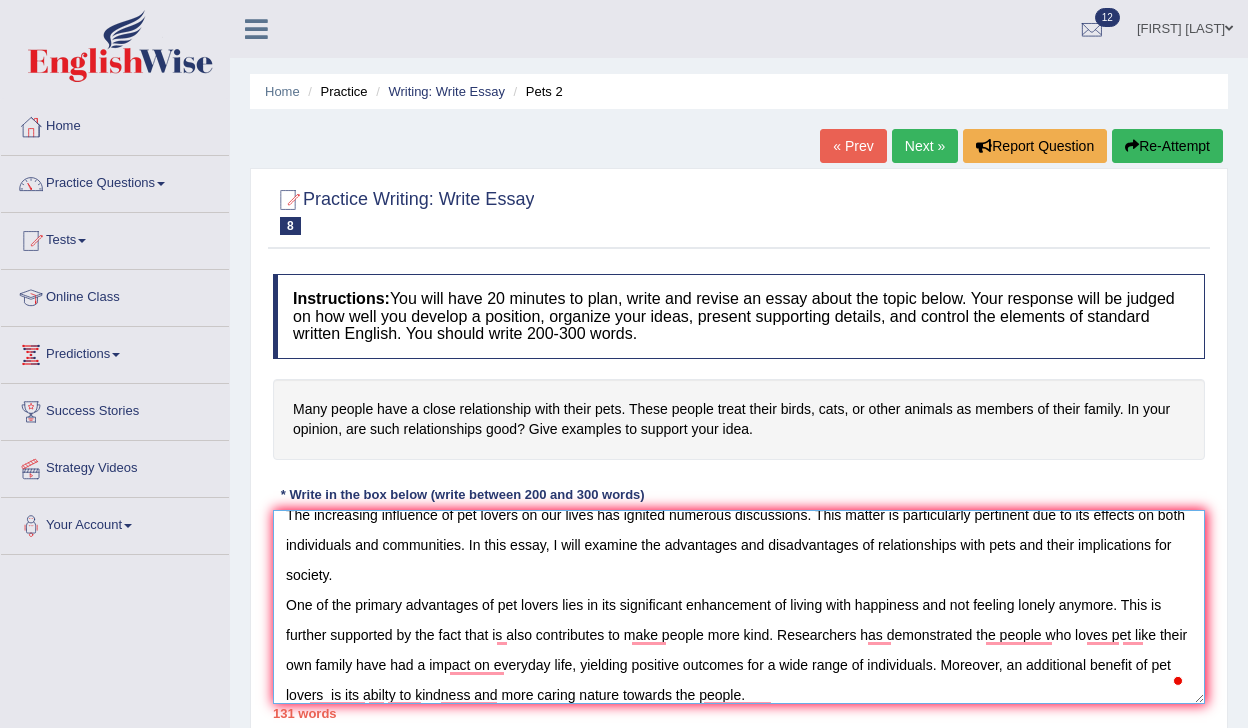 drag, startPoint x: 415, startPoint y: 665, endPoint x: 397, endPoint y: 669, distance: 18.439089 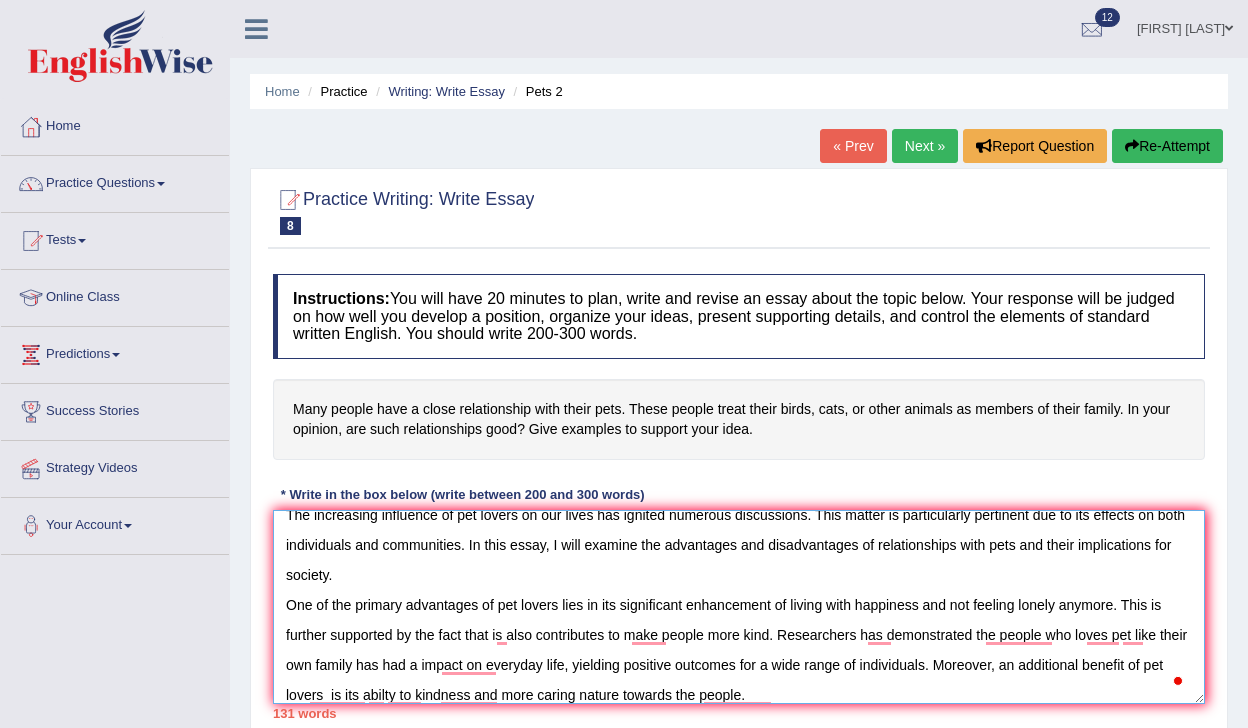 click on "The increasing influence of pet lovers on our lives has ignited numerous discussions. This matter is particularly pertinent due to its effects on both individuals and communities. In this essay, I will examine the advantages and disadvantages of relationships with pets and their implications for society.
One of the primary advantages of pet lovers lies in its significant enhancement of living with happiness and not feeling lonely anymore. This is further supported by the fact that is also contributes to make people more kind. Researchers has demonstrated the people who loves pet like their own family has had a impact on everyday life, yielding positive outcomes for a wide range of individuals. Moreover, an additional benefit of pet lovers  is its abilty to kindness and more caring nature towards the people." at bounding box center [739, 607] 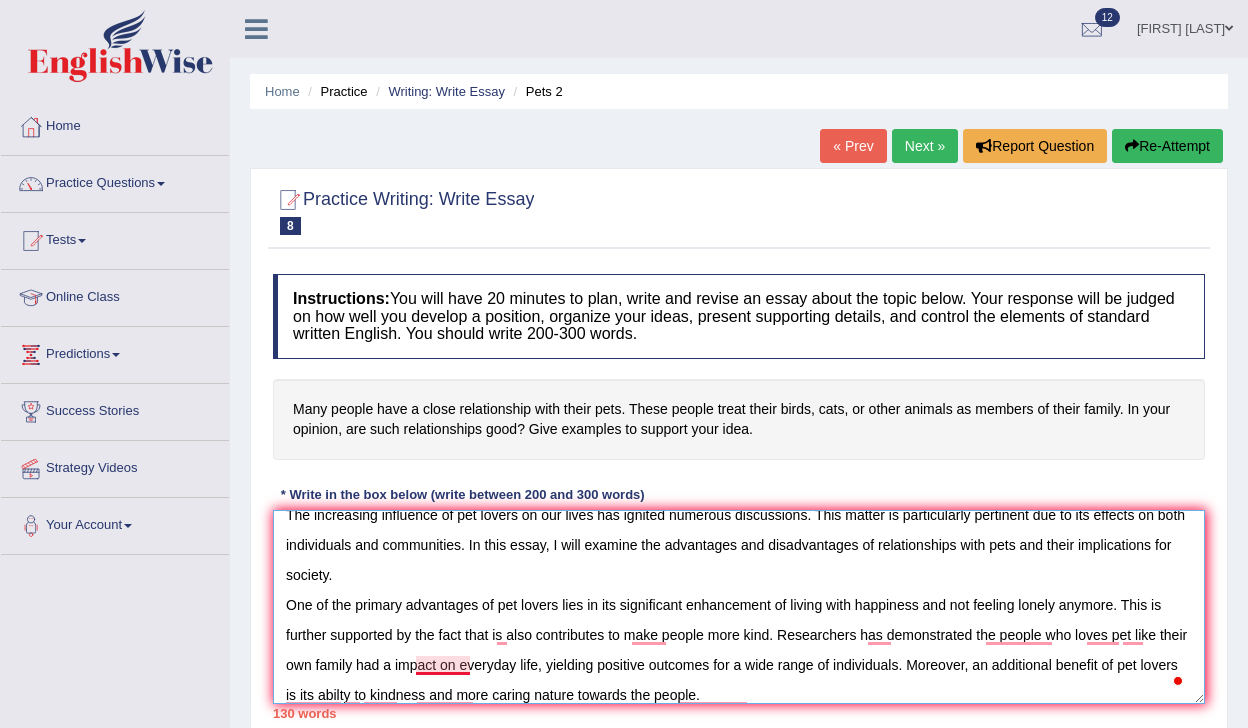 click on "The increasing influence of pet lovers on our lives has ignited numerous discussions. This matter is particularly pertinent due to its effects on both individuals and communities. In this essay, I will examine the advantages and disadvantages of relationships with pets and their implications for society.
One of the primary advantages of pet lovers lies in its significant enhancement of living with happiness and not feeling lonely anymore. This is further supported by the fact that is also contributes to make people more kind. Researchers has demonstrated the people who loves pet like their own family had a impact on everyday life, yielding positive outcomes for a wide range of individuals. Moreover, an additional benefit of pet lovers  is its abilty to kindness and more caring nature towards the people." at bounding box center (739, 607) 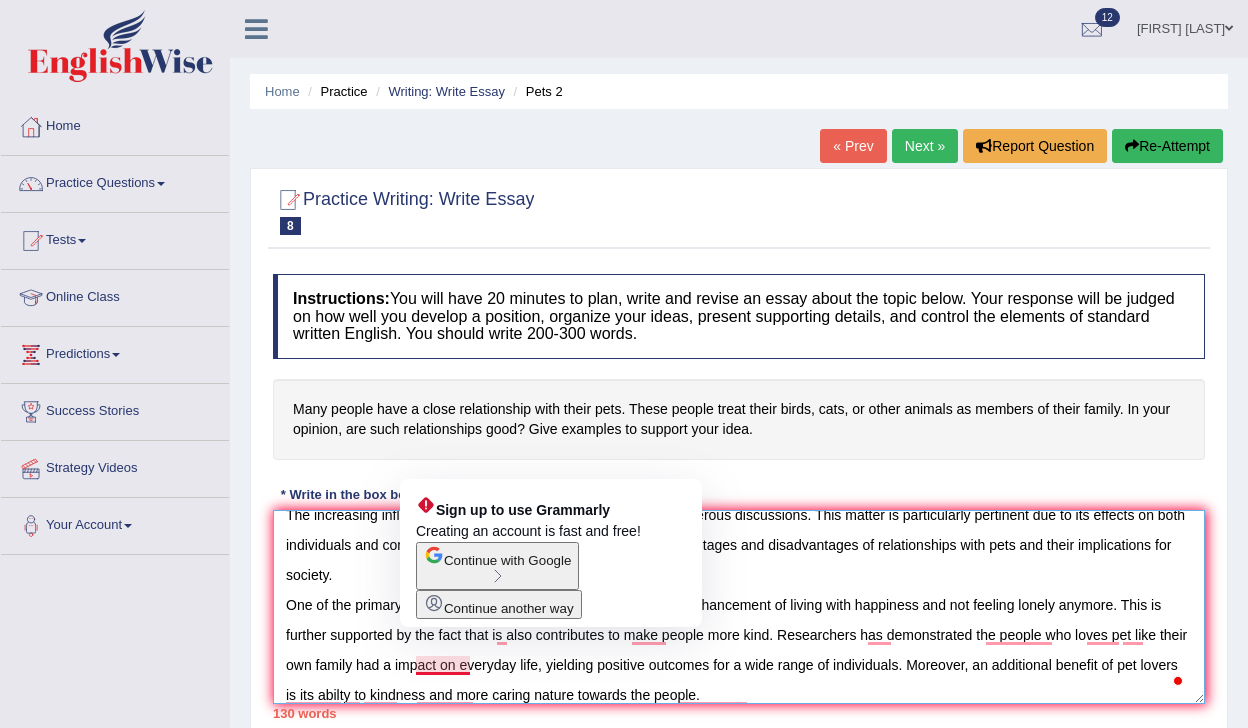 click on "The increasing influence of pet lovers on our lives has ignited numerous discussions. This matter is particularly pertinent due to its effects on both individuals and communities. In this essay, I will examine the advantages and disadvantages of relationships with pets and their implications for society.
One of the primary advantages of pet lovers lies in its significant enhancement of living with happiness and not feeling lonely anymore. This is further supported by the fact that is also contributes to make people more kind. Researchers has demonstrated the people who loves pet like their own family had a impact on everyday life, yielding positive outcomes for a wide range of individuals. Moreover, an additional benefit of pet lovers  is its abilty to kindness and more caring nature towards the people." at bounding box center (739, 607) 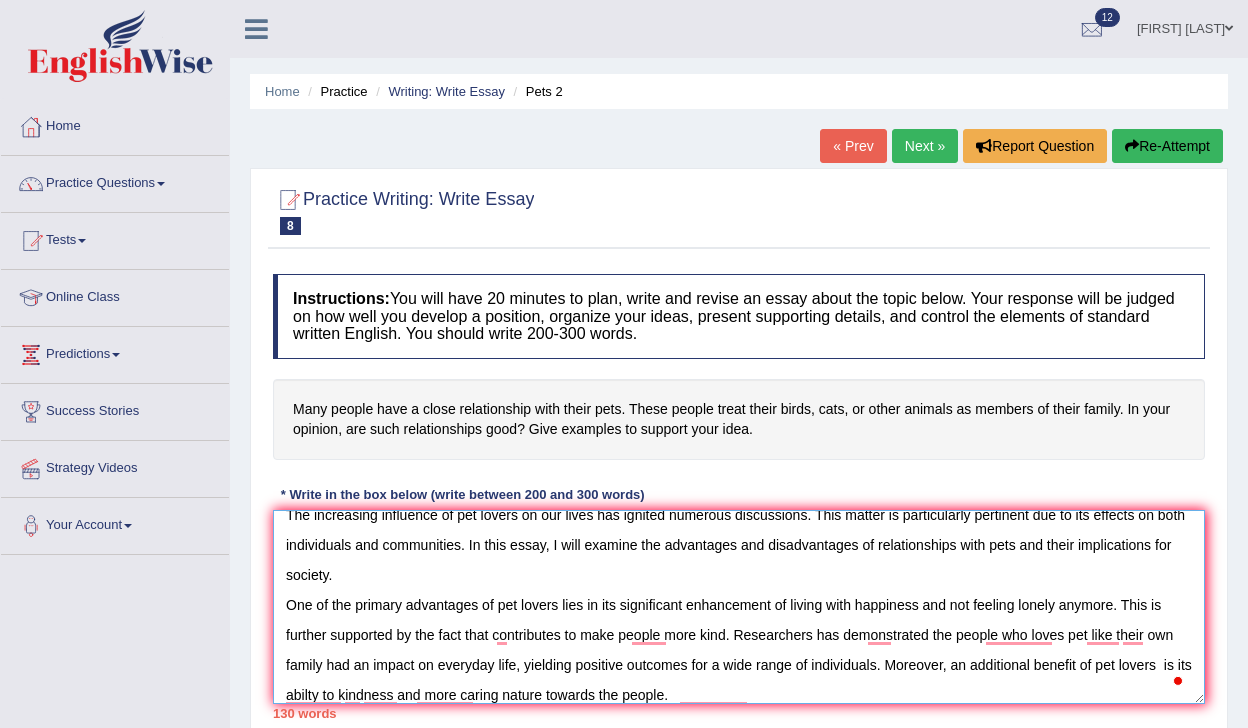 click on "The increasing influence of pet lovers on our lives has ignited numerous discussions. This matter is particularly pertinent due to its effects on both individuals and communities. In this essay, I will examine the advantages and disadvantages of relationships with pets and their implications for society.
One of the primary advantages of pet lovers lies in its significant enhancement of living with happiness and not feeling lonely anymore. This is further supported by the fact that is also contributes to make people more kind. Researchers has demonstrated the people who loves pet like their own family had an impact on everyday life, yielding positive outcomes for a wide range of individuals. Moreover, an additional benefit of pet lovers  is its abilty to kindness and more caring nature towards the people." at bounding box center [739, 607] 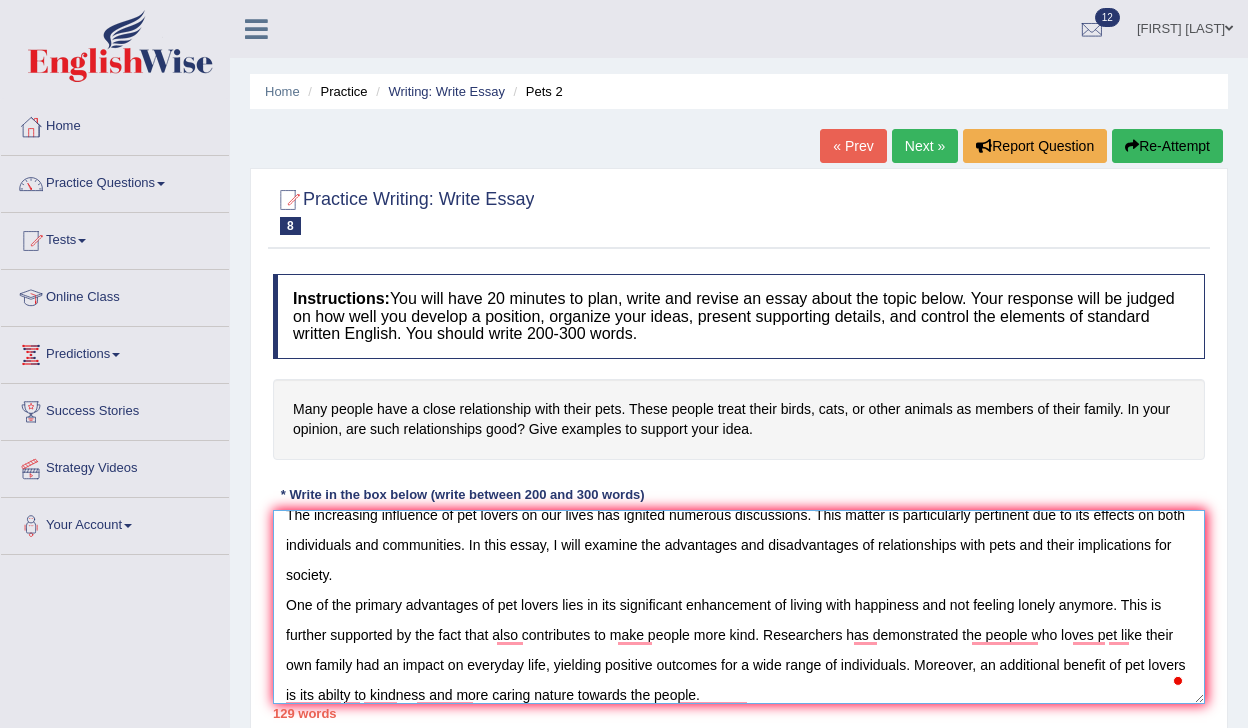 click on "The increasing influence of pet lovers on our lives has ignited numerous discussions. This matter is particularly pertinent due to its effects on both individuals and communities. In this essay, I will examine the advantages and disadvantages of relationships with pets and their implications for society.
One of the primary advantages of pet lovers lies in its significant enhancement of living with happiness and not feeling lonely anymore. This is further supported by the fact that also contributes to make people more kind. Researchers has demonstrated the people who loves pet like their own family had an impact on everyday life, yielding positive outcomes for a wide range of individuals. Moreover, an additional benefit of pet lovers  is its abilty to kindness and more caring nature towards the people." at bounding box center (739, 607) 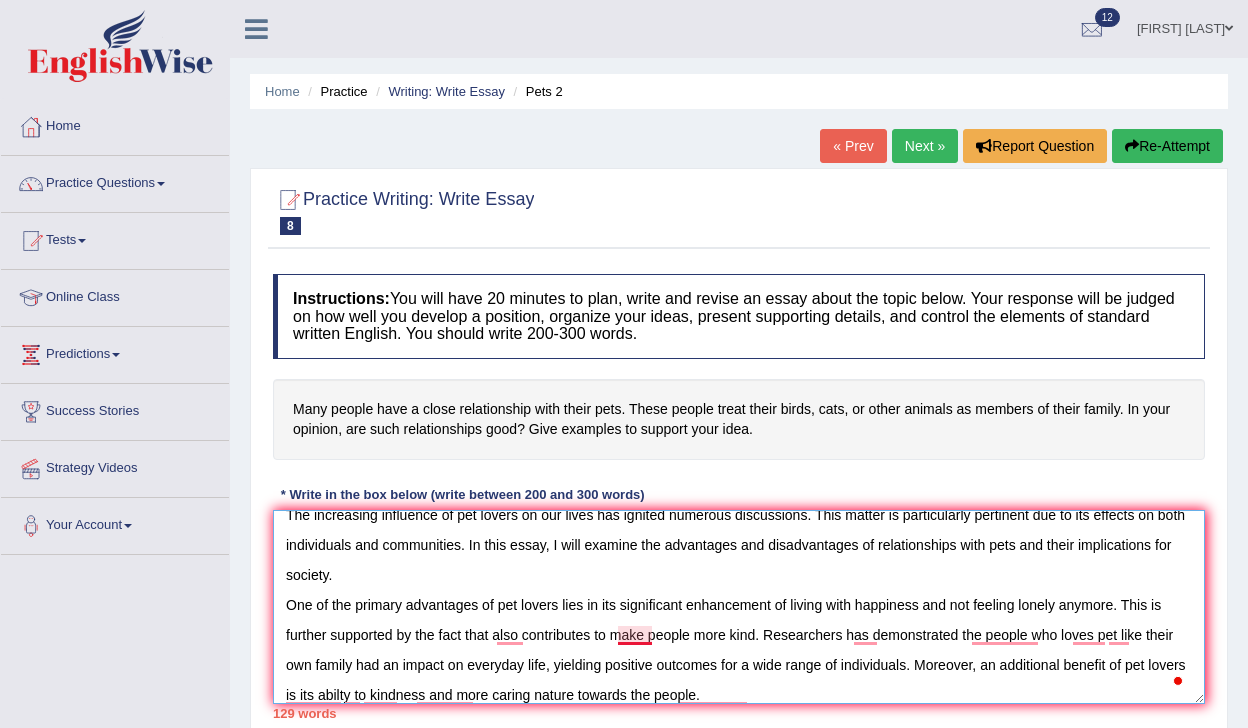 click on "The increasing influence of pet lovers on our lives has ignited numerous discussions. This matter is particularly pertinent due to its effects on both individuals and communities. In this essay, I will examine the advantages and disadvantages of relationships with pets and their implications for society.
One of the primary advantages of pet lovers lies in its significant enhancement of living with happiness and not feeling lonely anymore. This is further supported by the fact that also contributes to make people more kind. Researchers has demonstrated the people who loves pet like their own family had an impact on everyday life, yielding positive outcomes for a wide range of individuals. Moreover, an additional benefit of pet lovers  is its abilty to kindness and more caring nature towards the people." at bounding box center [739, 607] 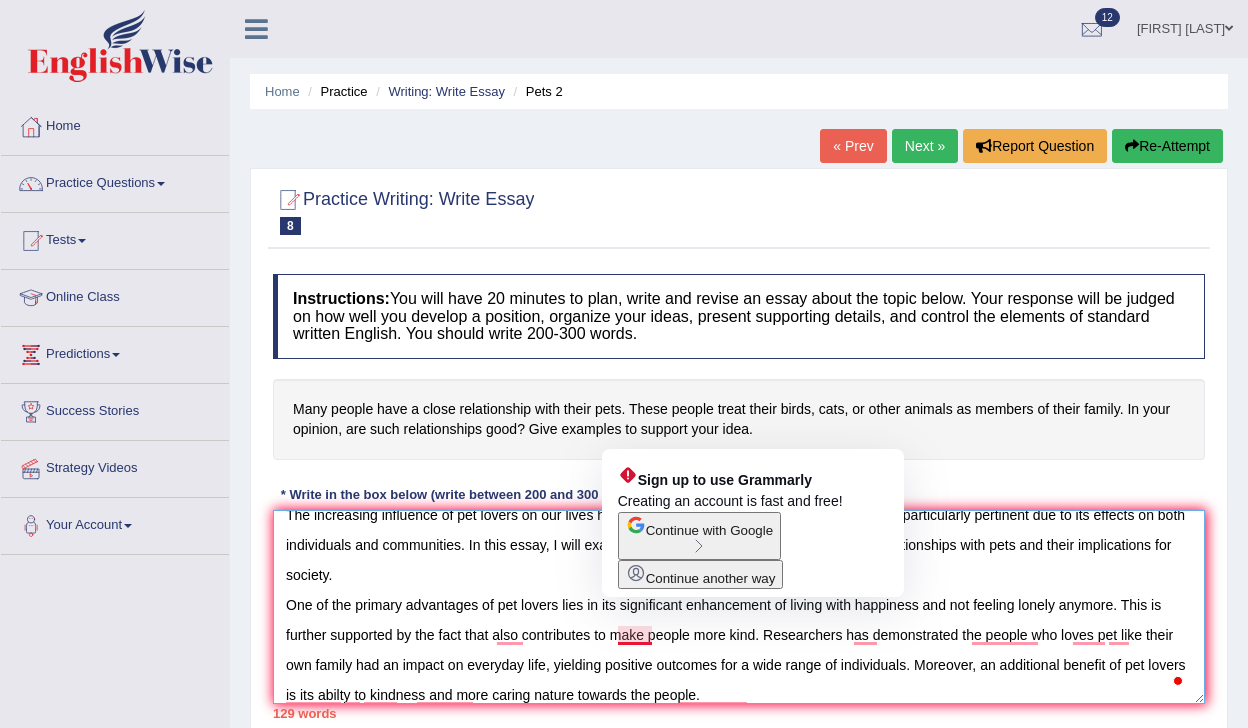click on "The increasing influence of pet lovers on our lives has ignited numerous discussions. This matter is particularly pertinent due to its effects on both individuals and communities. In this essay, I will examine the advantages and disadvantages of relationships with pets and their implications for society.
One of the primary advantages of pet lovers lies in its significant enhancement of living with happiness and not feeling lonely anymore. This is further supported by the fact that also contributes to make people more kind. Researchers has demonstrated the people who loves pet like their own family had an impact on everyday life, yielding positive outcomes for a wide range of individuals. Moreover, an additional benefit of pet lovers  is its abilty to kindness and more caring nature towards the people." at bounding box center (739, 607) 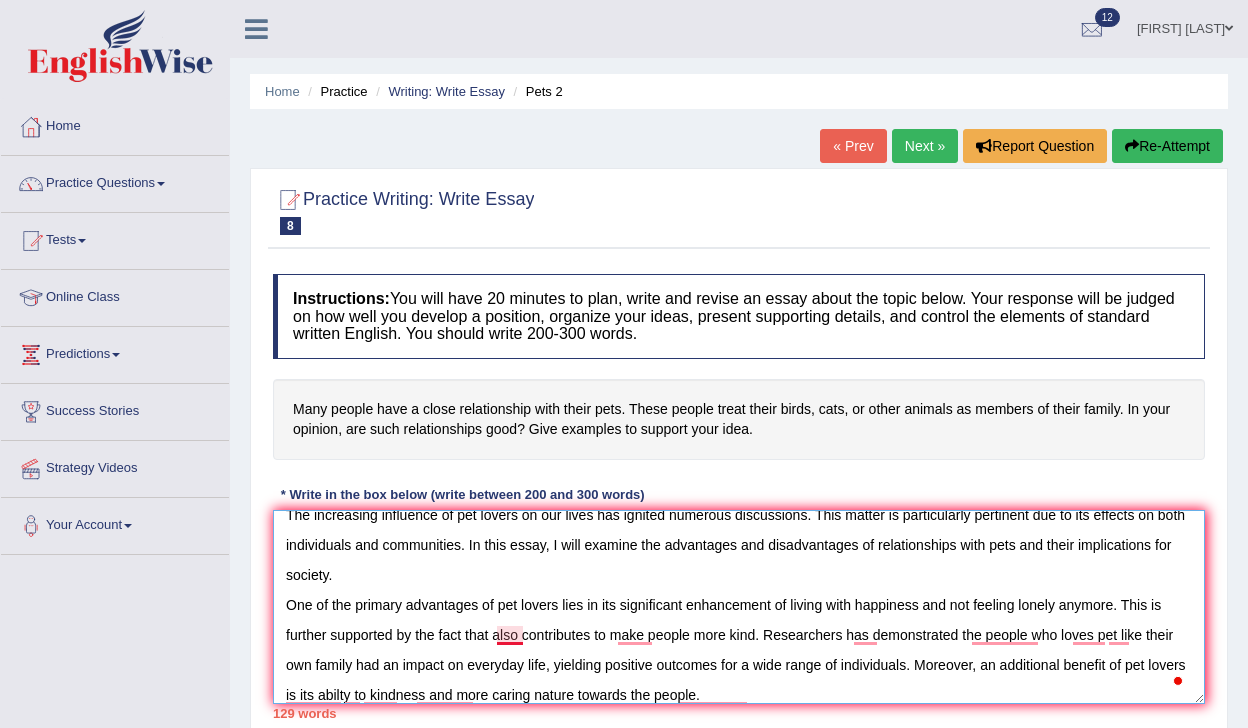 click on "The increasing influence of pet lovers on our lives has ignited numerous discussions. This matter is particularly pertinent due to its effects on both individuals and communities. In this essay, I will examine the advantages and disadvantages of relationships with pets and their implications for society.
One of the primary advantages of pet lovers lies in its significant enhancement of living with happiness and not feeling lonely anymore. This is further supported by the fact that also contributes to make people more kind. Researchers has demonstrated the people who loves pet like their own family had an impact on everyday life, yielding positive outcomes for a wide range of individuals. Moreover, an additional benefit of pet lovers  is its abilty to kindness and more caring nature towards the people." at bounding box center (739, 607) 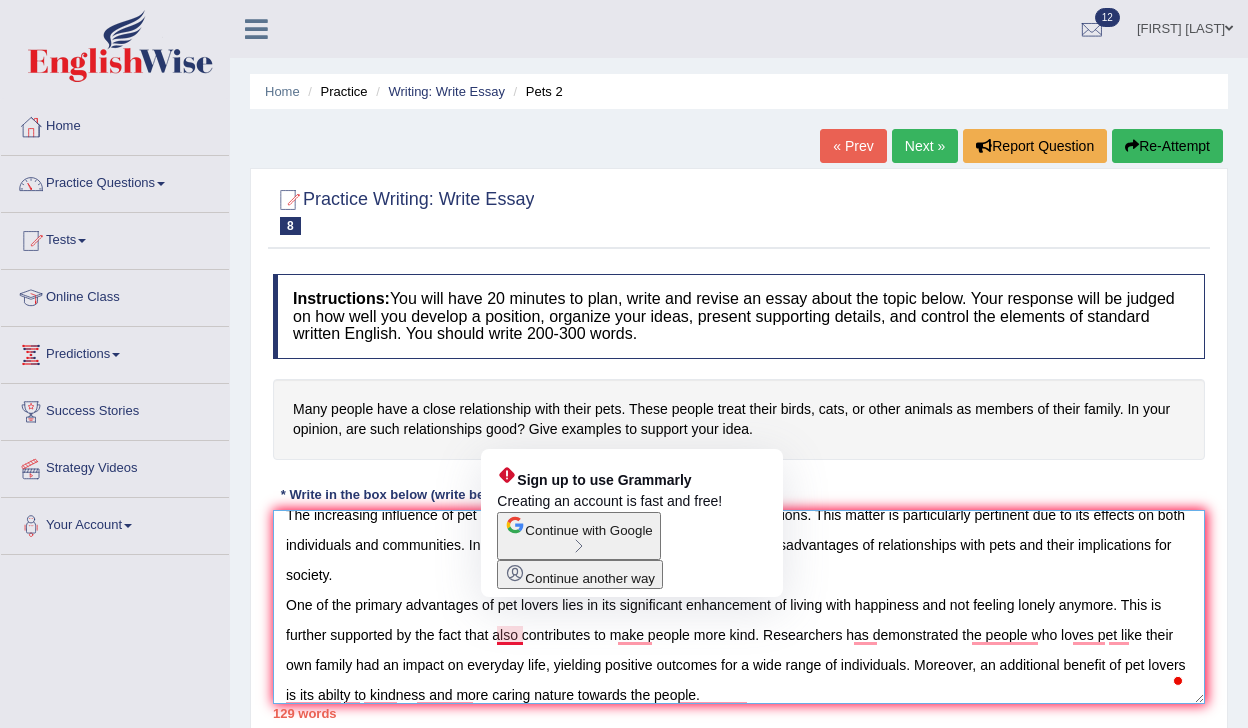 drag, startPoint x: 526, startPoint y: 637, endPoint x: 500, endPoint y: 641, distance: 26.305893 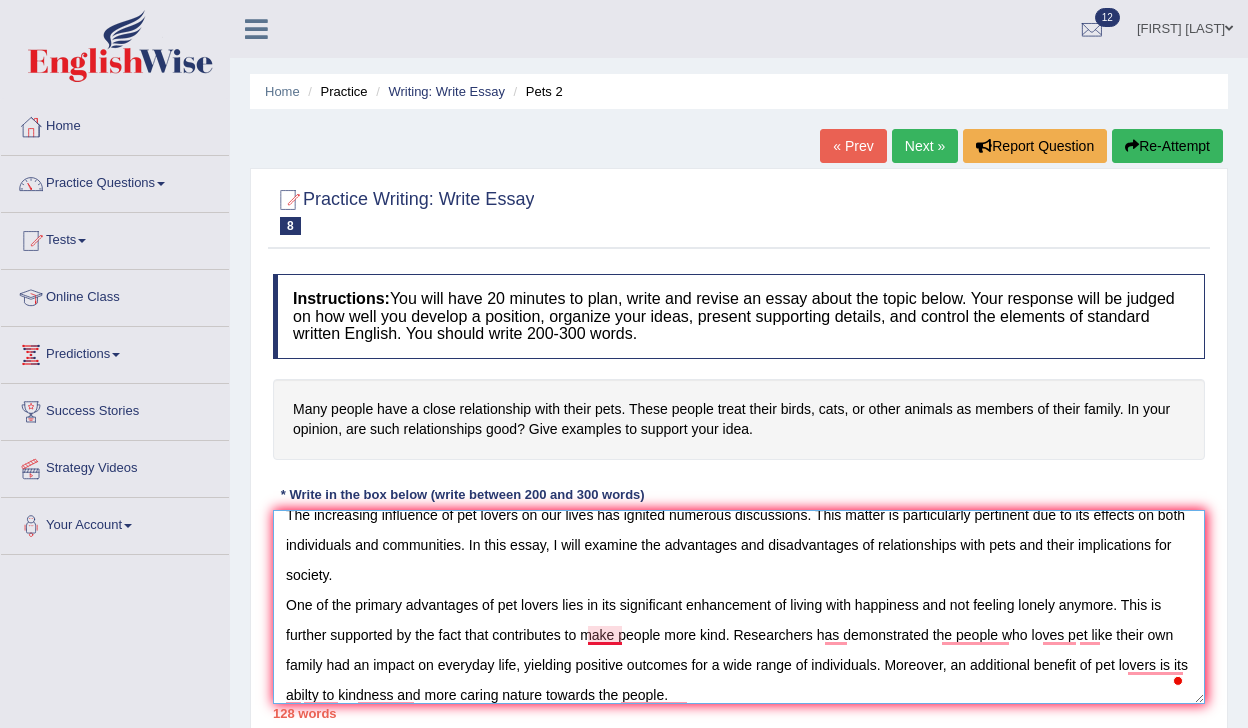 click on "The increasing influence of pet lovers on our lives has ignited numerous discussions. This matter is particularly pertinent due to its effects on both individuals and communities. In this essay, I will examine the advantages and disadvantages of relationships with pets and their implications for society.
One of the primary advantages of pet lovers lies in its significant enhancement of living with happiness and not feeling lonely anymore. This is further supported by the fact that contributes to make people more kind. Researchers has demonstrated the people who loves pet like their own family had an impact on everyday life, yielding positive outcomes for a wide range of individuals. Moreover, an additional benefit of pet lovers  is its abilty to kindness and more caring nature towards the people." at bounding box center [739, 607] 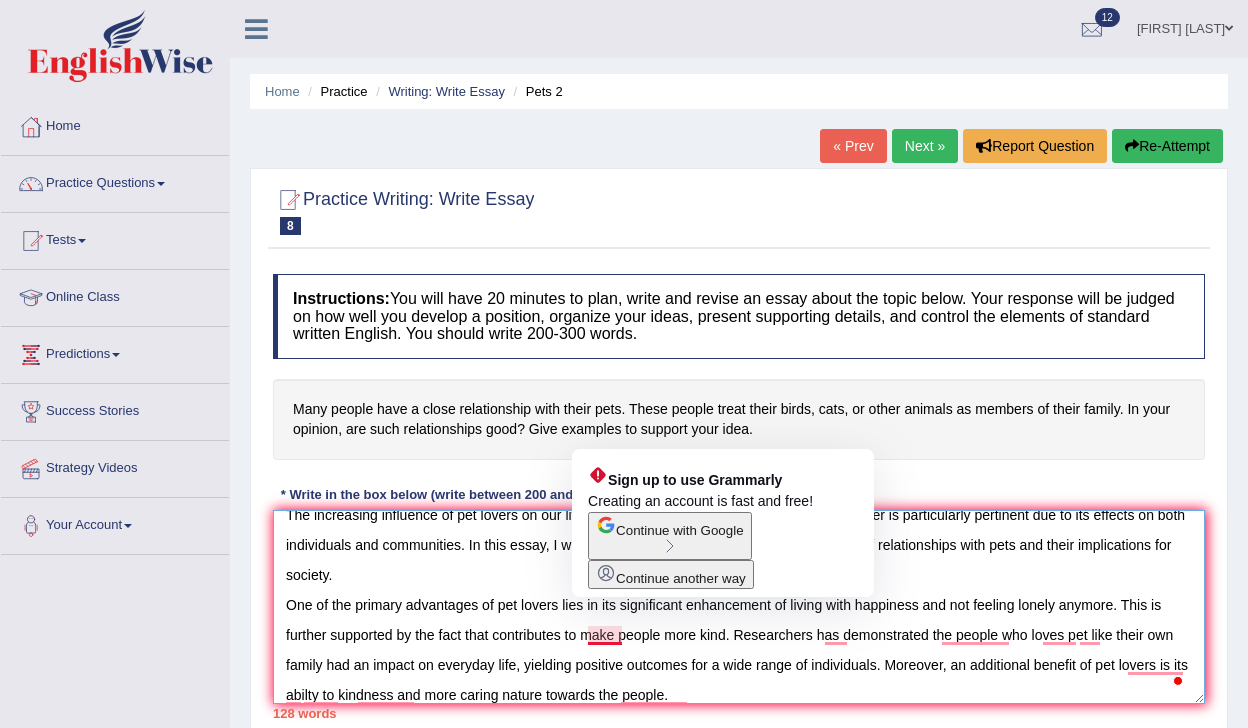 click on "The increasing influence of pet lovers on our lives has ignited numerous discussions. This matter is particularly pertinent due to its effects on both individuals and communities. In this essay, I will examine the advantages and disadvantages of relationships with pets and their implications for society.
One of the primary advantages of pet lovers lies in its significant enhancement of living with happiness and not feeling lonely anymore. This is further supported by the fact that contributes to make people more kind. Researchers has demonstrated the people who loves pet like their own family had an impact on everyday life, yielding positive outcomes for a wide range of individuals. Moreover, an additional benefit of pet lovers  is its abilty to kindness and more caring nature towards the people." at bounding box center [739, 607] 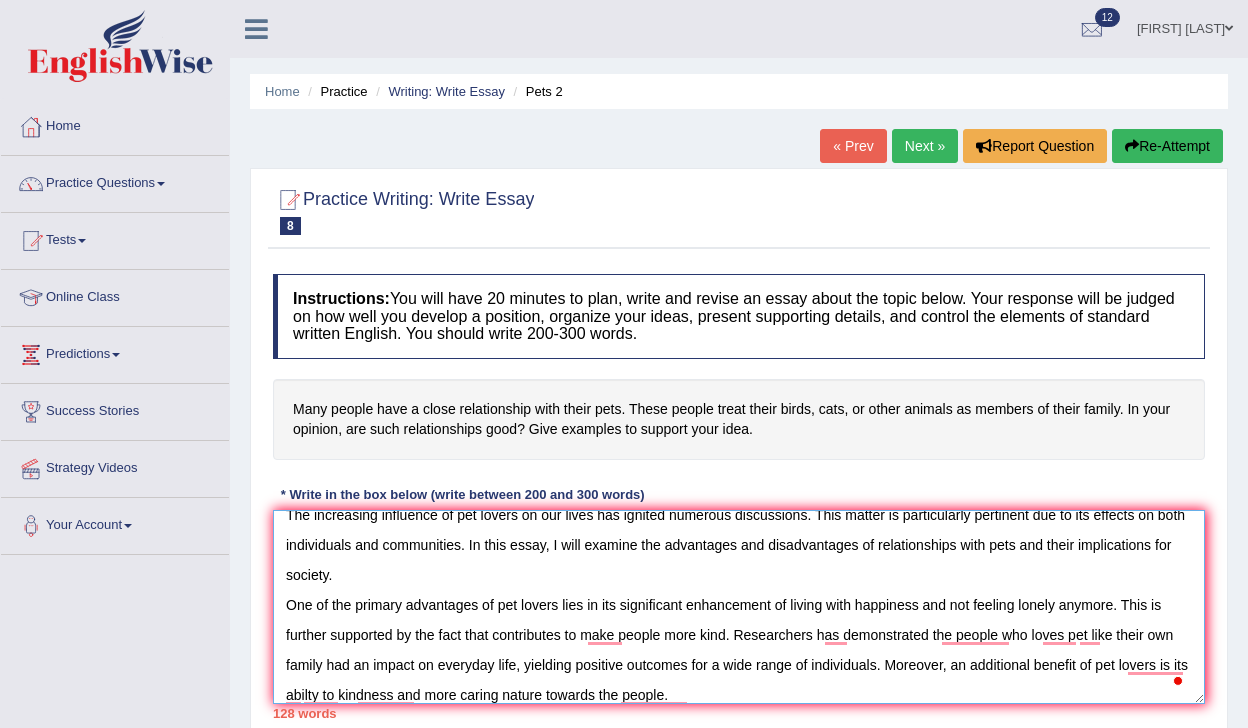 click on "The increasing influence of pet lovers on our lives has ignited numerous discussions. This matter is particularly pertinent due to its effects on both individuals and communities. In this essay, I will examine the advantages and disadvantages of relationships with pets and their implications for society.
One of the primary advantages of pet lovers lies in its significant enhancement of living with happiness and not feeling lonely anymore. This is further supported by the fact that contributes to make people more kind. Researchers has demonstrated the people who loves pet like their own family had an impact on everyday life, yielding positive outcomes for a wide range of individuals. Moreover, an additional benefit of pet lovers  is its abilty to kindness and more caring nature towards the people." at bounding box center [739, 607] 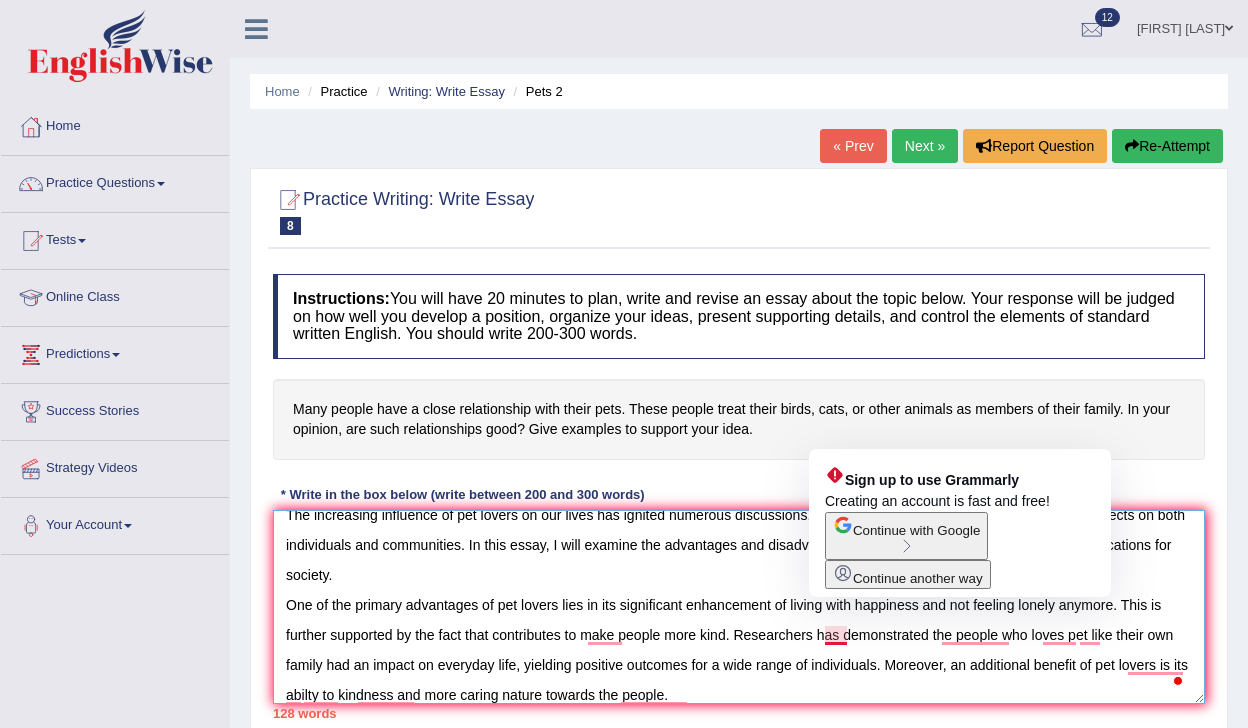 click on "The increasing influence of pet lovers on our lives has ignited numerous discussions. This matter is particularly pertinent due to its effects on both individuals and communities. In this essay, I will examine the advantages and disadvantages of relationships with pets and their implications for society.
One of the primary advantages of pet lovers lies in its significant enhancement of living with happiness and not feeling lonely anymore. This is further supported by the fact that contributes to make people more kind. Researchers has demonstrated the people who loves pet like their own family had an impact on everyday life, yielding positive outcomes for a wide range of individuals. Moreover, an additional benefit of pet lovers  is its abilty to kindness and more caring nature towards the people." at bounding box center [739, 607] 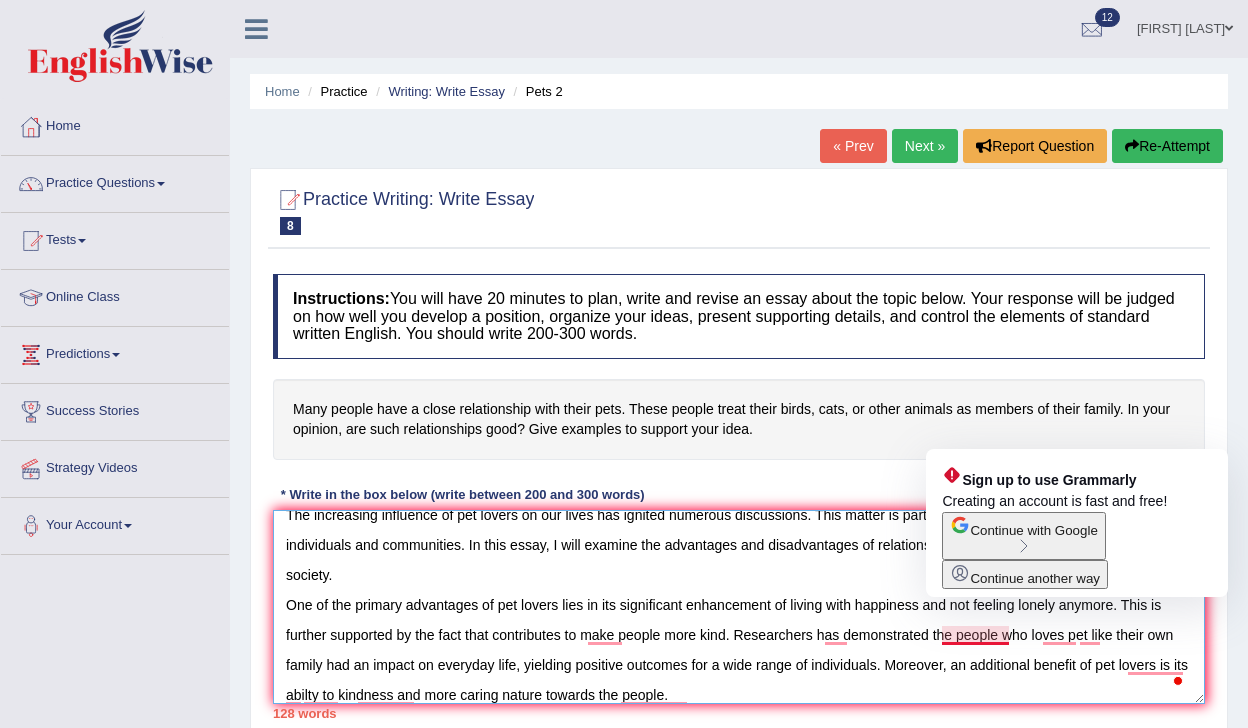 click on "The increasing influence of pet lovers on our lives has ignited numerous discussions. This matter is particularly pertinent due to its effects on both individuals and communities. In this essay, I will examine the advantages and disadvantages of relationships with pets and their implications for society.
One of the primary advantages of pet lovers lies in its significant enhancement of living with happiness and not feeling lonely anymore. This is further supported by the fact that contributes to make people more kind. Researchers has demonstrated the people who loves pet like their own family had an impact on everyday life, yielding positive outcomes for a wide range of individuals. Moreover, an additional benefit of pet lovers  is its abilty to kindness and more caring nature towards the people." at bounding box center (739, 607) 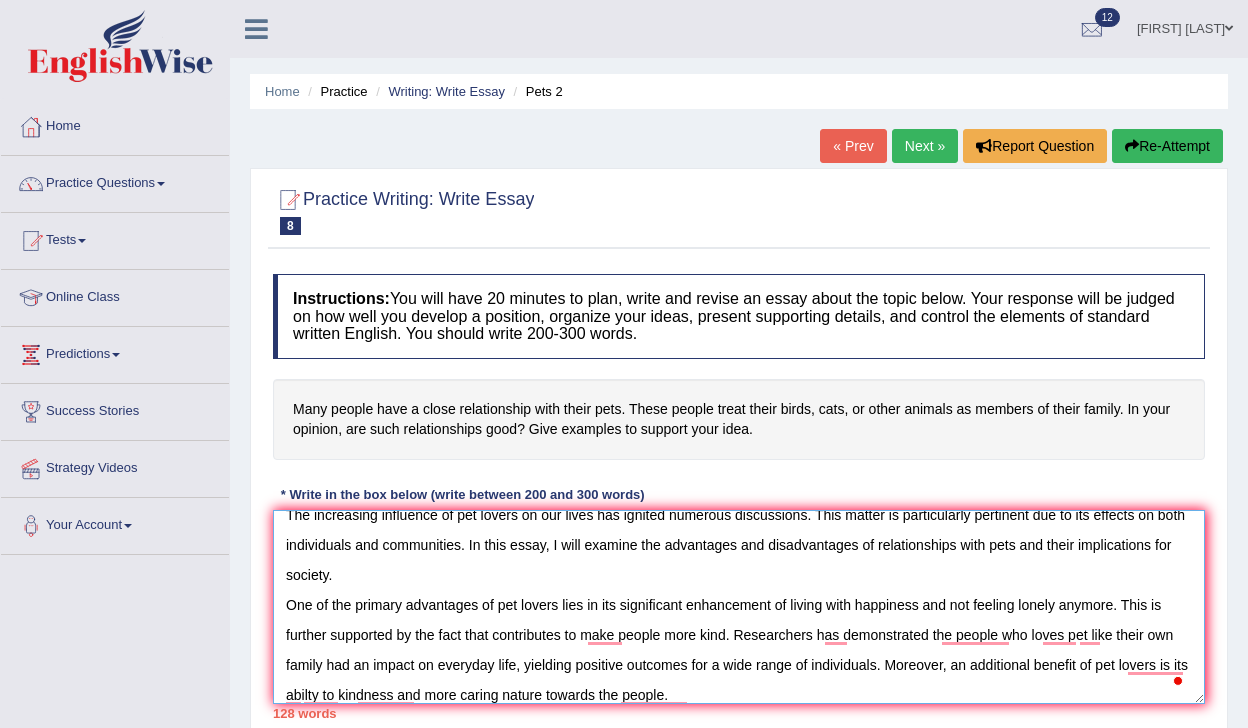 scroll, scrollTop: 60, scrollLeft: 0, axis: vertical 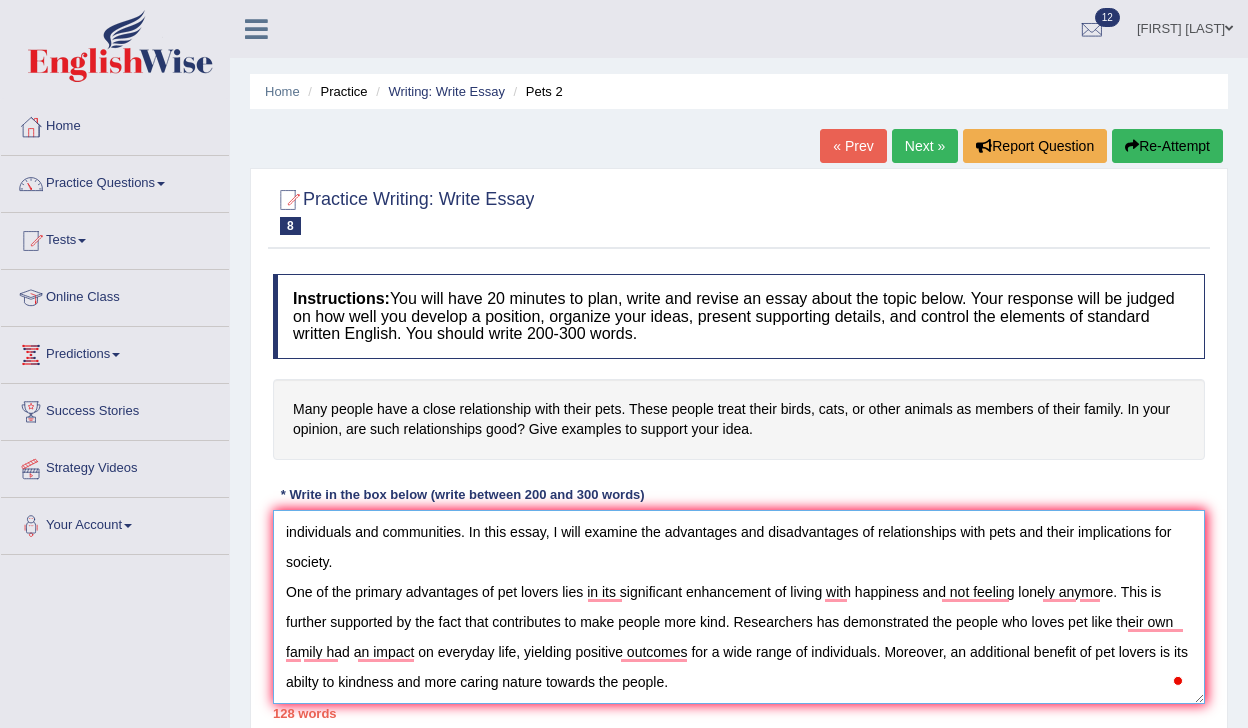 click on "The increasing influence of pet lovers on our lives has ignited numerous discussions. This matter is particularly pertinent due to its effects on both individuals and communities. In this essay, I will examine the advantages and disadvantages of relationships with pets and their implications for society.
One of the primary advantages of pet lovers lies in its significant enhancement of living with happiness and not feeling lonely anymore. This is further supported by the fact that contributes to make people more kind. Researchers has demonstrated the people who loves pet like their own family had an impact on everyday life, yielding positive outcomes for a wide range of individuals. Moreover, an additional benefit of pet lovers  is its abilty to kindness and more caring nature towards the people." at bounding box center [739, 607] 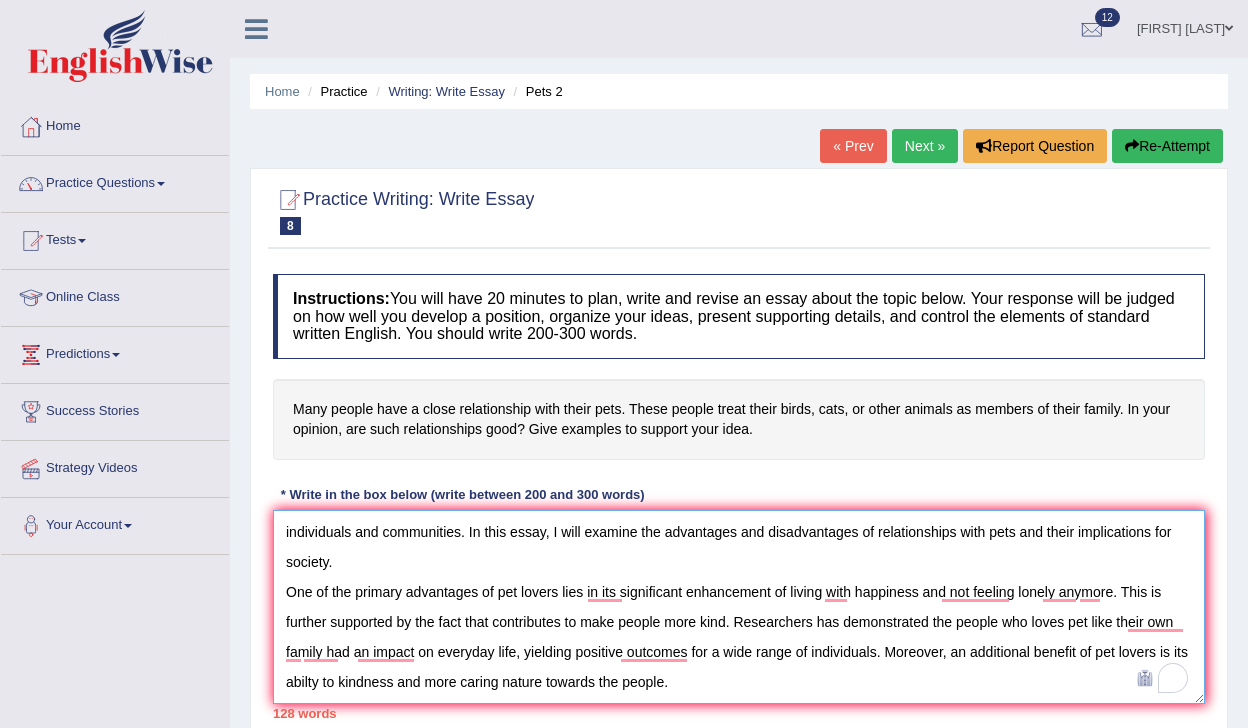 click on "The increasing influence of pet lovers on our lives has ignited numerous discussions. This matter is particularly pertinent due to its effects on both individuals and communities. In this essay, I will examine the advantages and disadvantages of relationships with pets and their implications for society.
One of the primary advantages of pet lovers lies in its significant enhancement of living with happiness and not feeling lonely anymore. This is further supported by the fact that contributes to make people more kind. Researchers has demonstrated the people who loves pet like their own family had an impact on everyday life, yielding positive outcomes for a wide range of individuals. Moreover, an additional benefit of pet lovers  is its abilty to kindness and more caring nature towards the people." at bounding box center [739, 607] 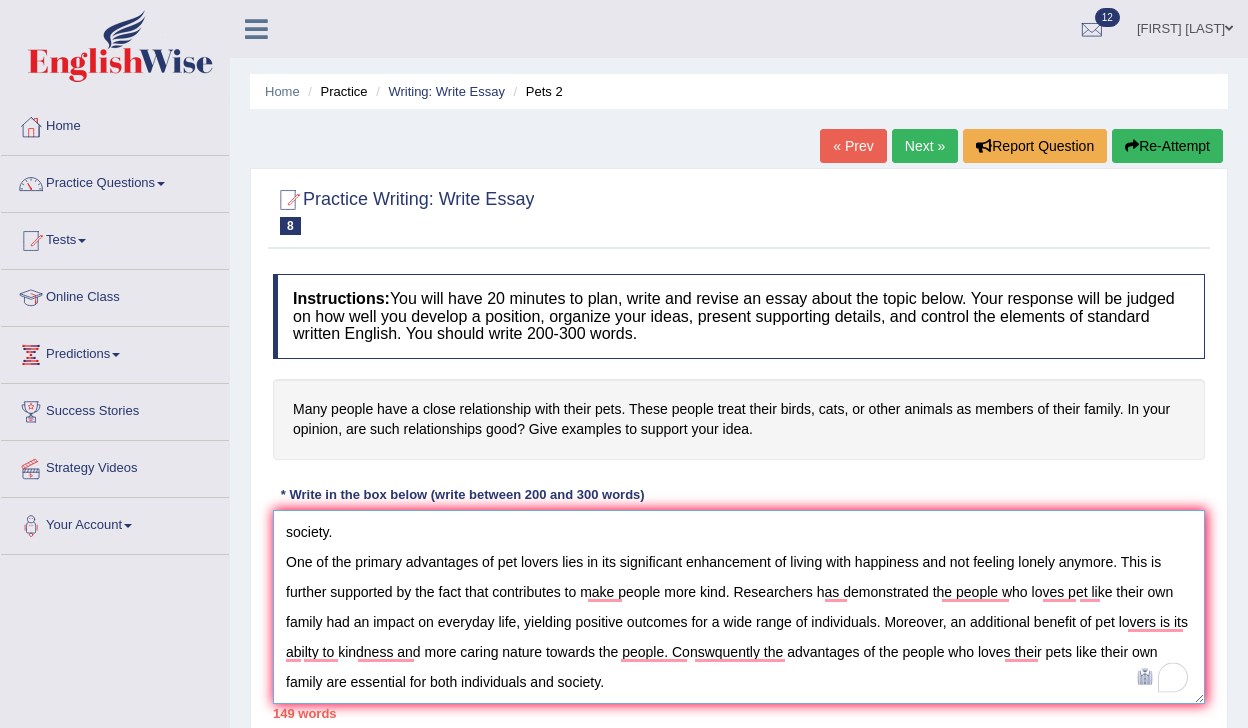 click on "The increasing influence of pet lovers on our lives has ignited numerous discussions. This matter is particularly pertinent due to its effects on both individuals and communities. In this essay, I will examine the advantages and disadvantages of relationships with pets and their implications for society.
One of the primary advantages of pet lovers lies in its significant enhancement of living with happiness and not feeling lonely anymore. This is further supported by the fact that contributes to make people more kind. Researchers has demonstrated the people who loves pet like their own family had an impact on everyday life, yielding positive outcomes for a wide range of individuals. Moreover, an additional benefit of pet lovers  is its abilty to kindness and more caring nature towards the people. Conswquently the advantages of the people who loves their pets like their own family are essential for both individuals and society." at bounding box center [739, 607] 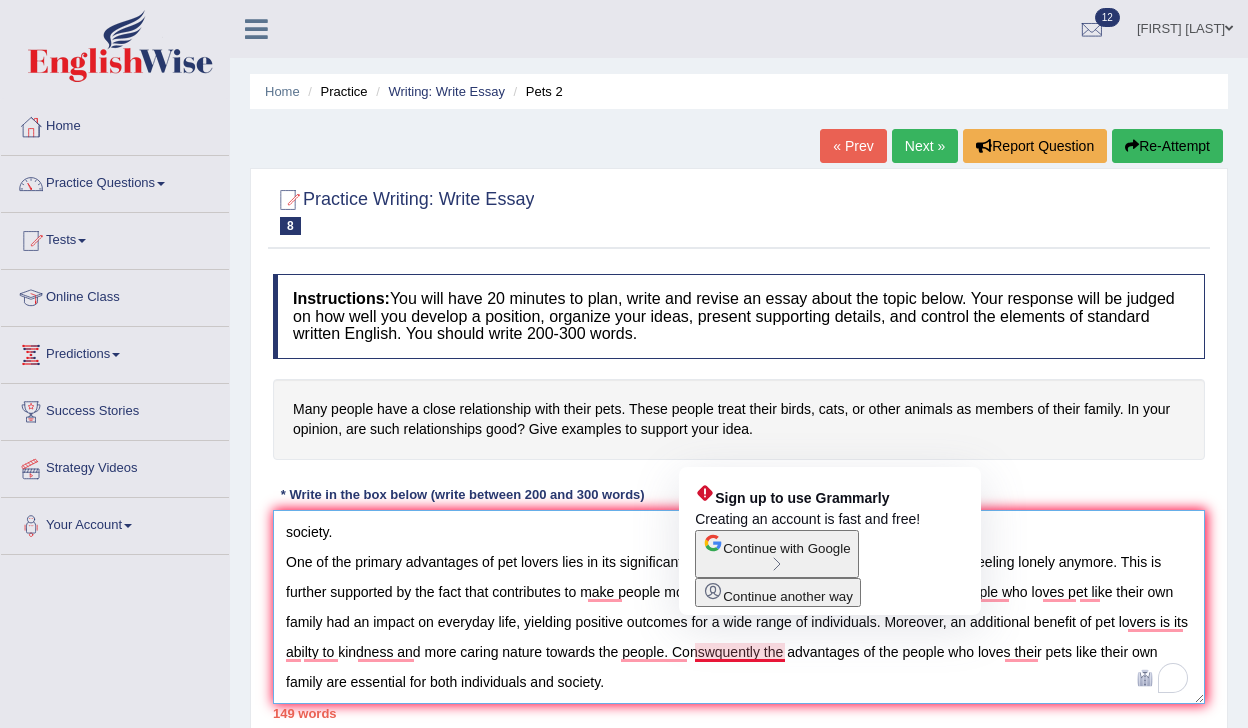 click on "The increasing influence of pet lovers on our lives has ignited numerous discussions. This matter is particularly pertinent due to its effects on both individuals and communities. In this essay, I will examine the advantages and disadvantages of relationships with pets and their implications for society.
One of the primary advantages of pet lovers lies in its significant enhancement of living with happiness and not feeling lonely anymore. This is further supported by the fact that contributes to make people more kind. Researchers has demonstrated the people who loves pet like their own family had an impact on everyday life, yielding positive outcomes for a wide range of individuals. Moreover, an additional benefit of pet lovers  is its abilty to kindness and more caring nature towards the people. Conswquently the advantages of the people who loves their pets like their own family are essential for both individuals and society." at bounding box center [739, 607] 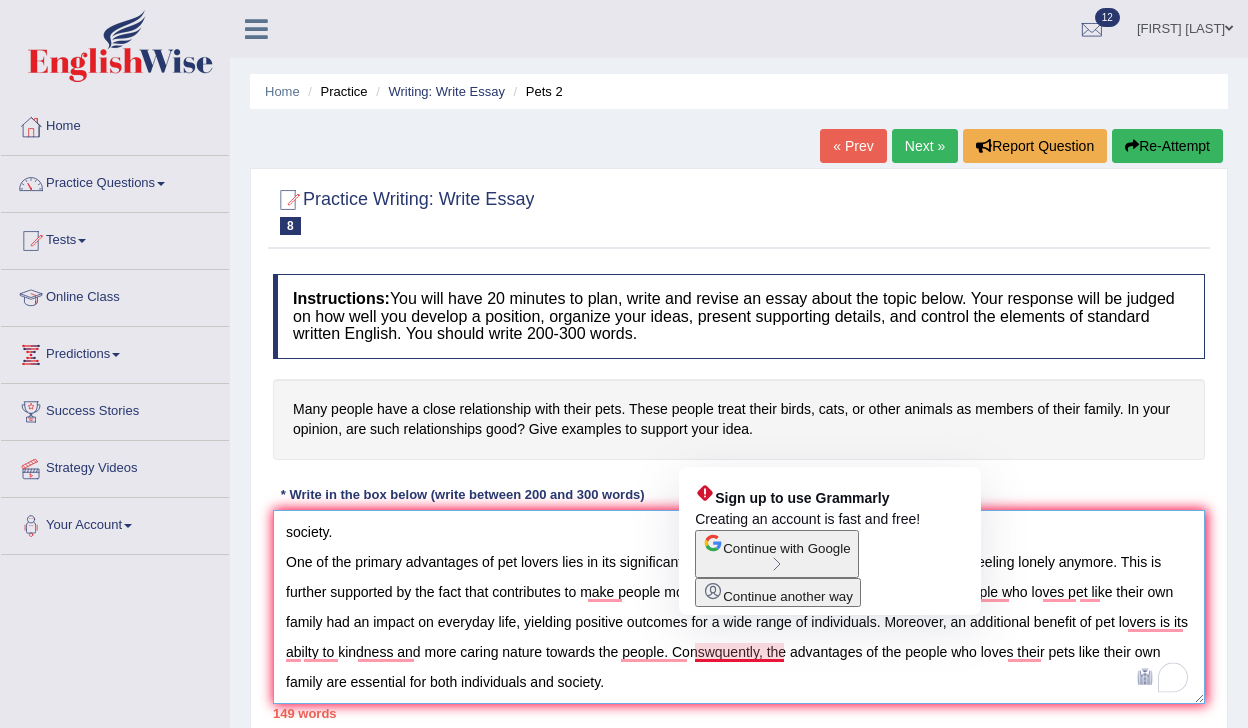 click on "The increasing influence of pet lovers on our lives has ignited numerous discussions. This matter is particularly pertinent due to its effects on both individuals and communities. In this essay, I will examine the advantages and disadvantages of relationships with pets and their implications for society.
One of the primary advantages of pet lovers lies in its significant enhancement of living with happiness and not feeling lonely anymore. This is further supported by the fact that contributes to make people more kind. Researchers has demonstrated the people who loves pet like their own family had an impact on everyday life, yielding positive outcomes for a wide range of individuals. Moreover, an additional benefit of pet lovers  is its abilty to kindness and more caring nature towards the people. Conswquently, the advantages of the people who loves their pets like their own family are essential for both individuals and society." at bounding box center [739, 607] 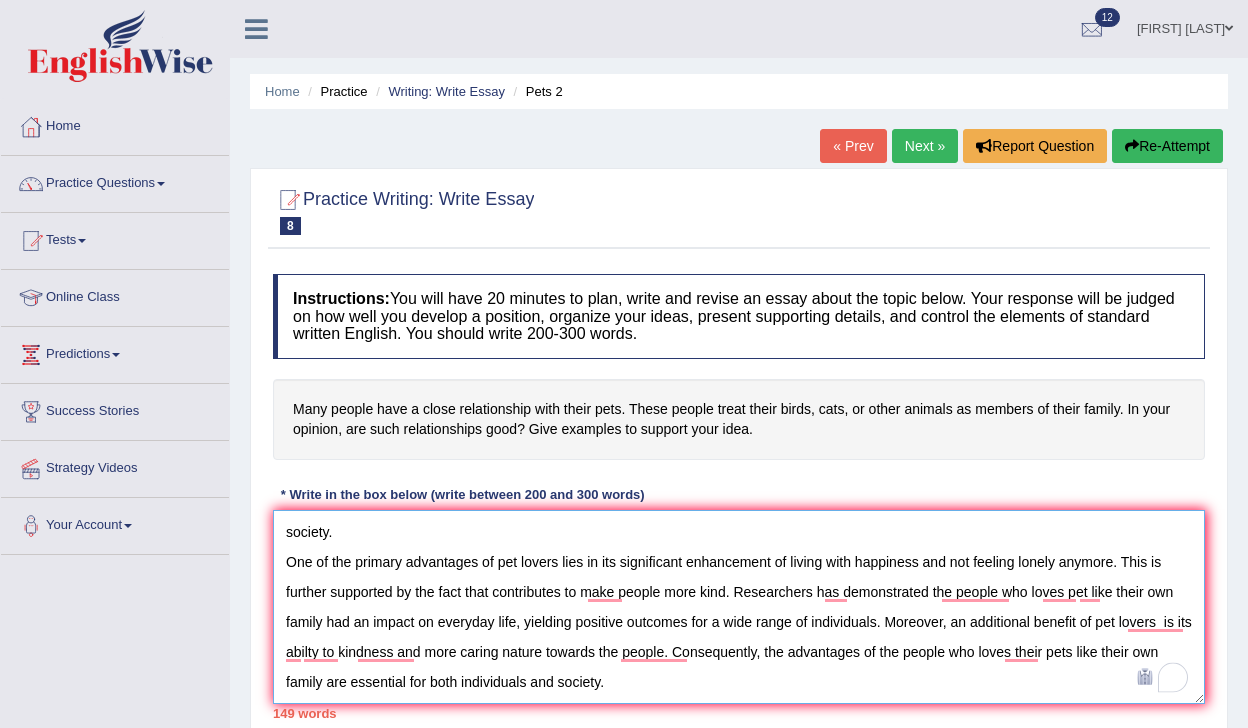 click on "The increasing influence of pet lovers on our lives has ignited numerous discussions. This matter is particularly pertinent due to its effects on both individuals and communities. In this essay, I will examine the advantages and disadvantages of relationships with pets and their implications for society.
One of the primary advantages of pet lovers lies in its significant enhancement of living with happiness and not feeling lonely anymore. This is further supported by the fact that contributes to make people more kind. Researchers has demonstrated the people who loves pet like their own family had an impact on everyday life, yielding positive outcomes for a wide range of individuals. Moreover, an additional benefit of pet lovers  is its abilty to kindness and more caring nature towards the people. Consequently, the advantages of the people who loves their pets like their own family are essential for both individuals and society." at bounding box center (739, 607) 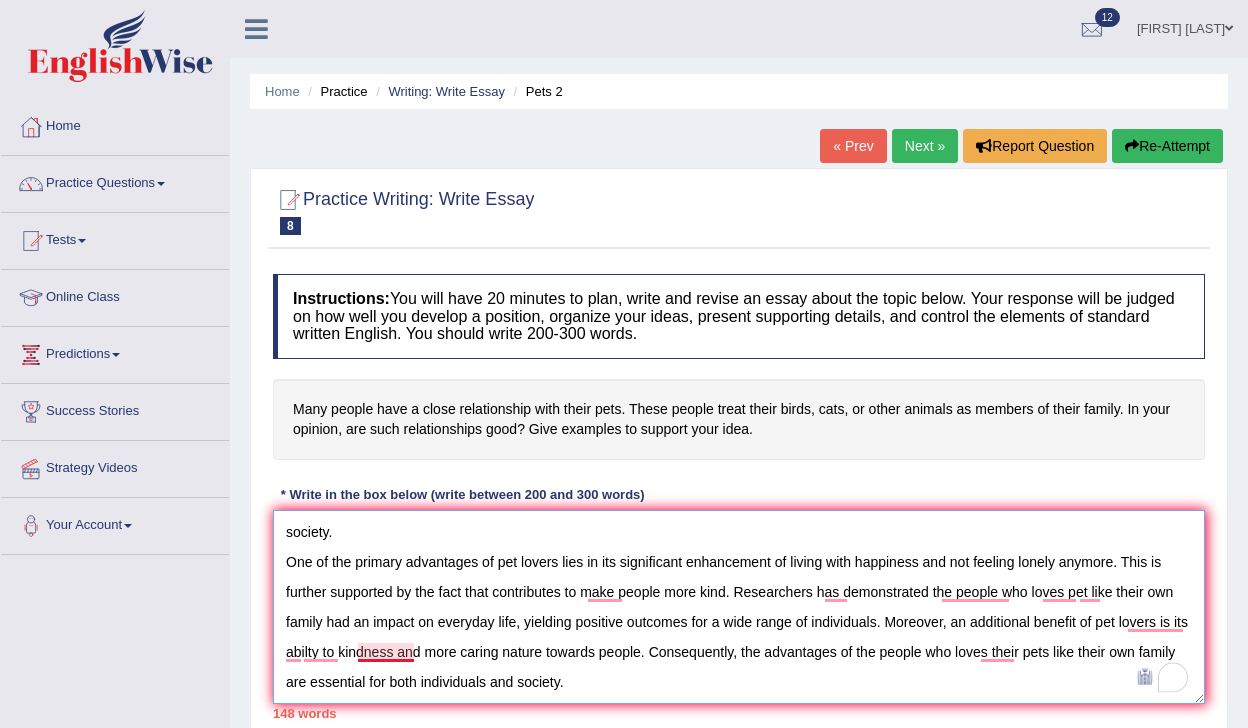 click on "The increasing influence of pet lovers on our lives has ignited numerous discussions. This matter is particularly pertinent due to its effects on both individuals and communities. In this essay, I will examine the advantages and disadvantages of relationships with pets and their implications for society.
One of the primary advantages of pet lovers lies in its significant enhancement of living with happiness and not feeling lonely anymore. This is further supported by the fact that contributes to make people more kind. Researchers has demonstrated the people who loves pet like their own family had an impact on everyday life, yielding positive outcomes for a wide range of individuals. Moreover, an additional benefit of pet lovers  is its abilty to kindness and more caring nature towards people. Consequently, the advantages of the people who loves their pets like their own family are essential for both individuals and society." at bounding box center [739, 607] 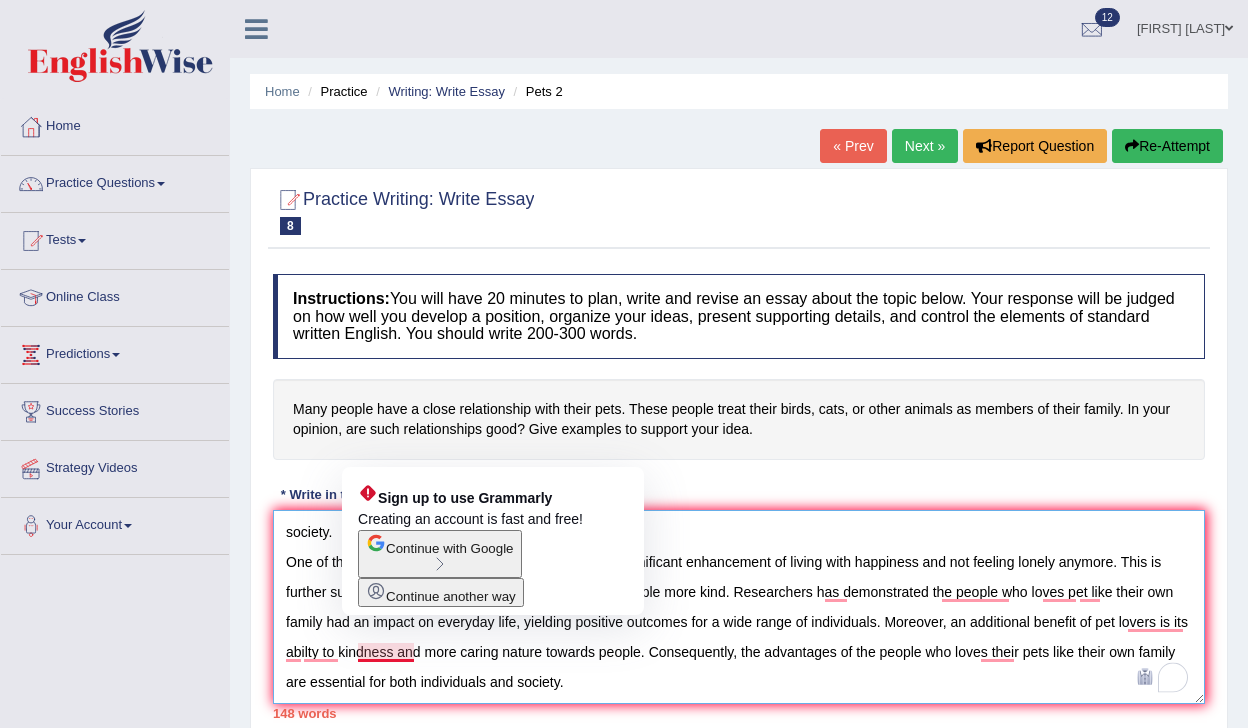 click on "The increasing influence of pet lovers on our lives has ignited numerous discussions. This matter is particularly pertinent due to its effects on both individuals and communities. In this essay, I will examine the advantages and disadvantages of relationships with pets and their implications for society.
One of the primary advantages of pet lovers lies in its significant enhancement of living with happiness and not feeling lonely anymore. This is further supported by the fact that contributes to make people more kind. Researchers has demonstrated the people who loves pet like their own family had an impact on everyday life, yielding positive outcomes for a wide range of individuals. Moreover, an additional benefit of pet lovers  is its abilty to kindness and more caring nature towards people. Consequently, the advantages of the people who loves their pets like their own family are essential for both individuals and society." at bounding box center [739, 607] 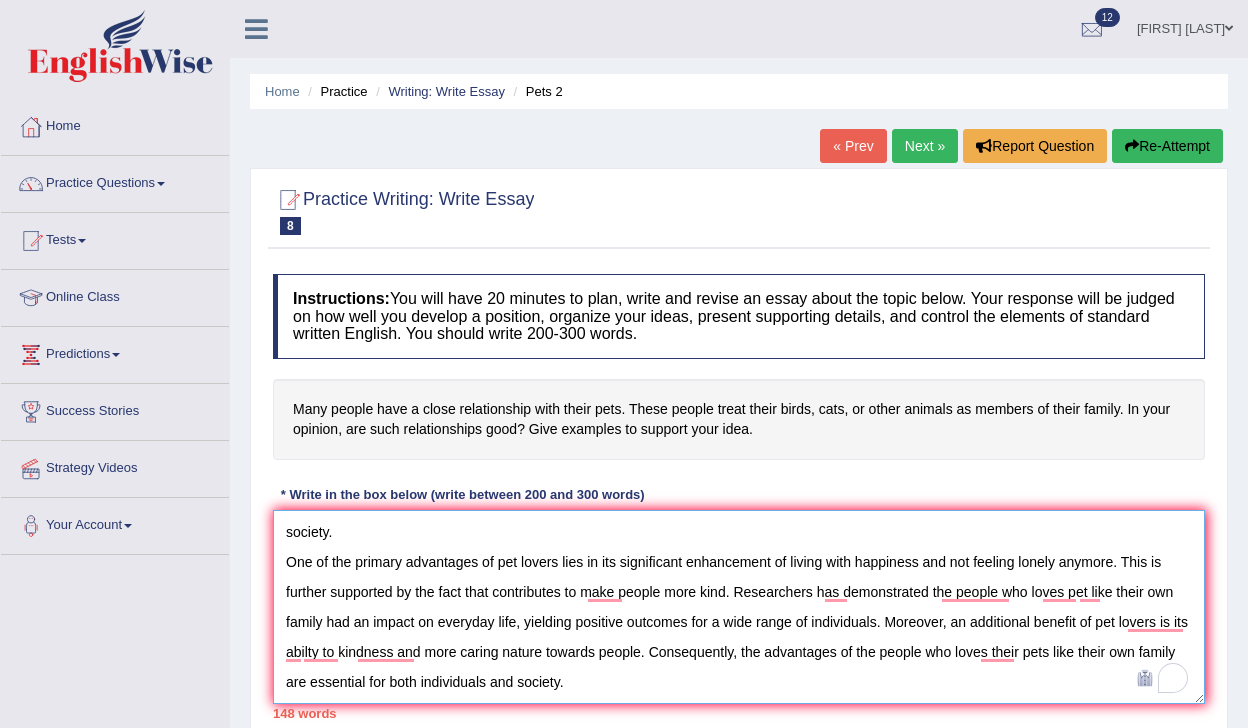 click on "The increasing influence of pet lovers on our lives has ignited numerous discussions. This matter is particularly pertinent due to its effects on both individuals and communities. In this essay, I will examine the advantages and disadvantages of relationships with pets and their implications for society.
One of the primary advantages of pet lovers lies in its significant enhancement of living with happiness and not feeling lonely anymore. This is further supported by the fact that contributes to make people more kind. Researchers has demonstrated the people who loves pet like their own family had an impact on everyday life, yielding positive outcomes for a wide range of individuals. Moreover, an additional benefit of pet lovers  is its abilty to kindness and more caring nature towards people. Consequently, the advantages of the people who loves their pets like their own family are essential for both individuals and society." at bounding box center [739, 607] 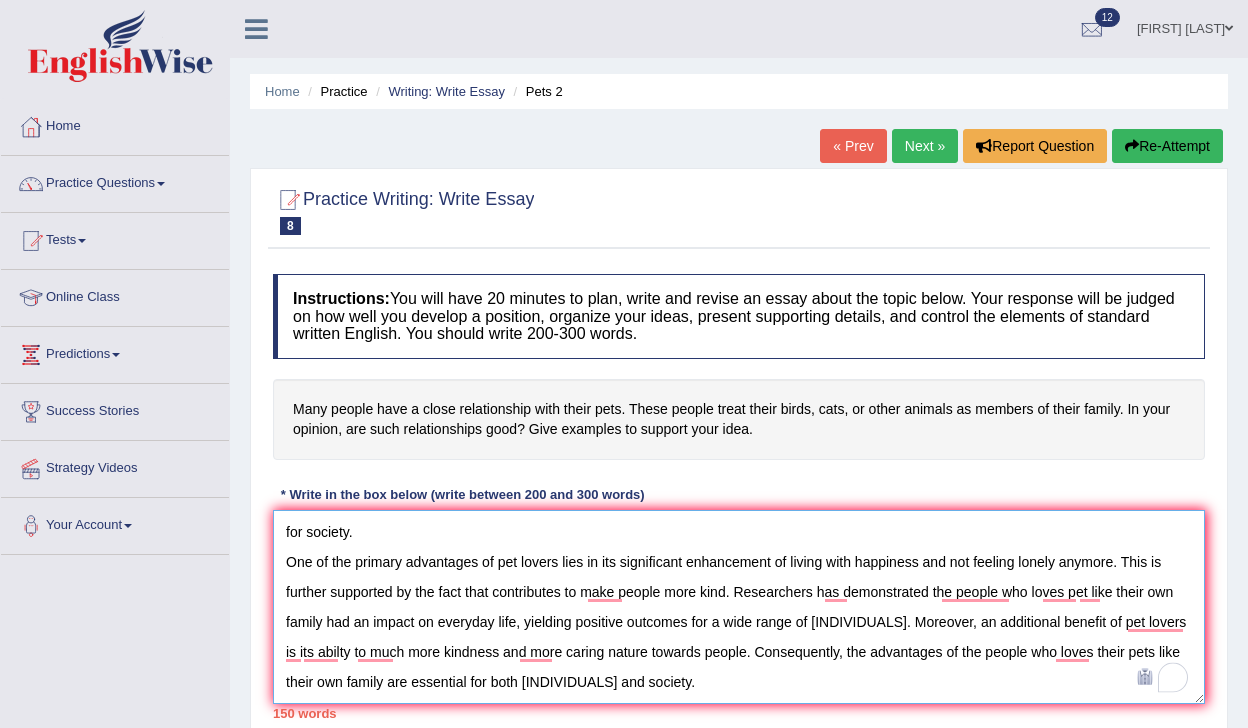 click on "The increasing influence of pet lovers on our lives has ignited numerous discussions. This matter is particularly pertinent due to its effects on both individuals and communities. In this essay, I will examine the advantages and disadvantages of relationships with pets and their implications for society.
One of the primary advantages of pet lovers lies in its significant enhancement of living with happiness and not feeling lonely anymore. This is further supported by the fact that contributes to make people more kind. Researchers has demonstrated the people who loves pet like their own family had an impact on everyday life, yielding positive outcomes for a wide range of individuals. Moreover, an additional benefit of pet lovers  is its abilty to much more kindness and more caring nature towards people. Consequently, the advantages of the people who loves their pets like their own family are essential for both individuals and society." at bounding box center (739, 607) 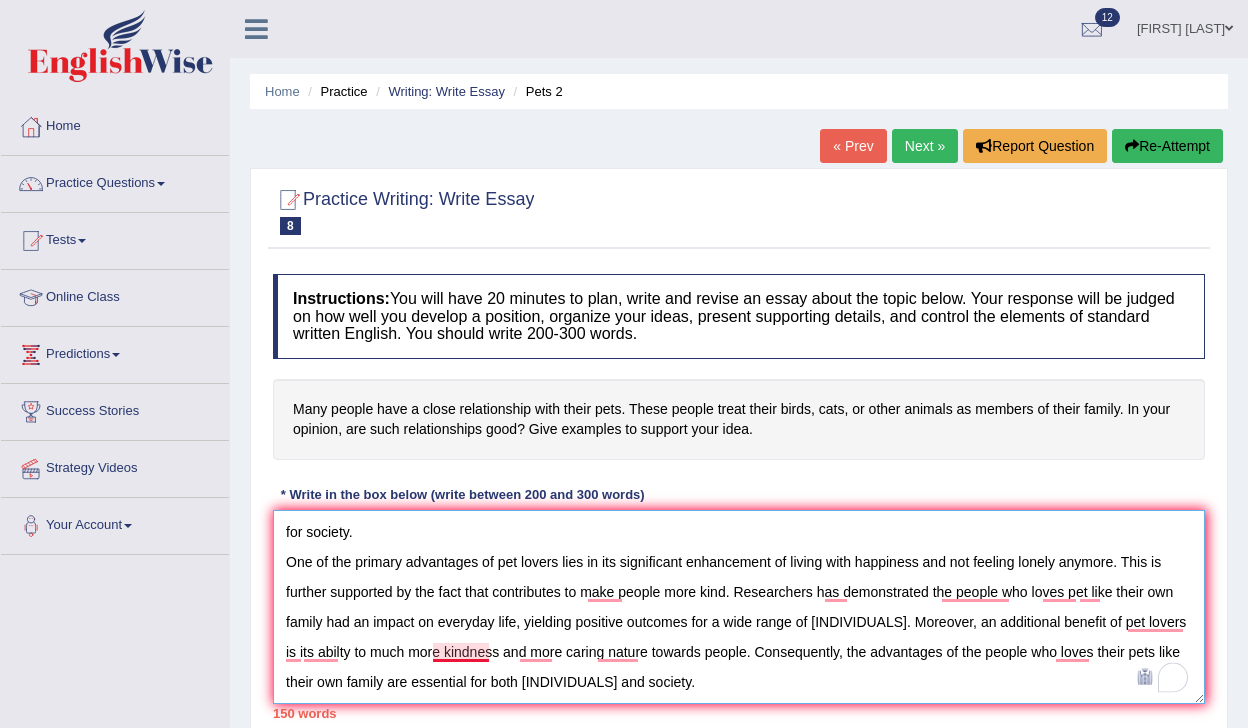 click on "The increasing influence of pet lovers on our lives has ignited numerous discussions. This matter is particularly pertinent due to its effects on both individuals and communities. In this essay, I will examine the advantages and disadvantages of relationships with pets and their implications for society.
One of the primary advantages of pet lovers lies in its significant enhancement of living with happiness and not feeling lonely anymore. This is further supported by the fact that contributes to make people more kind. Researchers has demonstrated the people who loves pet like their own family had an impact on everyday life, yielding positive outcomes for a wide range of individuals. Moreover, an additional benefit of pet lovers  is its abilty to much more kindness and more caring nature towards people. Consequently, the advantages of the people who loves their pets like their own family are essential for both individuals and society." at bounding box center [739, 607] 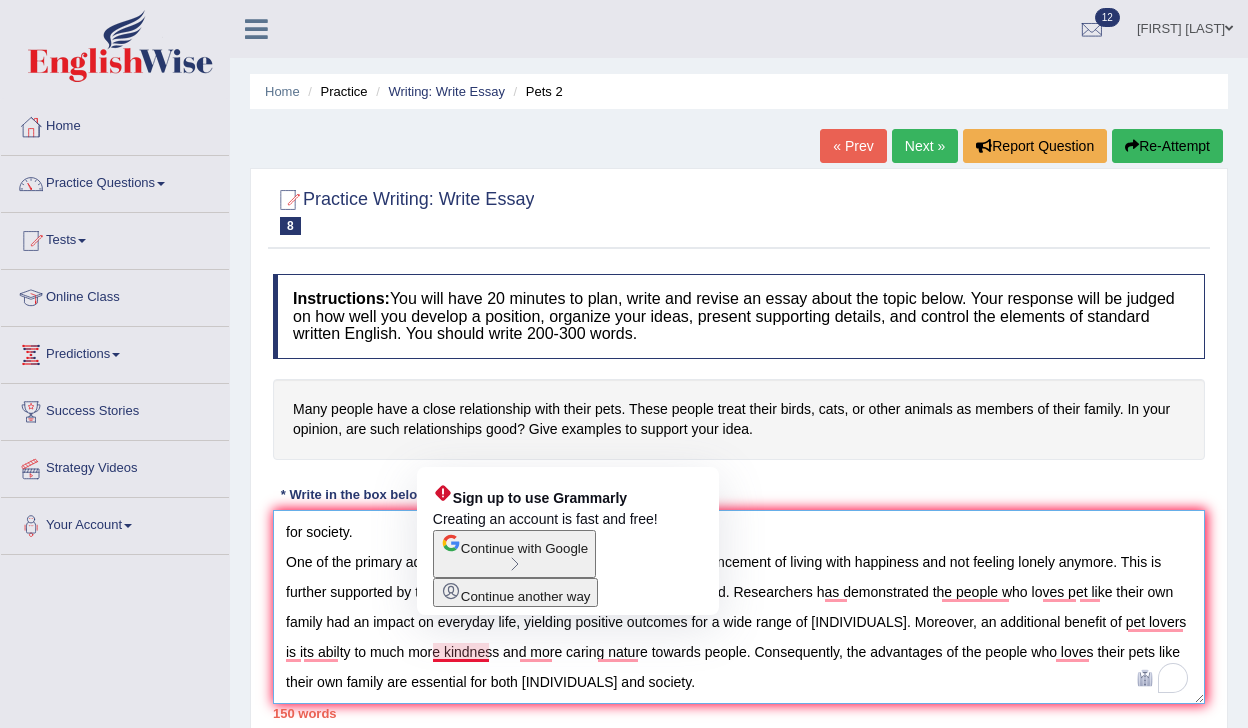 click on "The increasing influence of pet lovers on our lives has ignited numerous discussions. This matter is particularly pertinent due to its effects on both individuals and communities. In this essay, I will examine the advantages and disadvantages of relationships with pets and their implications for society.
One of the primary advantages of pet lovers lies in its significant enhancement of living with happiness and not feeling lonely anymore. This is further supported by the fact that contributes to make people more kind. Researchers has demonstrated the people who loves pet like their own family had an impact on everyday life, yielding positive outcomes for a wide range of individuals. Moreover, an additional benefit of pet lovers  is its abilty to much more kindness and more caring nature towards people. Consequently, the advantages of the people who loves their pets like their own family are essential for both individuals and society." at bounding box center [739, 607] 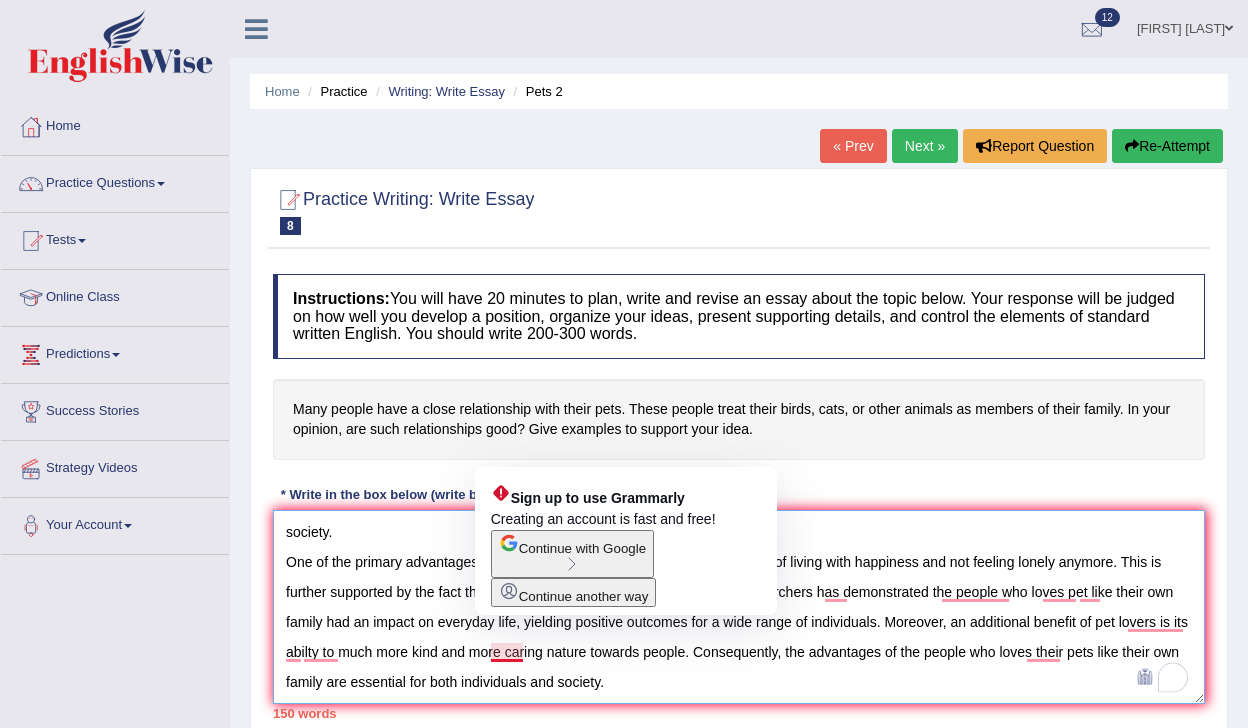 click on "The increasing influence of pet lovers on our lives has ignited numerous discussions. This matter is particularly pertinent due to its effects on both individuals and communities. In this essay, I will examine the advantages and disadvantages of relationships with pets and their implications for society.
One of the primary advantages of pet lovers lies in its significant enhancement of living with happiness and not feeling lonely anymore. This is further supported by the fact that contributes to make people more kind. Researchers has demonstrated the people who loves pet like their own family had an impact on everyday life, yielding positive outcomes for a wide range of individuals. Moreover, an additional benefit of pet lovers  is its abilty to much more kind and more caring nature towards people. Consequently, the advantages of the people who loves their pets like their own family are essential for both individuals and society." at bounding box center (739, 607) 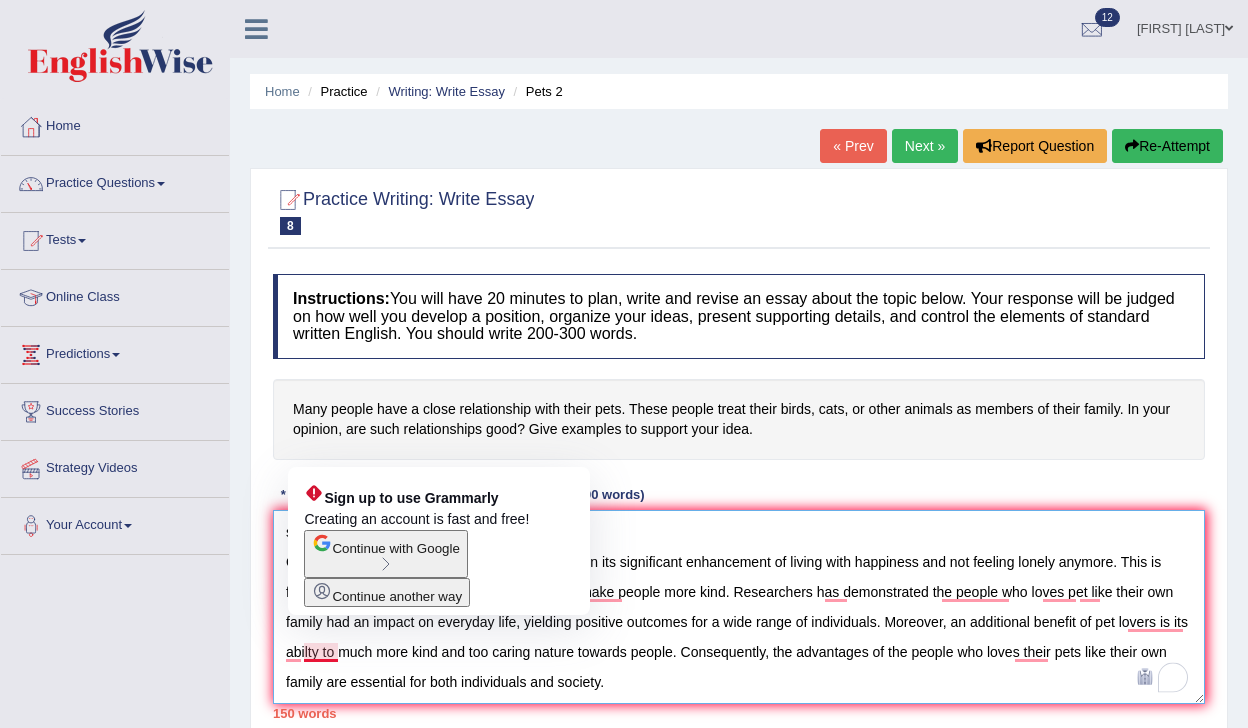 click on "The increasing influence of pet lovers on our lives has ignited numerous discussions. This matter is particularly pertinent due to its effects on both individuals and communities. In this essay, I will examine the advantages and disadvantages of relationships with pets and their implications for society.
One of the primary advantages of pet lovers lies in its significant enhancement of living with happiness and not feeling lonely anymore. This is further supported by the fact that contributes to make people more kind. Researchers has demonstrated the people who loves pet like their own family had an impact on everyday life, yielding positive outcomes for a wide range of individuals. Moreover, an additional benefit of pet lovers  is its abilty to much more kind and too caring nature towards people. Consequently, the advantages of the people who loves their pets like their own family are essential for both individuals and society." at bounding box center [739, 607] 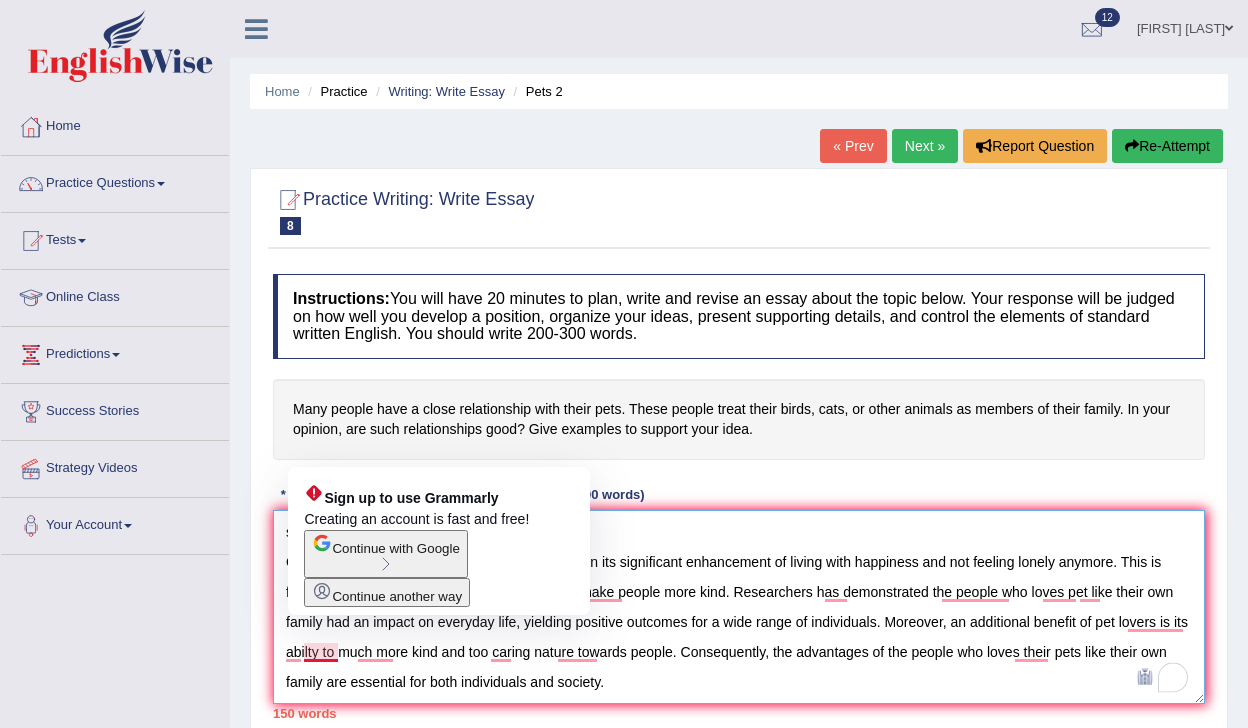 click on "The increasing influence of pet lovers on our lives has ignited numerous discussions. This matter is particularly pertinent due to its effects on both individuals and communities. In this essay, I will examine the advantages and disadvantages of relationships with pets and their implications for society.
One of the primary advantages of pet lovers lies in its significant enhancement of living with happiness and not feeling lonely anymore. This is further supported by the fact that contributes to make people more kind. Researchers has demonstrated the people who loves pet like their own family had an impact on everyday life, yielding positive outcomes for a wide range of individuals. Moreover, an additional benefit of pet lovers  is its abilty to much more kind and too caring nature towards people. Consequently, the advantages of the people who loves their pets like their own family are essential for both individuals and society." at bounding box center (739, 607) 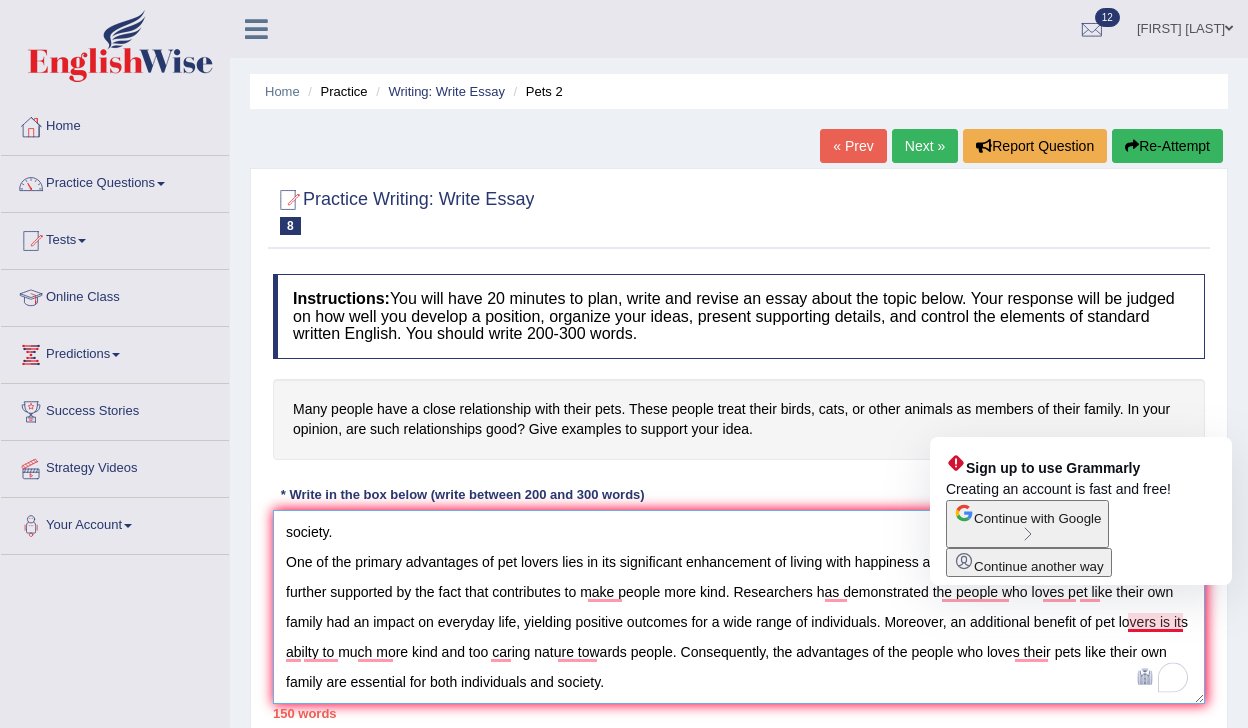 click on "The increasing influence of pet lovers on our lives has ignited numerous discussions. This matter is particularly pertinent due to its effects on both individuals and communities. In this essay, I will examine the advantages and disadvantages of relationships with pets and their implications for society.
One of the primary advantages of pet lovers lies in its significant enhancement of living with happiness and not feeling lonely anymore. This is further supported by the fact that contributes to make people more kind. Researchers has demonstrated the people who loves pet like their own family had an impact on everyday life, yielding positive outcomes for a wide range of individuals. Moreover, an additional benefit of pet lovers  is its abilty to much more kind and too caring nature towards people. Consequently, the advantages of the people who loves their pets like their own family are essential for both individuals and society." at bounding box center [739, 607] 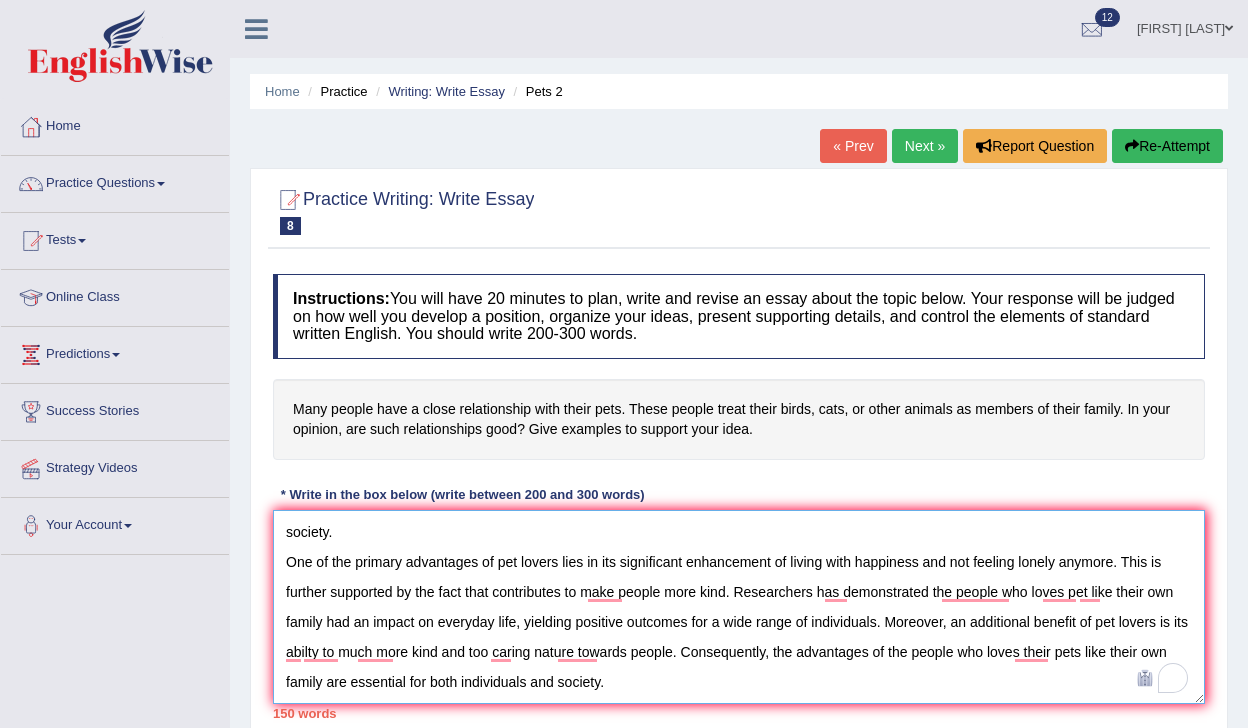 click on "The increasing influence of pet lovers on our lives has ignited numerous discussions. This matter is particularly pertinent due to its effects on both individuals and communities. In this essay, I will examine the advantages and disadvantages of relationships with pets and their implications for society.
One of the primary advantages of pet lovers lies in its significant enhancement of living with happiness and not feeling lonely anymore. This is further supported by the fact that contributes to make people more kind. Researchers has demonstrated the people who loves pet like their own family had an impact on everyday life, yielding positive outcomes for a wide range of individuals. Moreover, an additional benefit of pet lovers is its abilty to much more kind and too caring nature towards people. Consequently, the advantages of the people who loves their pets like their own family are essential for both individuals and society." at bounding box center [739, 607] 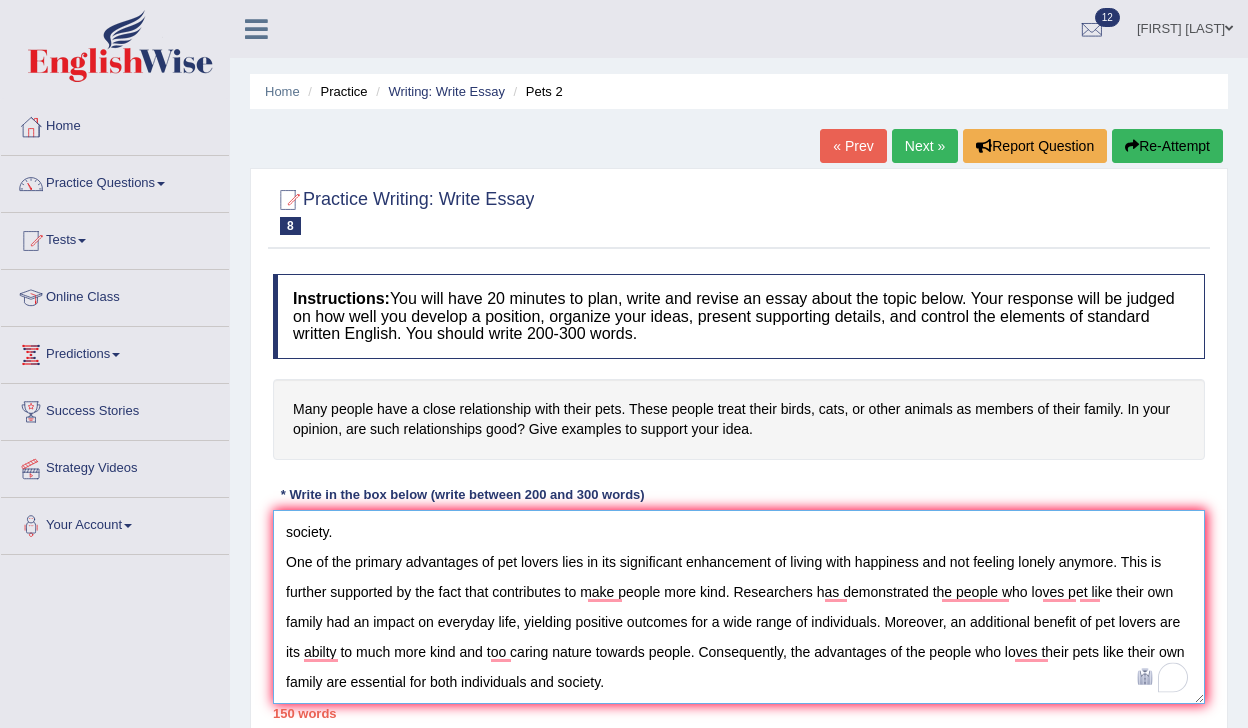 click on "The increasing influence of pet lovers on our lives has ignited numerous discussions. This matter is particularly pertinent due to its effects on both individuals and communities. In this essay, I will examine the advantages and disadvantages of relationships with pets and their implications for society.
One of the primary advantages of pet lovers lies in its significant enhancement of living with happiness and not feeling lonely anymore. This is further supported by the fact that contributes to make people more kind. Researchers has demonstrated the people who loves pet like their own family had an impact on everyday life, yielding positive outcomes for a wide range of individuals. Moreover, an additional benefit of pet lovers are its abilty to much more kind and too caring nature towards people. Consequently, the advantages of the people who loves their pets like their own family are essential for both individuals and society." at bounding box center (739, 607) 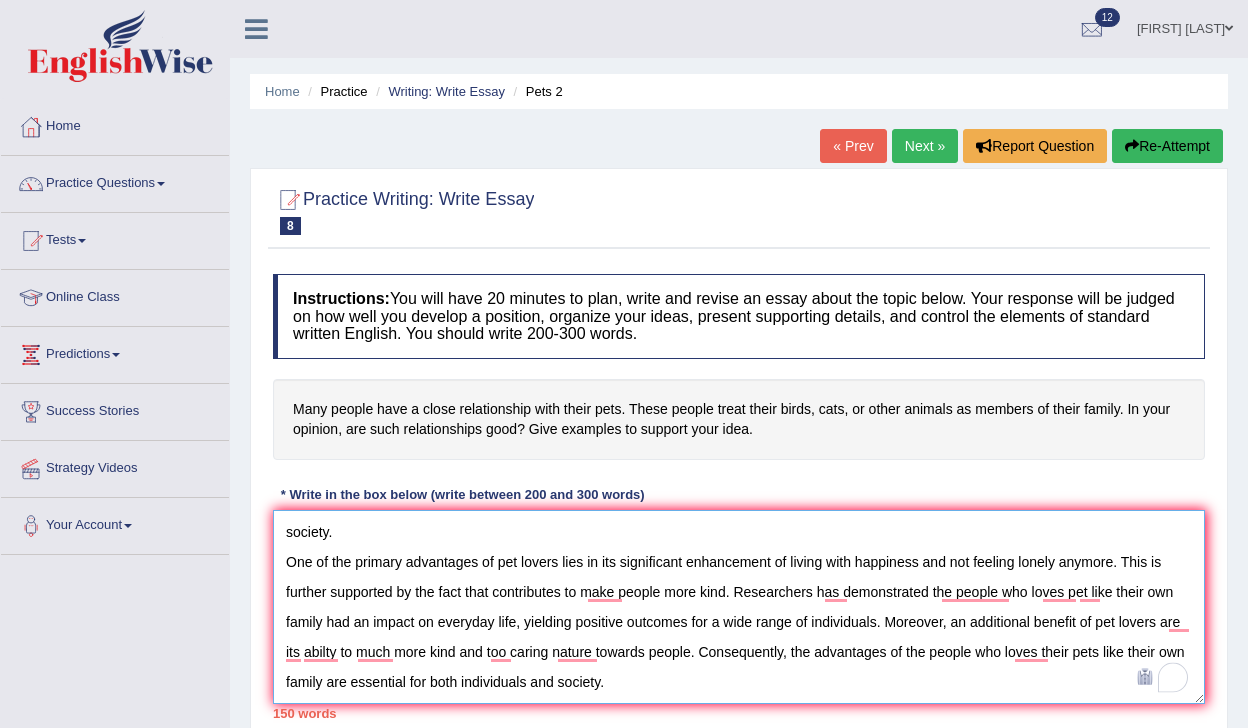 click on "The increasing influence of pet lovers on our lives has ignited numerous discussions. This matter is particularly pertinent due to its effects on both individuals and communities. In this essay, I will examine the advantages and disadvantages of relationships with pets and their implications for society.
One of the primary advantages of pet lovers lies in its significant enhancement of living with happiness and not feeling lonely anymore. This is further supported by the fact that contributes to make people more kind. Researchers has demonstrated the people who loves pet like their own family had an impact on everyday life, yielding positive outcomes for a wide range of individuals. Moreover, an additional benefit of pet lovers are its abilty to much more kind and too caring nature towards people. Consequently, the advantages of the people who loves their pets like their own family are essential for both individuals and society." at bounding box center [739, 607] 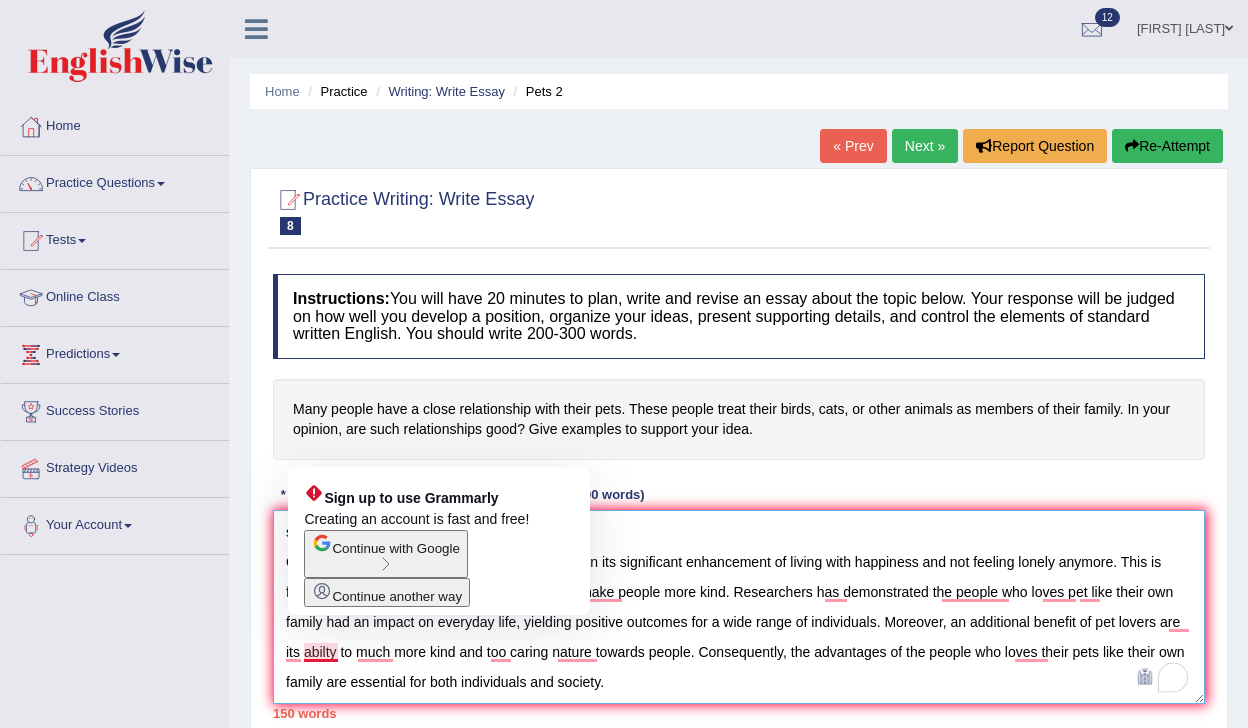 click on "The increasing influence of pet lovers on our lives has ignited numerous discussions. This matter is particularly pertinent due to its effects on both individuals and communities. In this essay, I will examine the advantages and disadvantages of relationships with pets and their implications for society.
One of the primary advantages of pet lovers lies in its significant enhancement of living with happiness and not feeling lonely anymore. This is further supported by the fact that contributes to make people more kind. Researchers has demonstrated the people who loves pet like their own family had an impact on everyday life, yielding positive outcomes for a wide range of individuals. Moreover, an additional benefit of pet lovers are its abilty to much more kind and too caring nature towards people. Consequently, the advantages of the people who loves their pets like their own family are essential for both individuals and society." at bounding box center (739, 607) 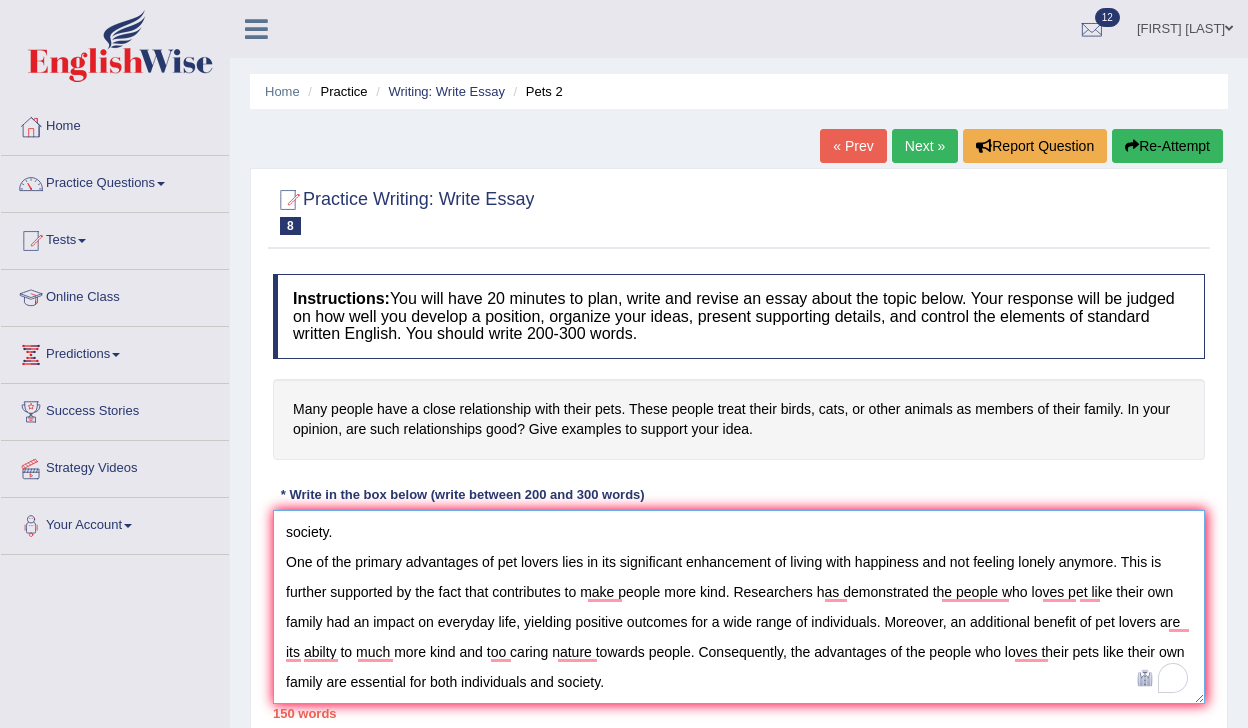 drag, startPoint x: 337, startPoint y: 655, endPoint x: 330, endPoint y: 664, distance: 11.401754 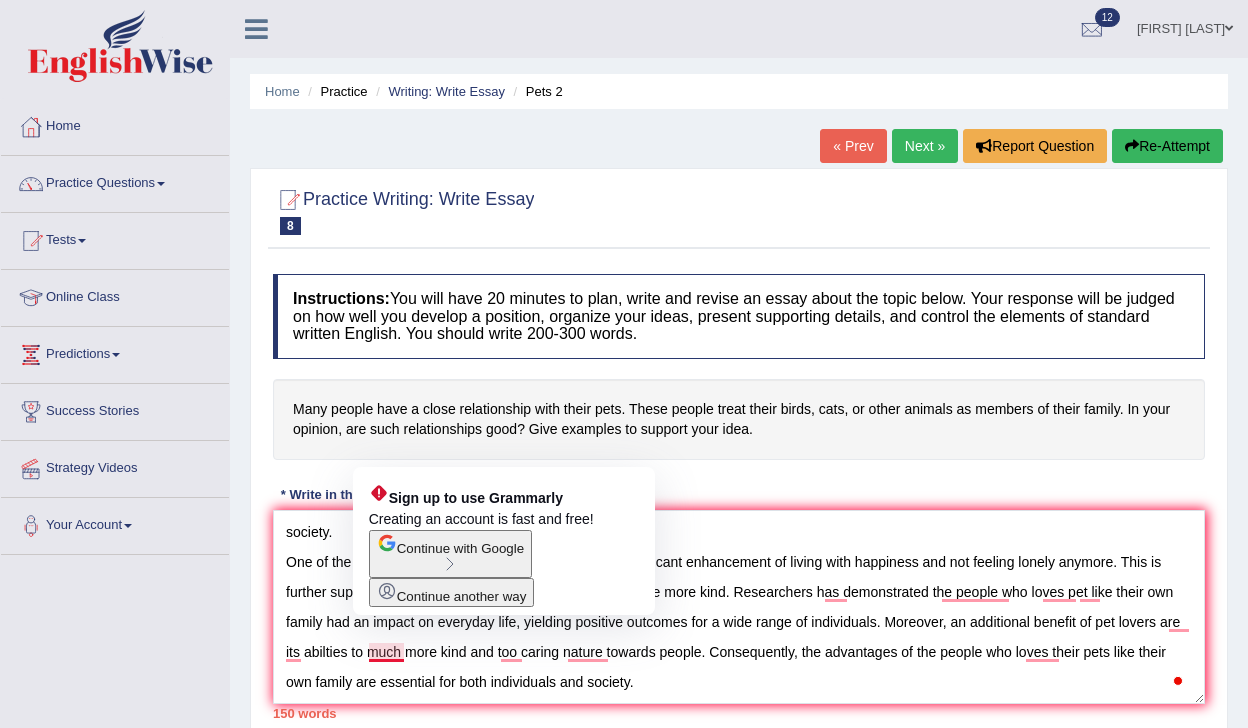 click on "Continue another way" 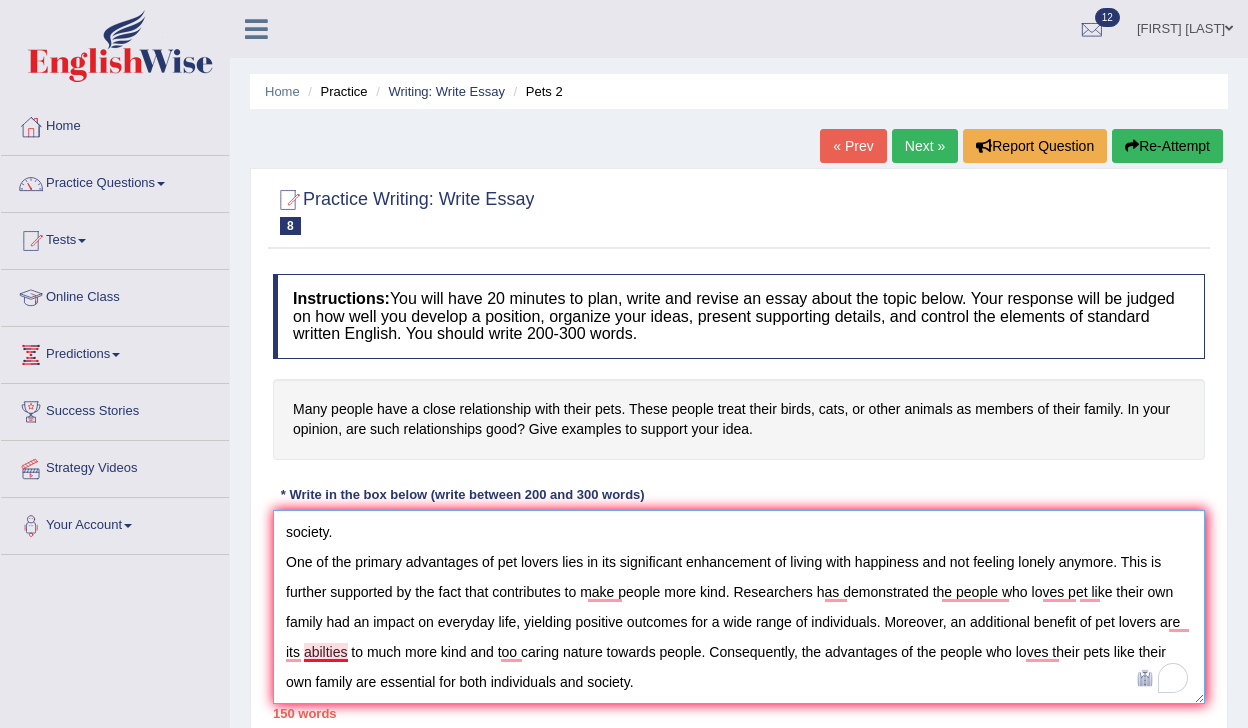 click on "The increasing influence of pet lovers on our lives has ignited numerous discussions. This matter is particularly pertinent due to its effects on both individuals and communities. In this essay, I will examine the advantages and disadvantages of relationships with pets and their implications for society.
One of the primary advantages of pet lovers lies in its significant enhancement of living with happiness and not feeling lonely anymore. This is further supported by the fact that contributes to make people more kind. Researchers has demonstrated the people who loves pet like their own family had an impact on everyday life, yielding positive outcomes for a wide range of individuals. Moreover, an additional benefit of pet lovers are its abilties to much more kind and too caring nature towards people. Consequently, the advantages of the people who loves their pets like their own family are essential for both individuals and society." at bounding box center (739, 607) 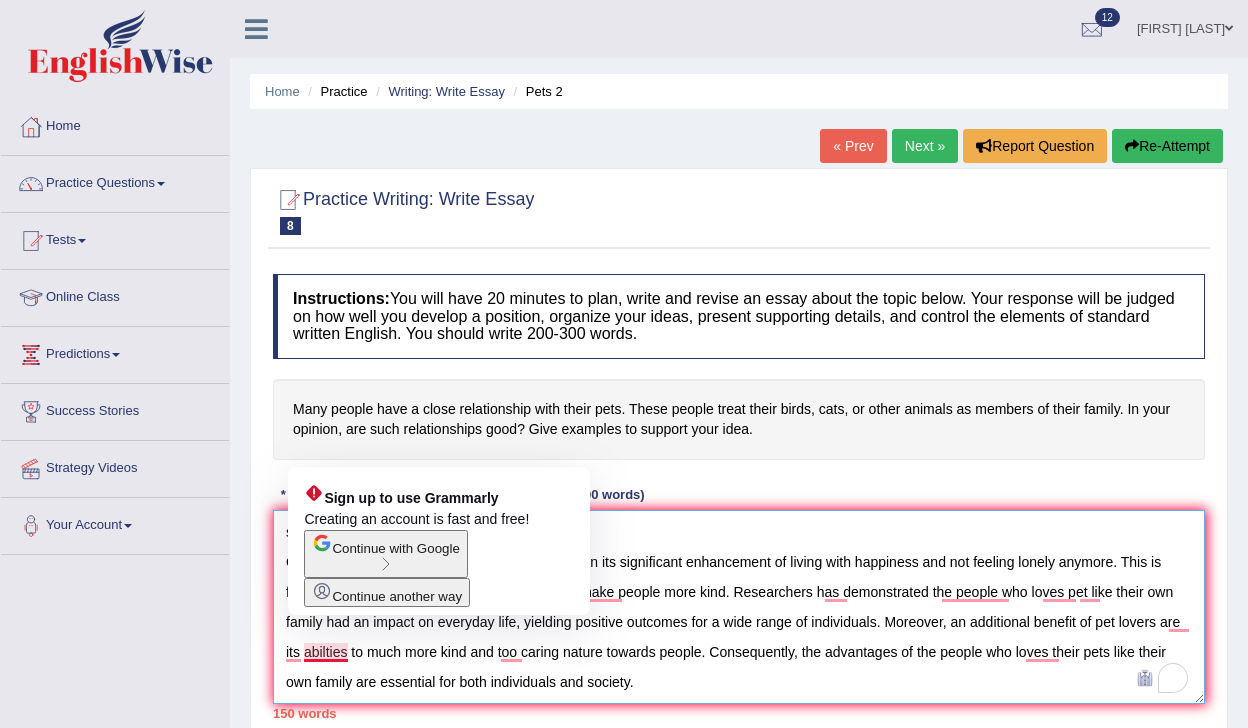 click on "The increasing influence of pet lovers on our lives has ignited numerous discussions. This matter is particularly pertinent due to its effects on both individuals and communities. In this essay, I will examine the advantages and disadvantages of relationships with pets and their implications for society.
One of the primary advantages of pet lovers lies in its significant enhancement of living with happiness and not feeling lonely anymore. This is further supported by the fact that contributes to make people more kind. Researchers has demonstrated the people who loves pet like their own family had an impact on everyday life, yielding positive outcomes for a wide range of individuals. Moreover, an additional benefit of pet lovers are its abilties to much more kind and too caring nature towards people. Consequently, the advantages of the people who loves their pets like their own family are essential for both individuals and society." at bounding box center (739, 607) 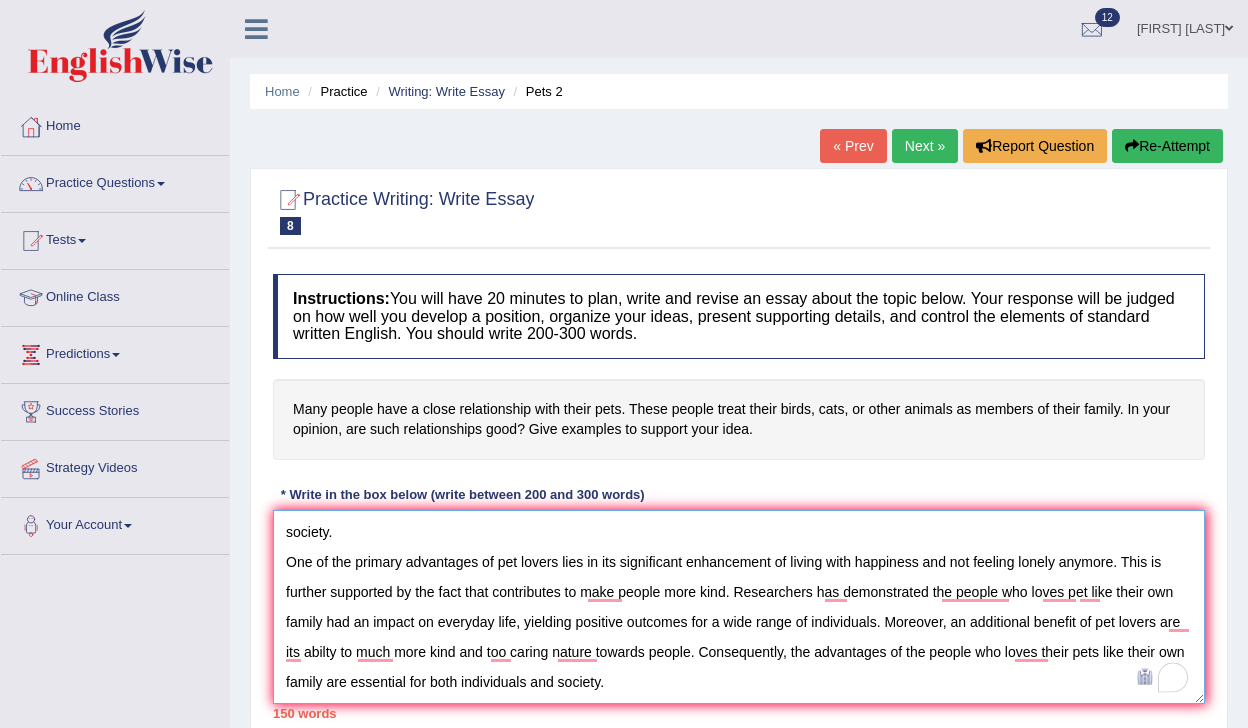 scroll, scrollTop: 90, scrollLeft: 0, axis: vertical 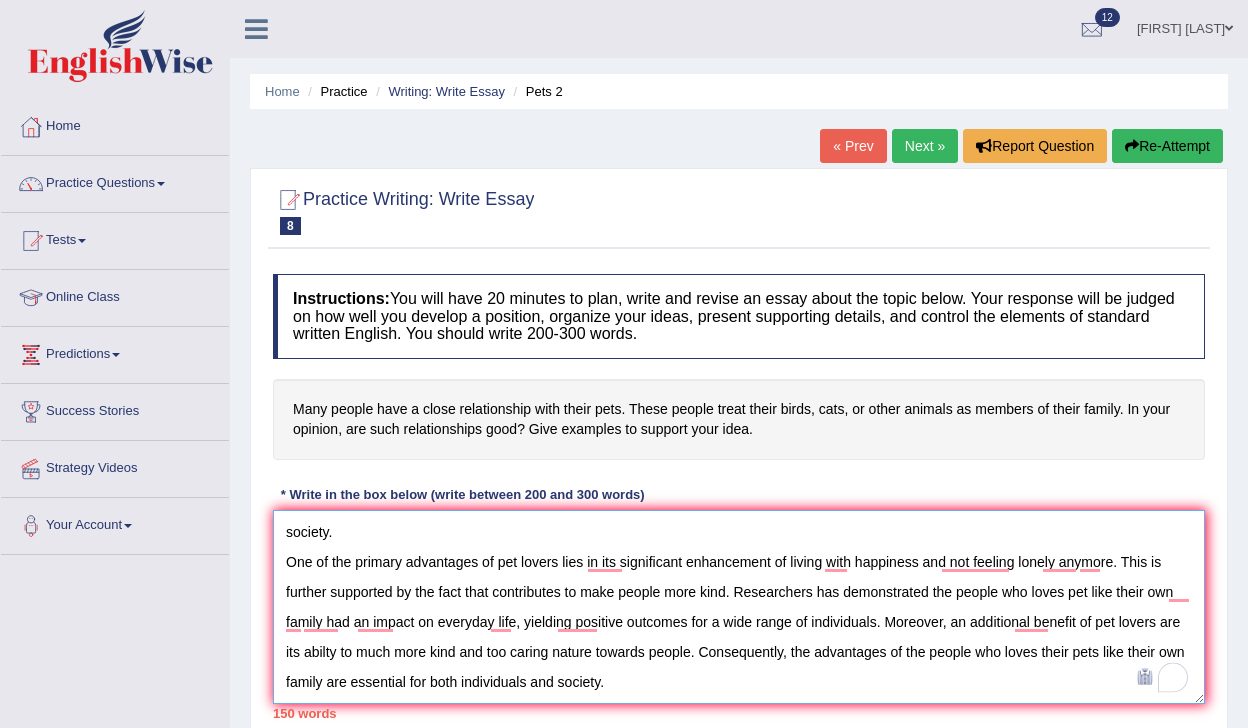click on "The increasing influence of pet lovers on our lives has ignited numerous discussions. This matter is particularly pertinent due to its effects on both individuals and communities. In this essay, I will examine the advantages and disadvantages of relationships with pets and their implications for society.
One of the primary advantages of pet lovers lies in its significant enhancement of living with happiness and not feeling lonely anymore. This is further supported by the fact that contributes to make people more kind. Researchers has demonstrated the people who loves pet like their own family had an impact on everyday life, yielding positive outcomes for a wide range of individuals. Moreover, an additional benefit of pet lovers are its abilty to much more kind and too caring nature towards people. Consequently, the advantages of the people who loves their pets like their own family are essential for both individuals and society." at bounding box center (739, 607) 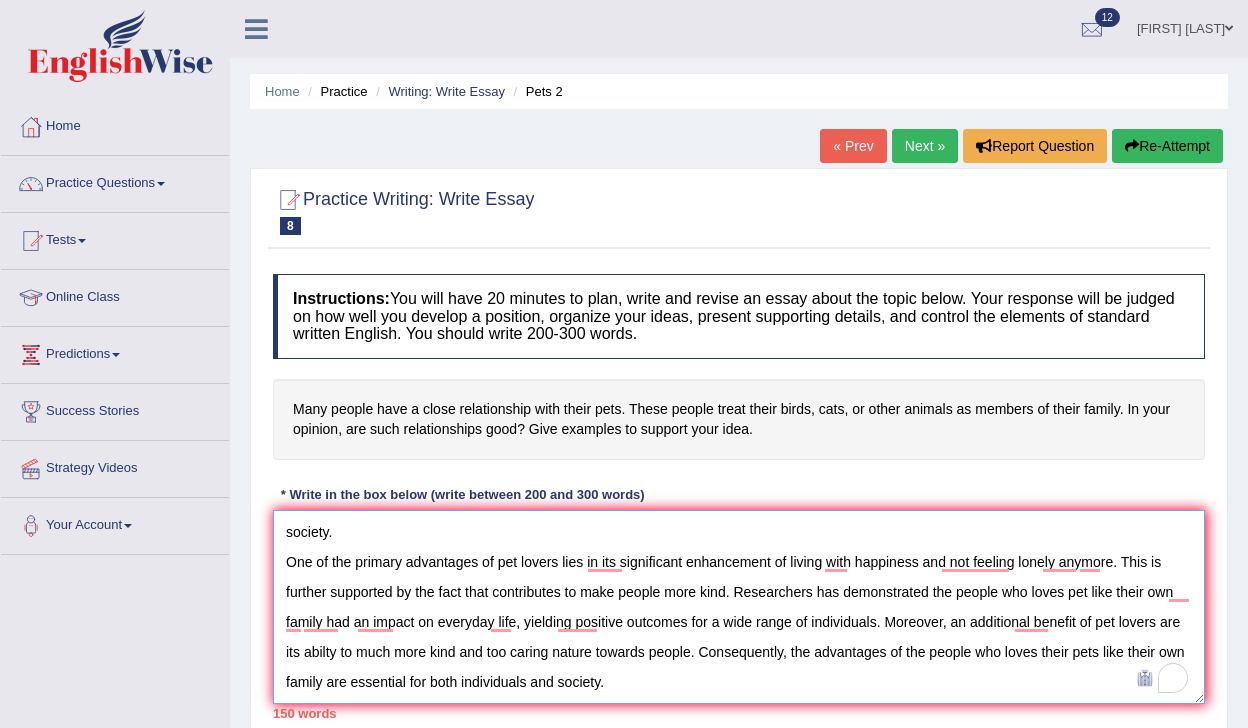 click on "The increasing influence of pet lovers on our lives has ignited numerous discussions. This matter is particularly pertinent due to its effects on both individuals and communities. In this essay, I will examine the advantages and disadvantages of relationships with pets and their implications for society.
One of the primary advantages of pet lovers lies in its significant enhancement of living with happiness and not feeling lonely anymore. This is further supported by the fact that contributes to make people more kind. Researchers has demonstrated the people who loves pet like their own family had an impact on everyday life, yielding positive outcomes for a wide range of individuals. Moreover, an additional benefit of pet lovers are its abilty to much more kind and too caring nature towards people. Consequently, the advantages of the people who loves their pets like their own family are essential for both individuals and society." at bounding box center [739, 607] 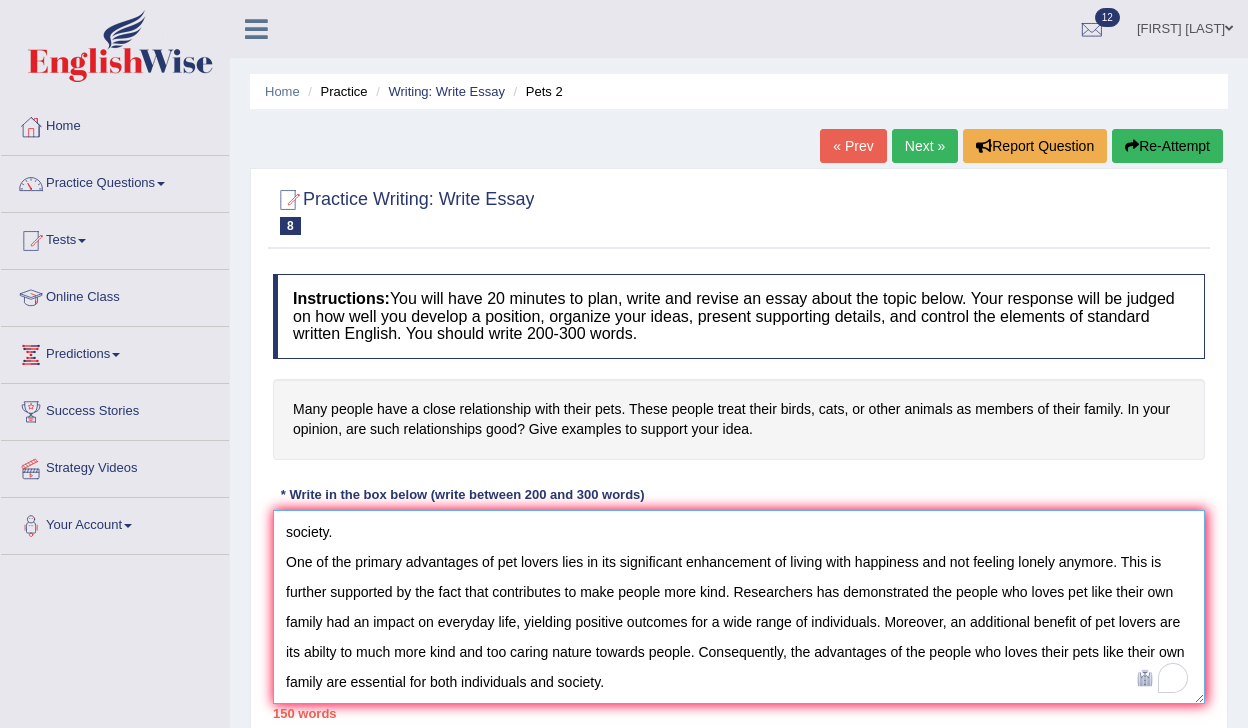 scroll, scrollTop: 77, scrollLeft: 0, axis: vertical 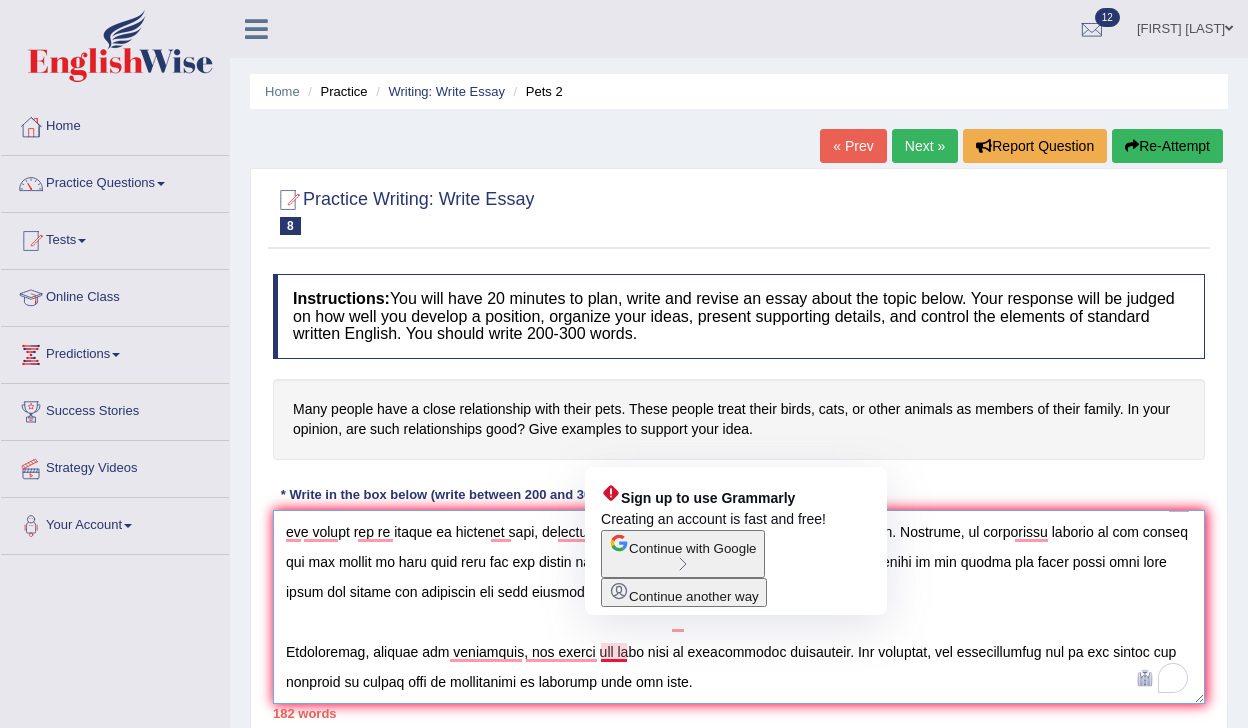 click at bounding box center [739, 607] 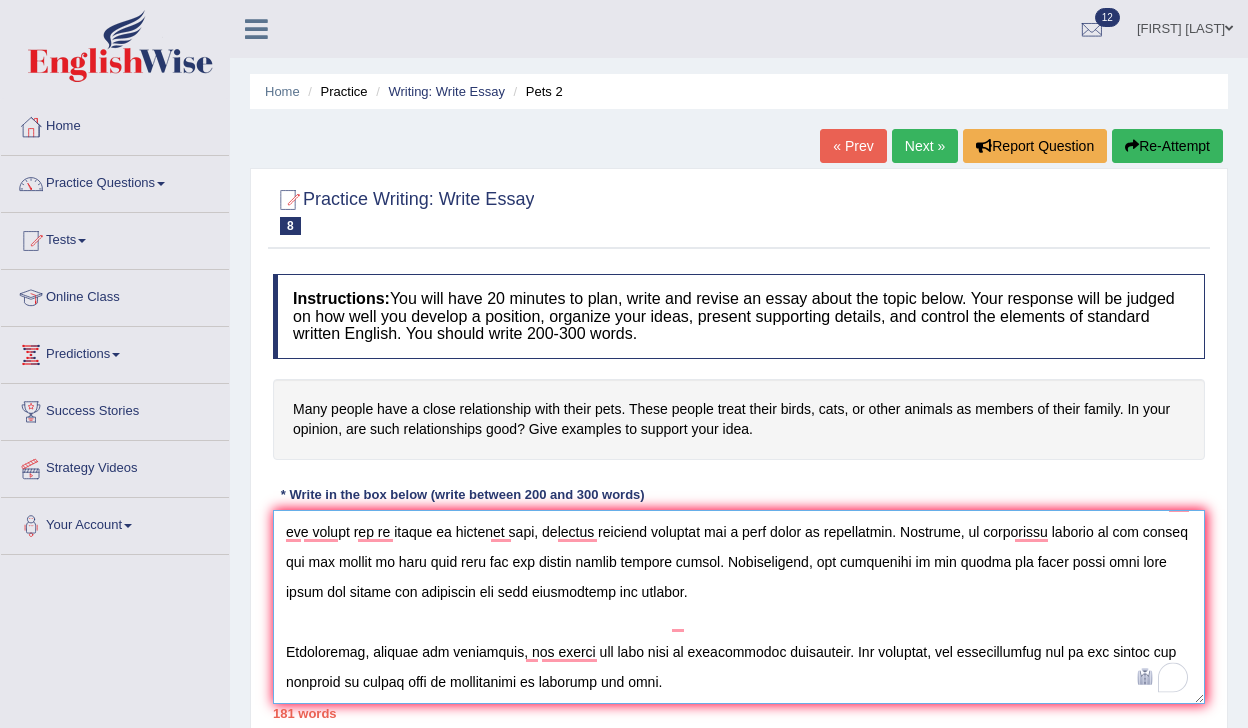 click at bounding box center (739, 607) 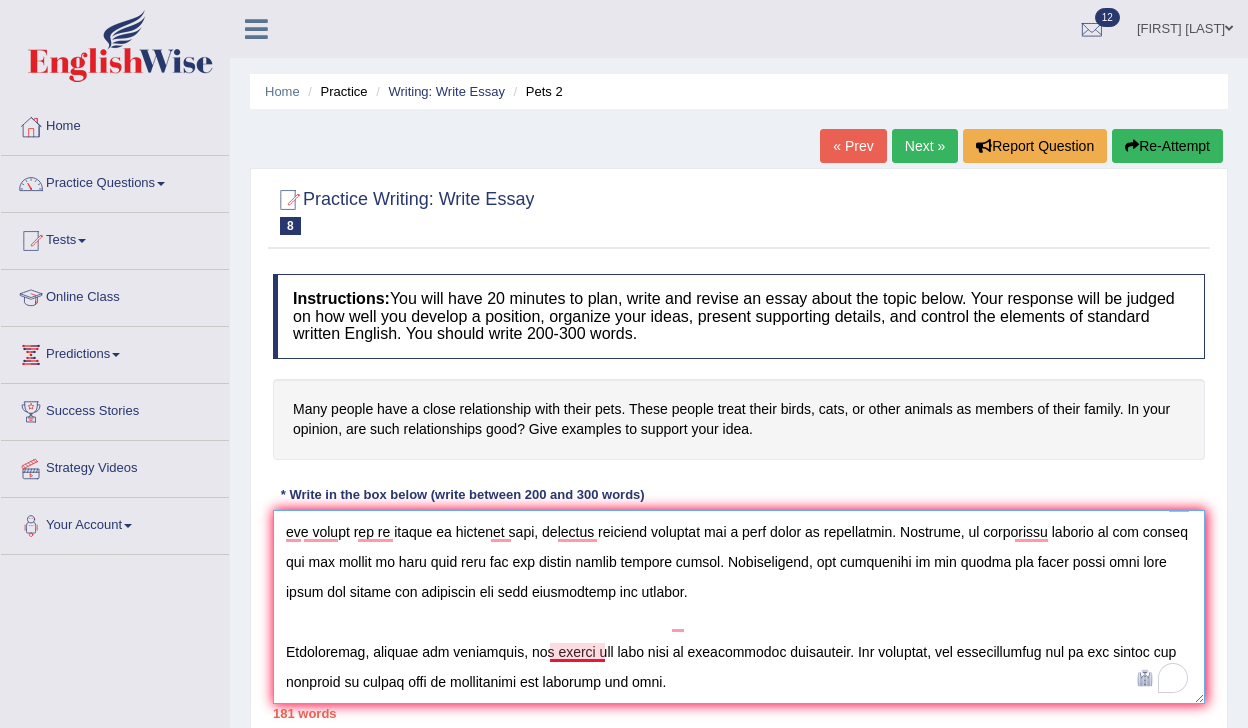click at bounding box center (739, 607) 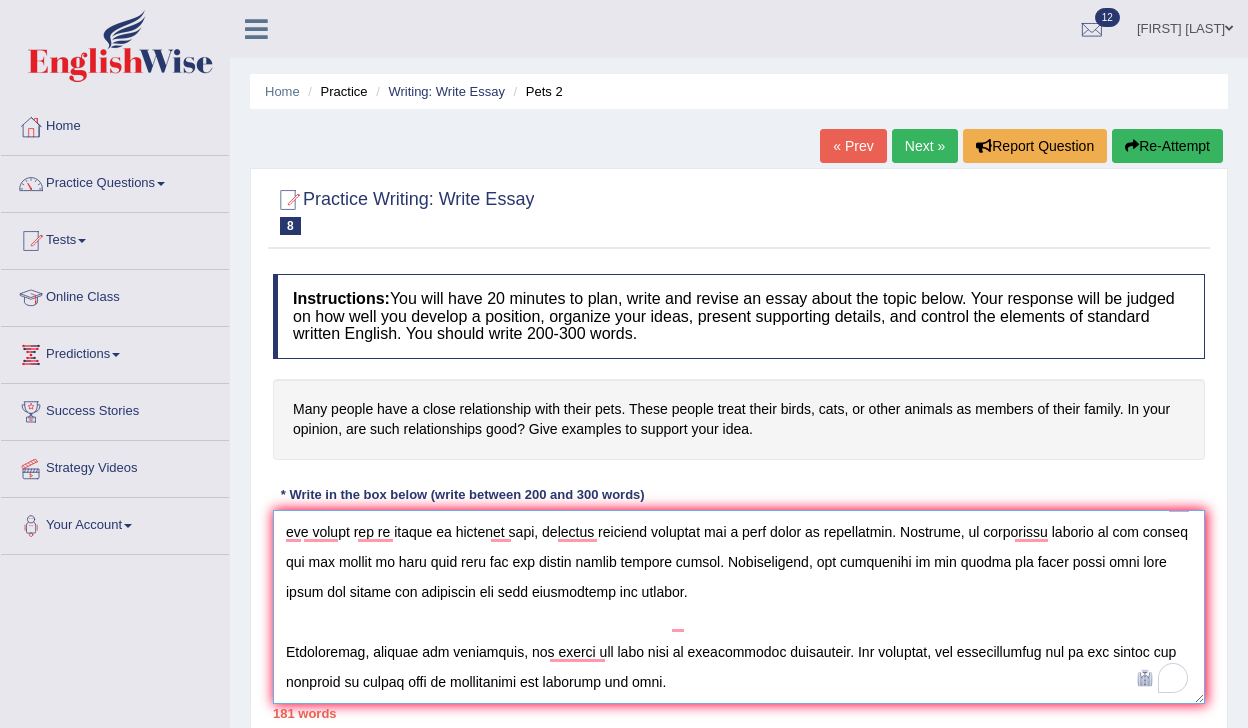 click at bounding box center [739, 607] 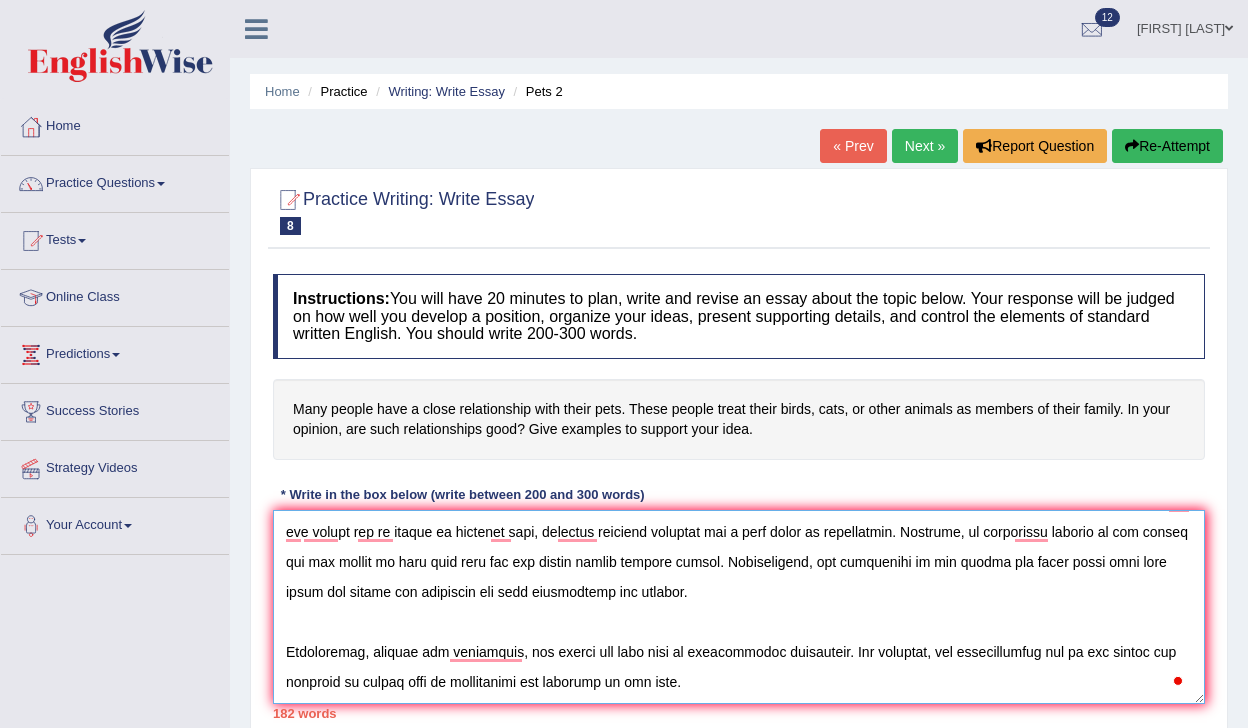 click at bounding box center [739, 607] 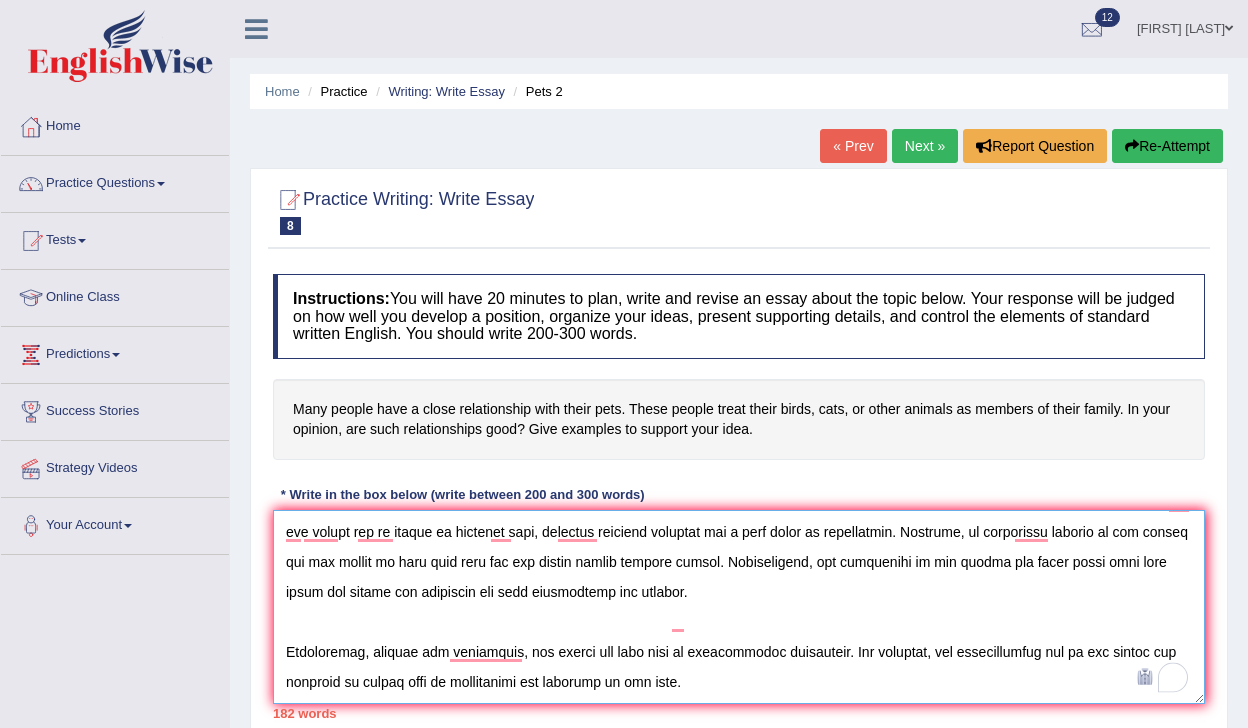 click at bounding box center (739, 607) 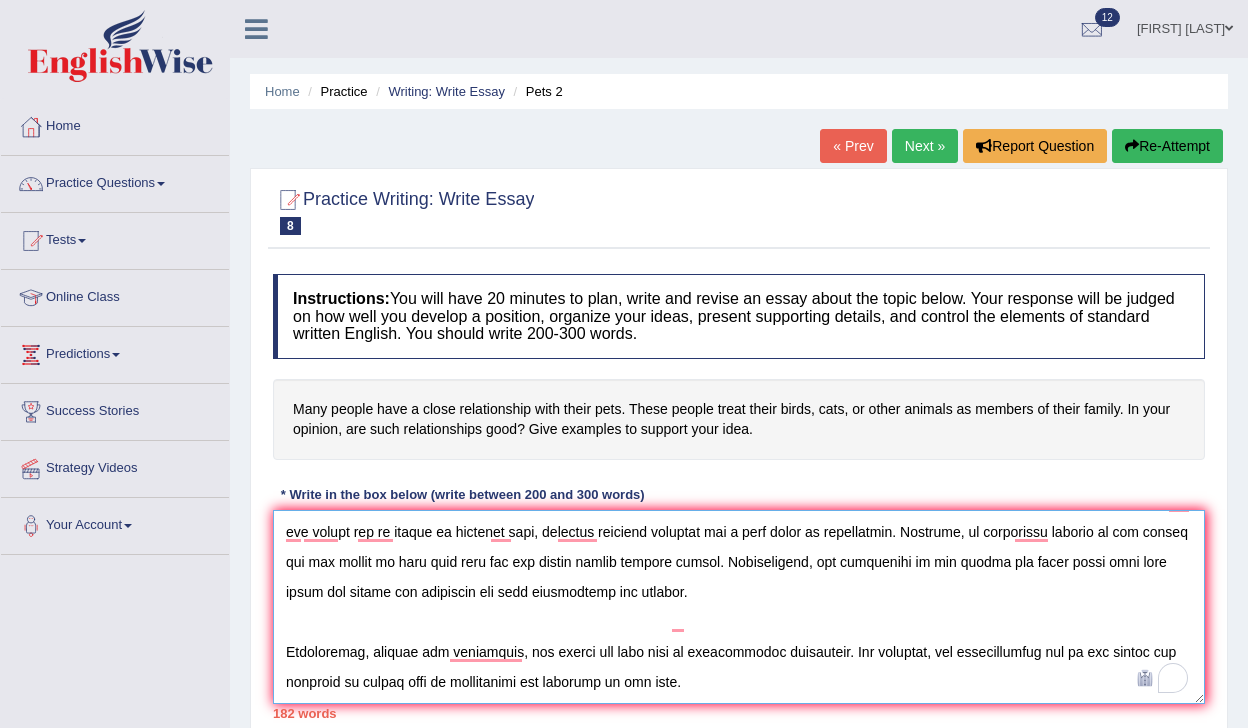 click at bounding box center (739, 607) 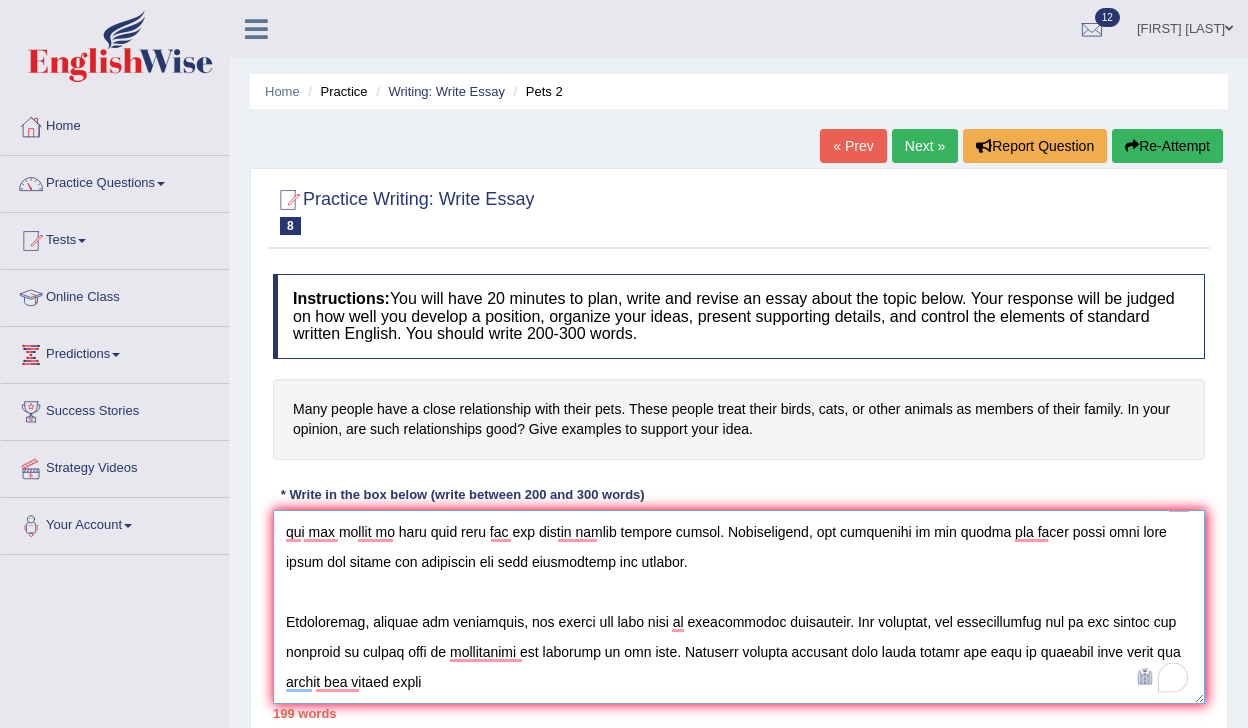 click at bounding box center (739, 607) 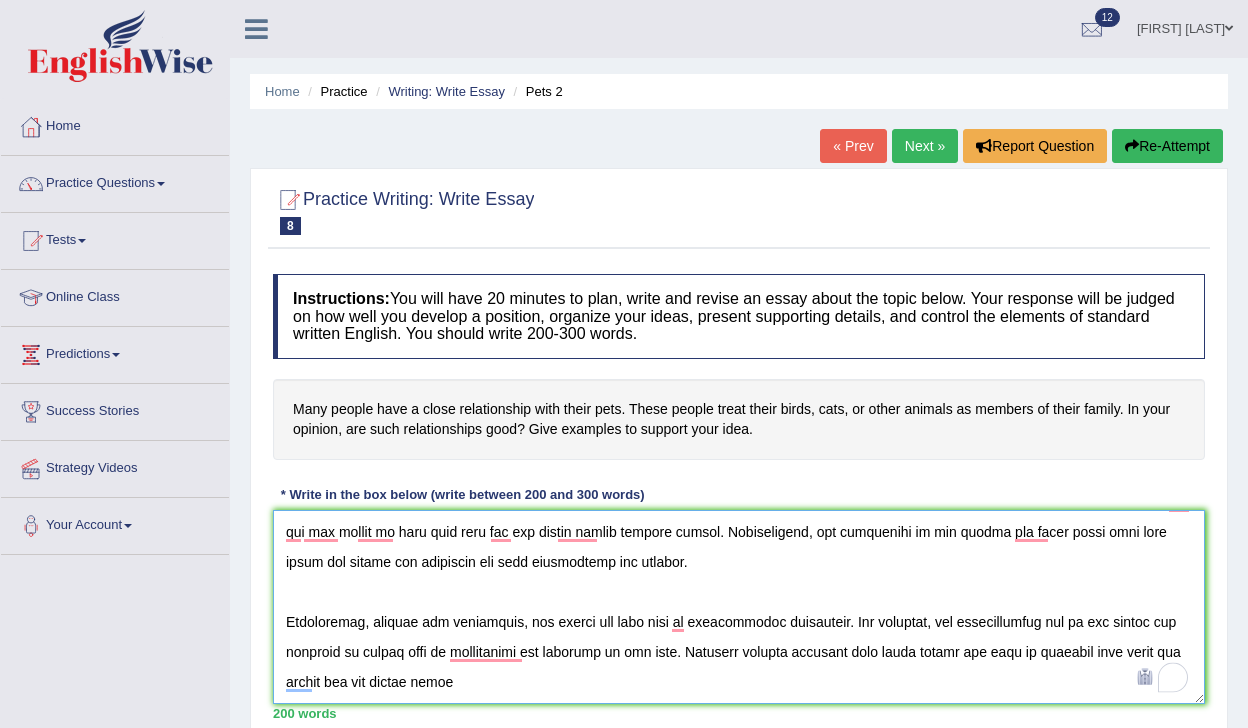 click at bounding box center (739, 607) 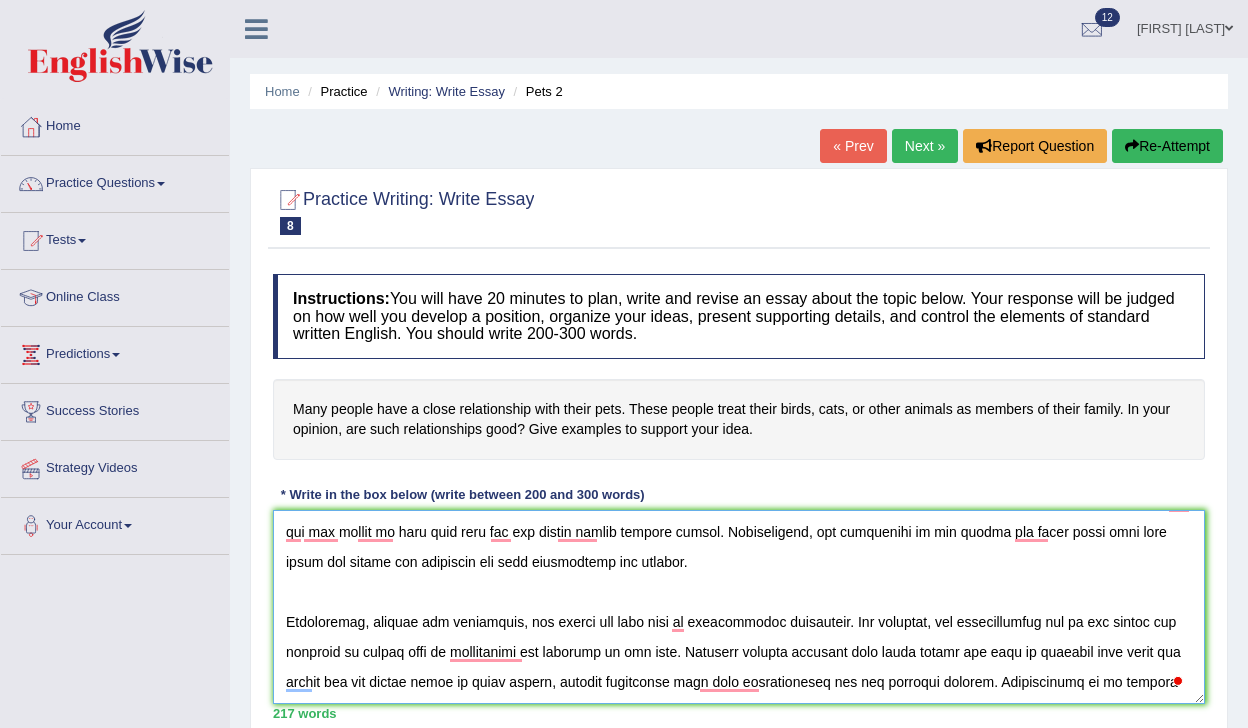 scroll, scrollTop: 197, scrollLeft: 0, axis: vertical 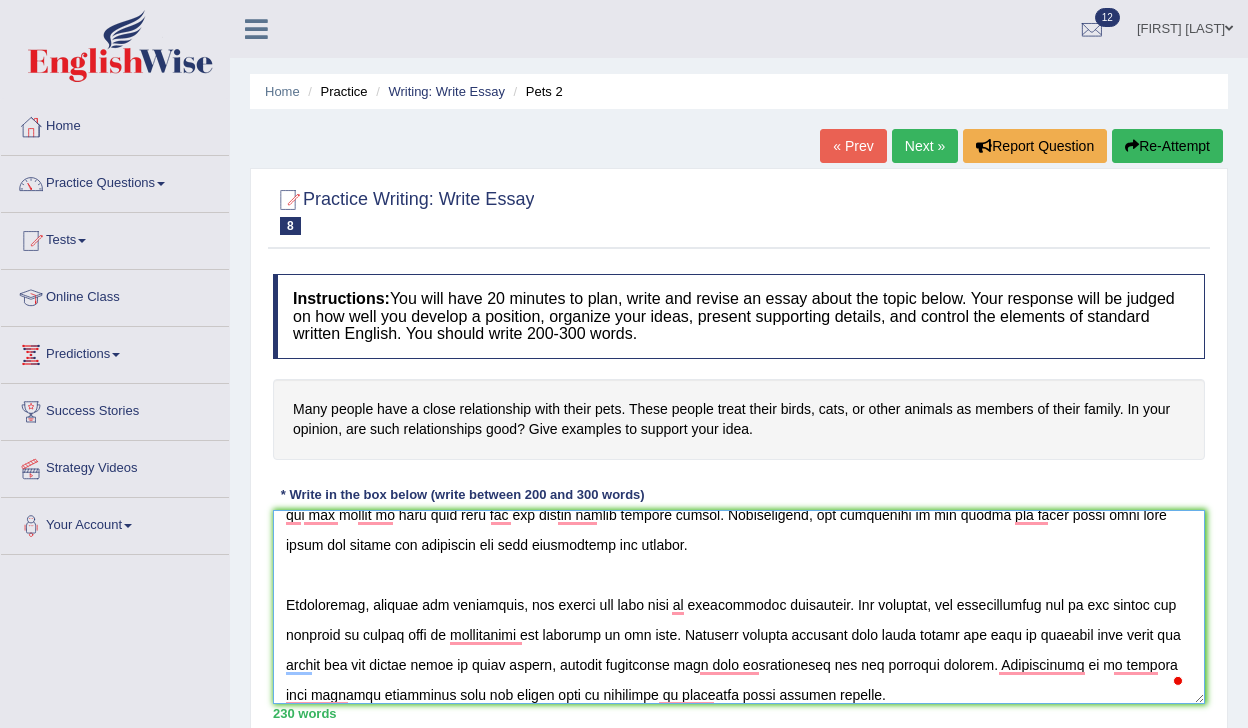 click at bounding box center (739, 607) 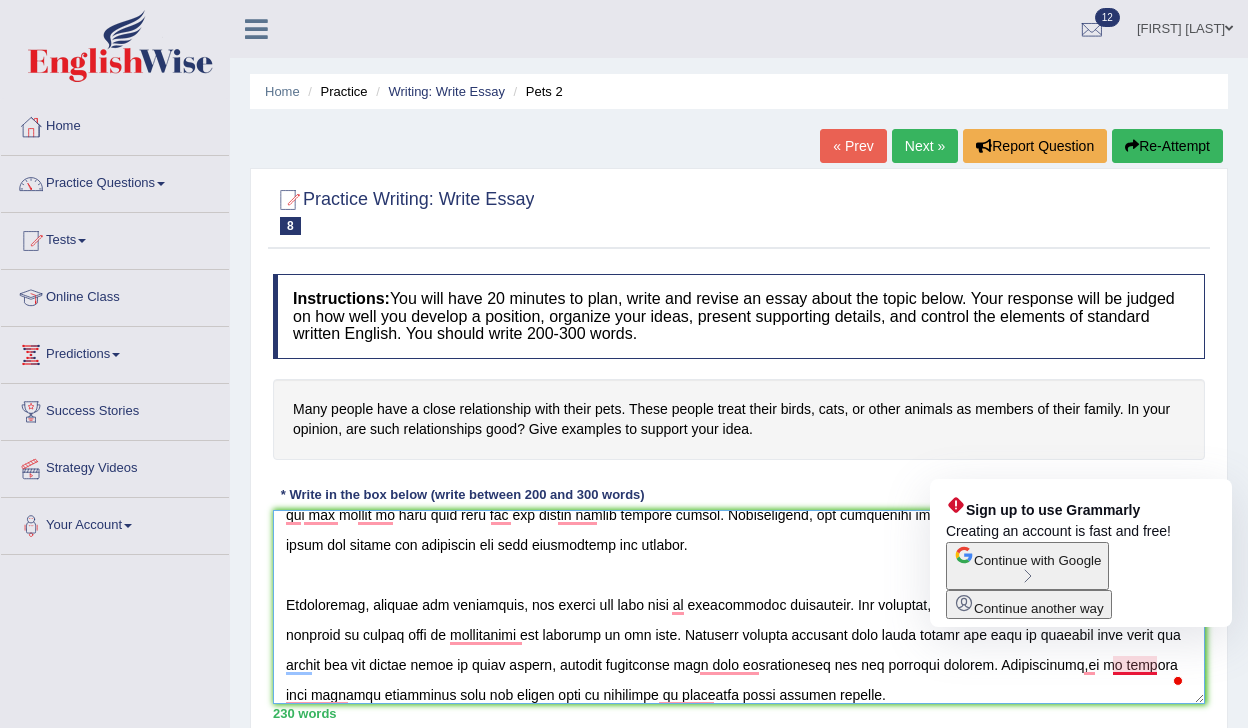 click at bounding box center [739, 607] 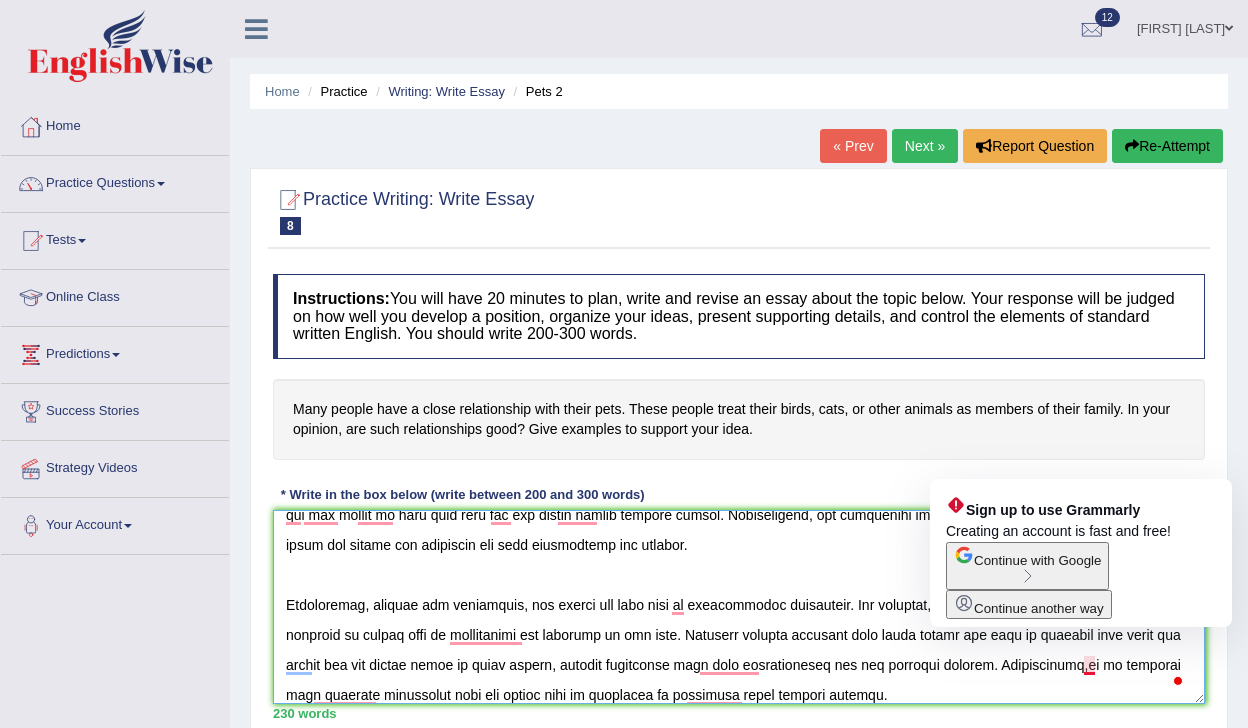 click at bounding box center (739, 607) 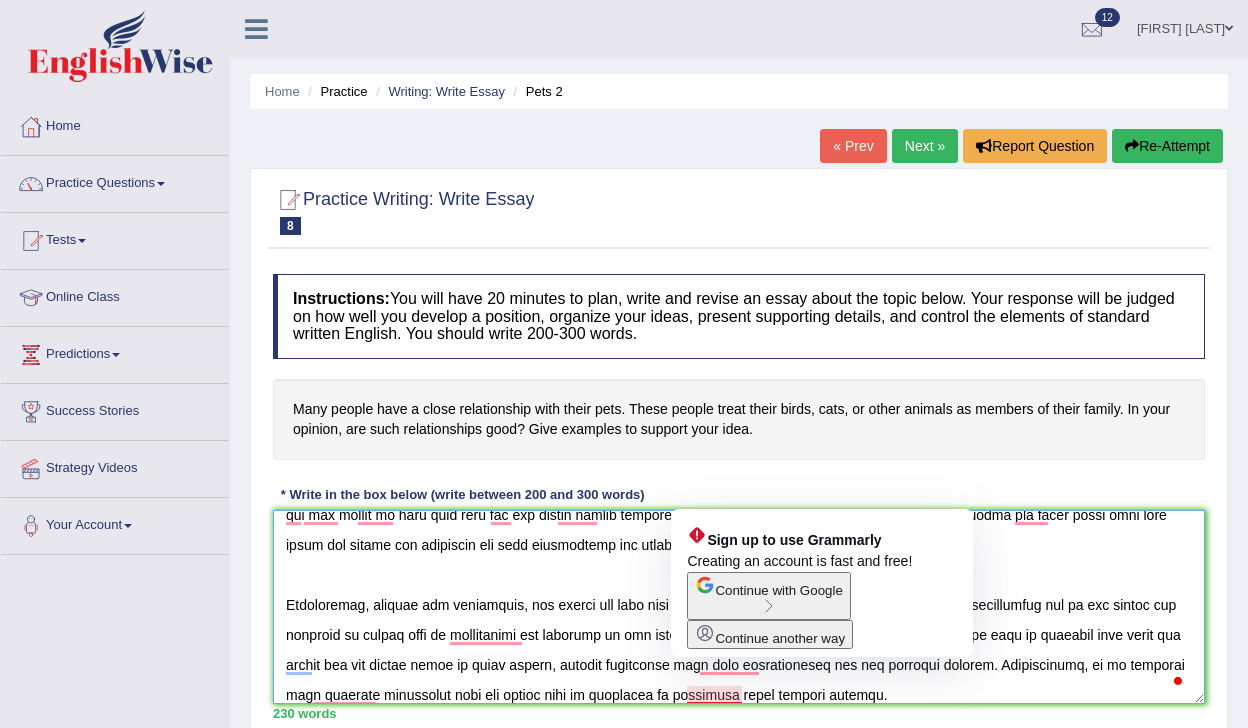 click at bounding box center [739, 607] 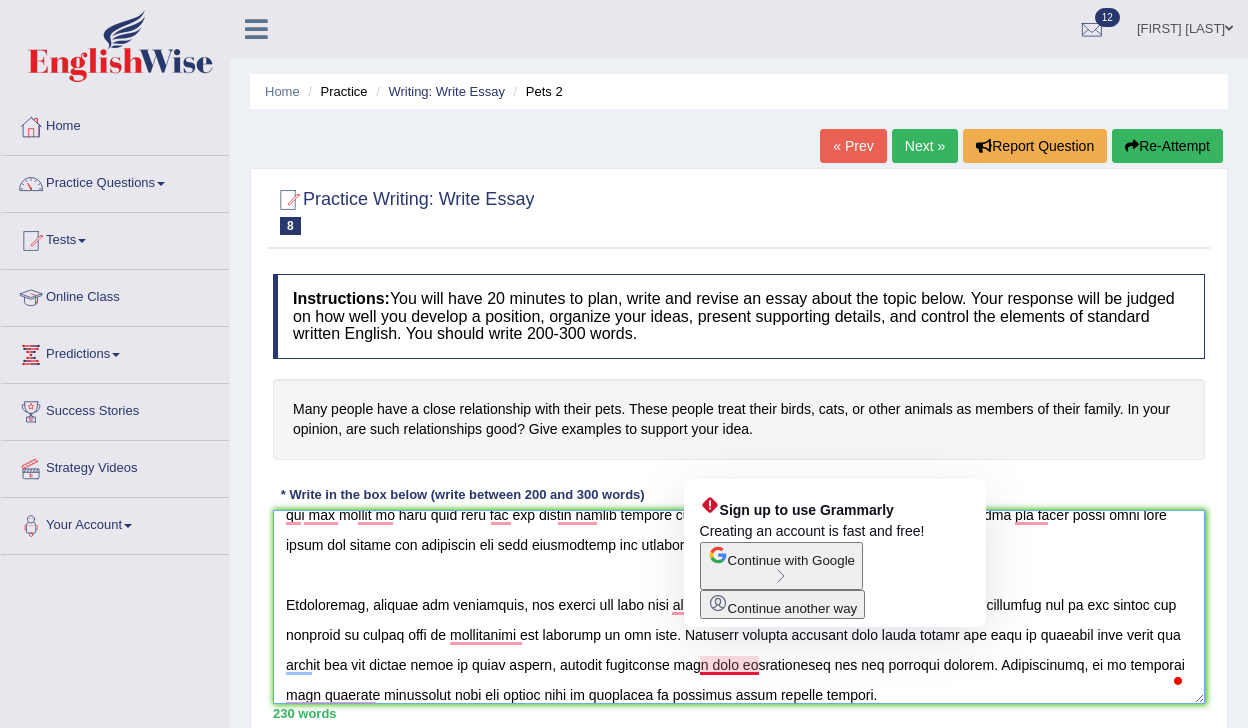 click at bounding box center (739, 607) 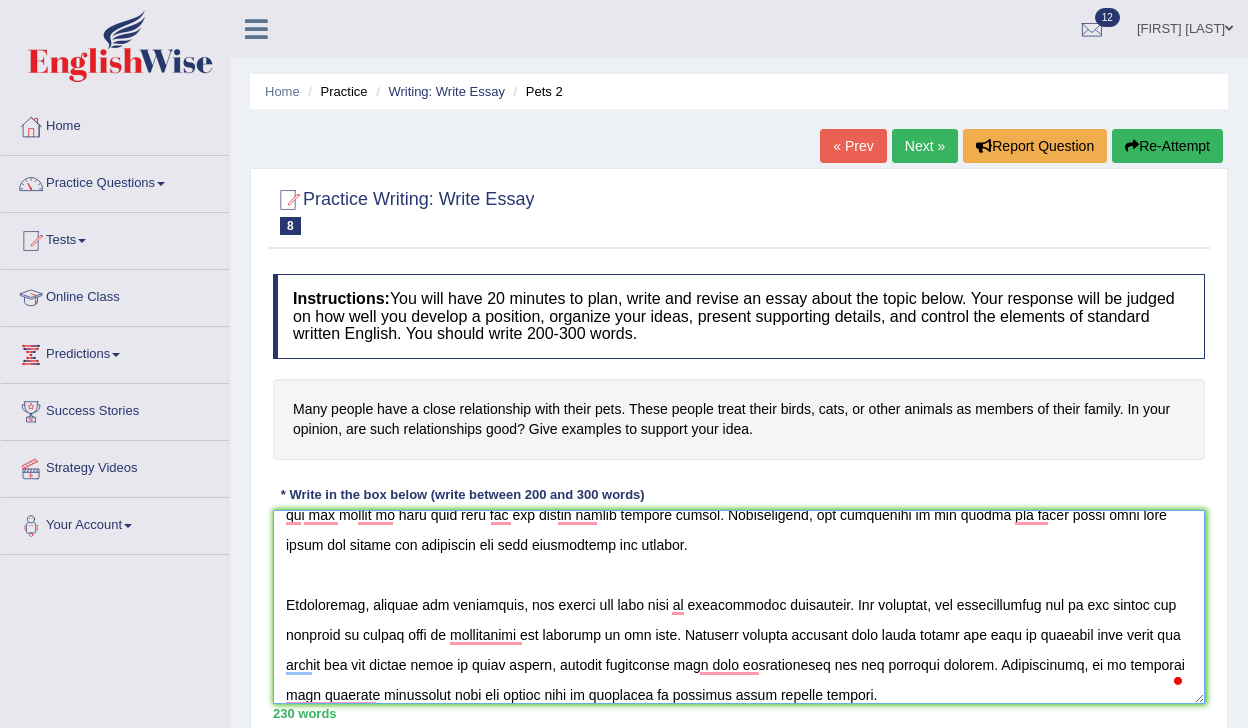 scroll, scrollTop: 210, scrollLeft: 0, axis: vertical 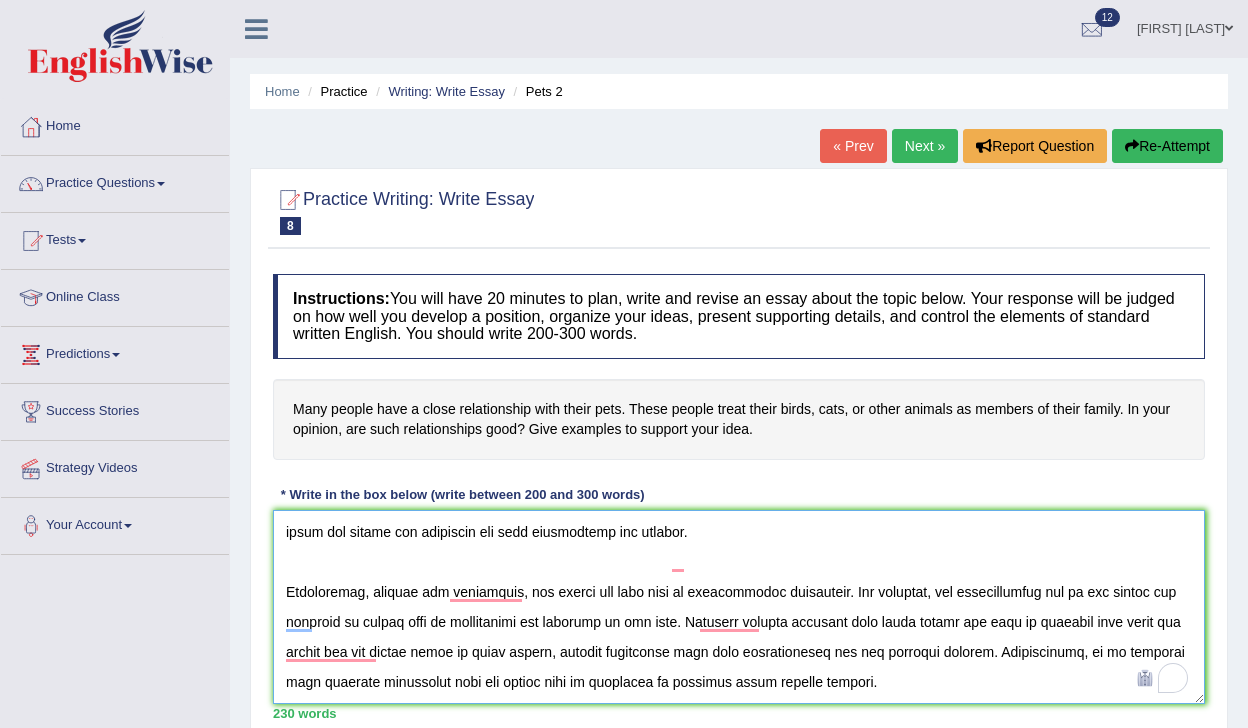 click at bounding box center [739, 607] 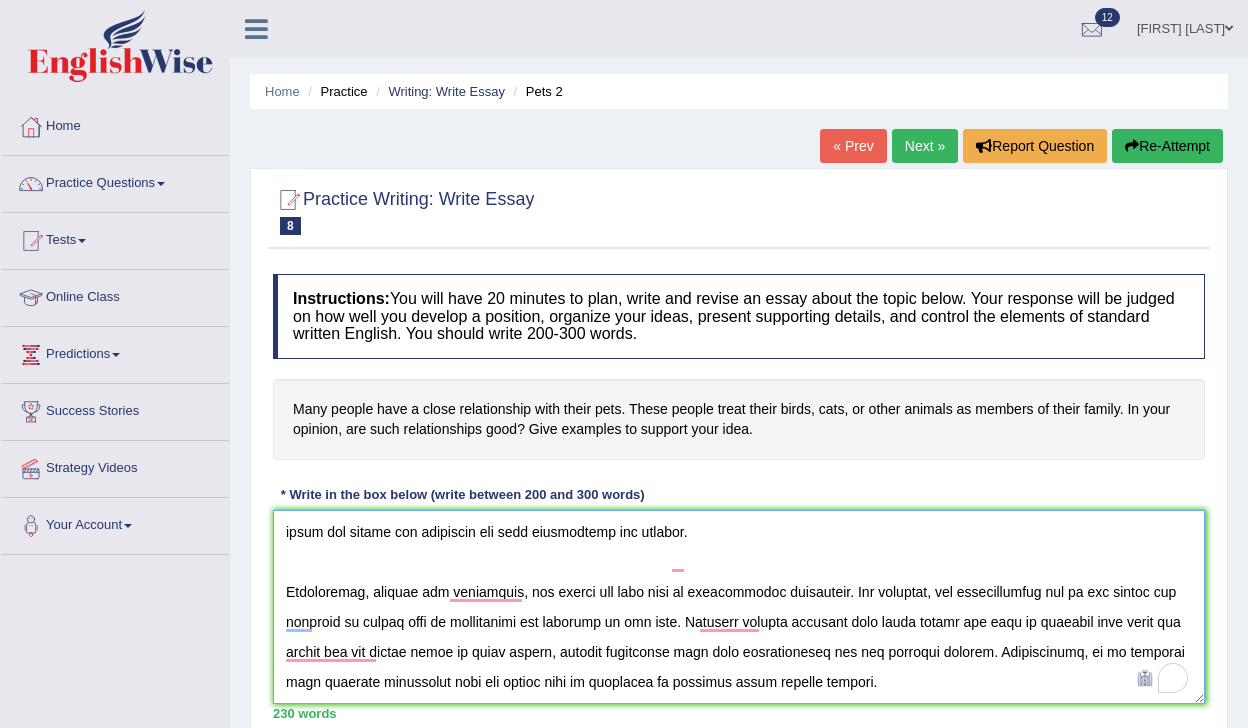 scroll, scrollTop: 257, scrollLeft: 0, axis: vertical 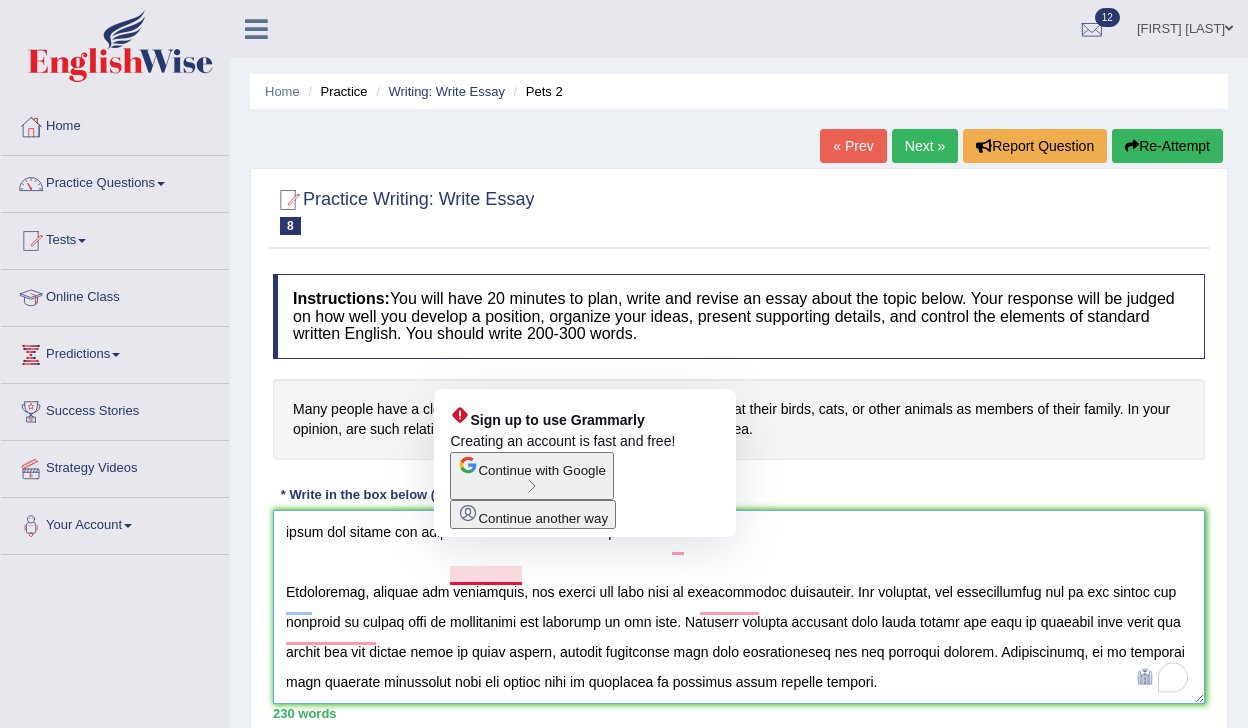 click at bounding box center (739, 607) 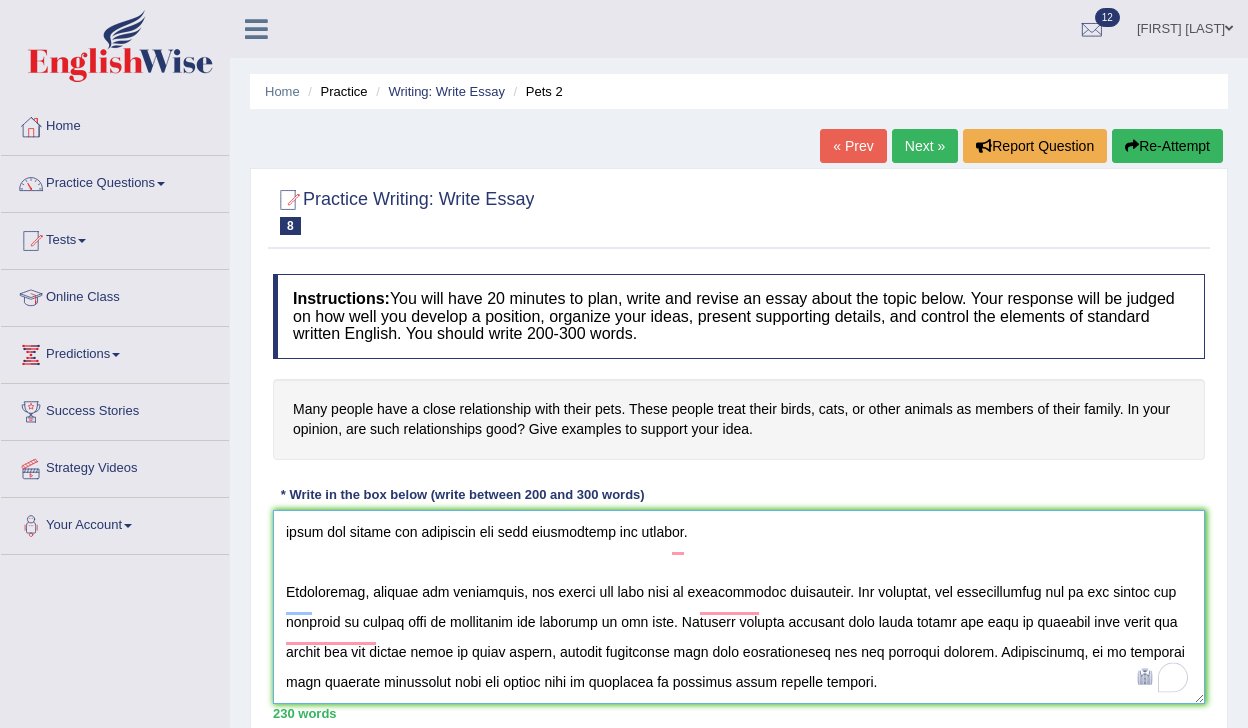 click at bounding box center [739, 607] 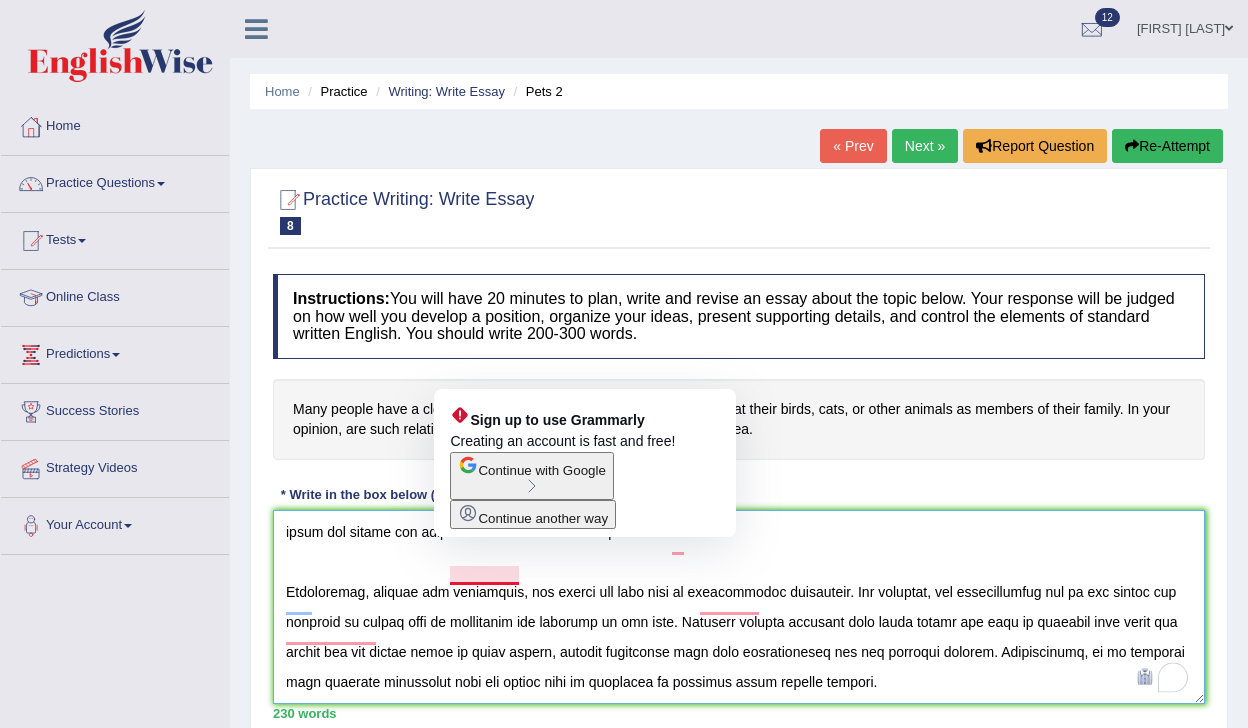 click at bounding box center [739, 607] 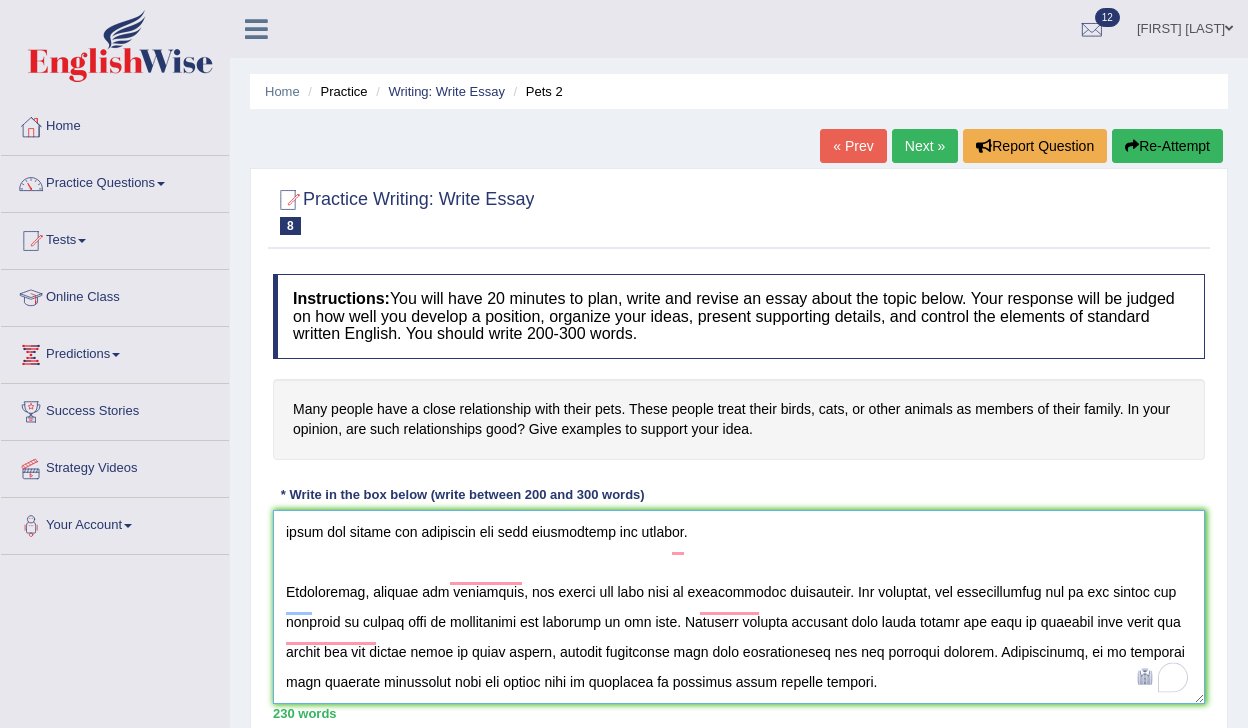 click at bounding box center [739, 607] 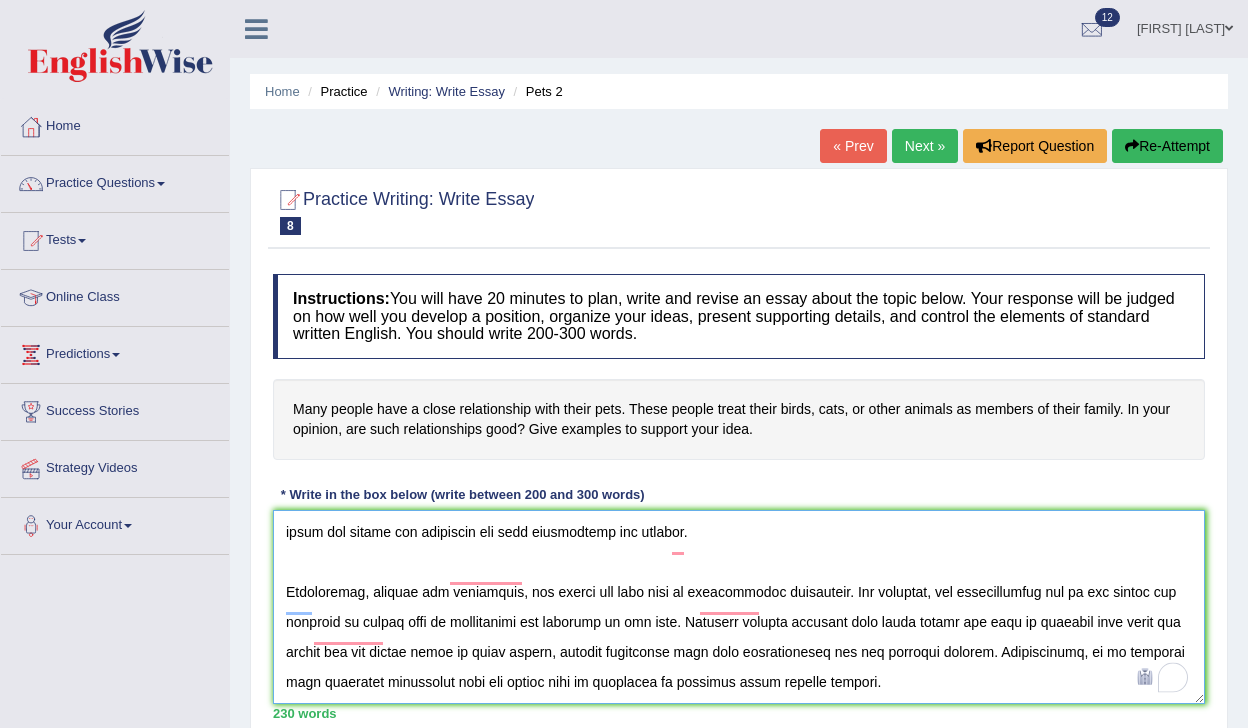 click at bounding box center (739, 607) 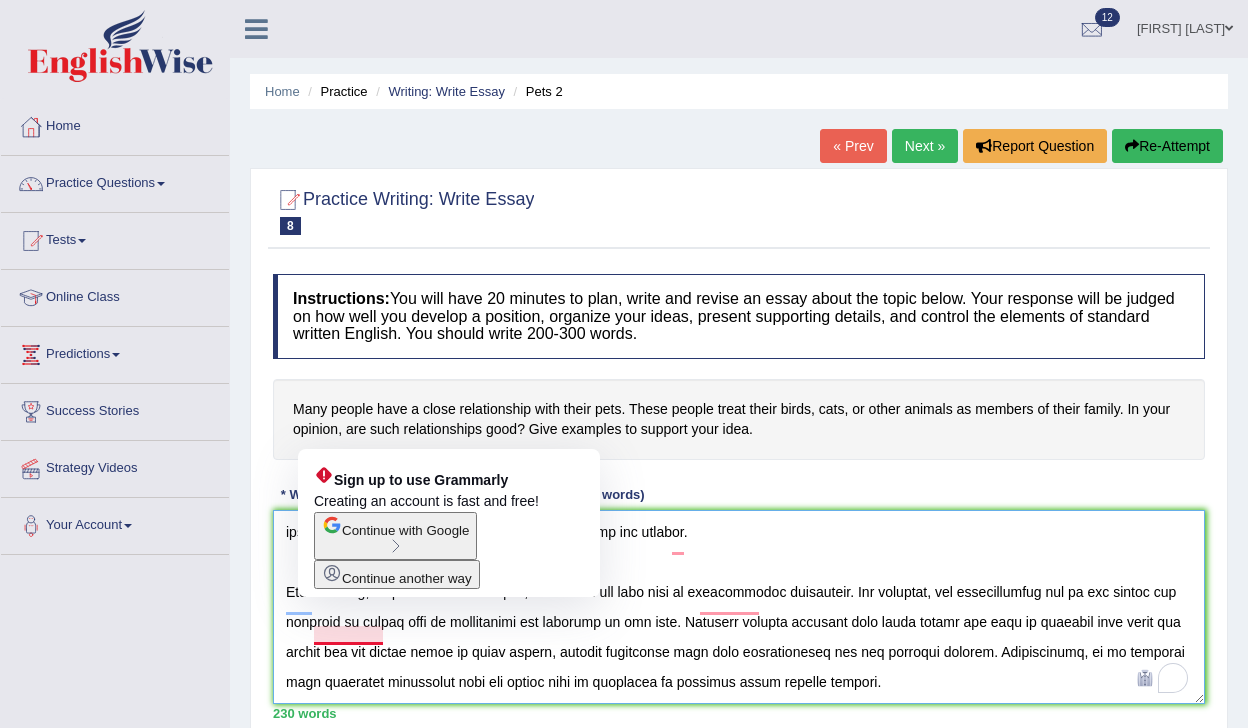 click at bounding box center (739, 607) 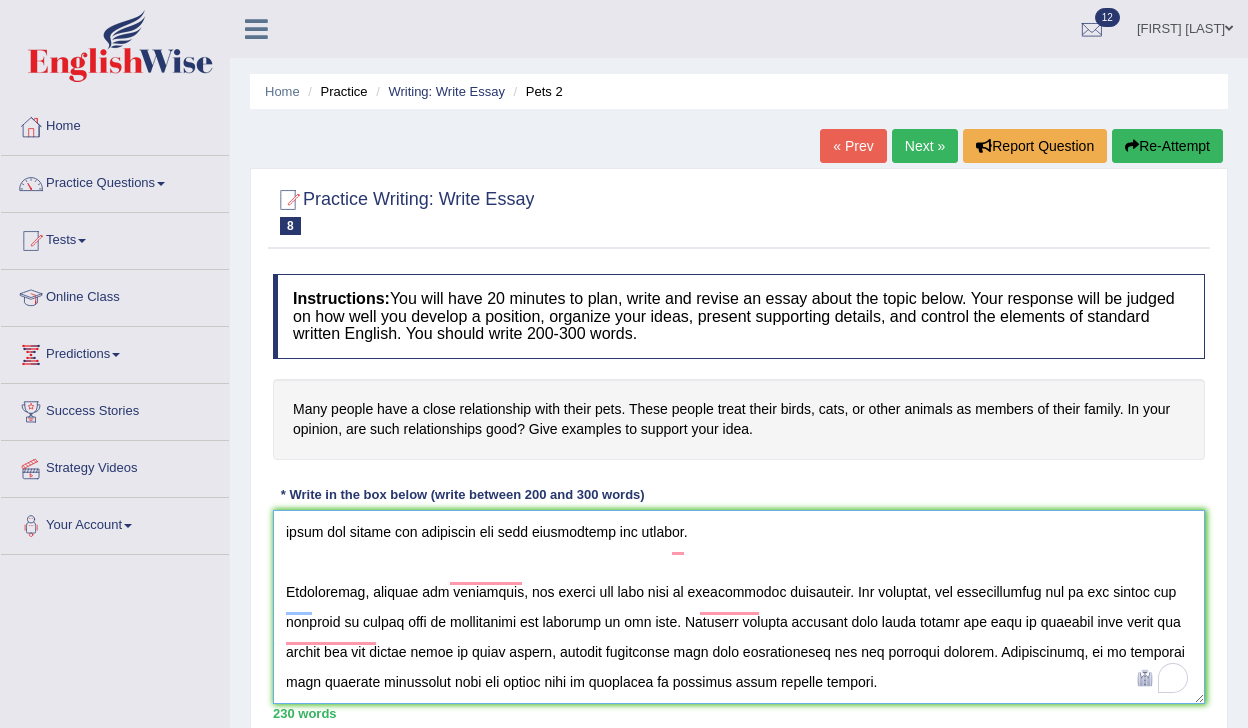 click at bounding box center [739, 607] 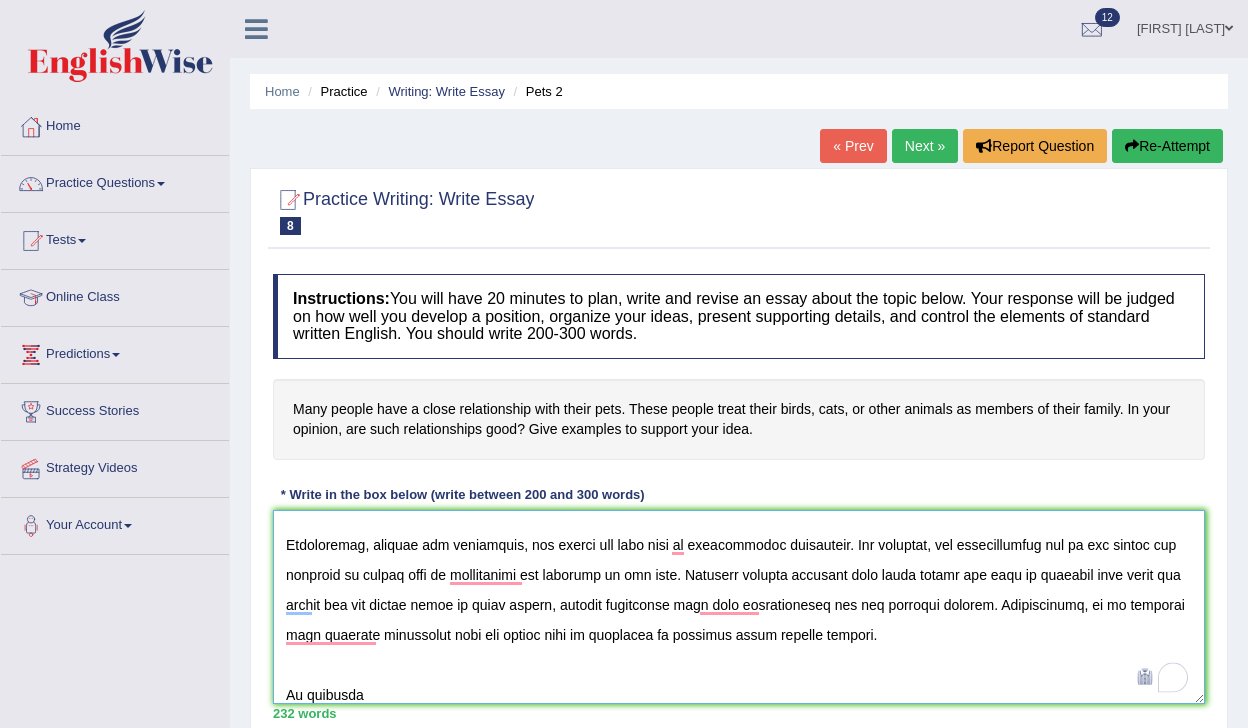 paste on "To conclude, (essay topic) offers notable benefits as well as significant challenges. Future
efforts should focus on finding a balanced approach to the use of (essay topic), aiming to
maximize its positive impacts while minimizing any potential adverse effects." 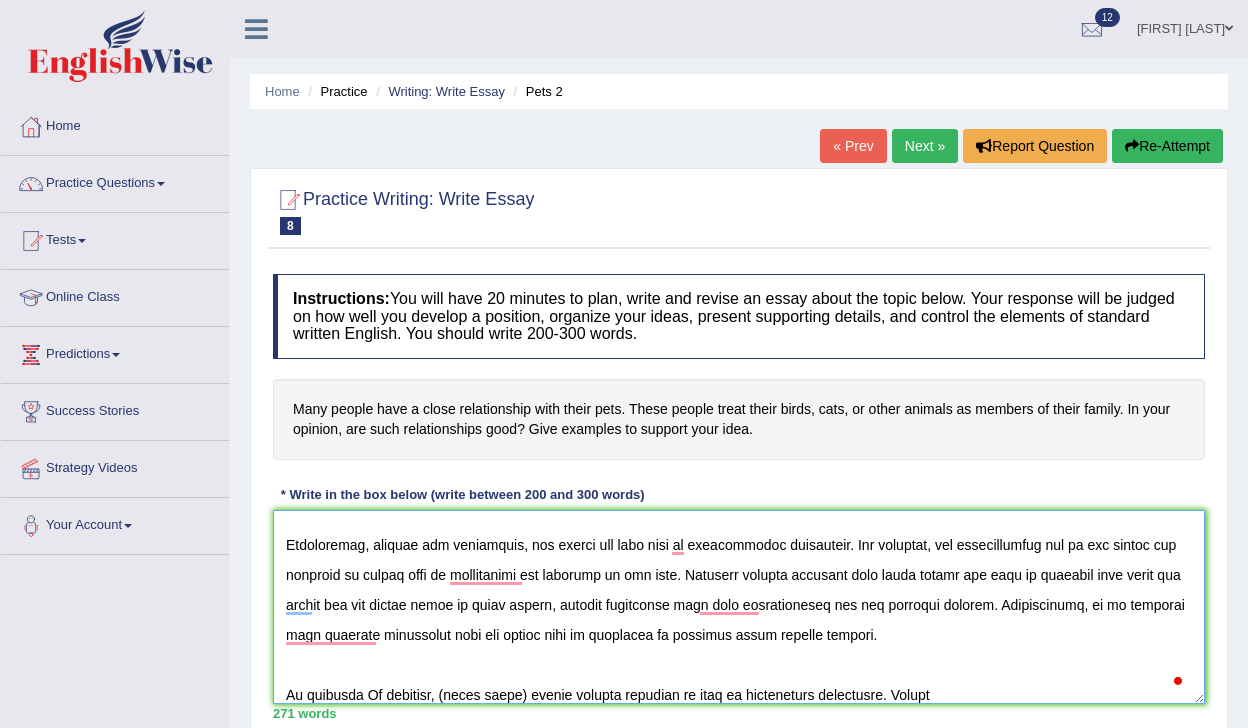 scroll, scrollTop: 317, scrollLeft: 0, axis: vertical 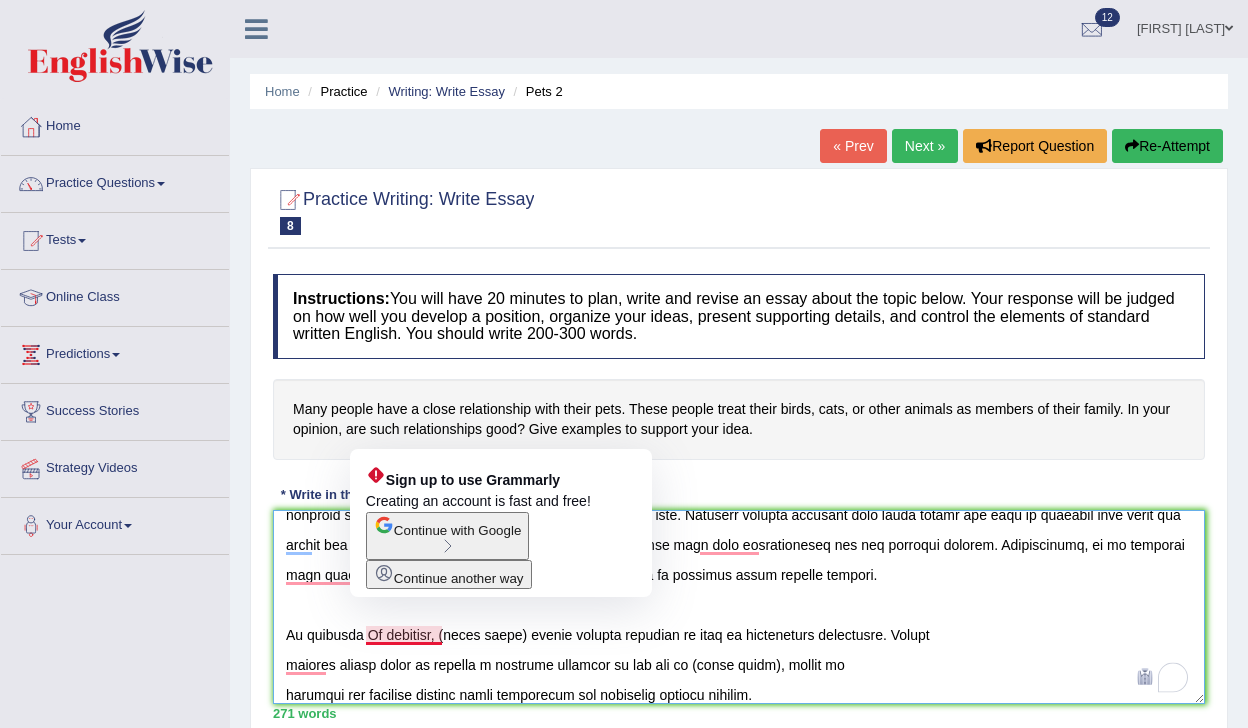 click at bounding box center [739, 607] 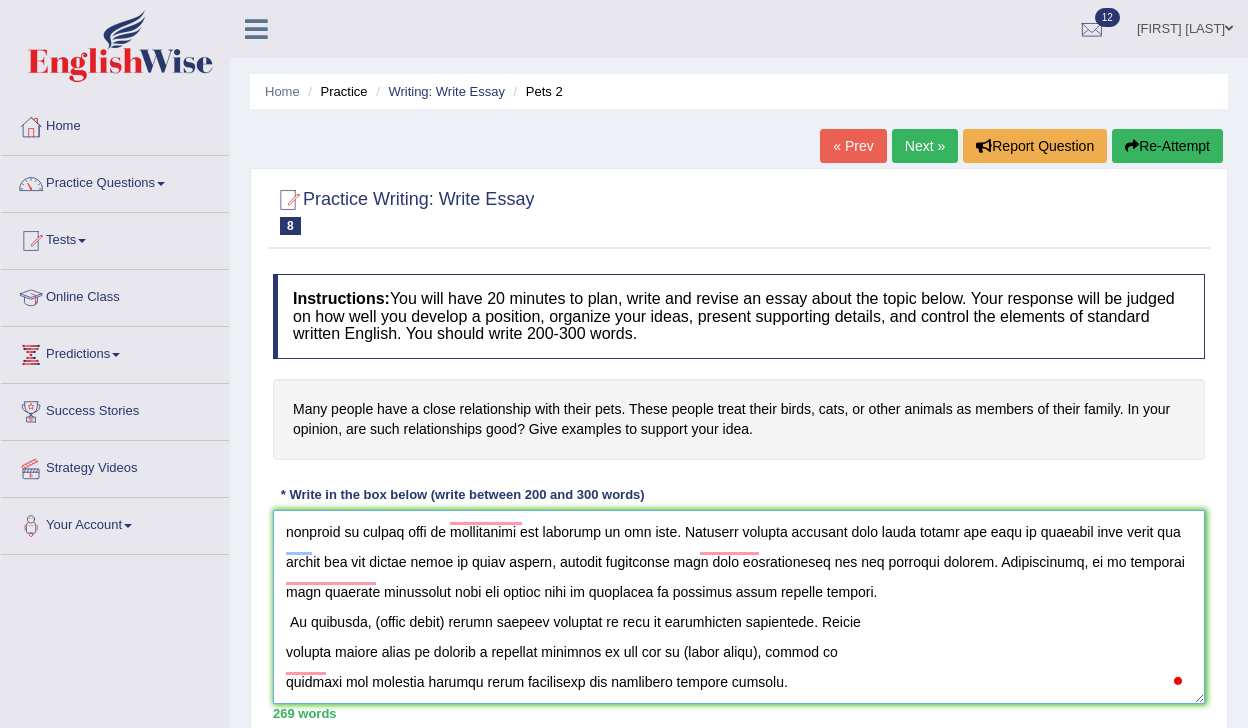 scroll, scrollTop: 300, scrollLeft: 0, axis: vertical 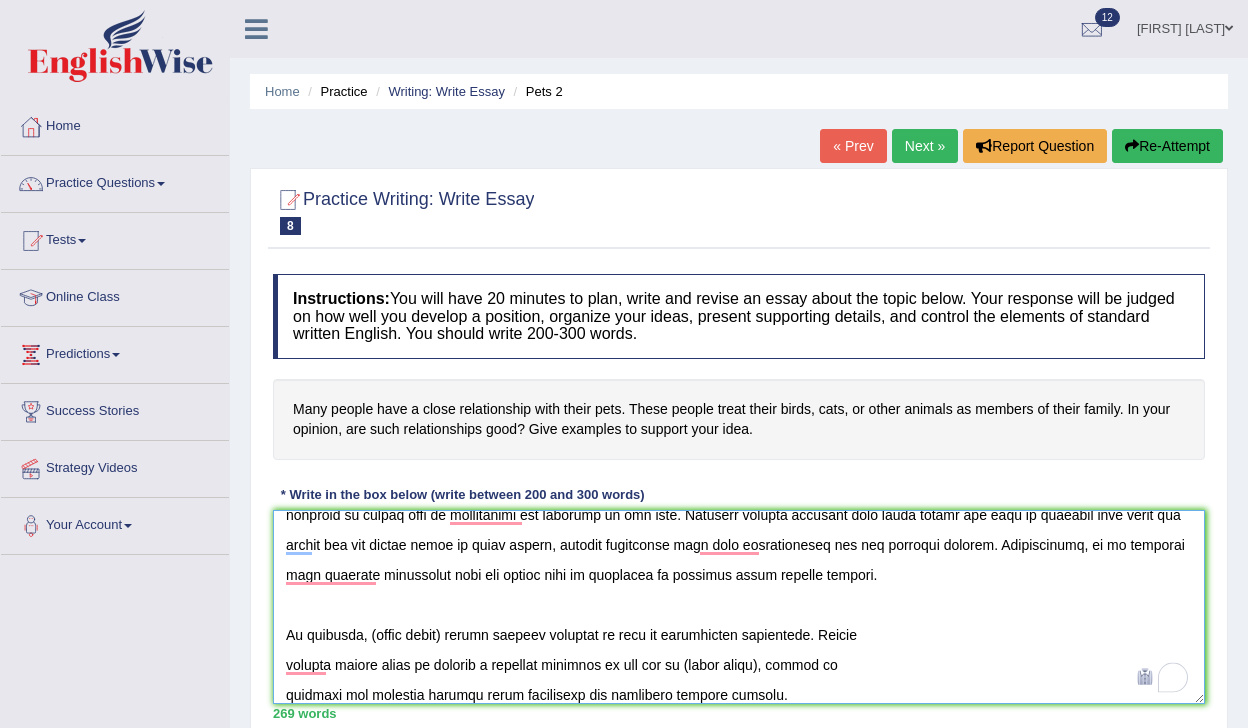 drag, startPoint x: 448, startPoint y: 638, endPoint x: 373, endPoint y: 637, distance: 75.00667 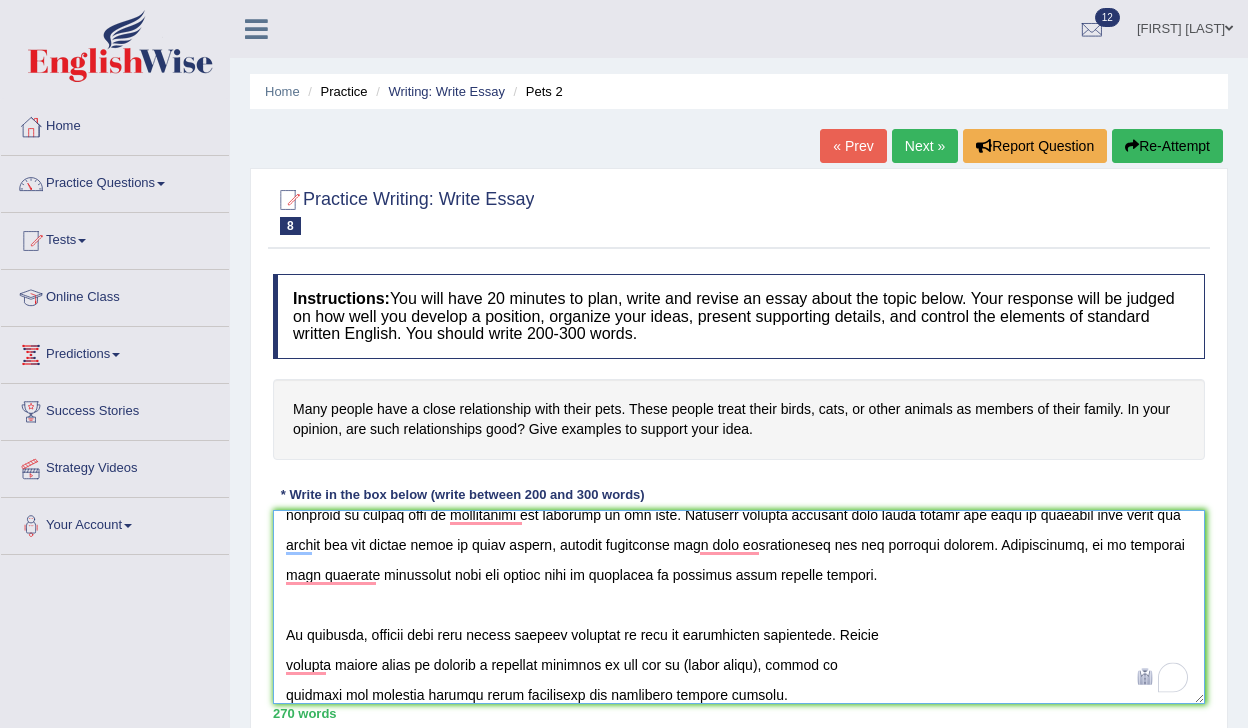 click at bounding box center (739, 607) 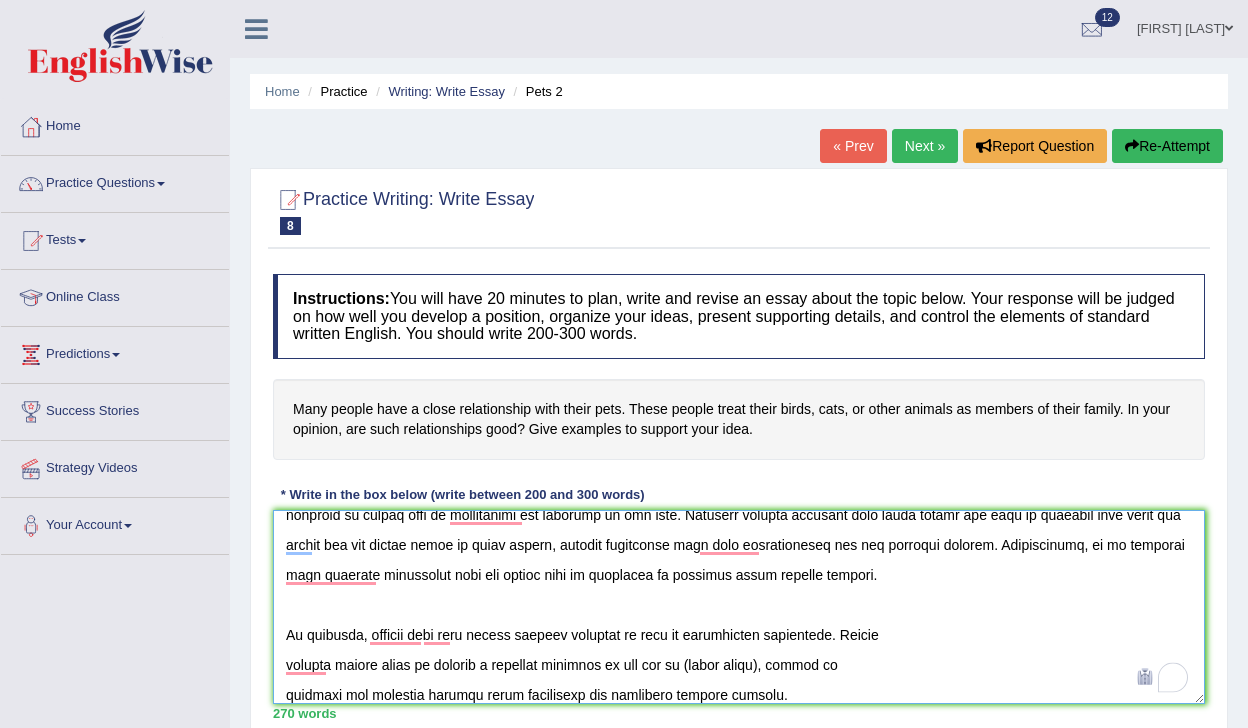 click at bounding box center (739, 607) 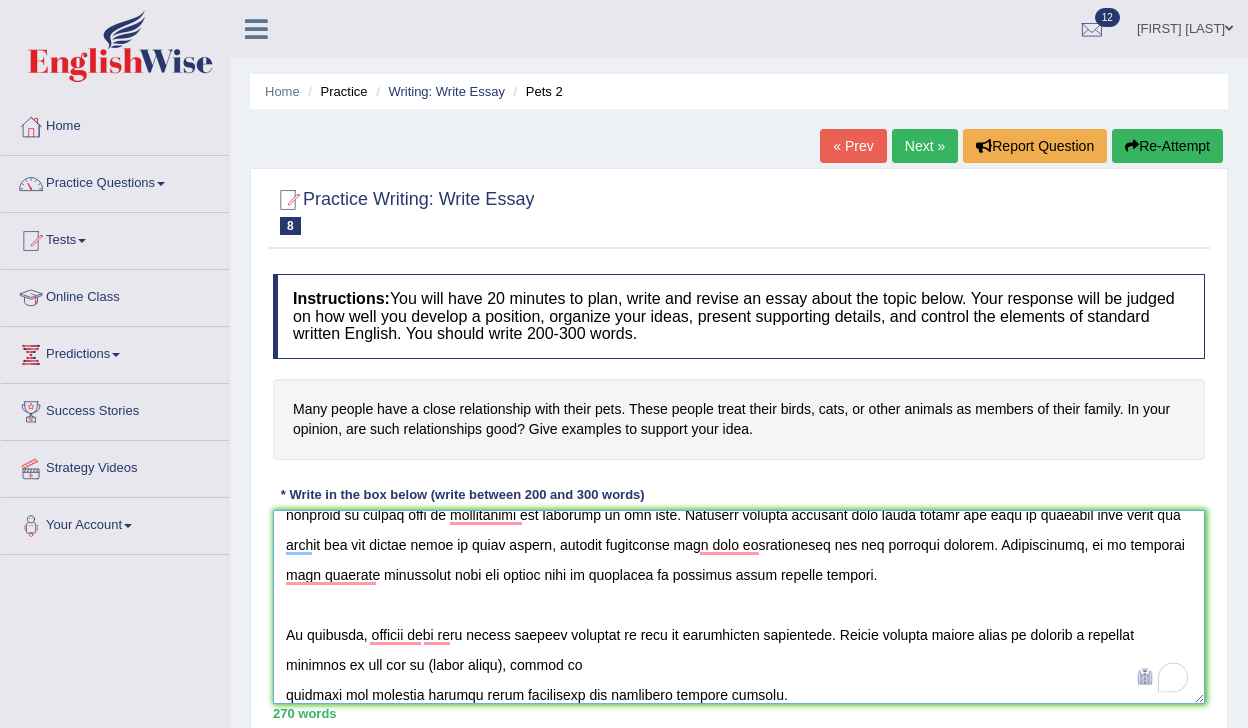 click at bounding box center (739, 607) 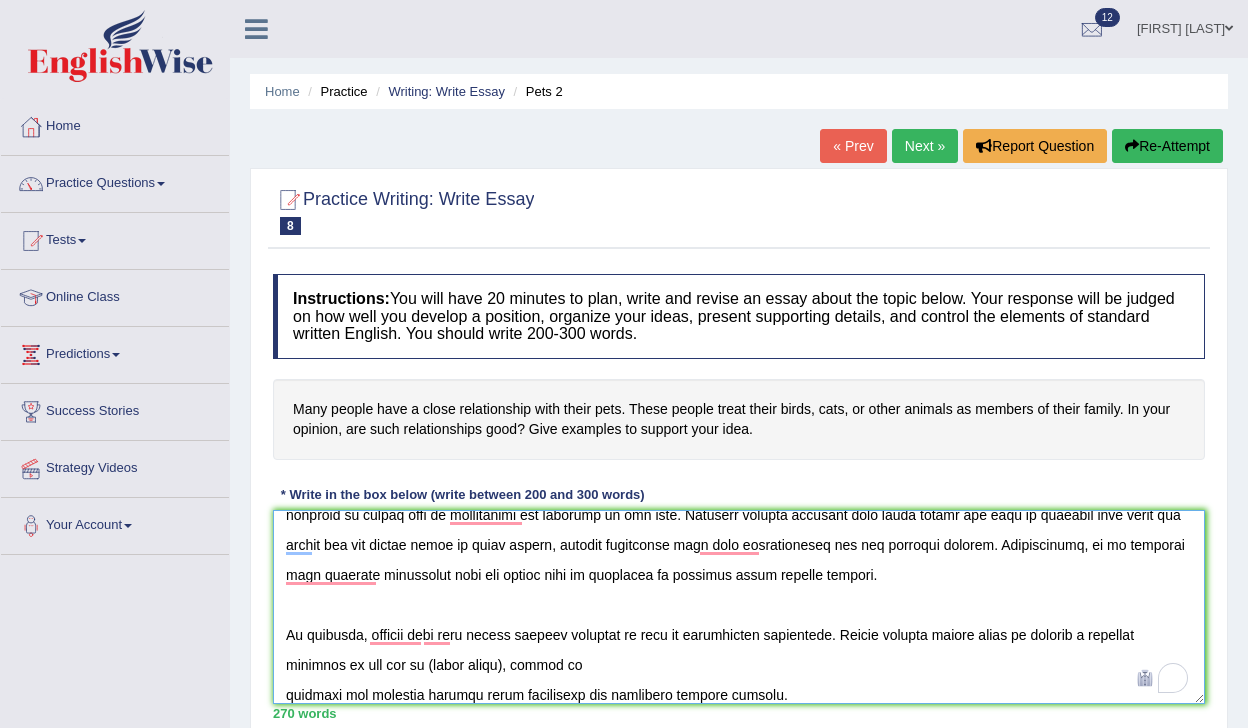 drag, startPoint x: 510, startPoint y: 664, endPoint x: 432, endPoint y: 675, distance: 78.77182 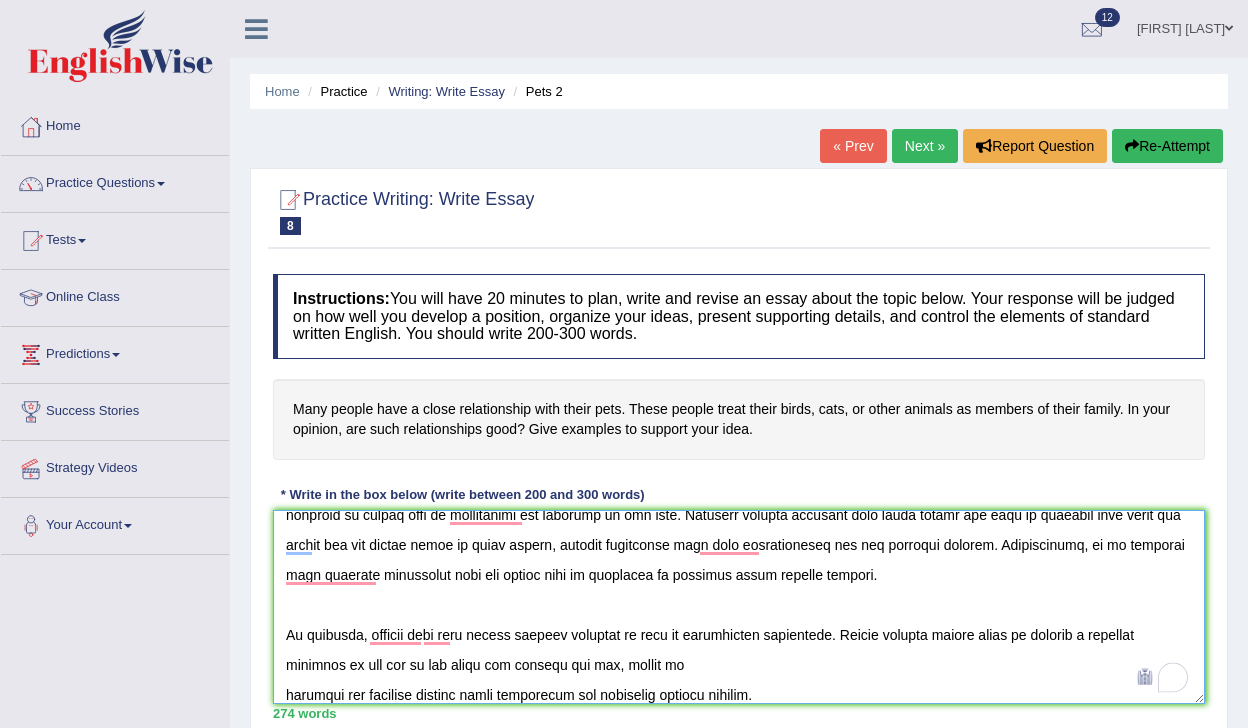 click at bounding box center (739, 607) 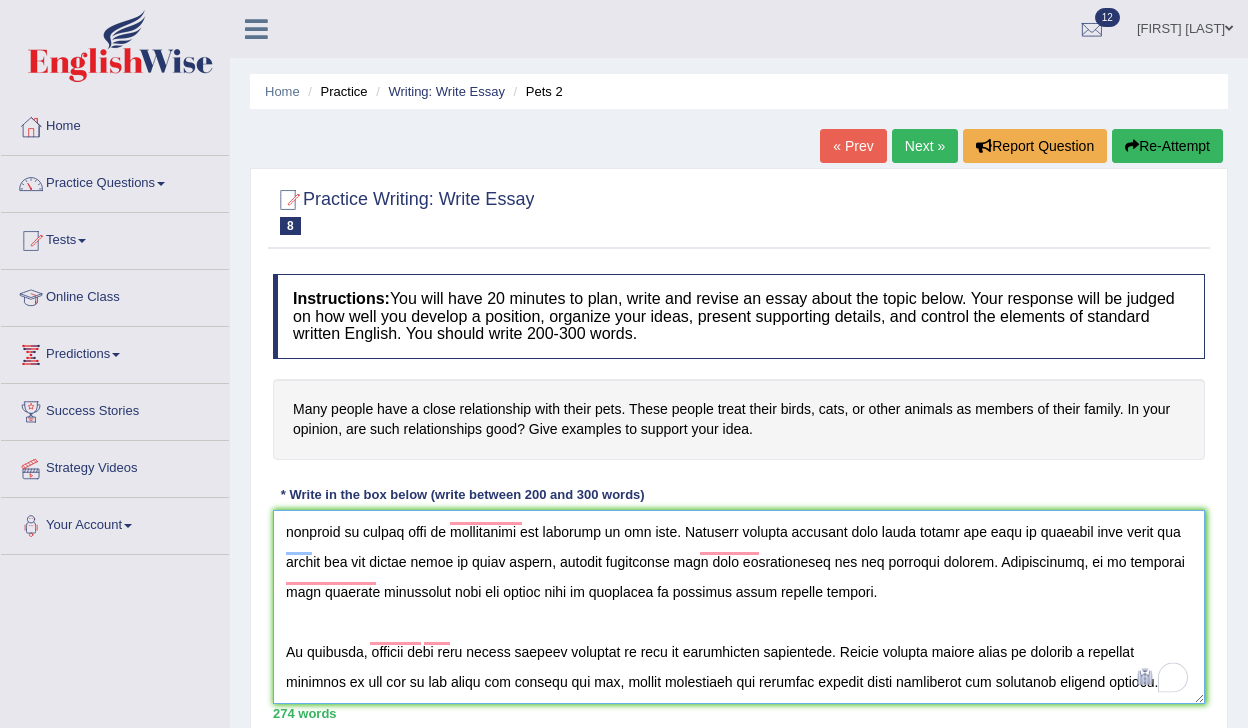 scroll, scrollTop: 300, scrollLeft: 0, axis: vertical 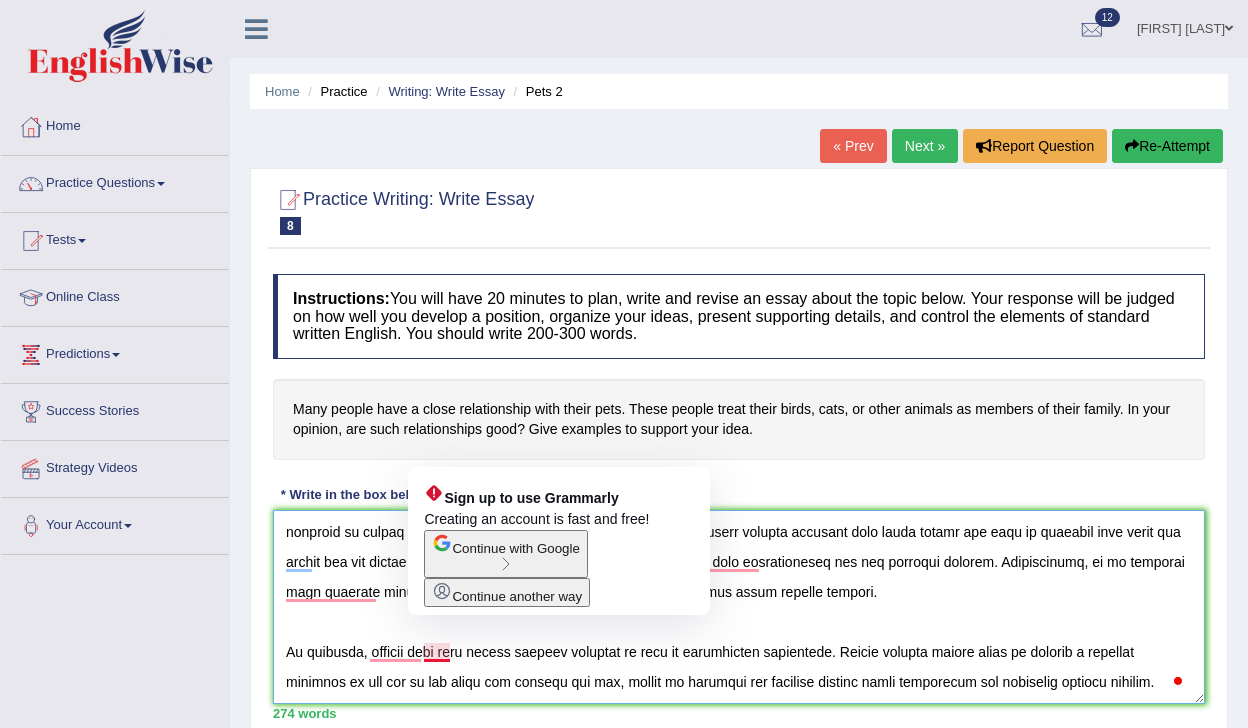 click at bounding box center [739, 607] 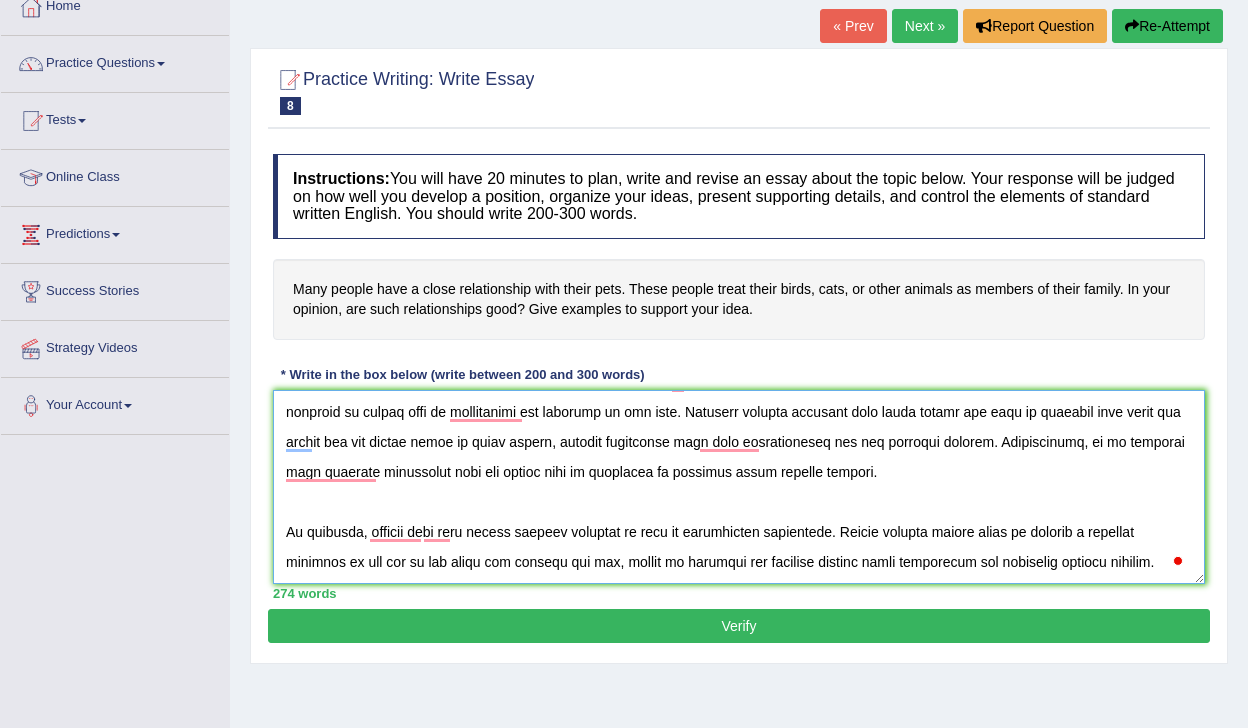 scroll, scrollTop: 121, scrollLeft: 0, axis: vertical 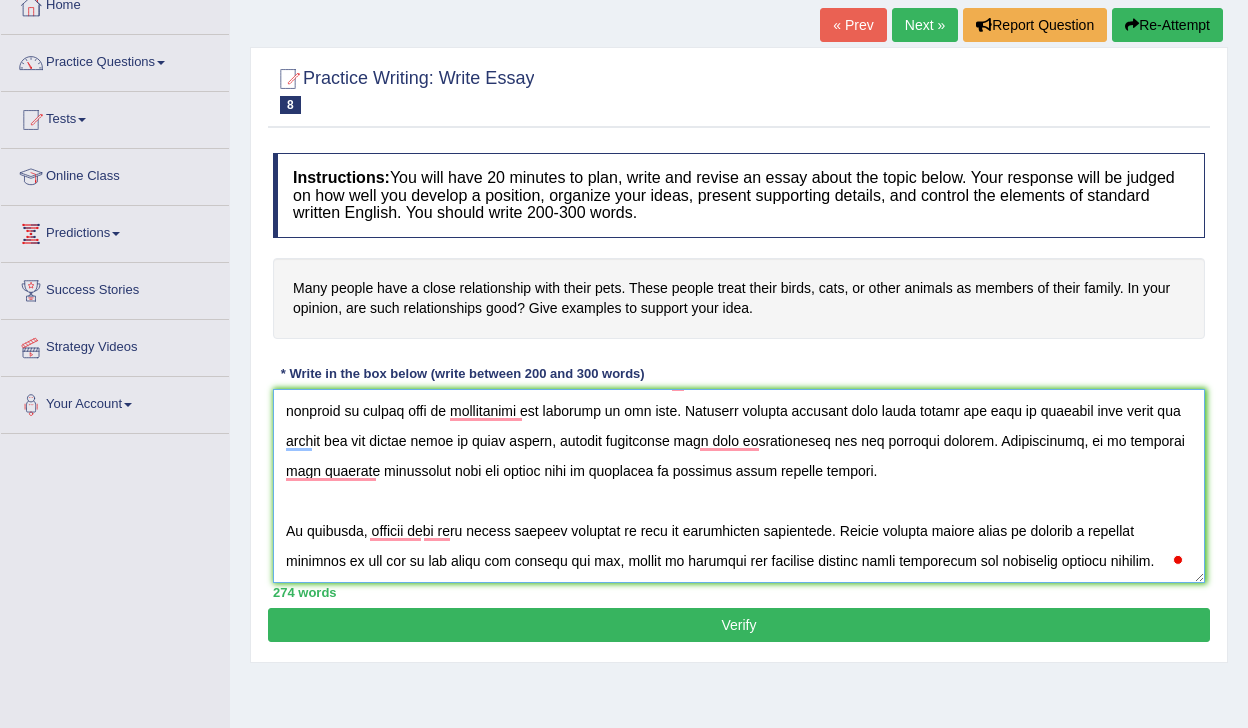 type on "The increasing influence of pet lovers on our lives has ignited numerous discussions. This matter is particularly pertinent due to its effects on both individuals and communities. In this essay, I will examine the advantages and disadvantages of relationships with pets and their implications for society.
One of the primary advantages of pet lovers lies in its significant enhancement of living with happiness and not feeling lonely anymore. This is further supported by the fact that contributes to make people more kind. Researchers has demonstrated the people who loves pet like their own family had an impact on everyday life, yielding positive outcomes for a wide range of individuals. Moreover, an additional benefit of pet lovers are its abilty to much more kind and too caring nature towards people. Consequently, the advantages of the people who loves their pets like their own family are essential for both individuals and society.
Nonetheless, despite its advantages, pet lovers can also give to considerable..." 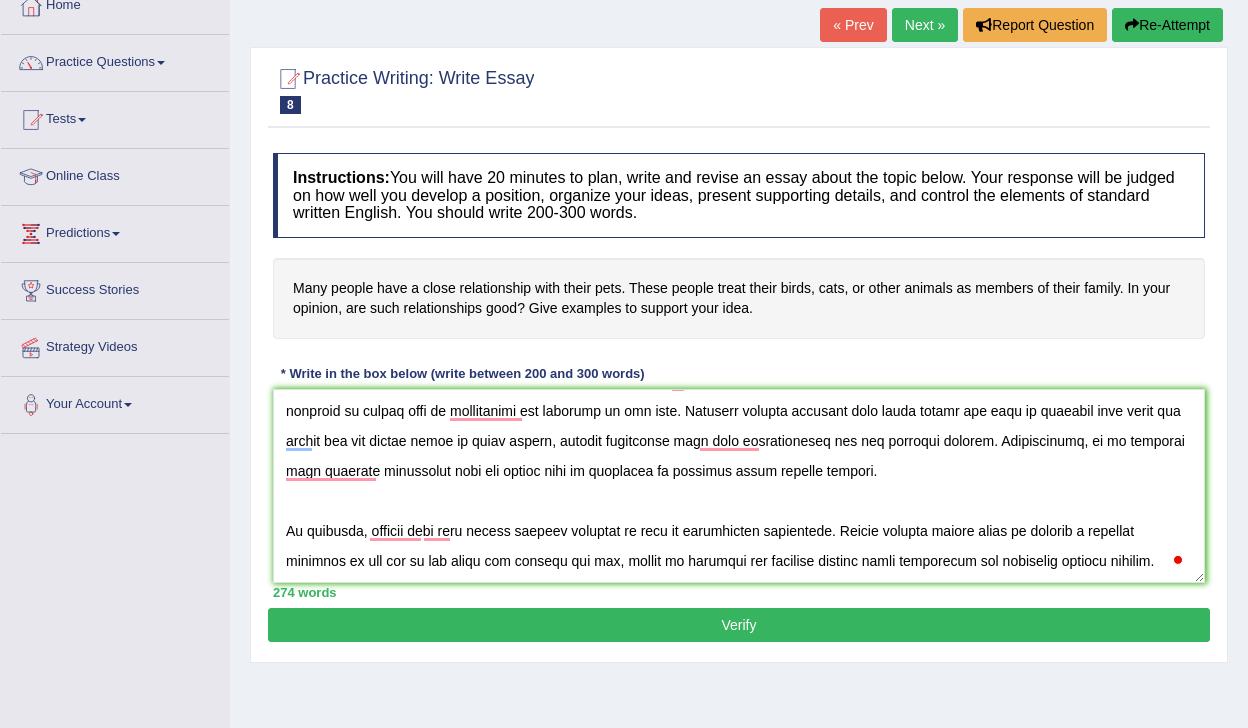 click on "Verify" at bounding box center (739, 625) 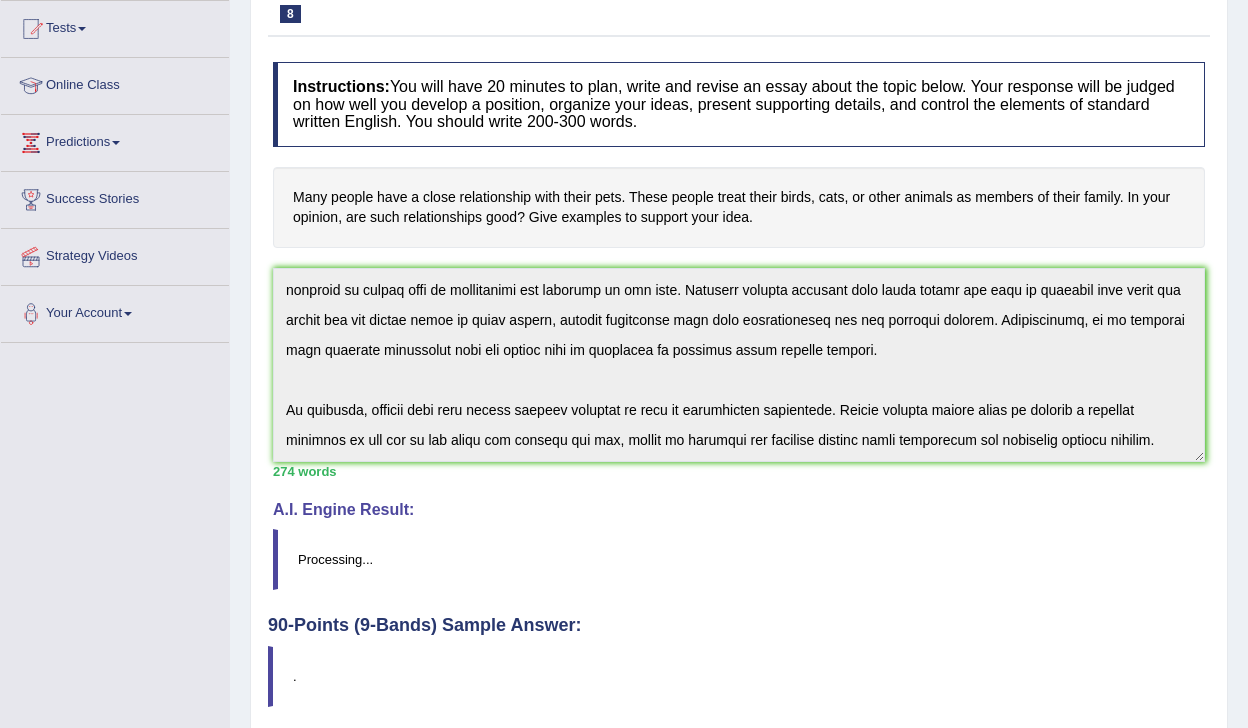 scroll, scrollTop: 322, scrollLeft: 0, axis: vertical 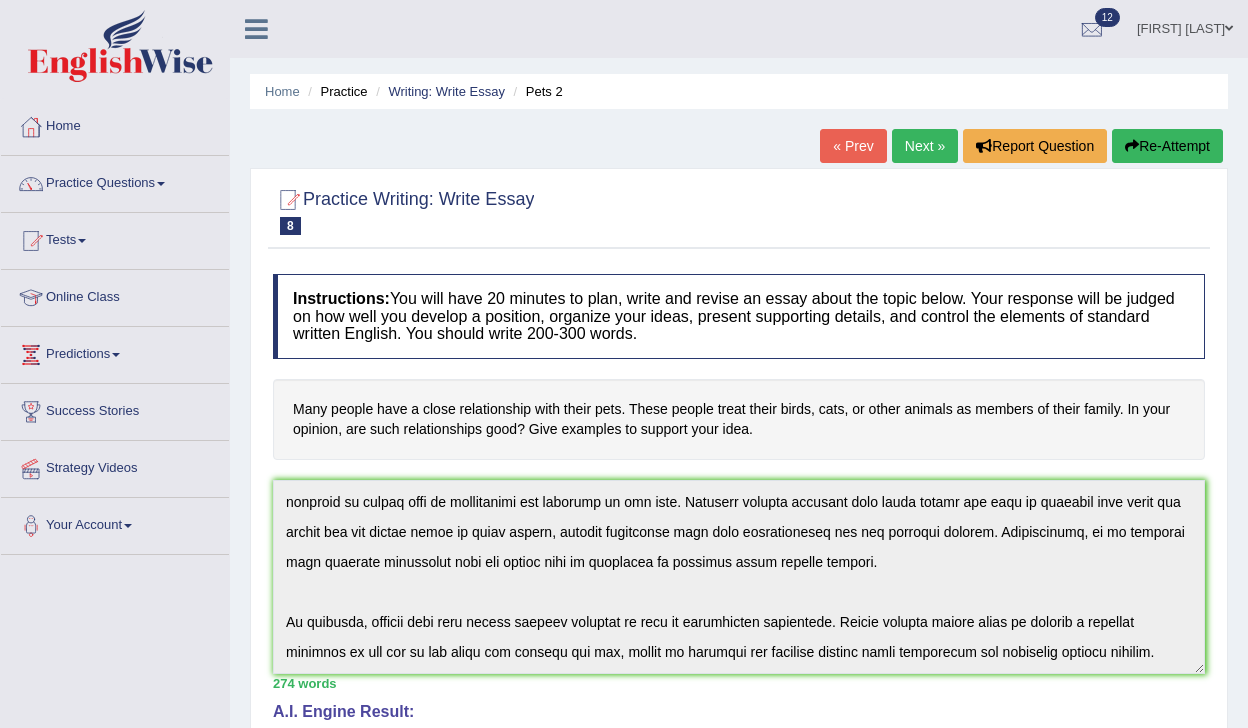 click on "Next »" at bounding box center [925, 146] 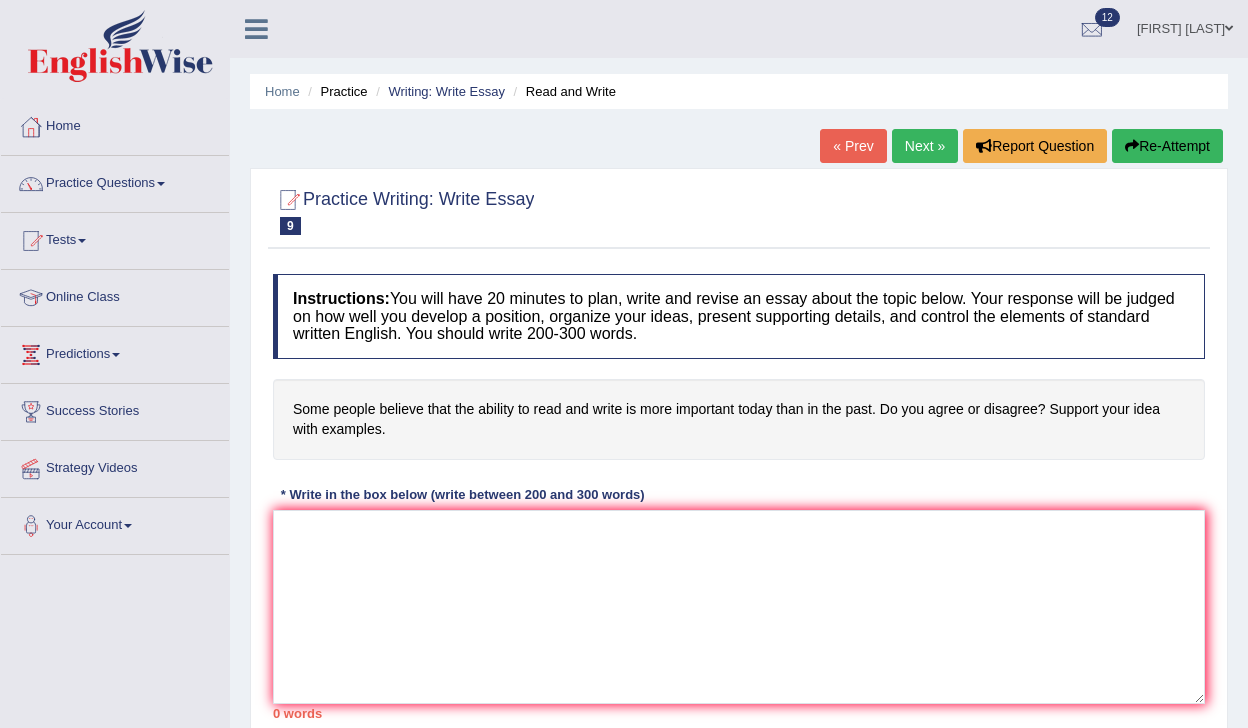 scroll, scrollTop: 0, scrollLeft: 0, axis: both 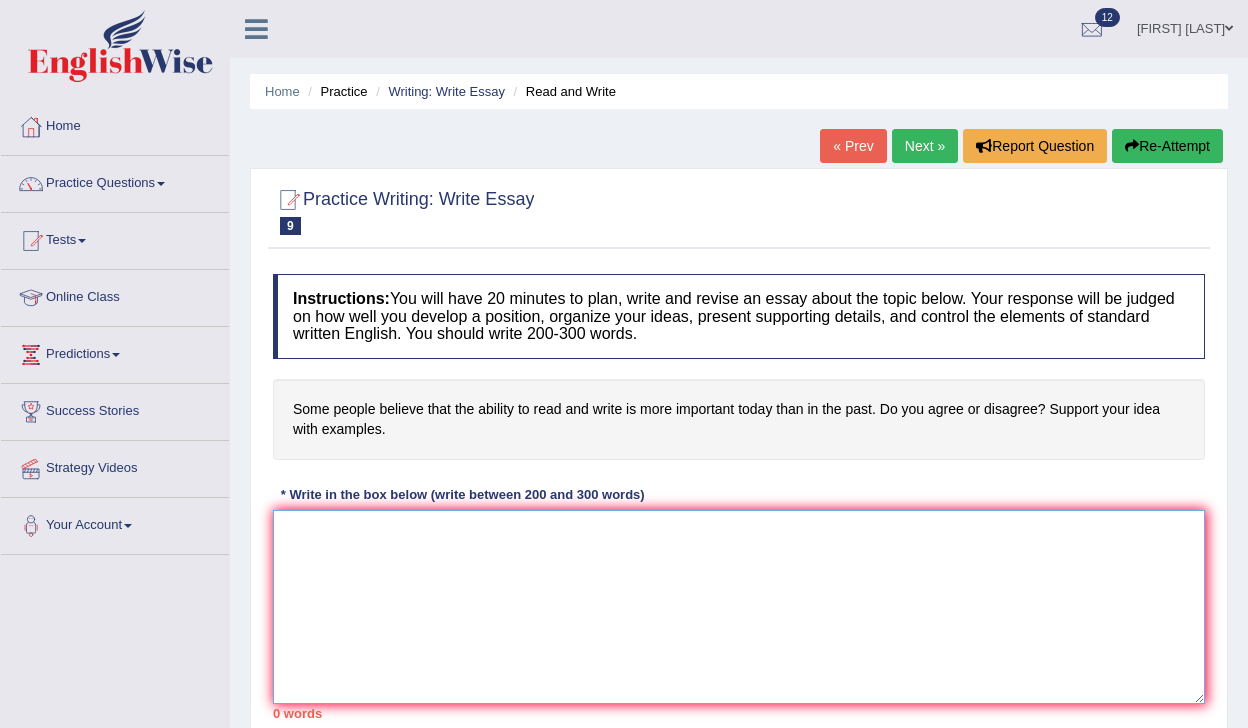 click at bounding box center (739, 607) 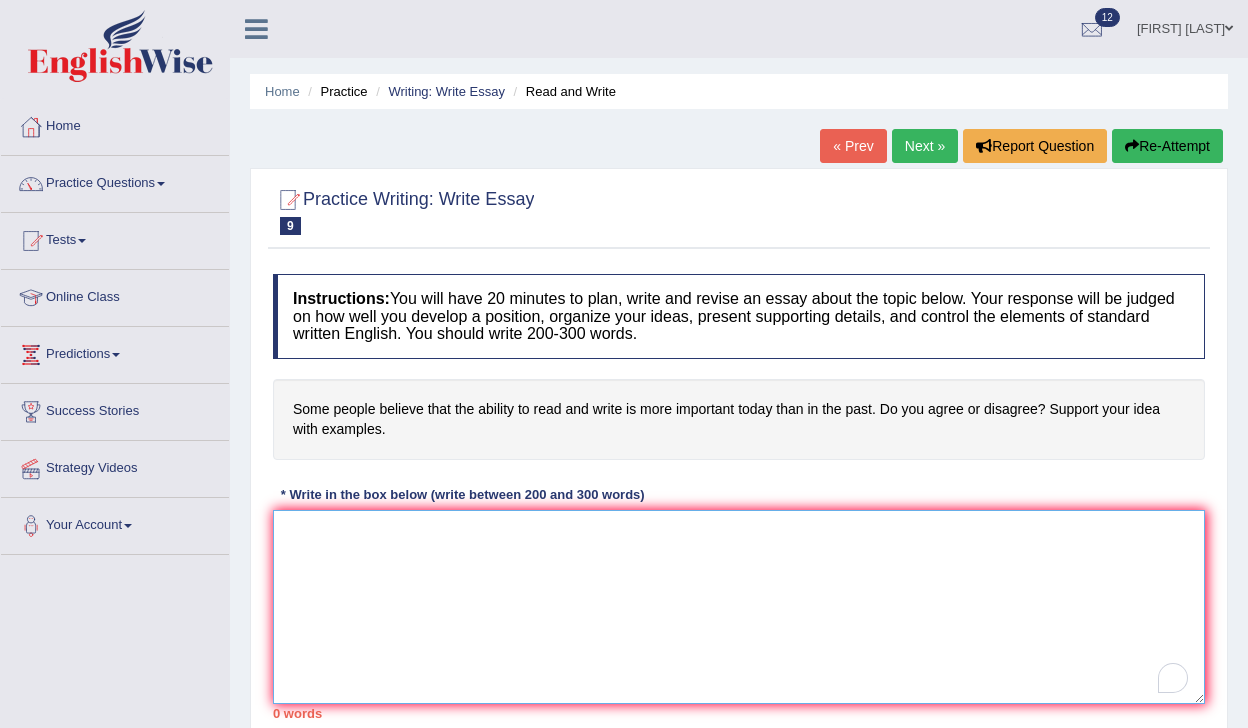 paste on "The increasing influence of [essay topic] on our lives has ignited numerous discussions.
This matter is particularly pertinent due to its effects on both individuals and communities.
In this essay, I will examine the advantages and disadvantages of [essay topic] and their
implications for society.
One of the primary advantages of (essay topic) lies in its significant enhancement of
(benefit 1). This is further supported by the fact that it also contributes to (benefit 2).
Research has demonstrated that (essay topic/keywords) has had a substantial impact
on..., yielding positive outcomes for a wide range of individuals. Moreover, an additional
benefit of (essay topic) is its ability to (benefit 3). Consequently, the advantages of (essay
topic) are essential for promoting both individual and societal success.
Nonetheless, despite its advantages, (essay topic) can also give rise to considerable
challenges. For instance, the inappropriate use of (essay topic) has resulted in issues
such as (drawback 1). Numero..." 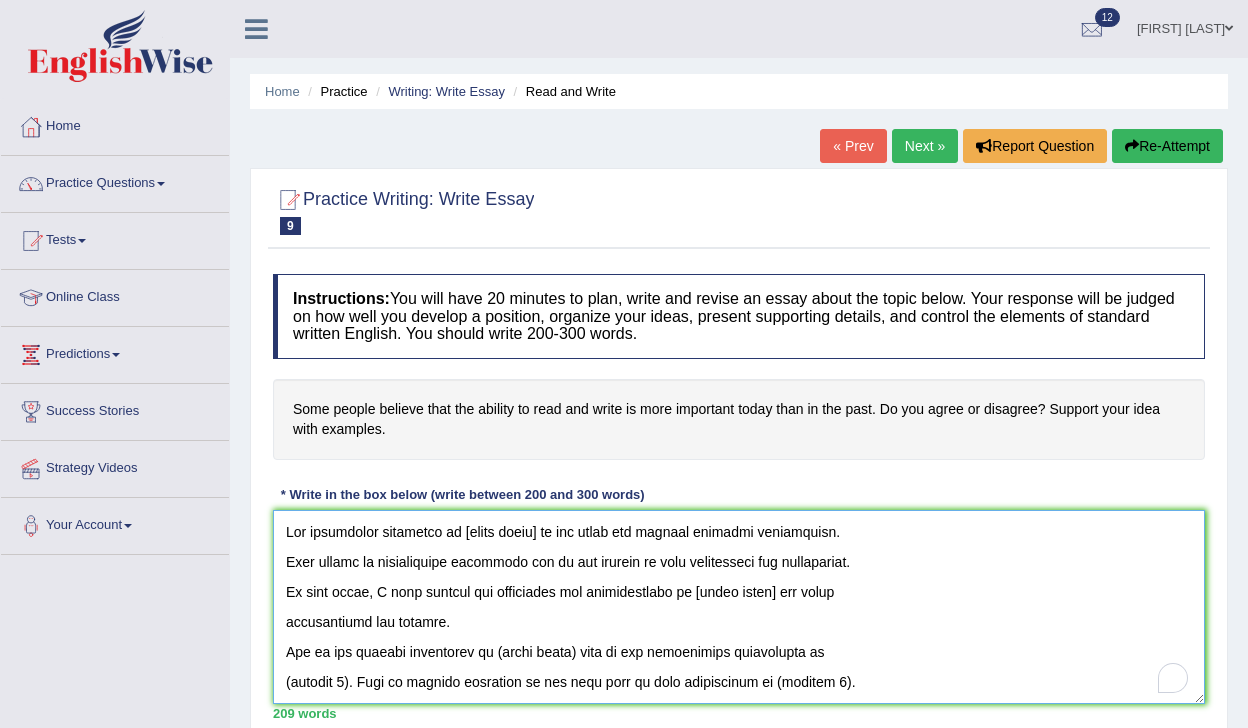 scroll, scrollTop: 347, scrollLeft: 0, axis: vertical 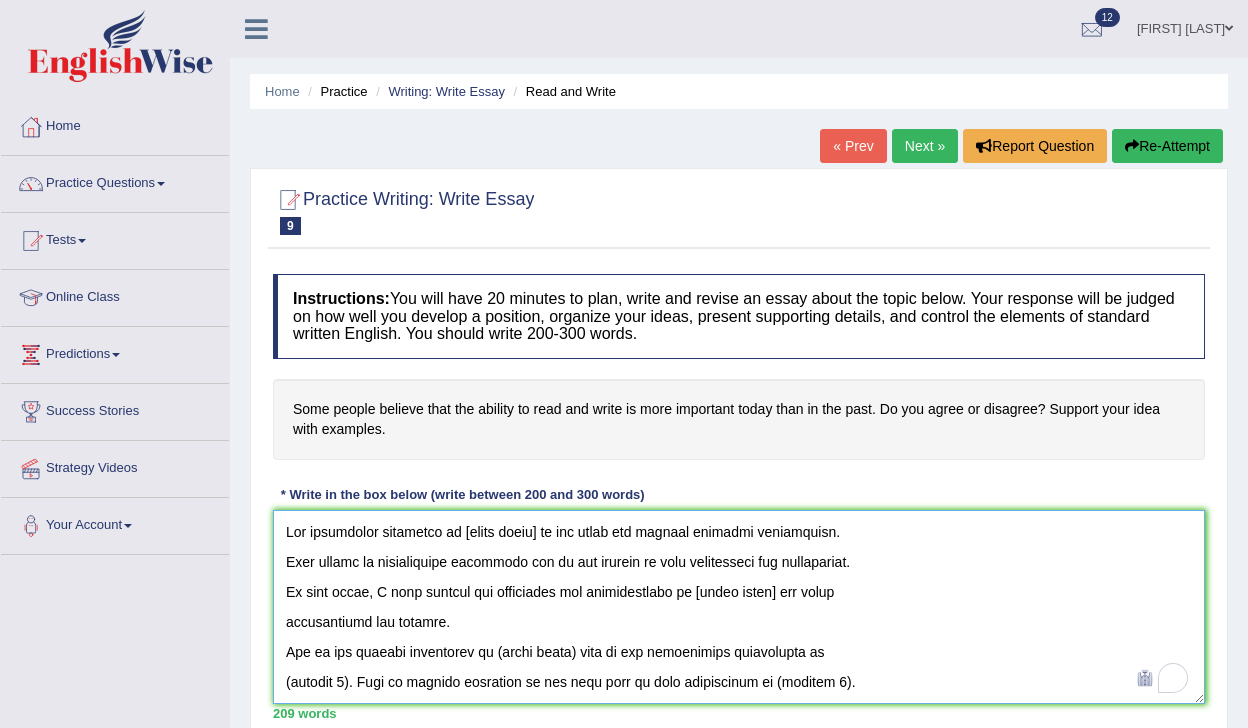 click at bounding box center [739, 607] 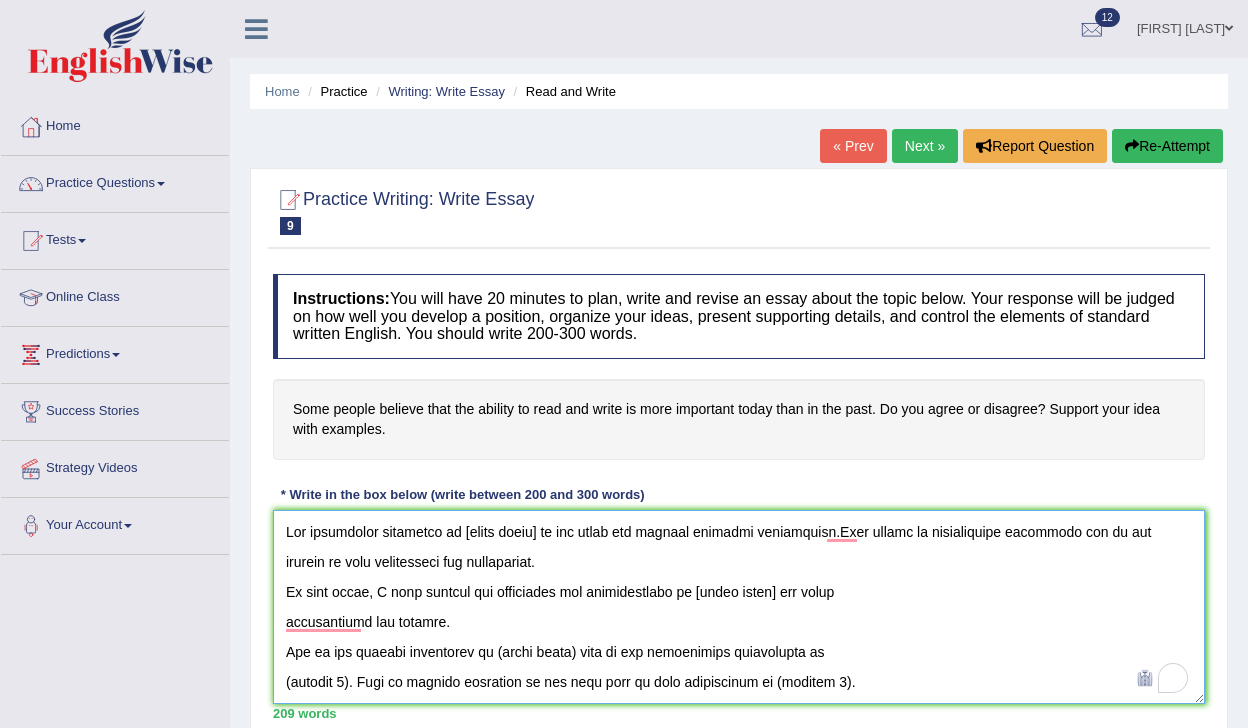 drag, startPoint x: 538, startPoint y: 532, endPoint x: 456, endPoint y: 540, distance: 82.38932 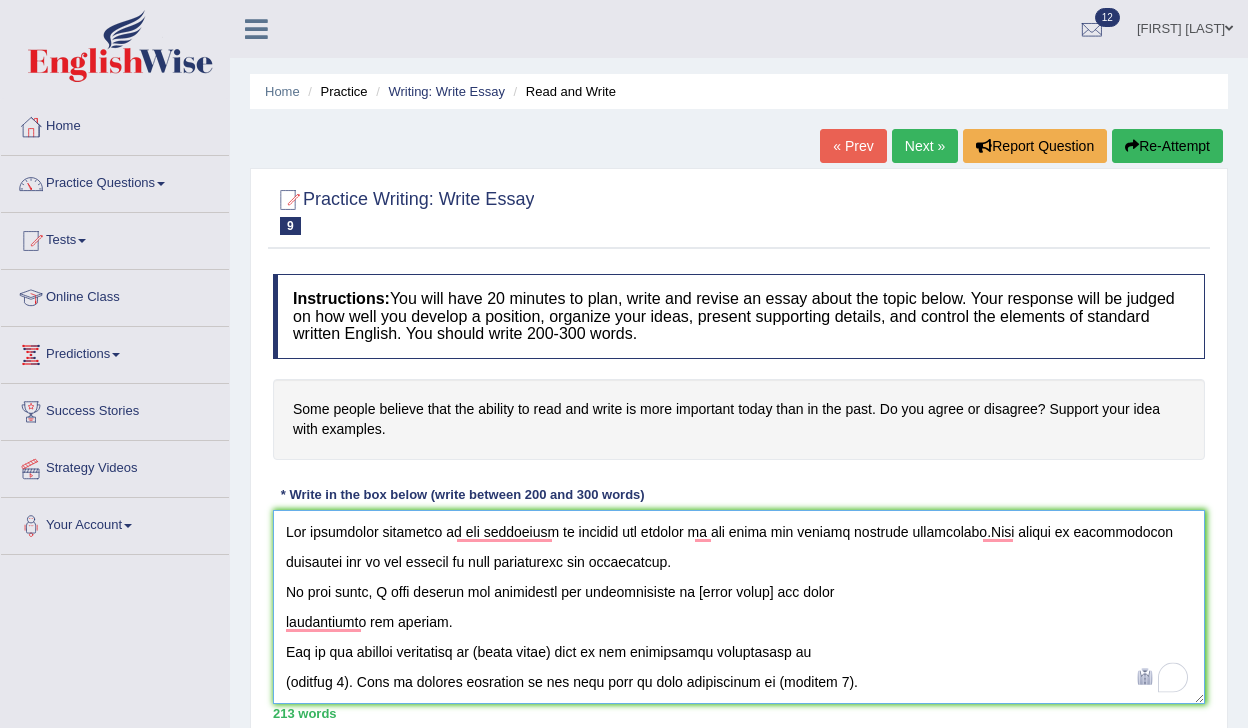 click at bounding box center (739, 607) 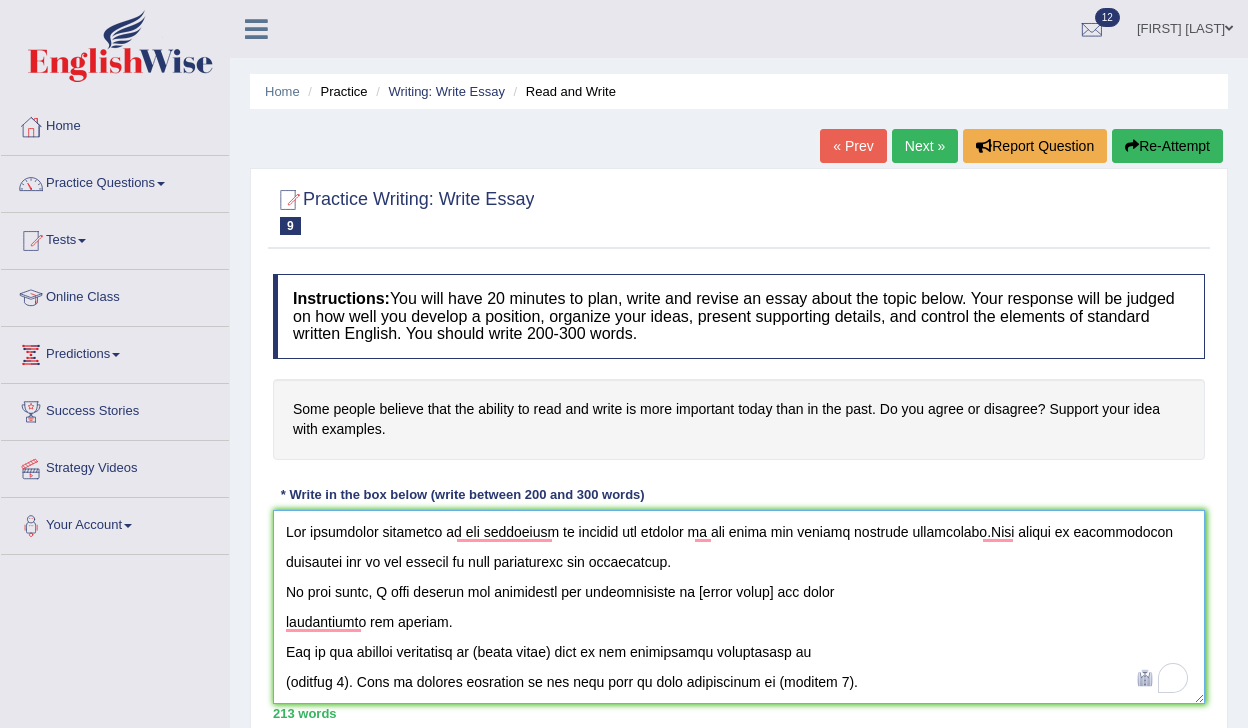 click at bounding box center (739, 607) 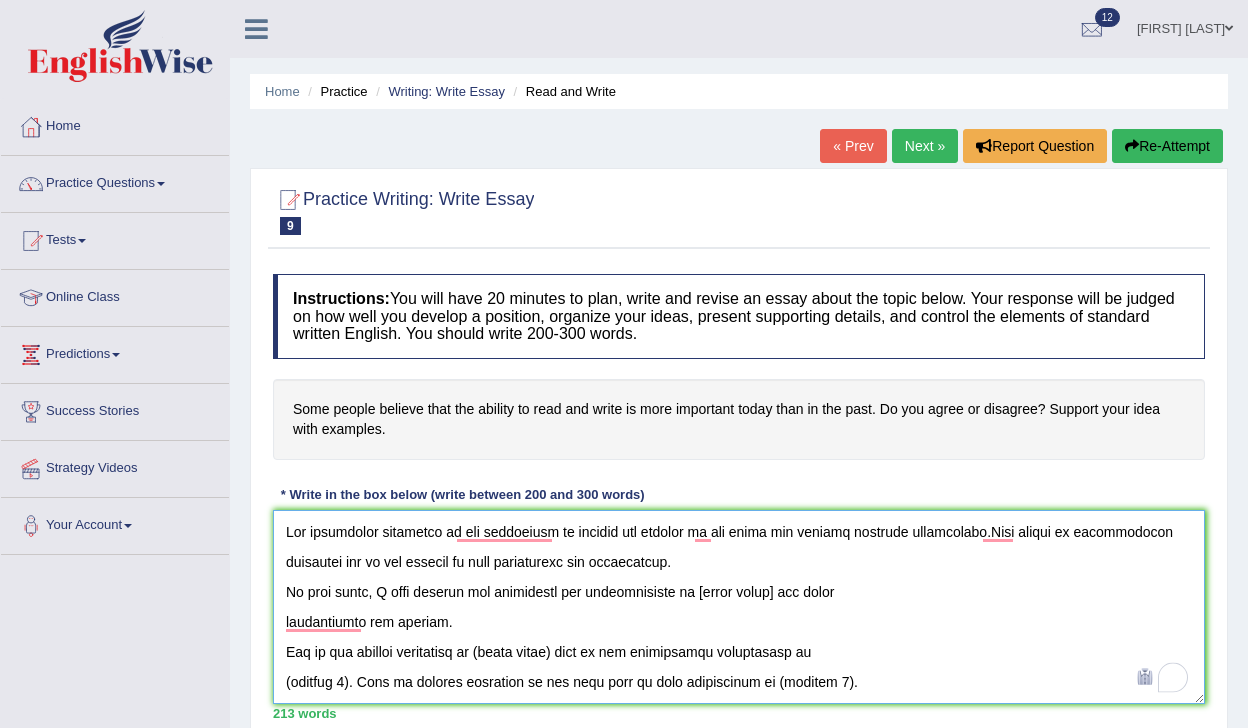 click at bounding box center [739, 607] 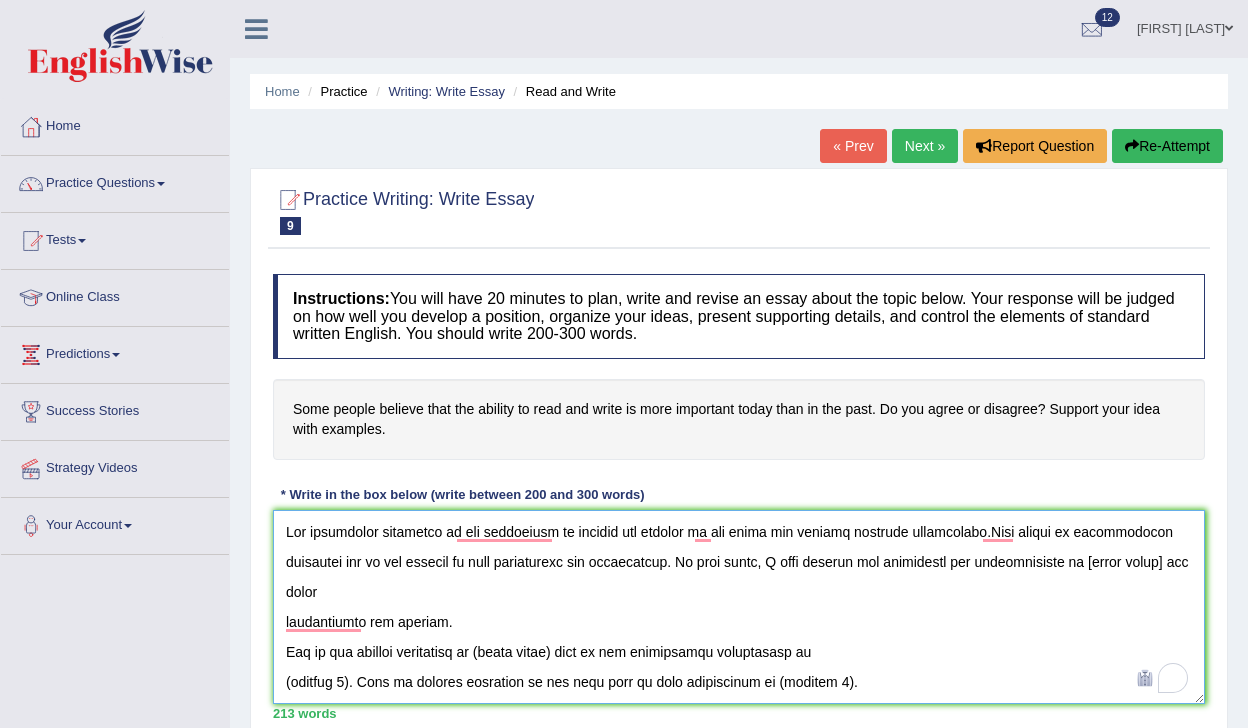 drag, startPoint x: 1102, startPoint y: 564, endPoint x: 1180, endPoint y: 560, distance: 78.10249 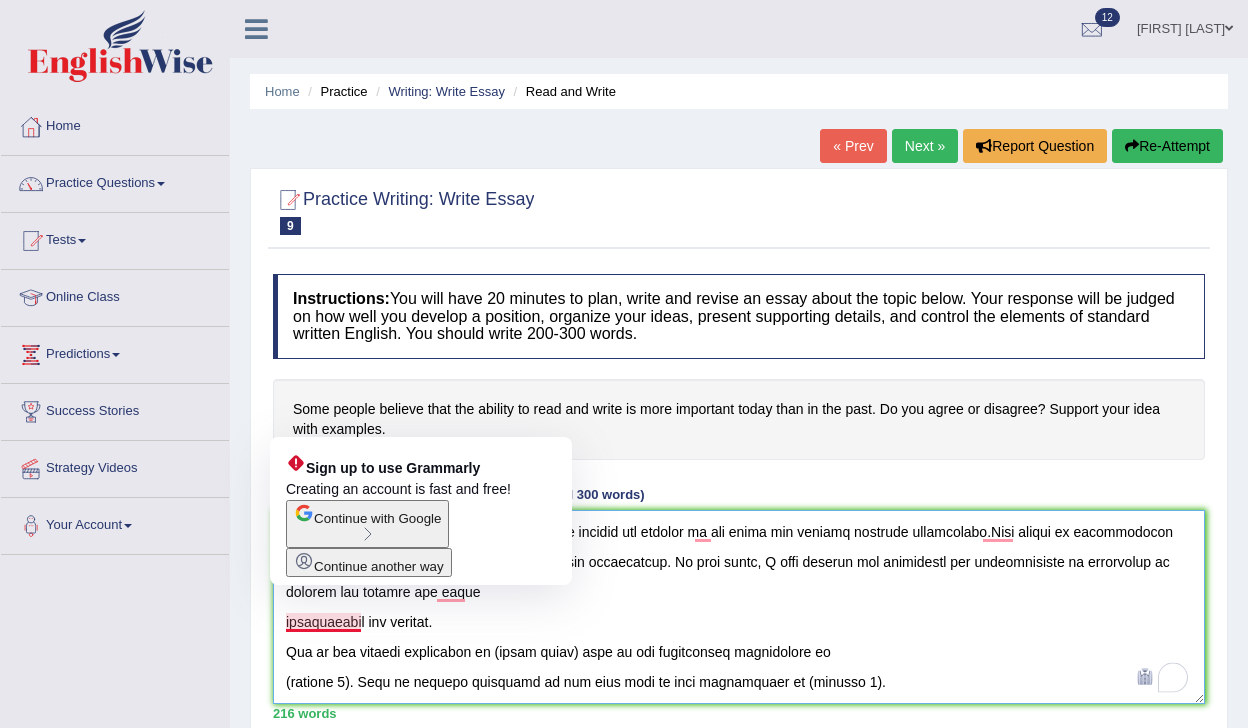 click at bounding box center (739, 607) 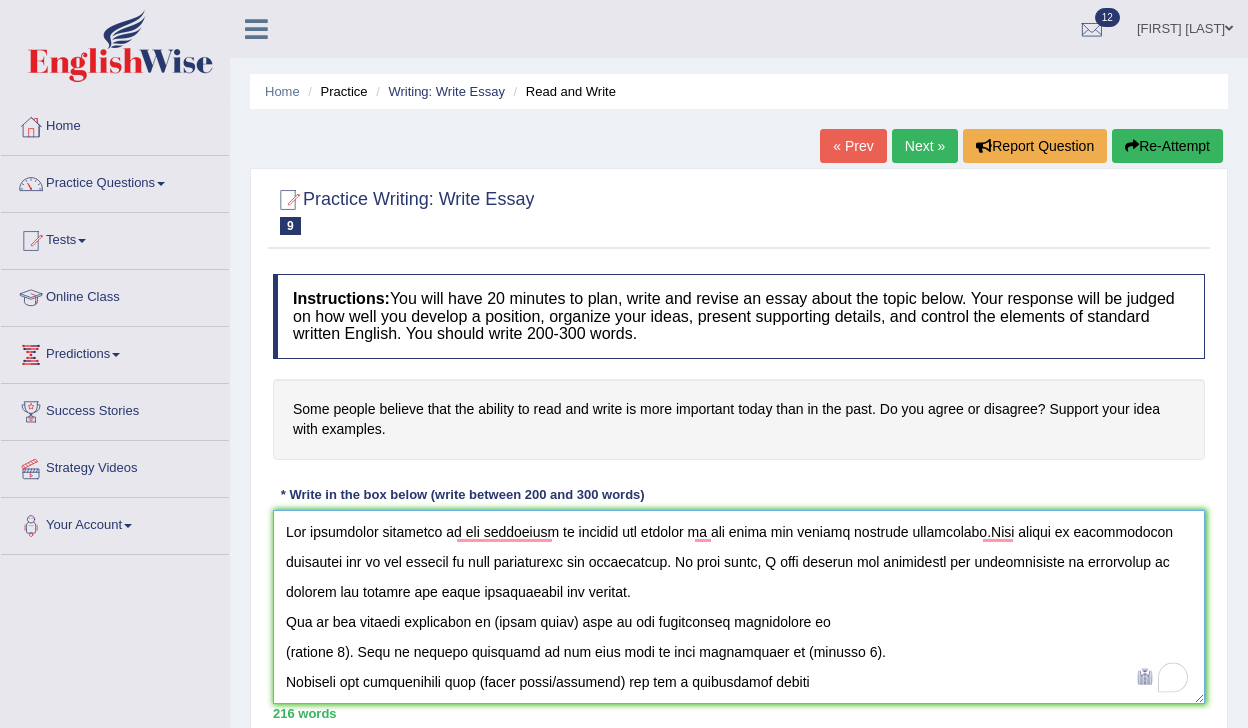 drag, startPoint x: 579, startPoint y: 623, endPoint x: 498, endPoint y: 627, distance: 81.09871 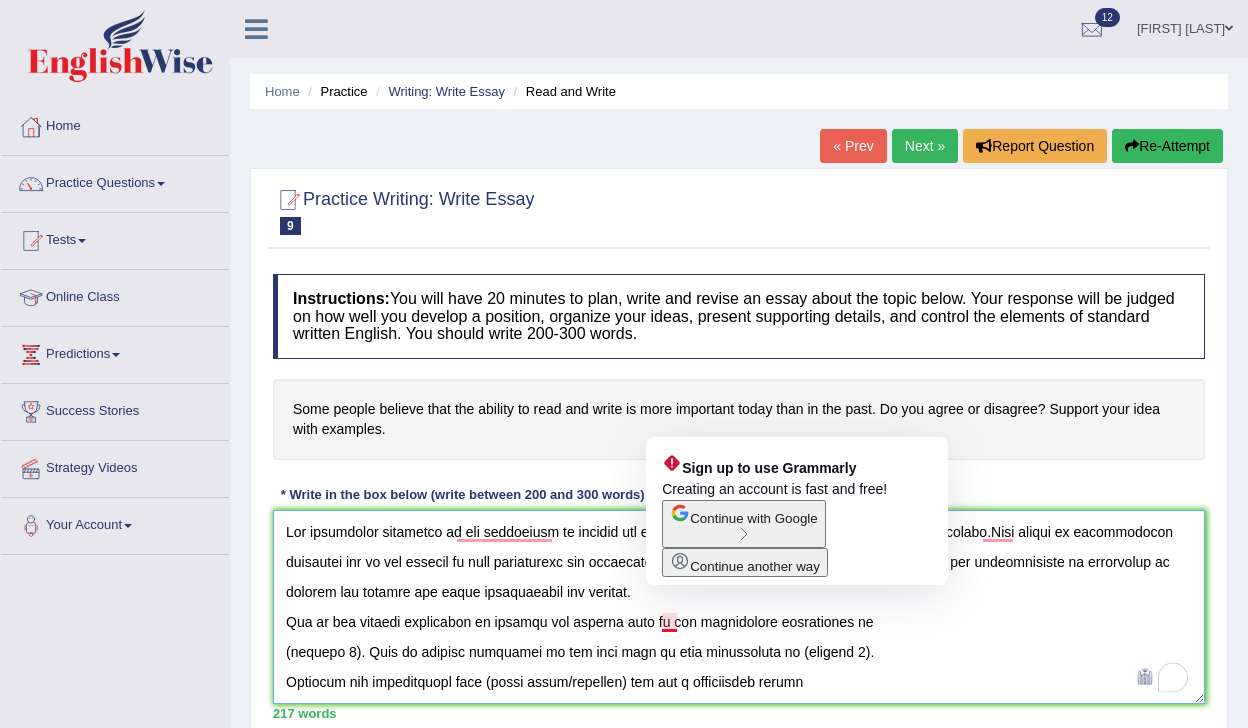 click at bounding box center (739, 607) 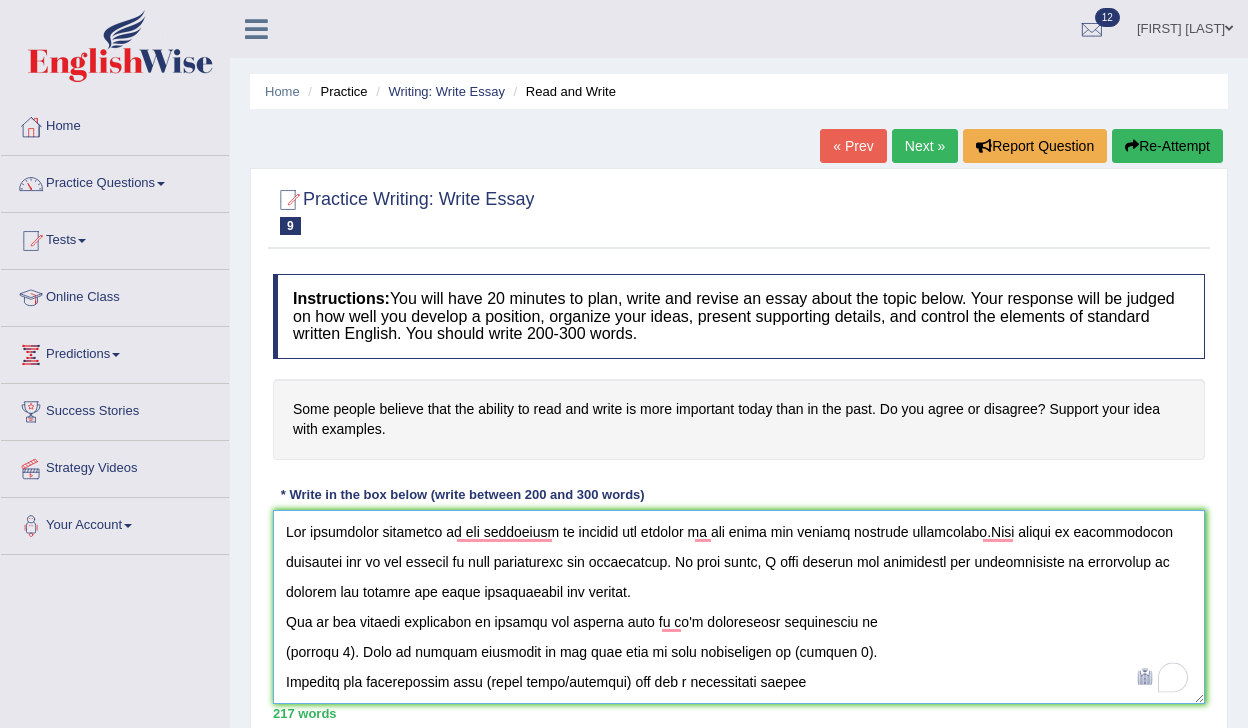 click at bounding box center (739, 607) 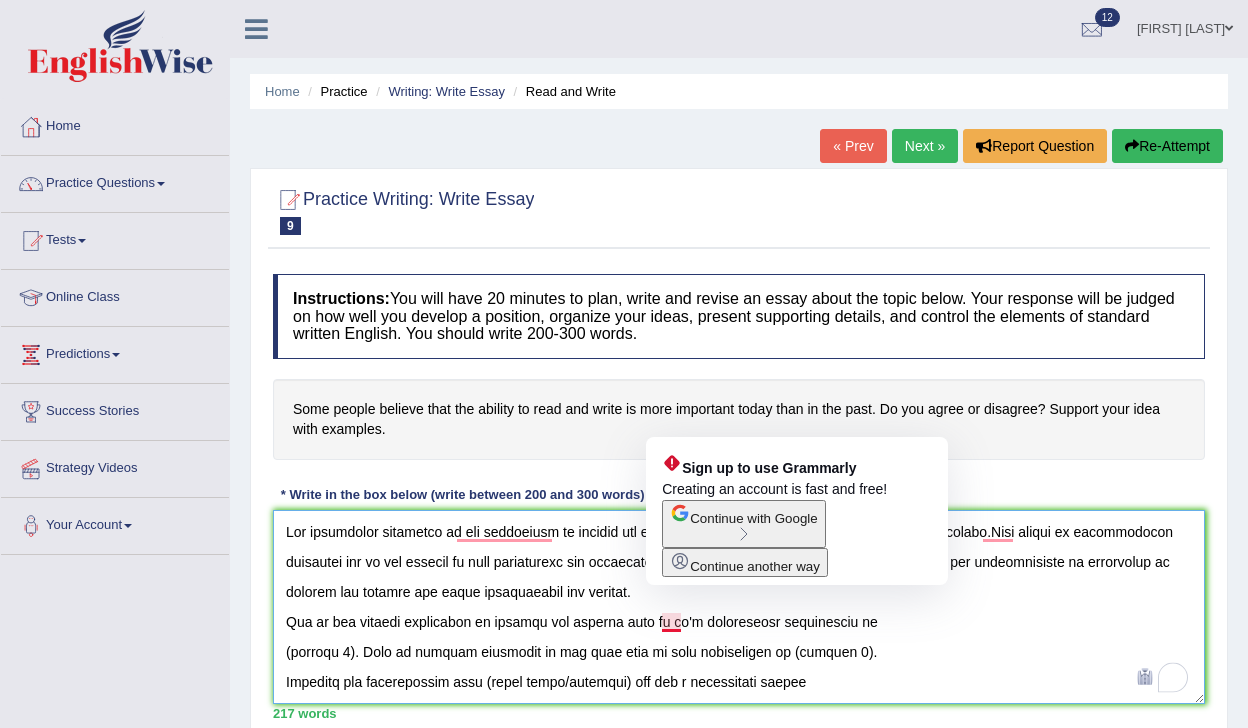 click at bounding box center [739, 607] 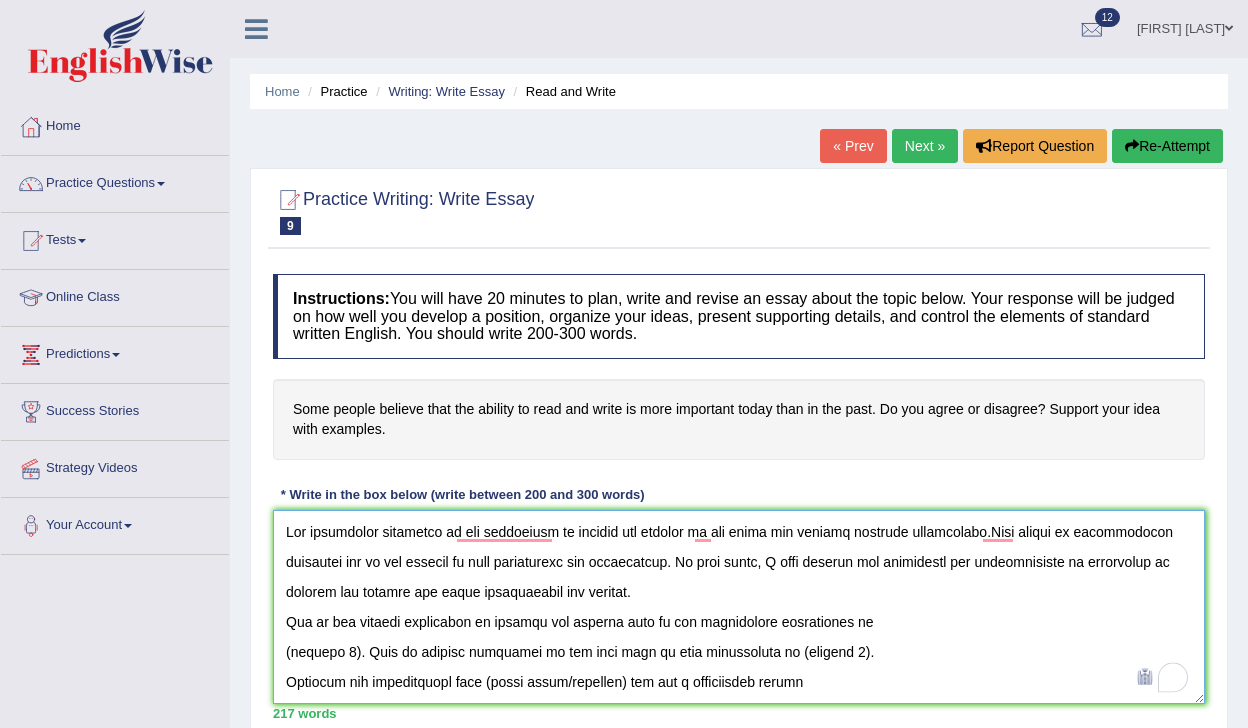 click at bounding box center [739, 607] 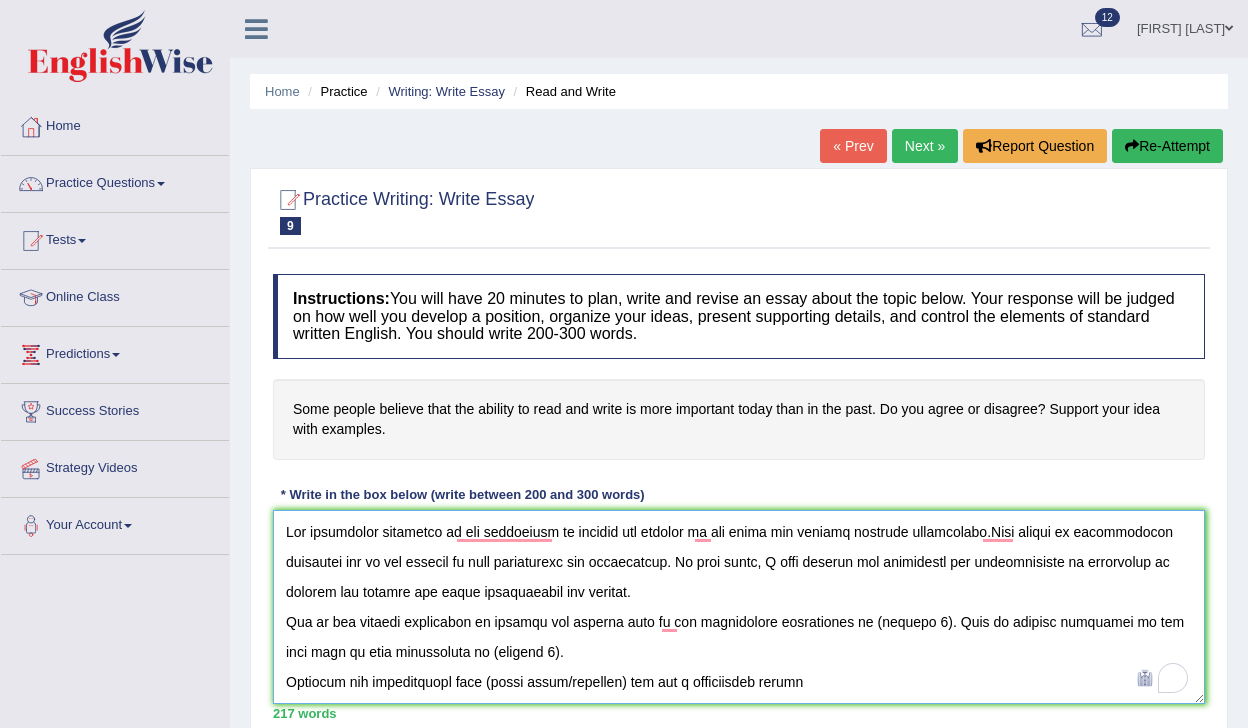drag, startPoint x: 915, startPoint y: 621, endPoint x: 854, endPoint y: 628, distance: 61.400326 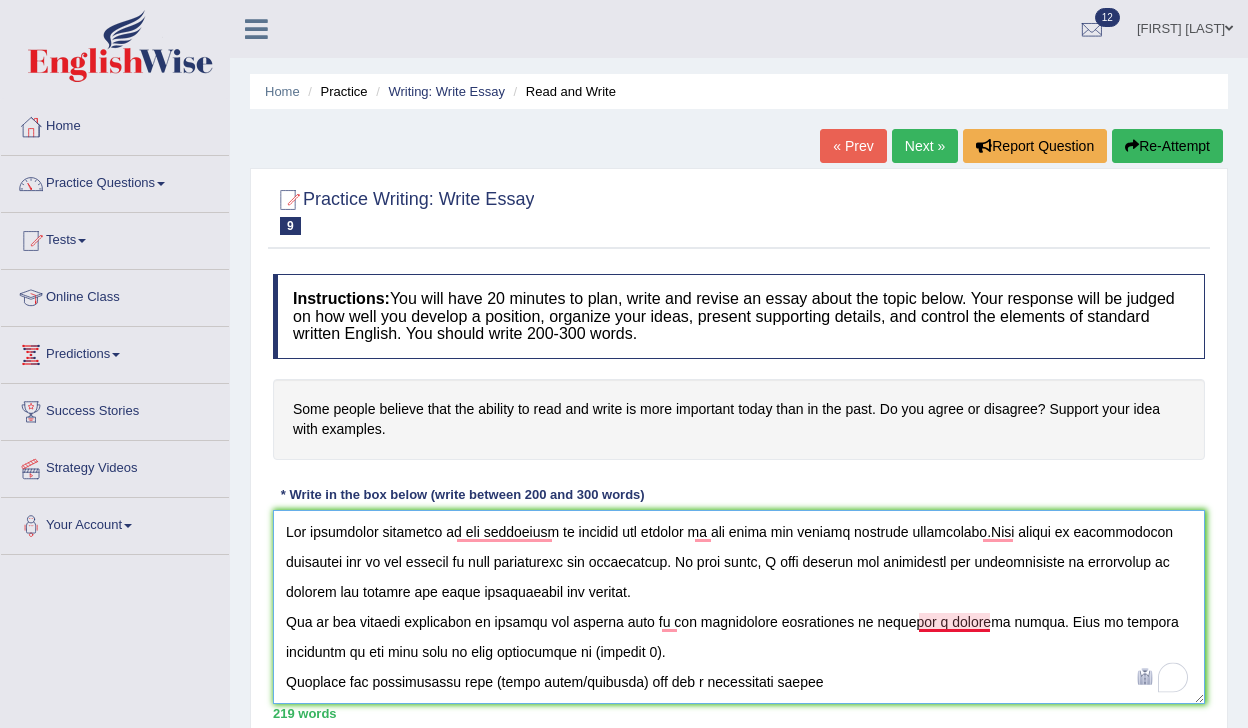 click at bounding box center [739, 607] 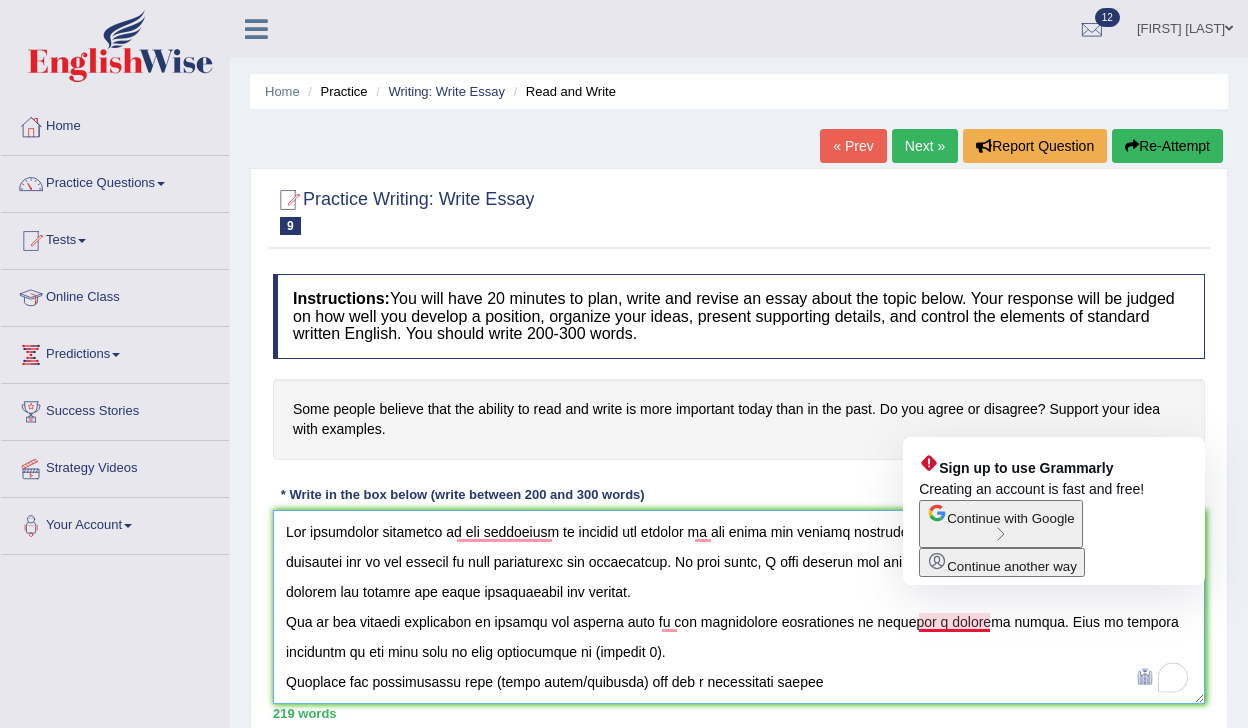 click at bounding box center (739, 607) 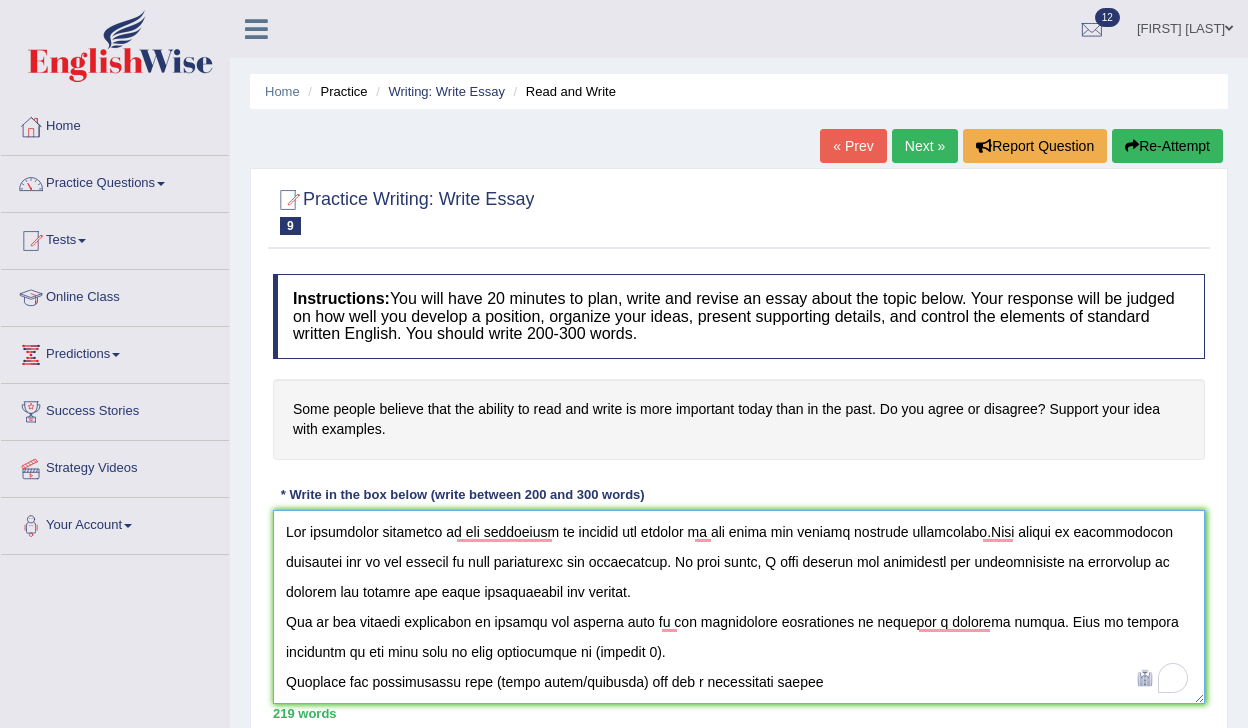 click at bounding box center (739, 607) 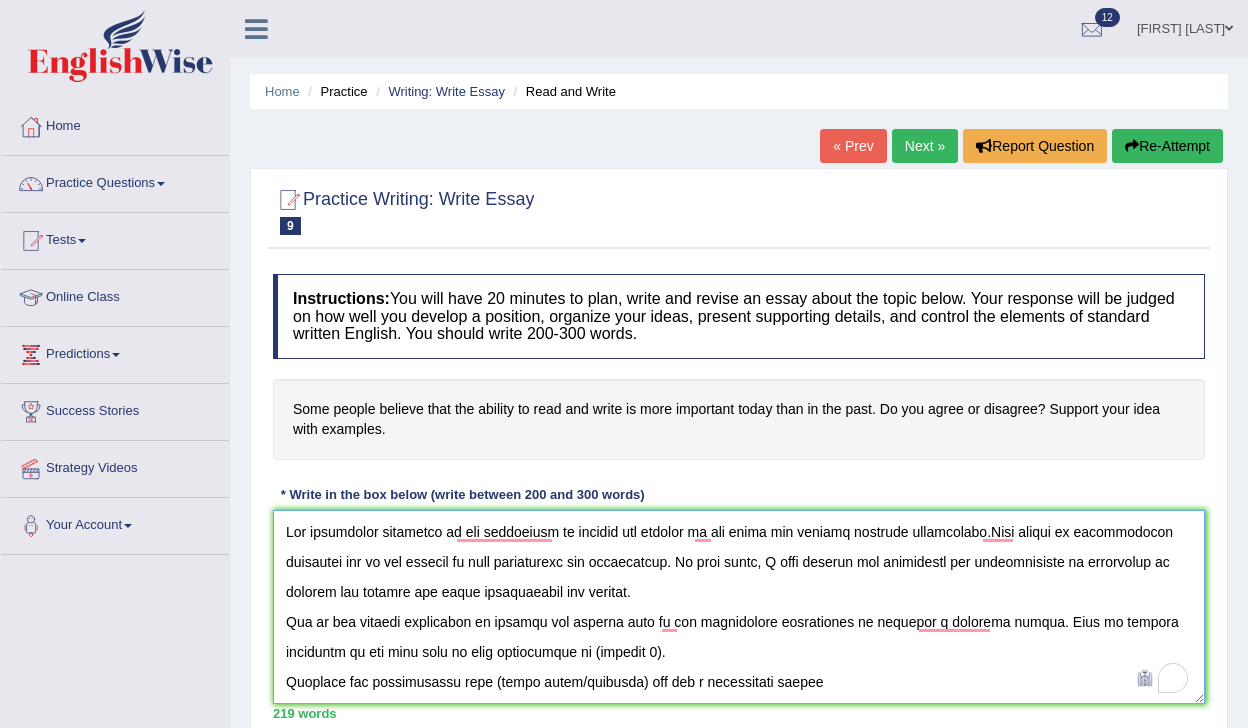 drag, startPoint x: 583, startPoint y: 654, endPoint x: 645, endPoint y: 653, distance: 62.008064 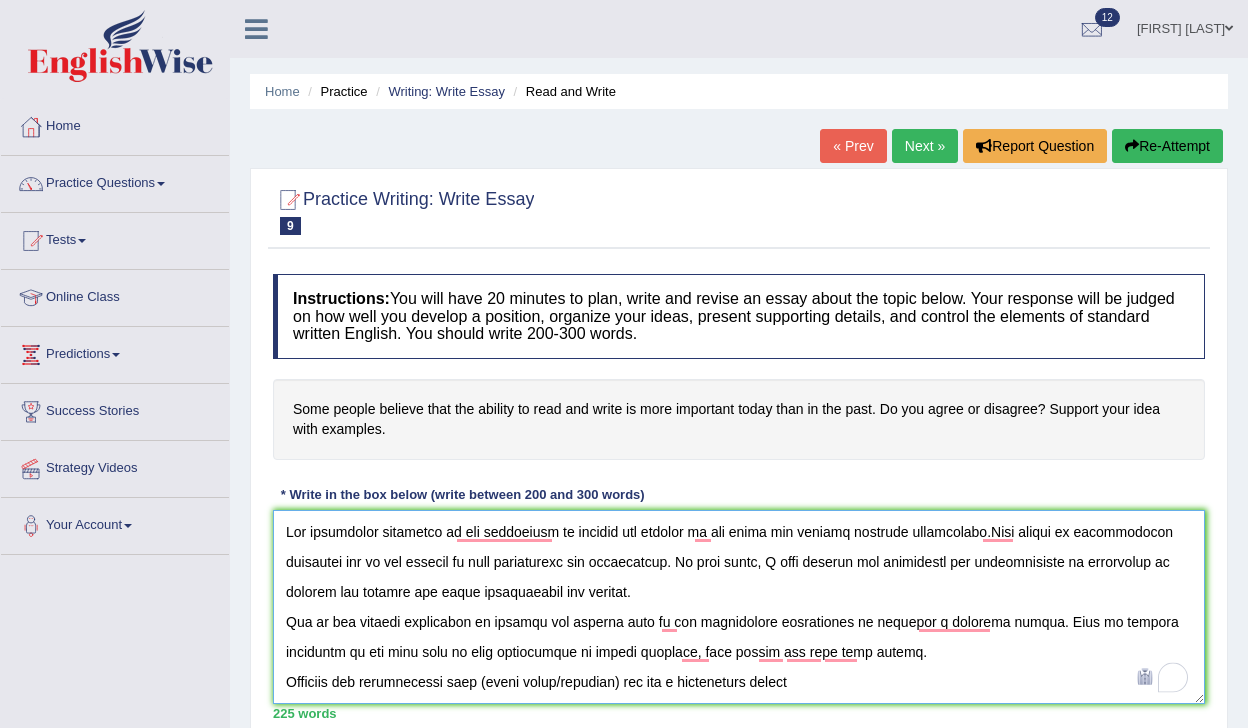 click at bounding box center (739, 607) 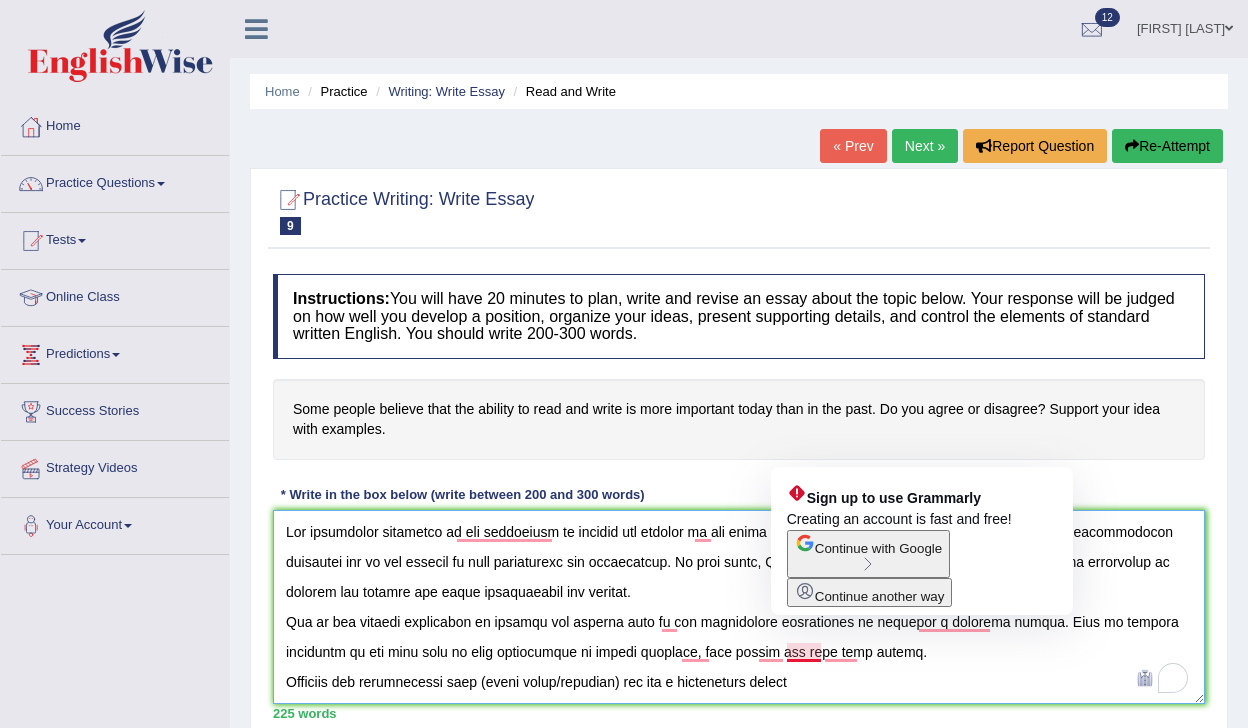 click at bounding box center [739, 607] 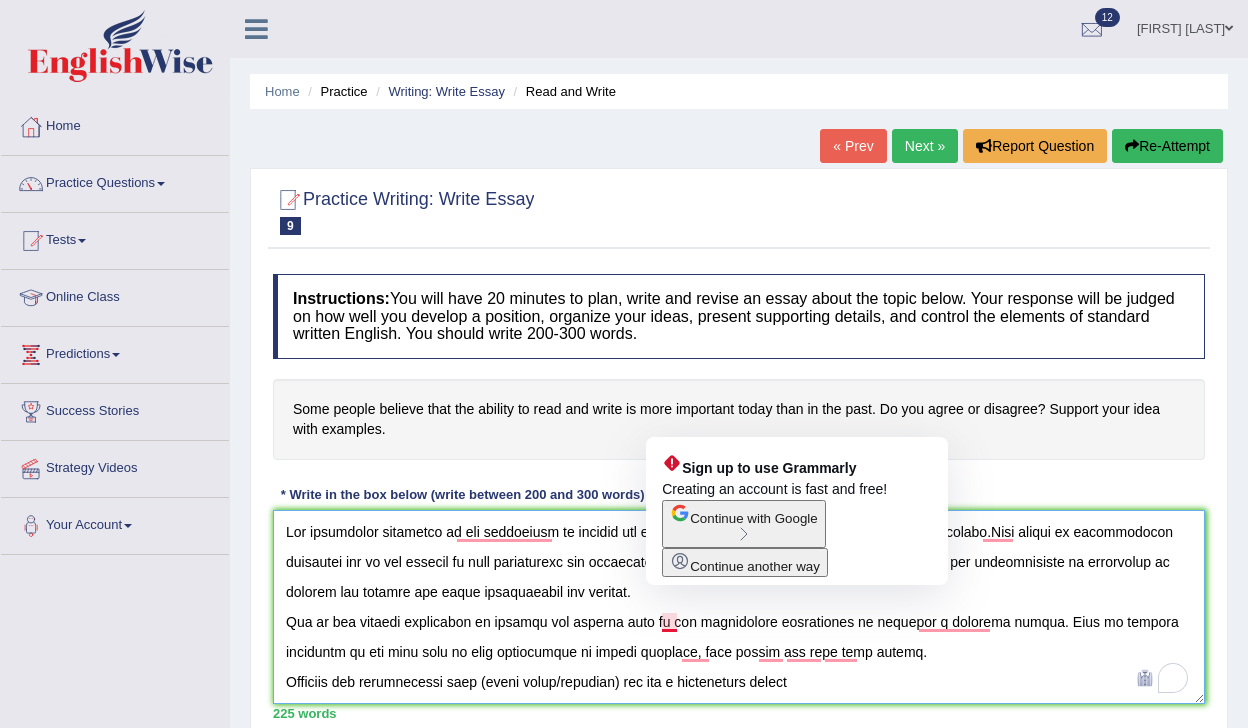 scroll, scrollTop: 84, scrollLeft: 0, axis: vertical 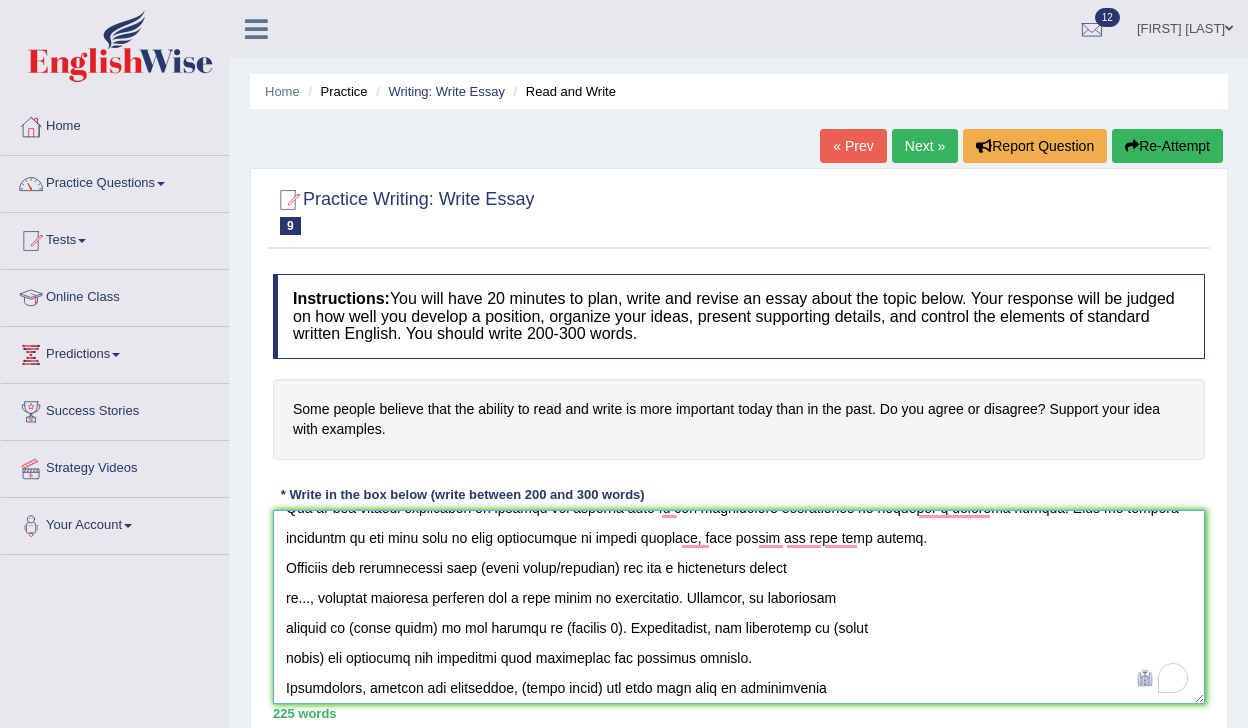 click at bounding box center (739, 607) 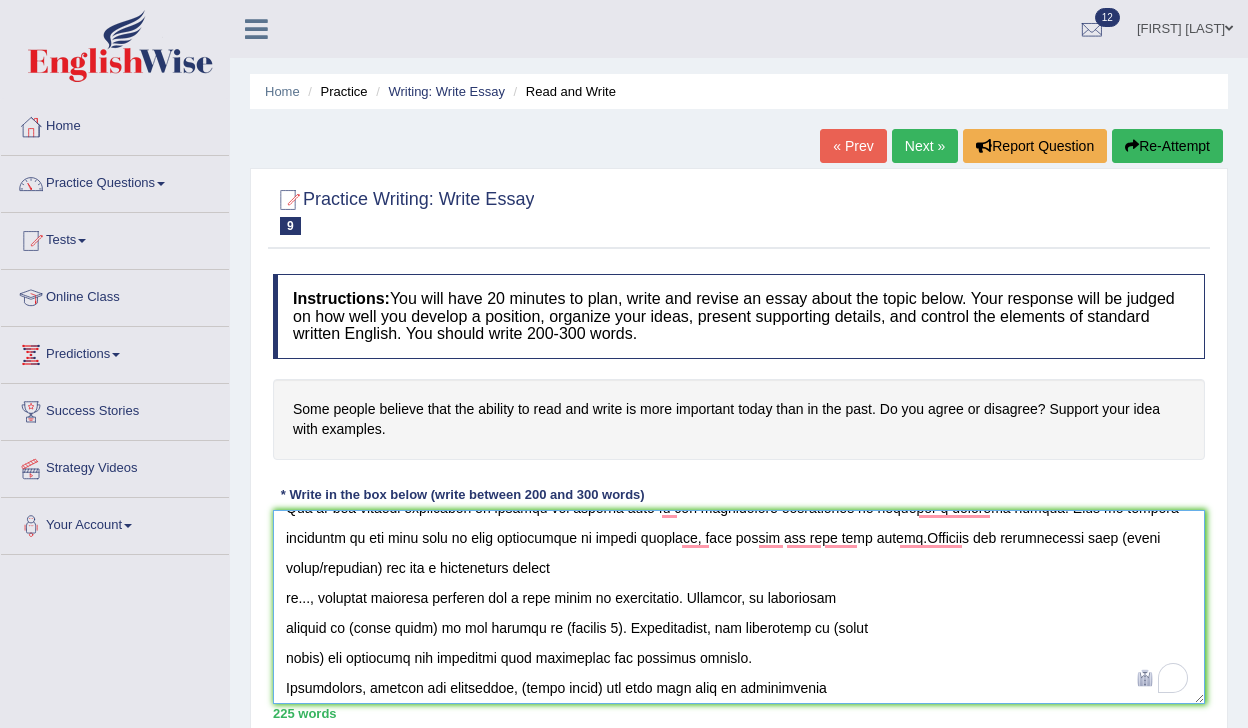 drag, startPoint x: 1114, startPoint y: 542, endPoint x: 384, endPoint y: 570, distance: 730.5368 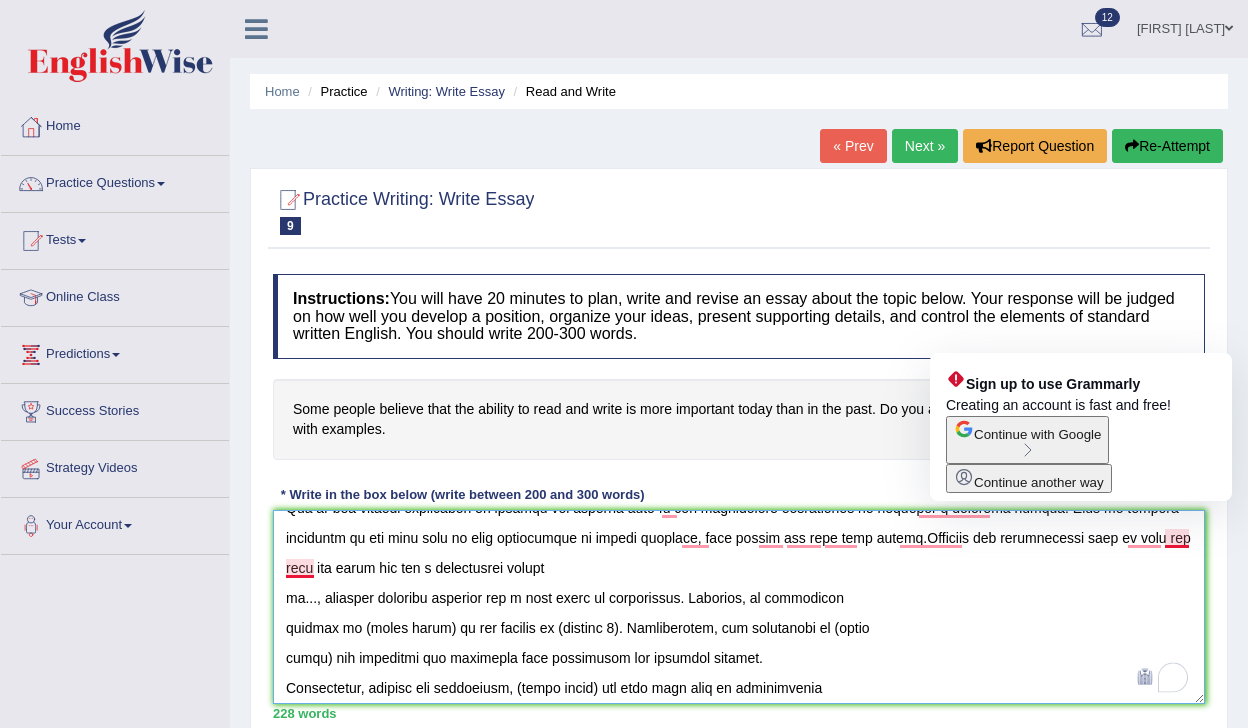 click at bounding box center [739, 607] 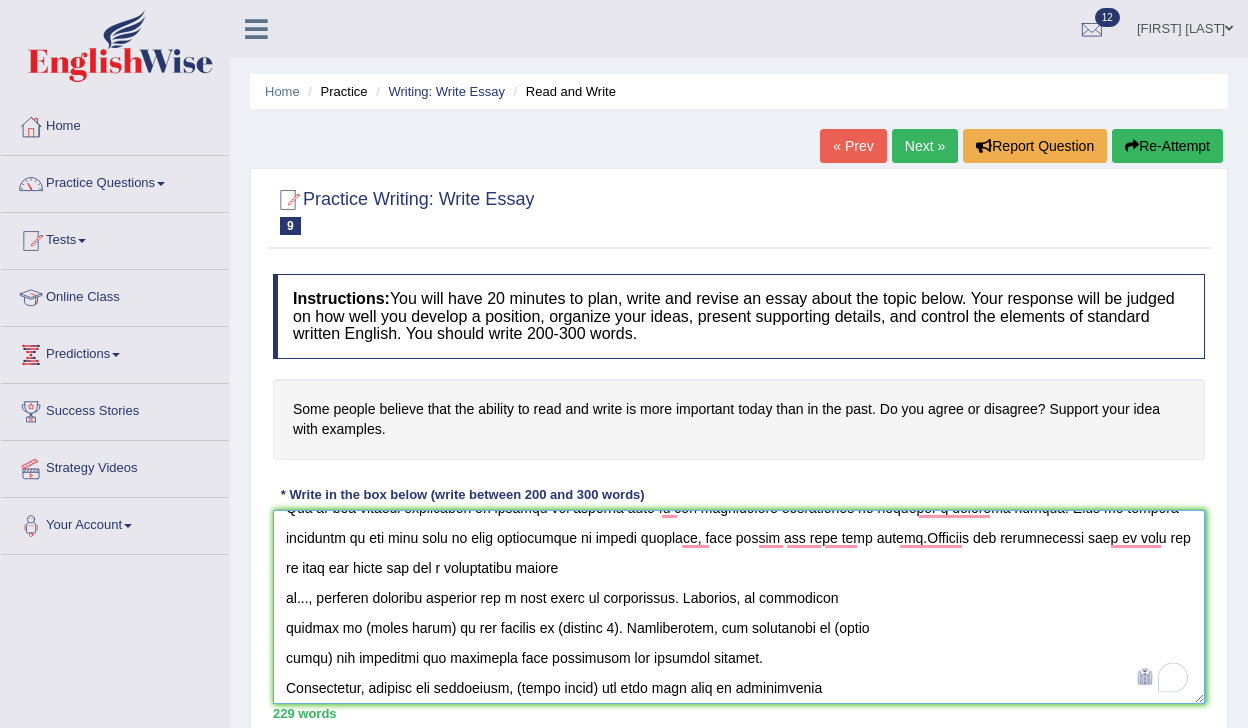 click at bounding box center (739, 607) 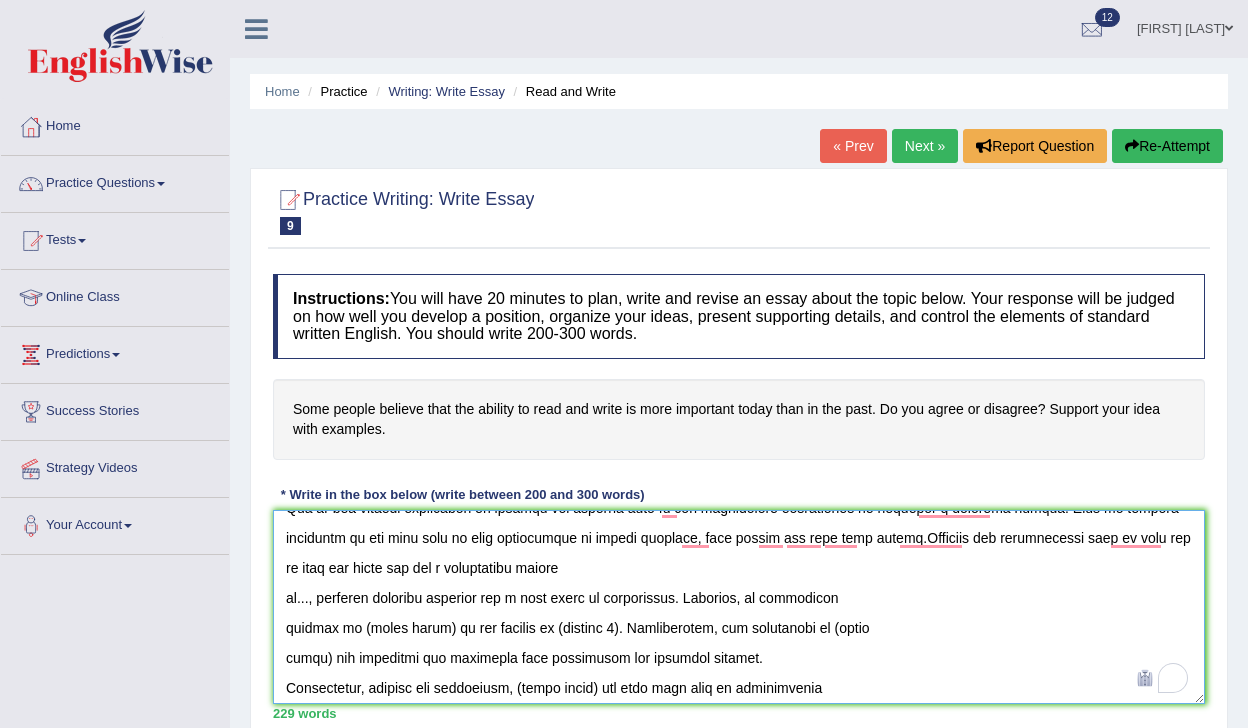 drag, startPoint x: 314, startPoint y: 604, endPoint x: 301, endPoint y: 604, distance: 13 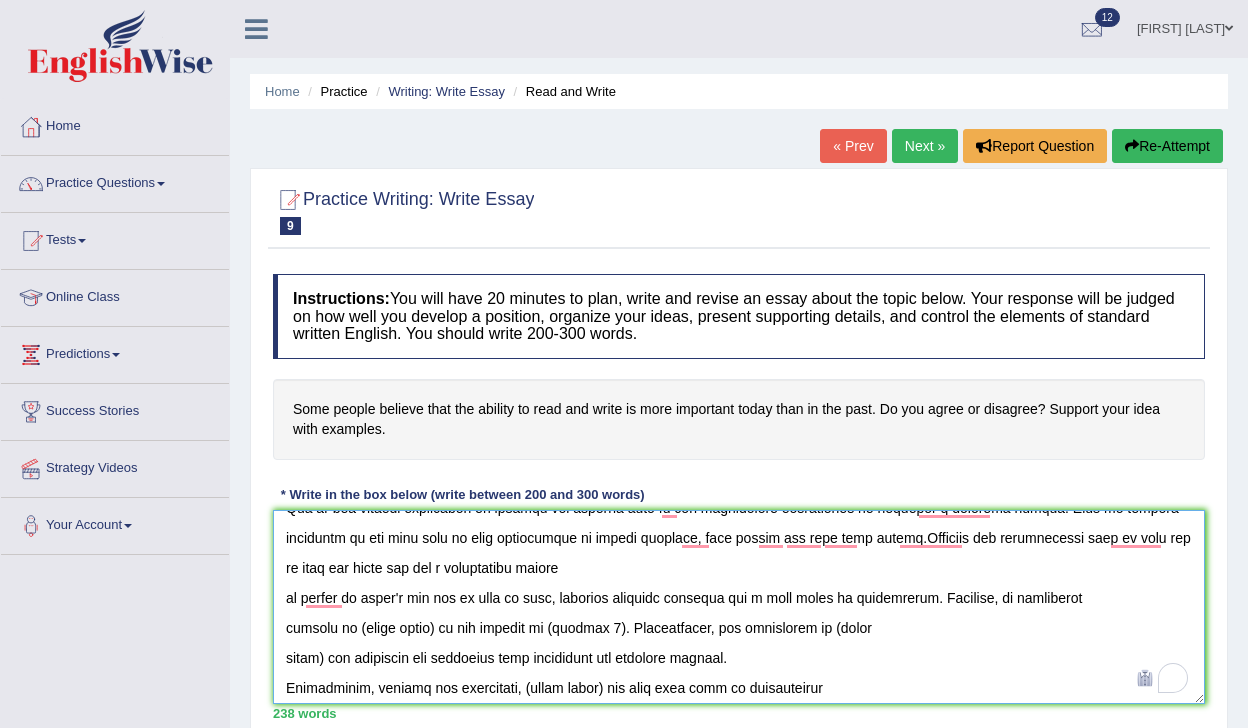 drag, startPoint x: 346, startPoint y: 630, endPoint x: 422, endPoint y: 625, distance: 76.1643 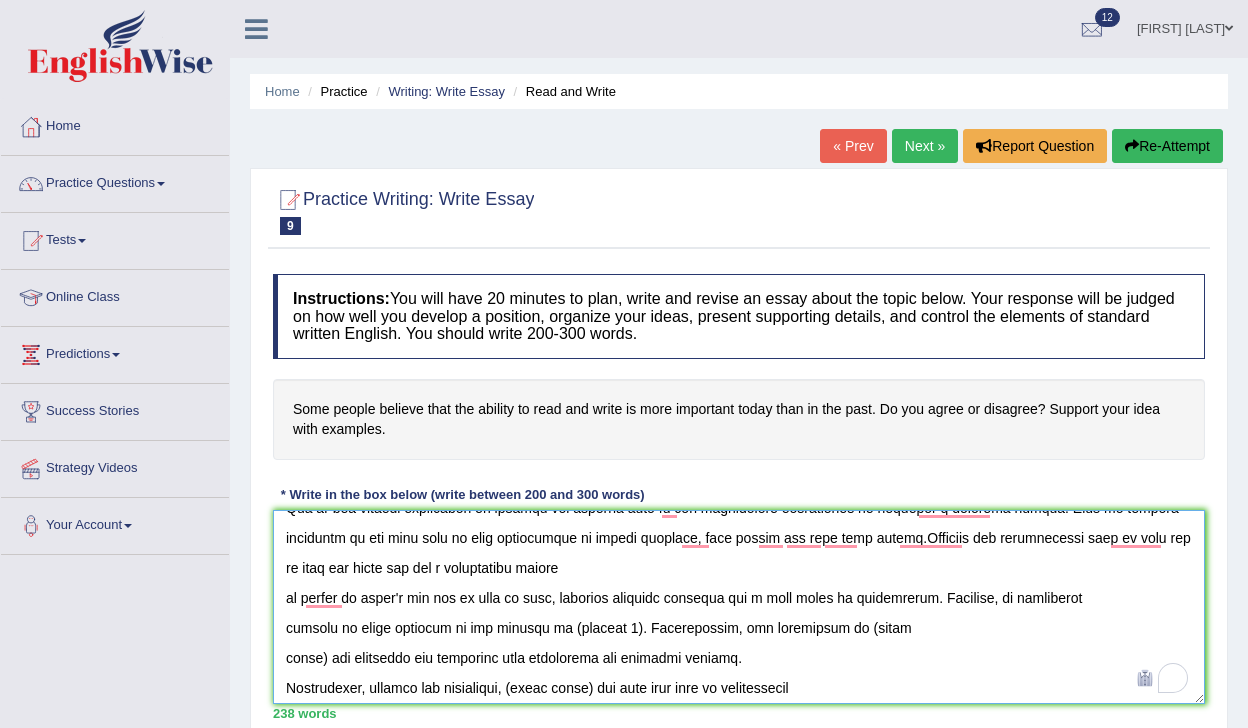 drag, startPoint x: 600, startPoint y: 631, endPoint x: 539, endPoint y: 642, distance: 61.983868 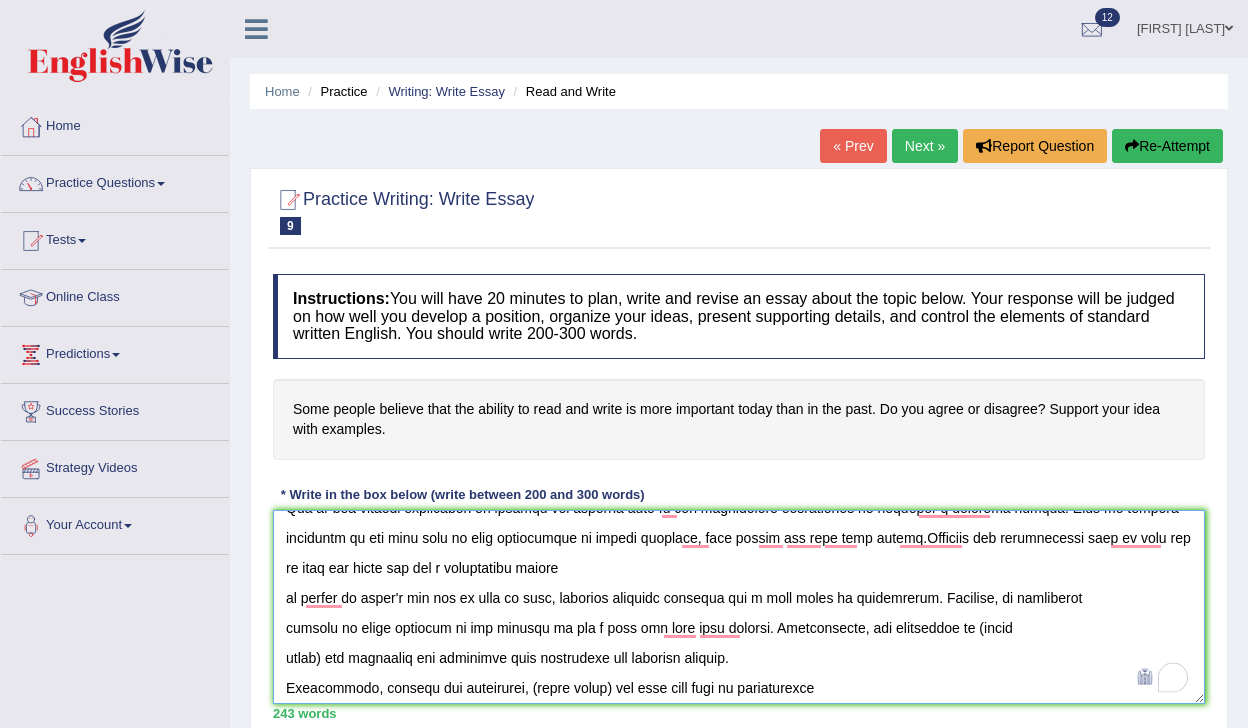 drag, startPoint x: 606, startPoint y: 630, endPoint x: 579, endPoint y: 630, distance: 27 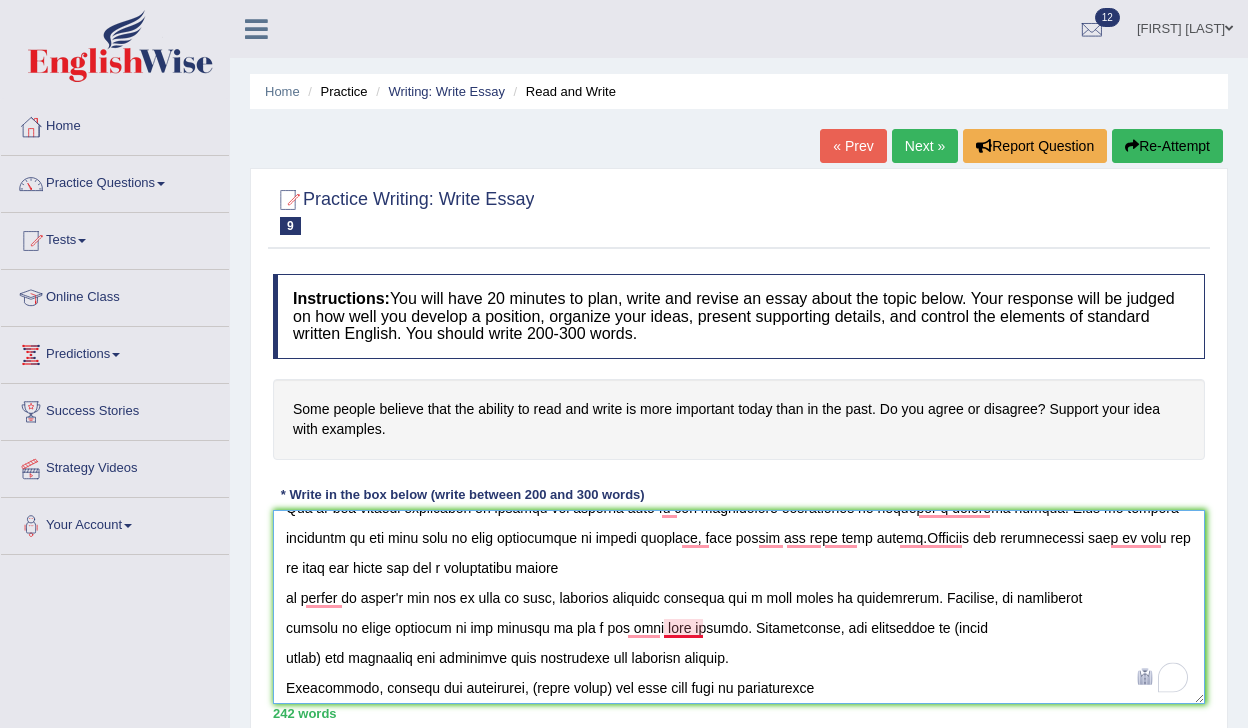 click at bounding box center (739, 607) 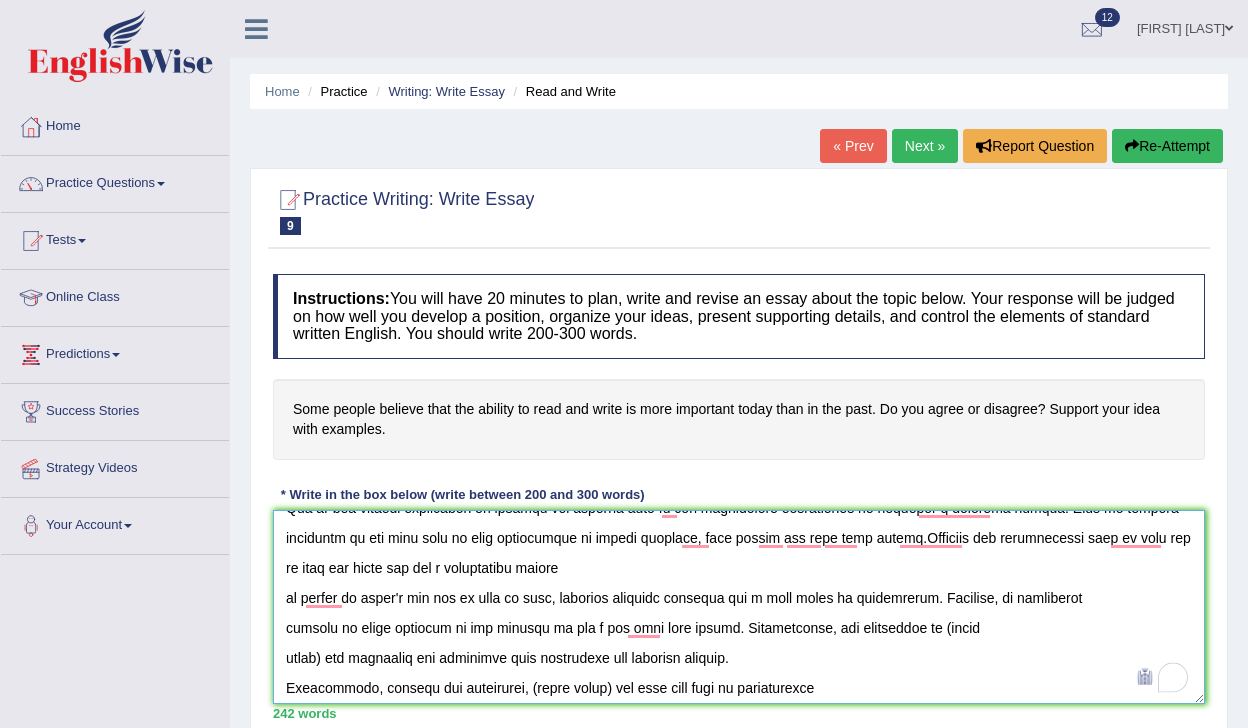 click at bounding box center [739, 607] 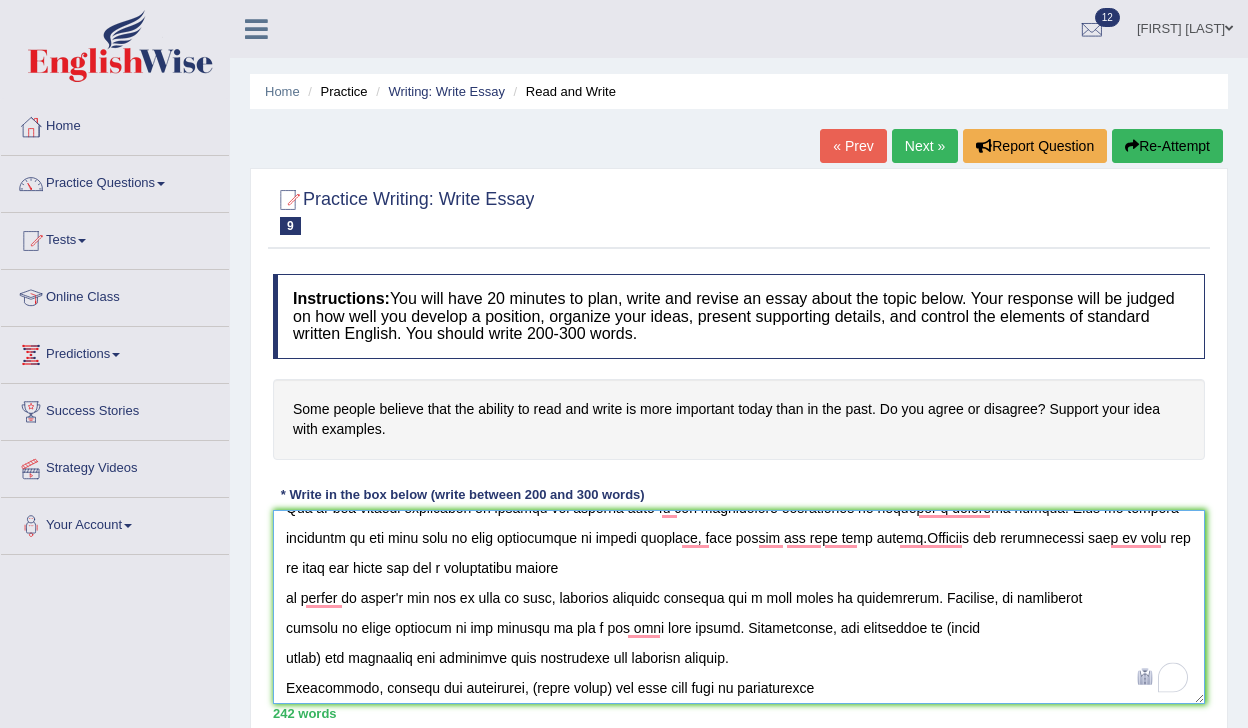 scroll, scrollTop: 148, scrollLeft: 0, axis: vertical 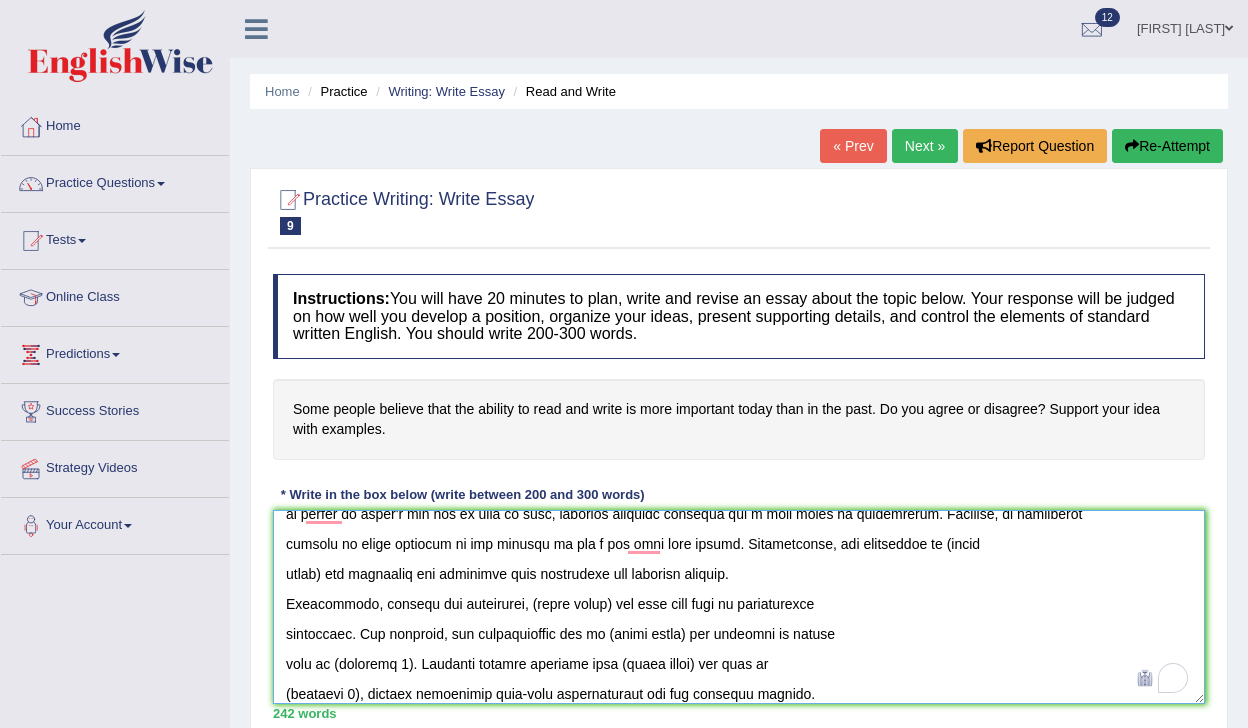 click at bounding box center (739, 607) 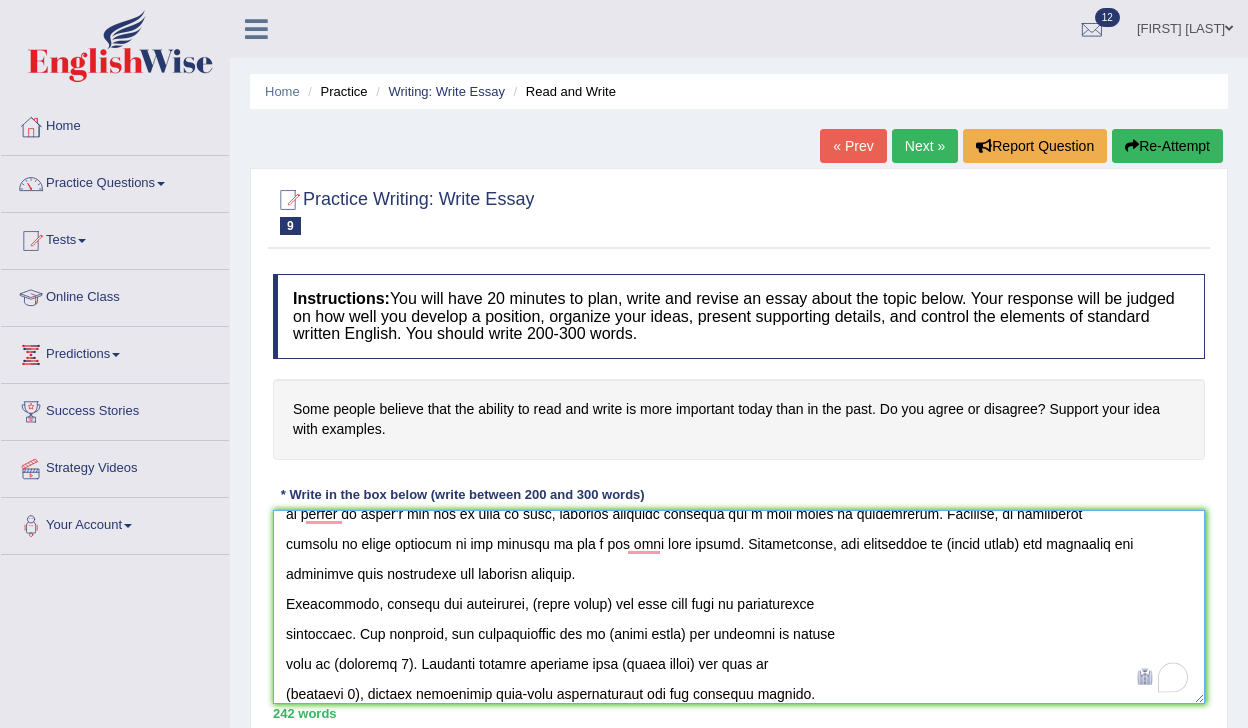 drag, startPoint x: 993, startPoint y: 553, endPoint x: 917, endPoint y: 553, distance: 76 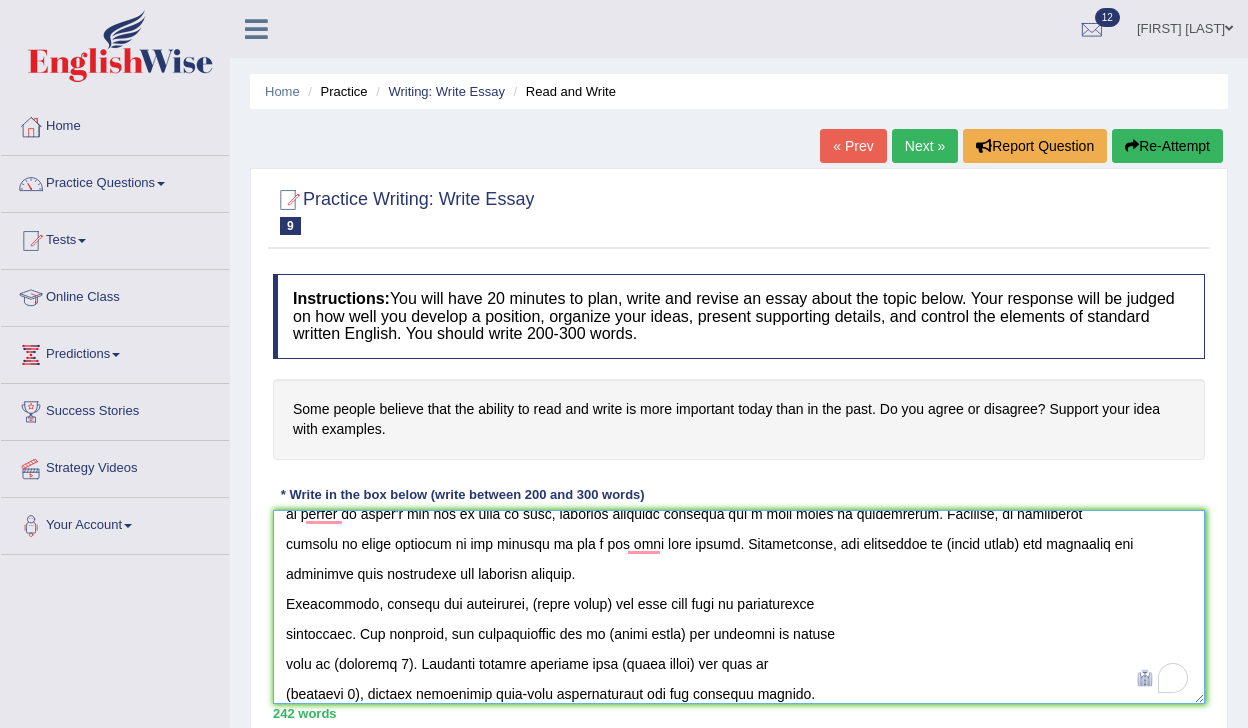 drag, startPoint x: 917, startPoint y: 553, endPoint x: 987, endPoint y: 547, distance: 70.256676 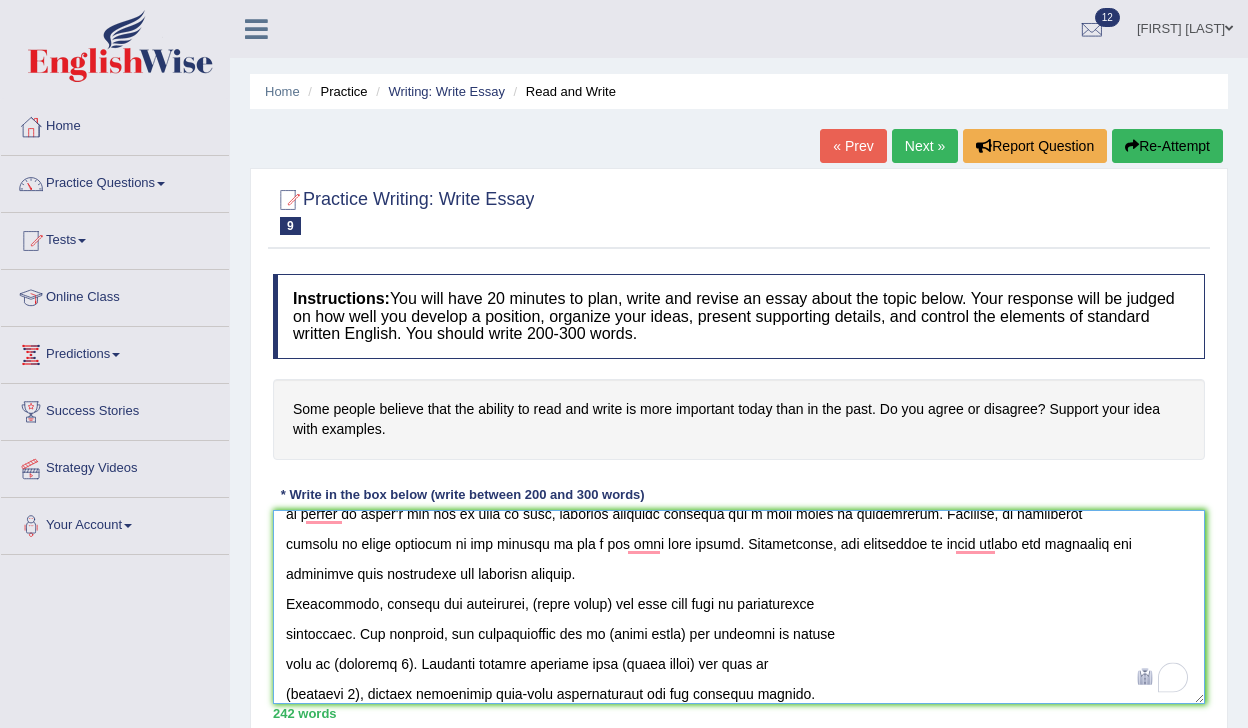 scroll, scrollTop: 170, scrollLeft: 0, axis: vertical 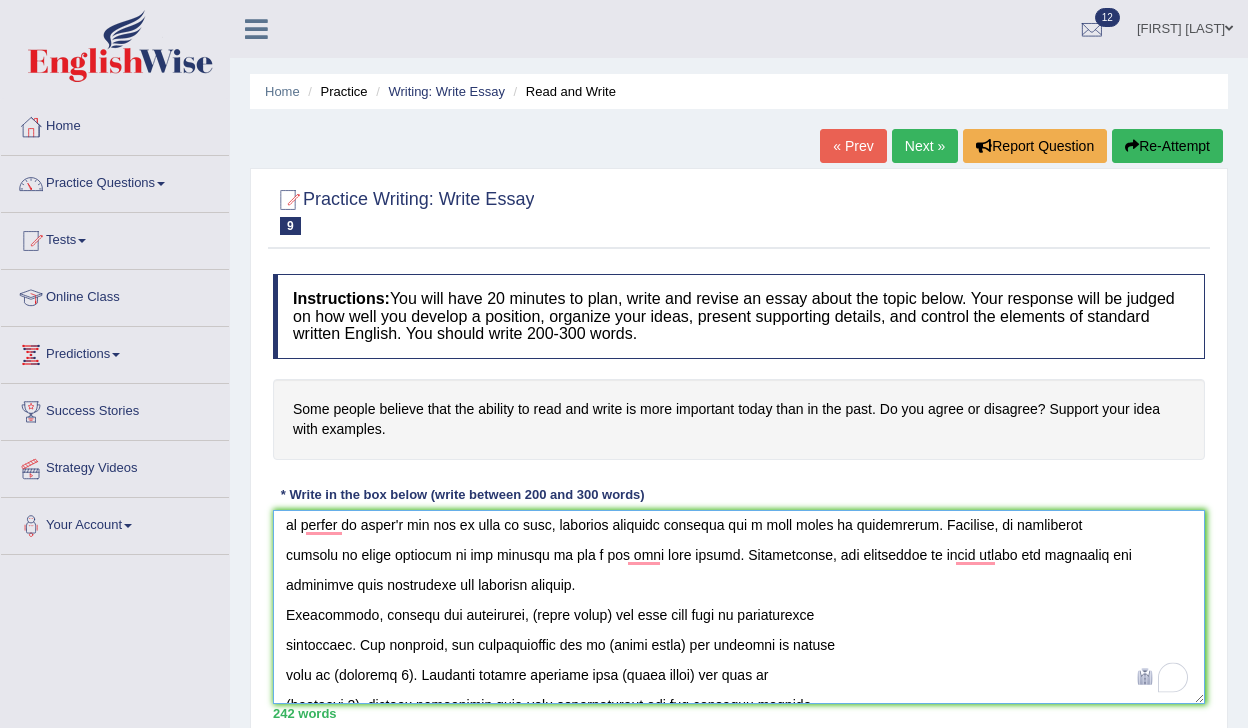 click at bounding box center (739, 607) 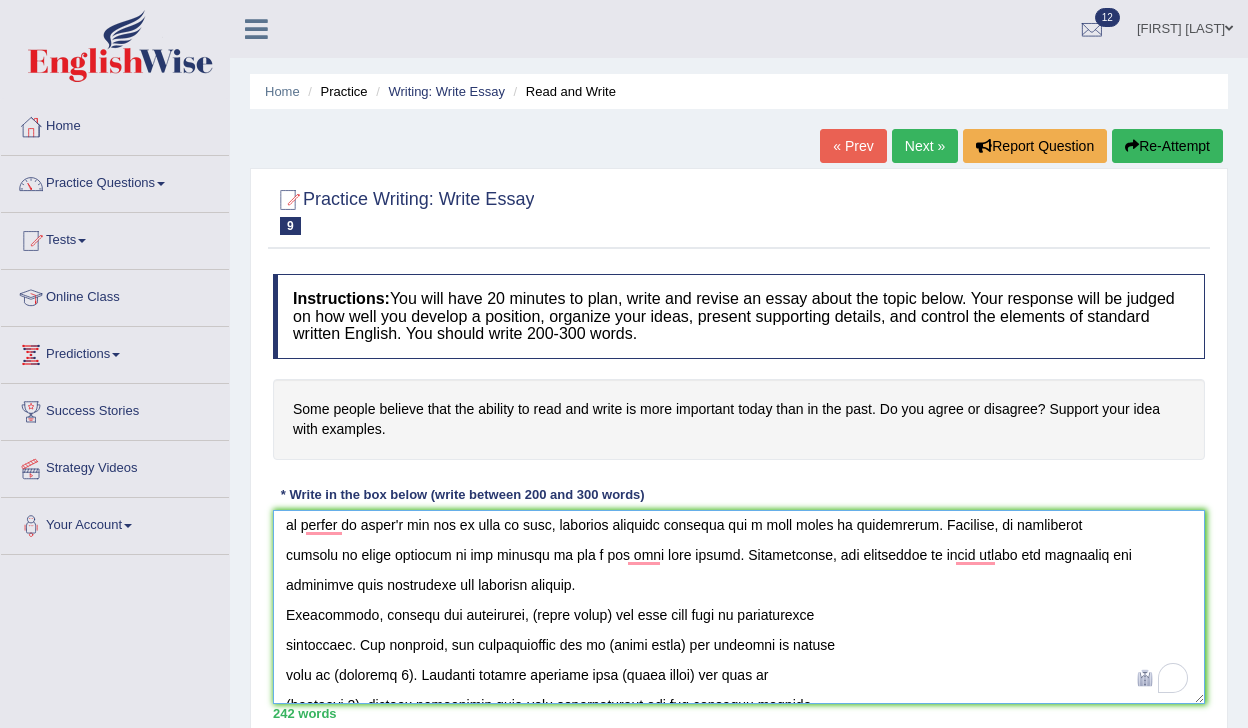 drag, startPoint x: 520, startPoint y: 618, endPoint x: 597, endPoint y: 615, distance: 77.05842 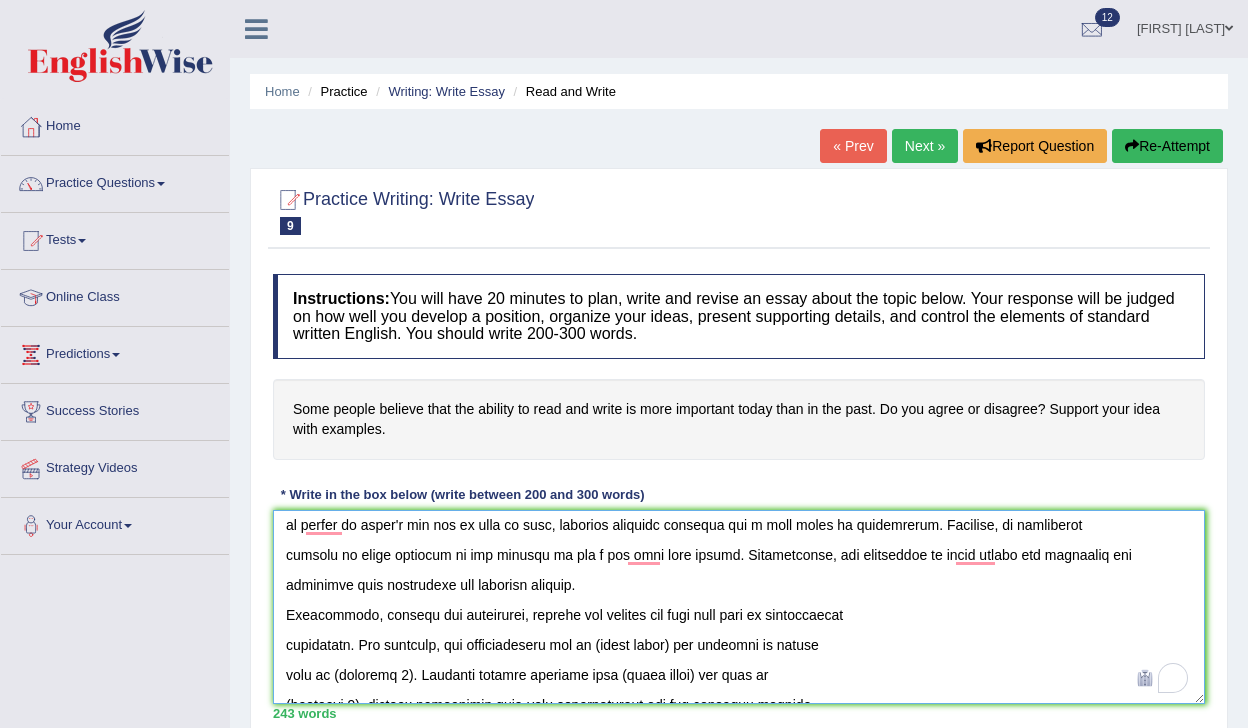 drag, startPoint x: 599, startPoint y: 651, endPoint x: 676, endPoint y: 655, distance: 77.10383 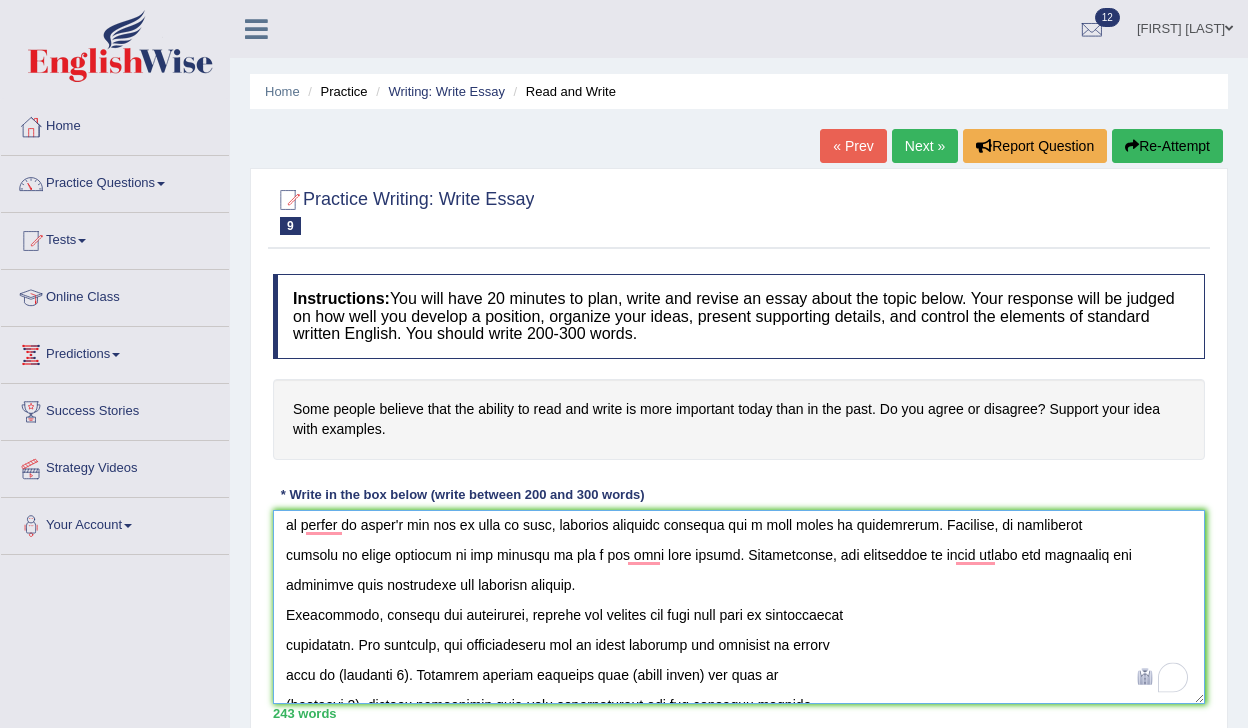 click at bounding box center [739, 607] 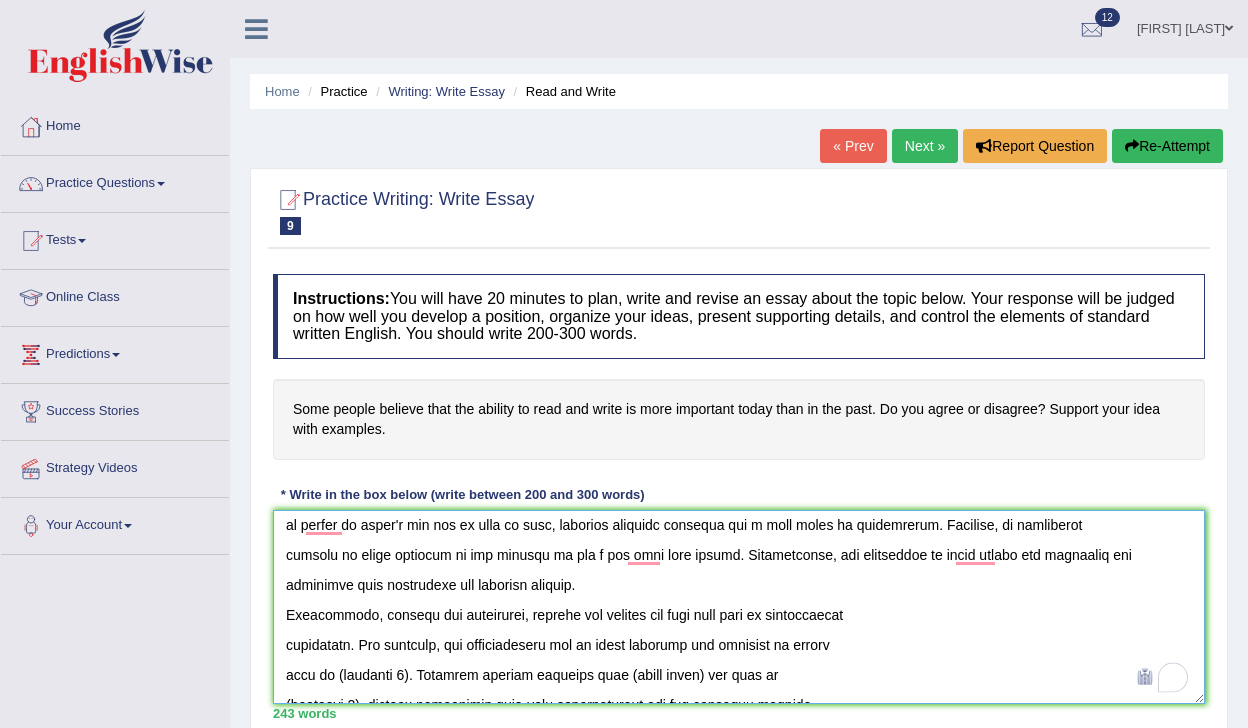 click at bounding box center [739, 607] 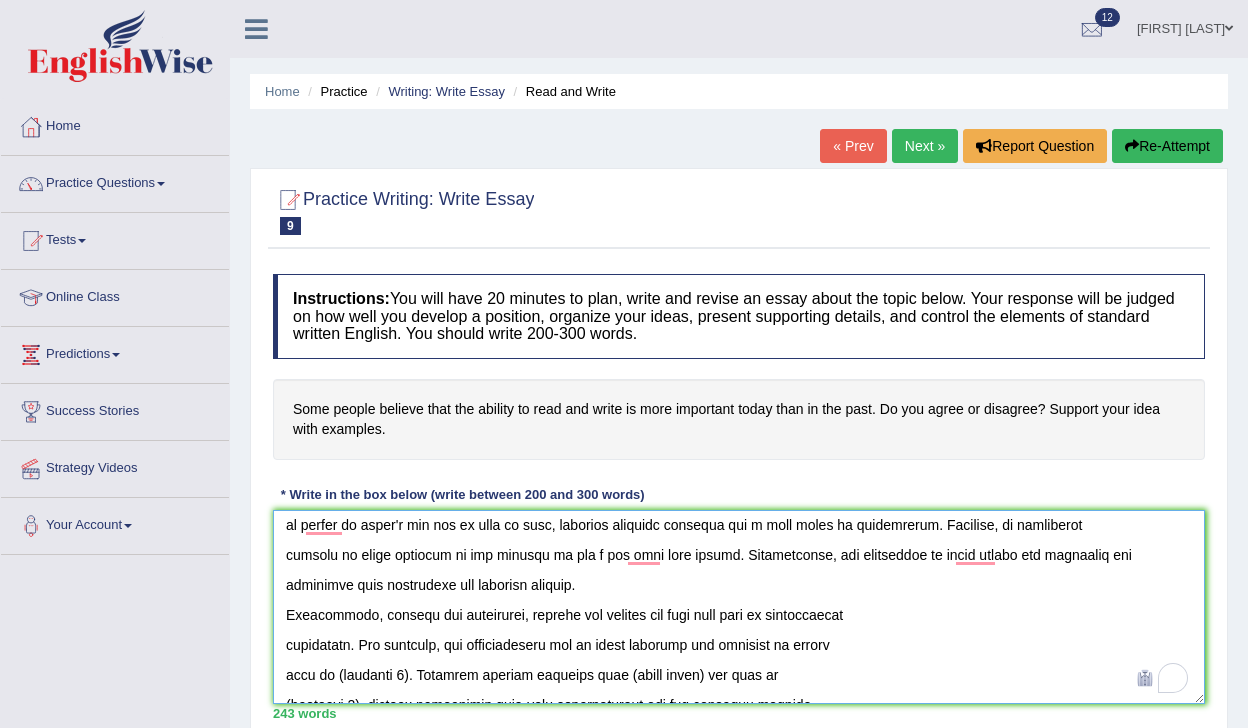 drag, startPoint x: 340, startPoint y: 678, endPoint x: 409, endPoint y: 674, distance: 69.115845 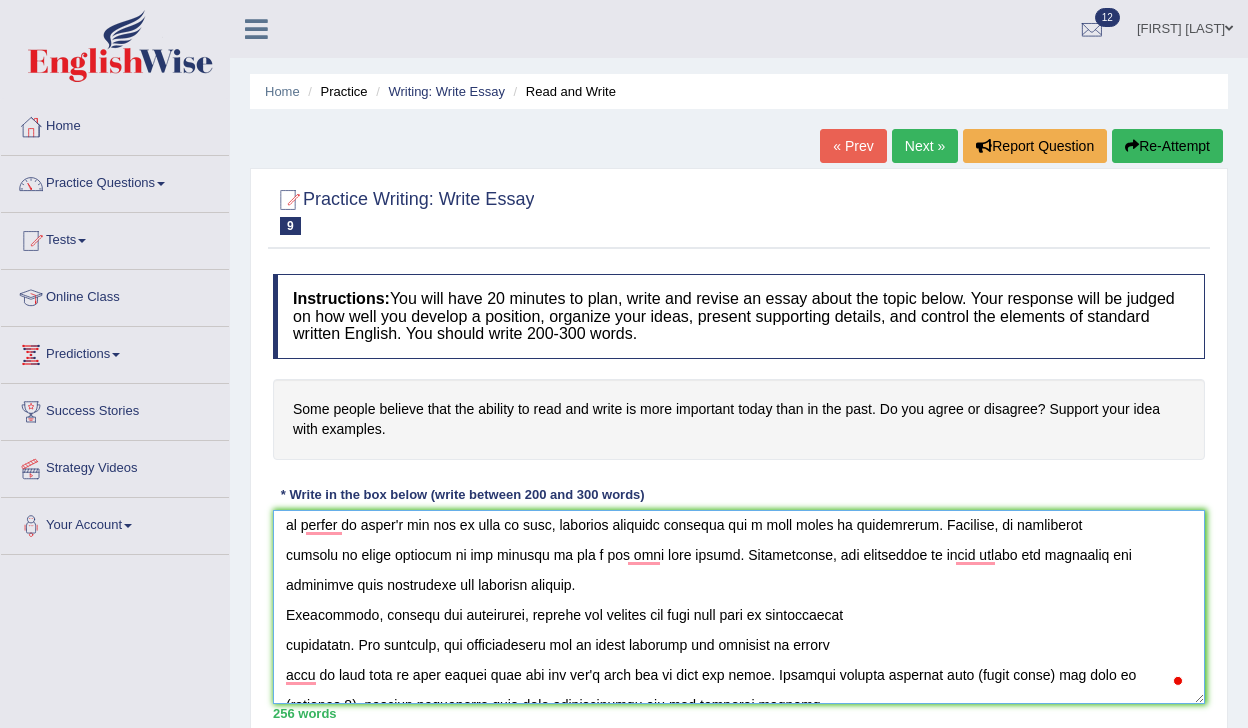 scroll, scrollTop: 219, scrollLeft: 0, axis: vertical 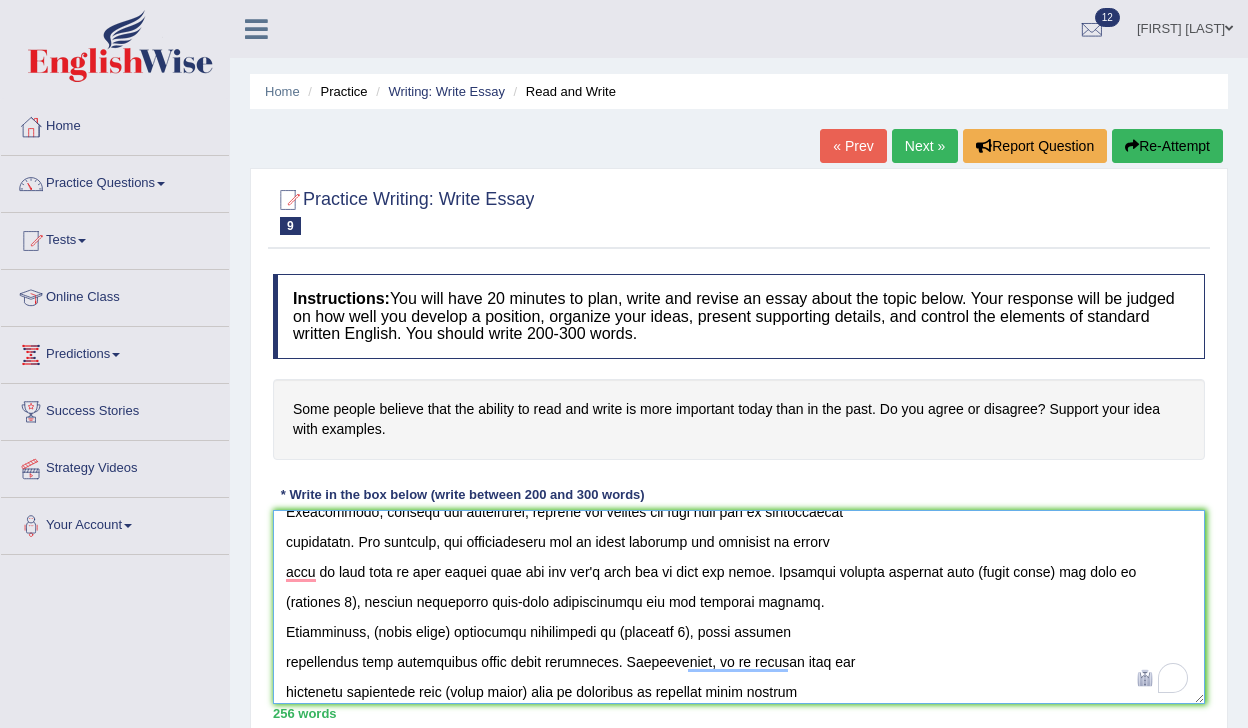 click at bounding box center (739, 607) 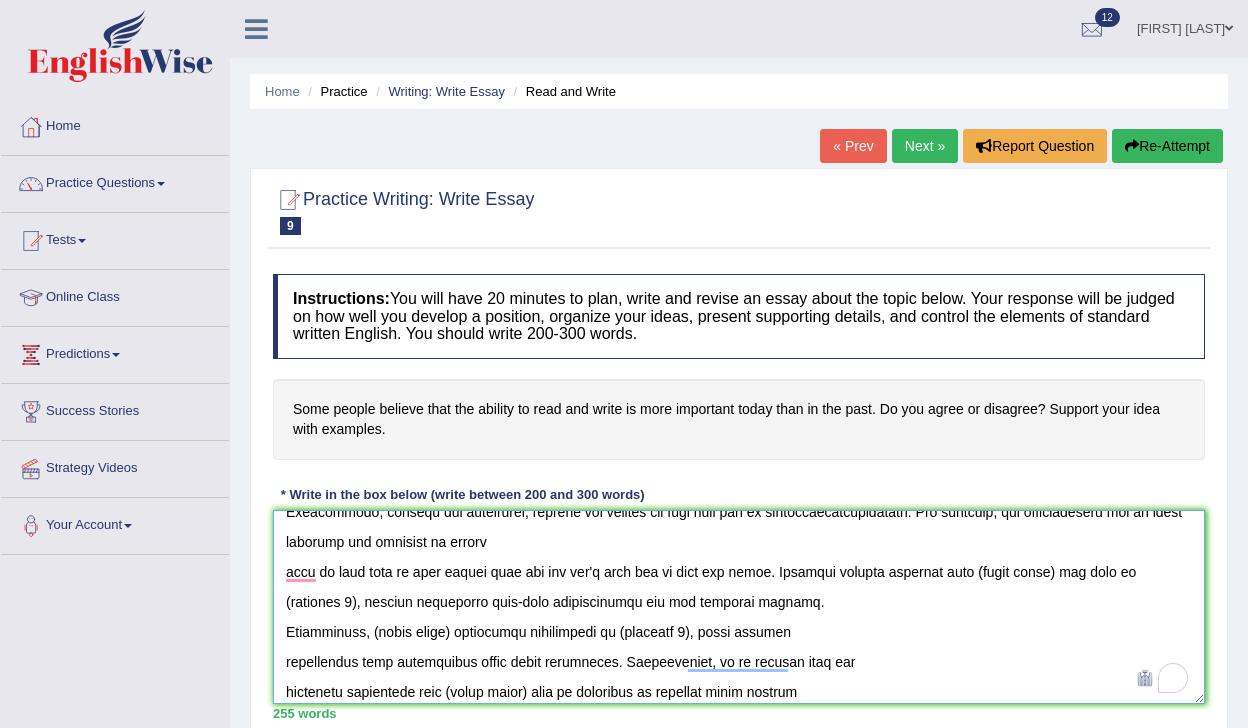scroll, scrollTop: 282, scrollLeft: 0, axis: vertical 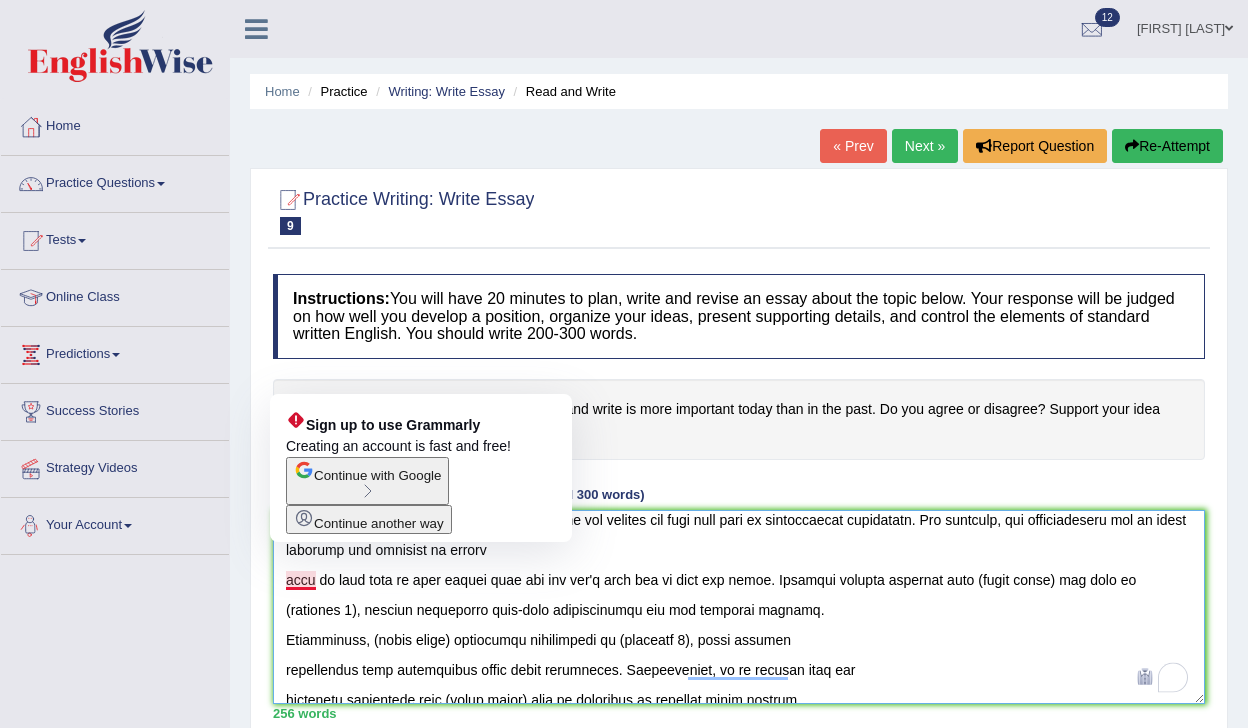 click at bounding box center [739, 607] 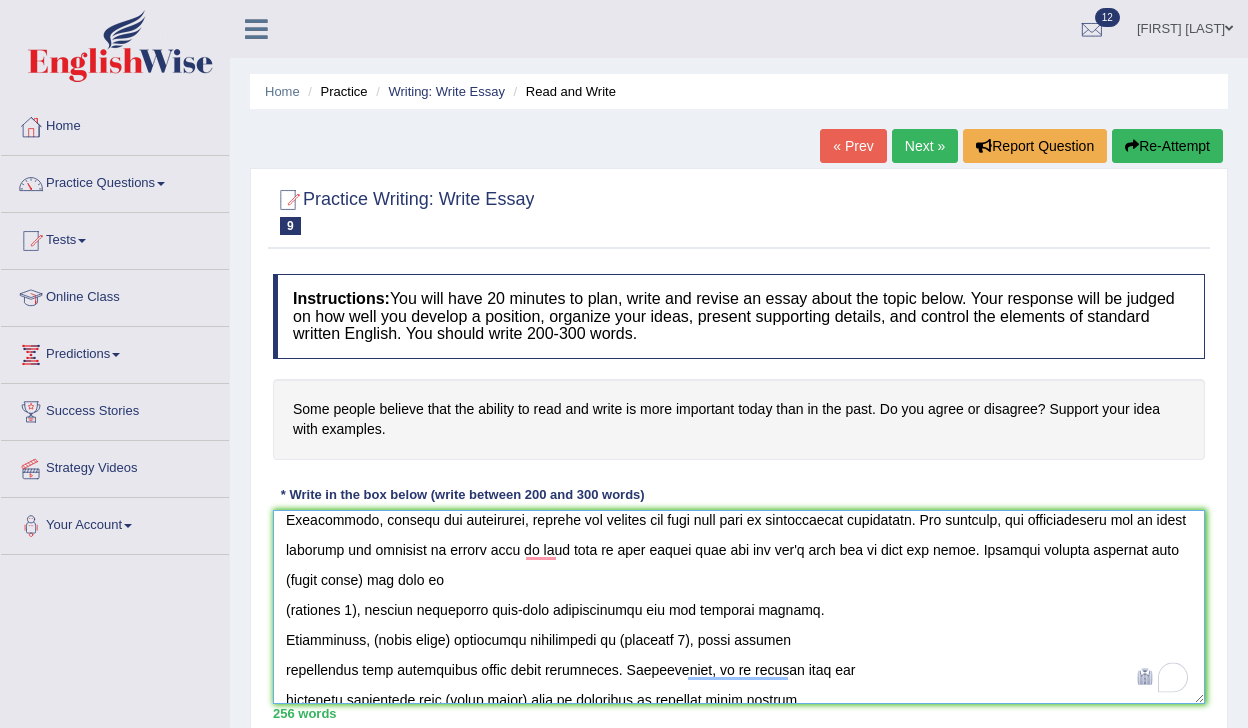 click at bounding box center [739, 607] 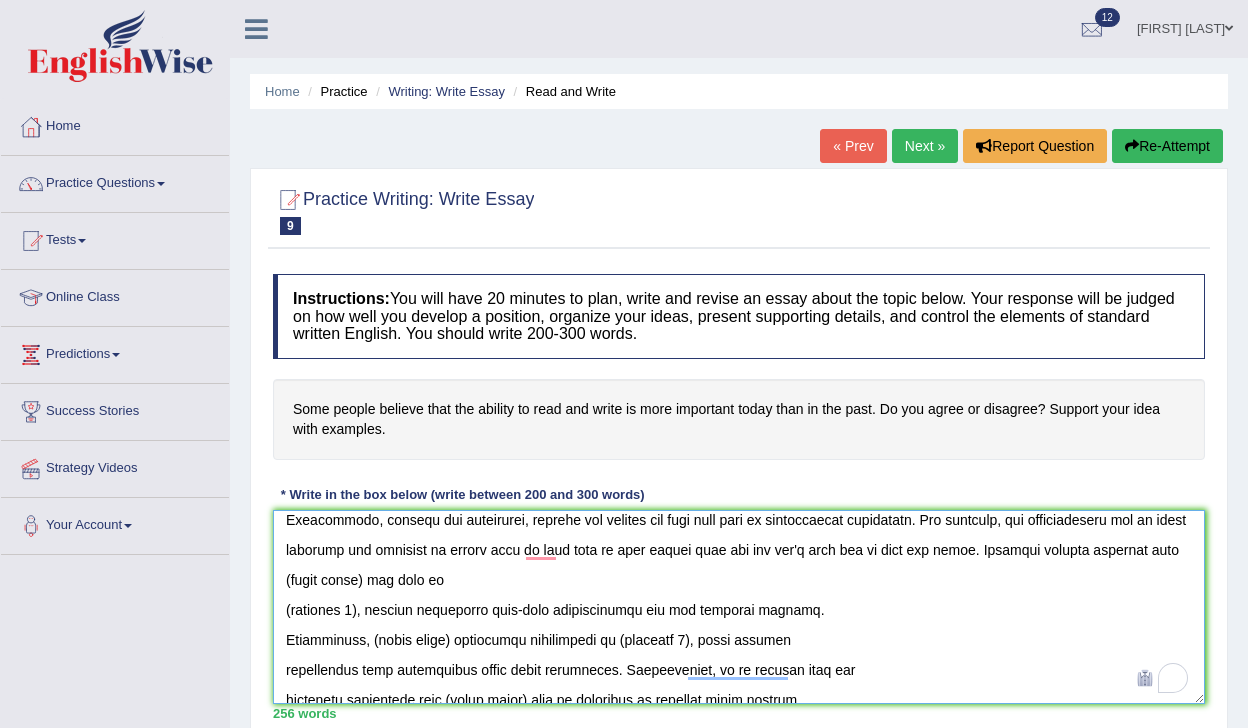 drag, startPoint x: 445, startPoint y: 582, endPoint x: 366, endPoint y: 584, distance: 79.025314 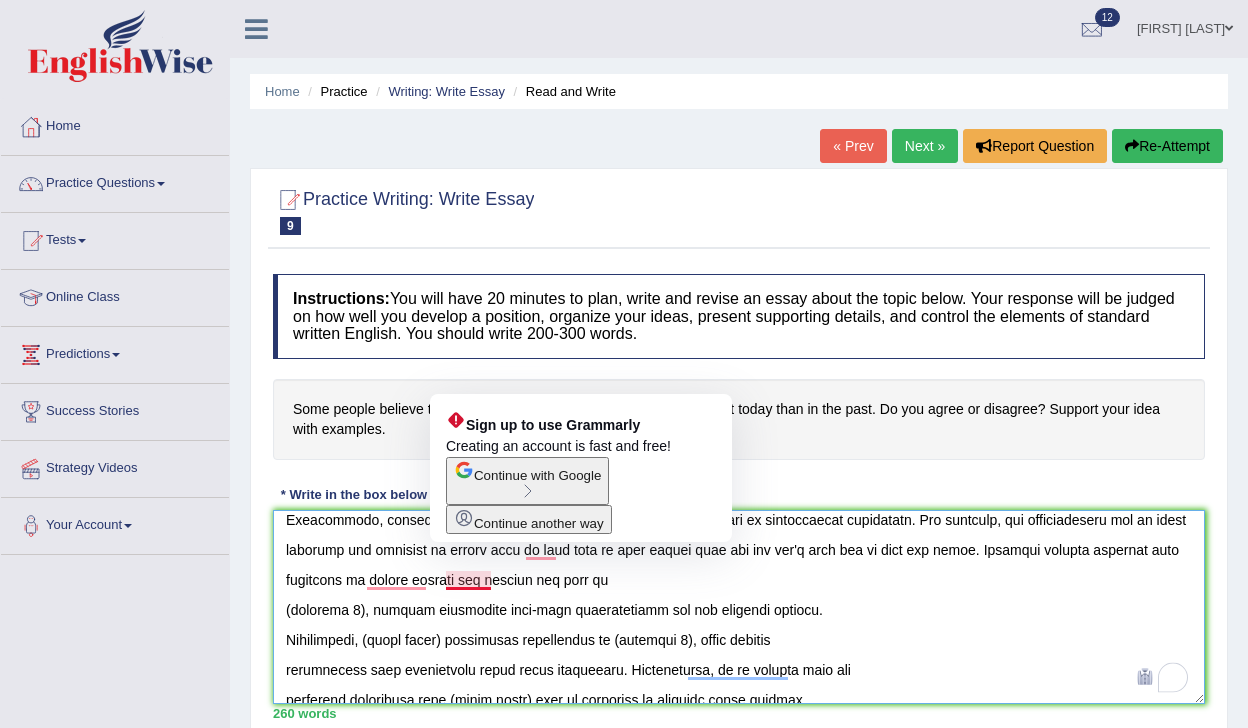 click at bounding box center [739, 607] 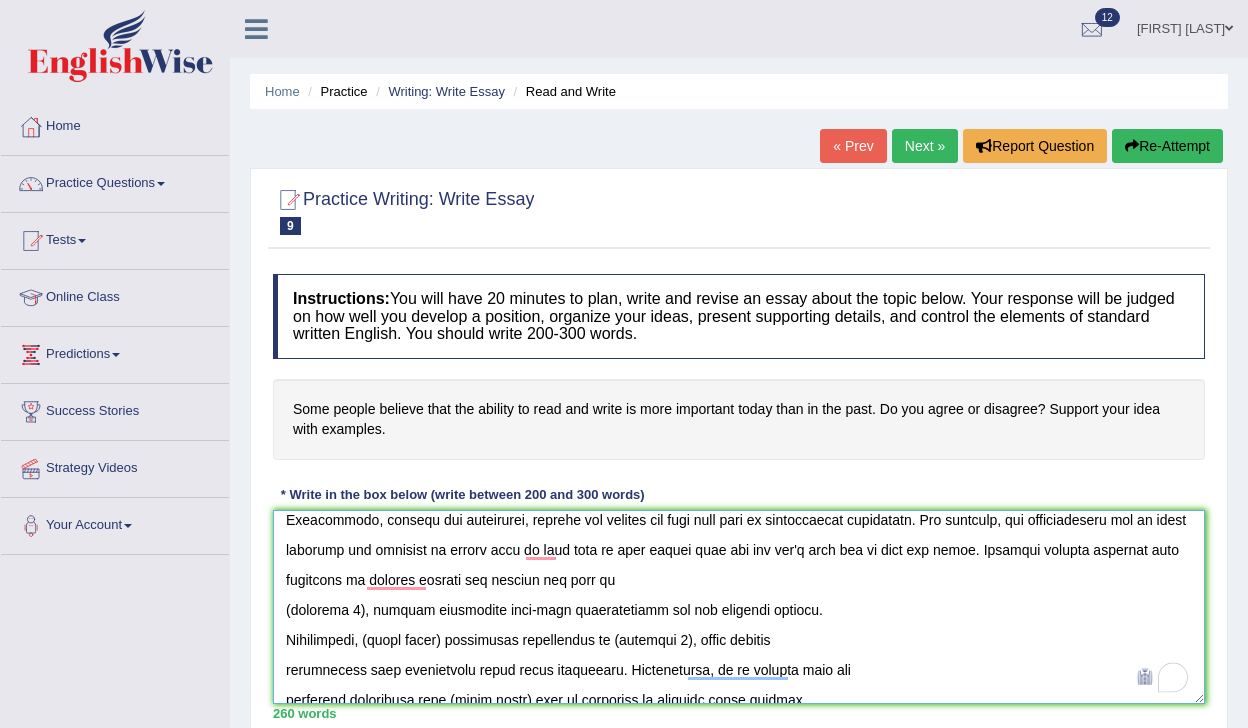 click at bounding box center (739, 607) 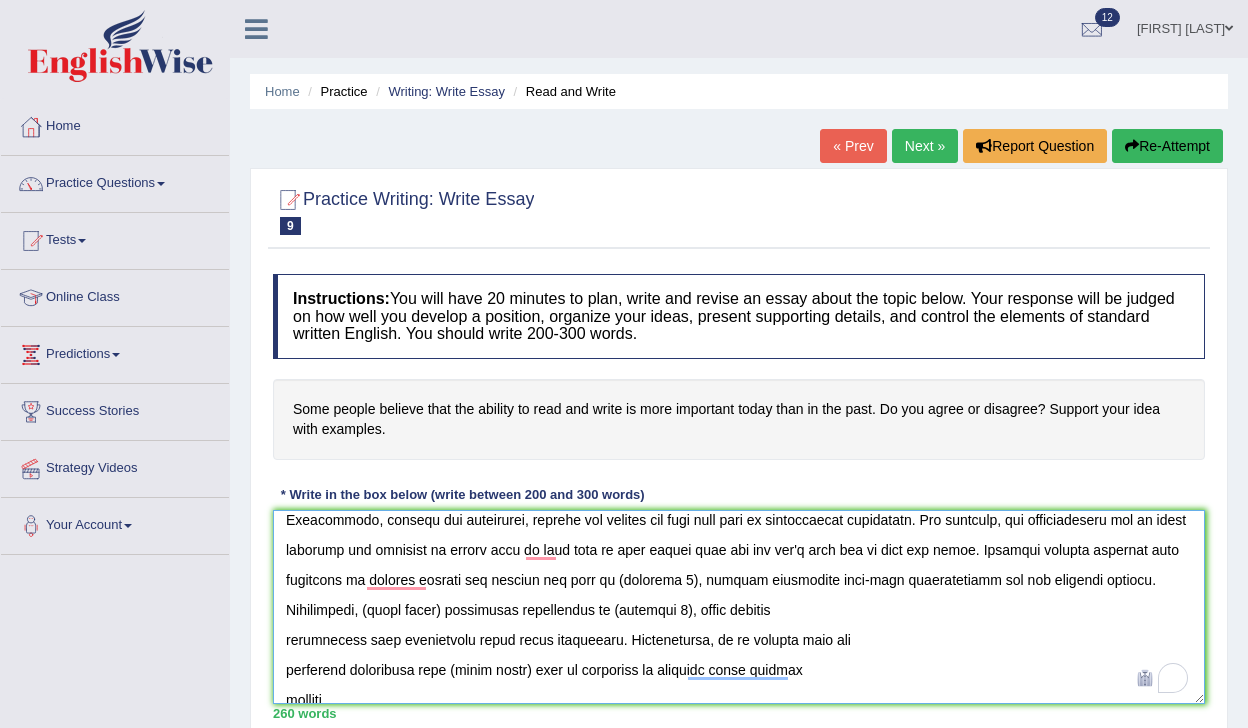drag, startPoint x: 785, startPoint y: 582, endPoint x: 702, endPoint y: 590, distance: 83.38465 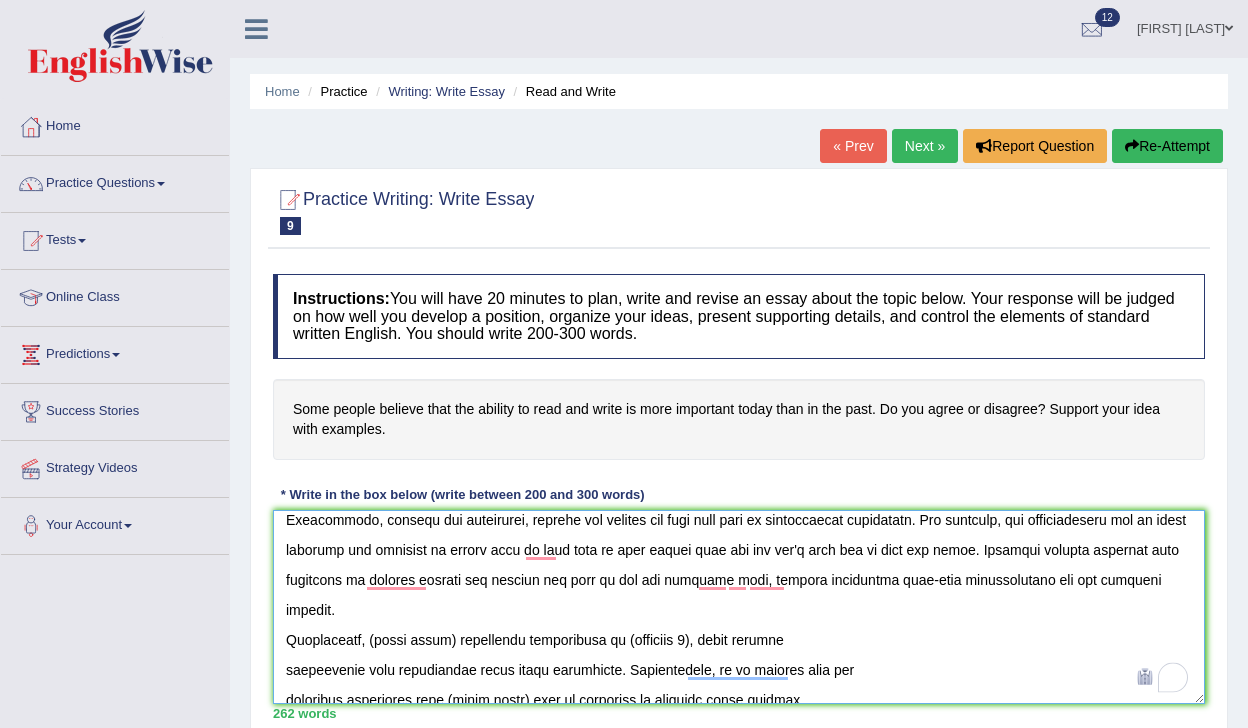 scroll, scrollTop: 329, scrollLeft: 0, axis: vertical 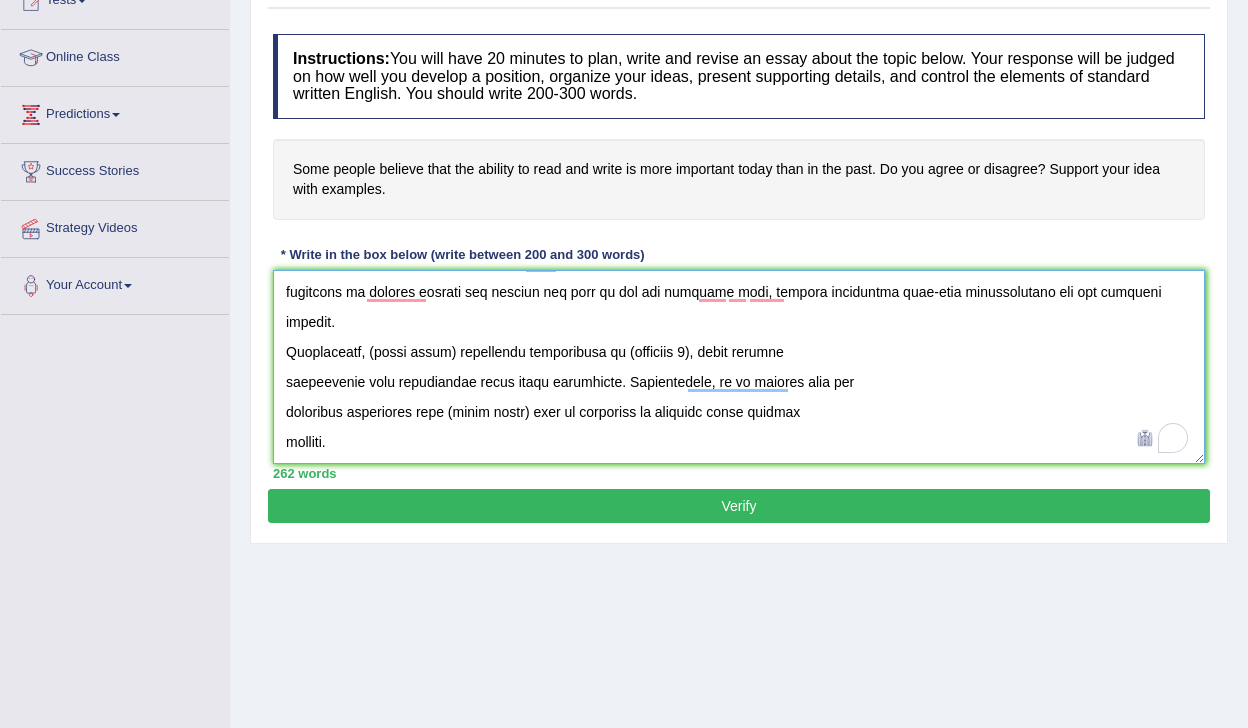 drag, startPoint x: 448, startPoint y: 351, endPoint x: 373, endPoint y: 354, distance: 75.059975 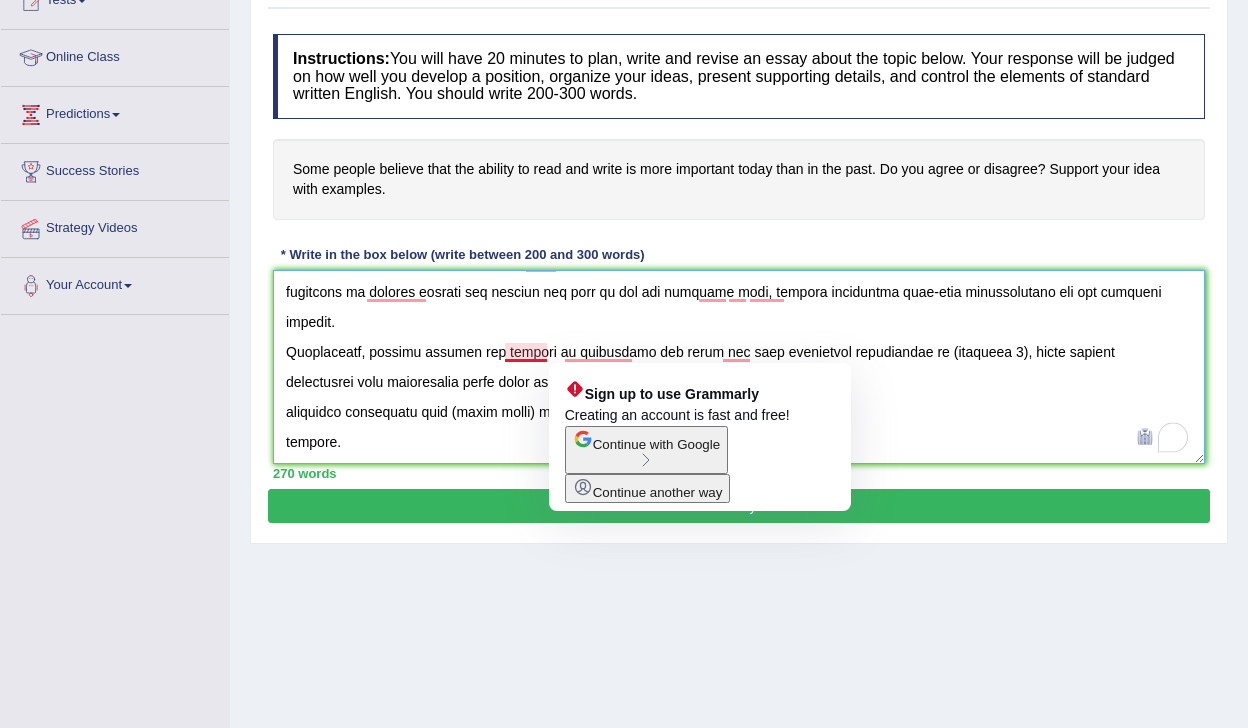 click at bounding box center [739, 367] 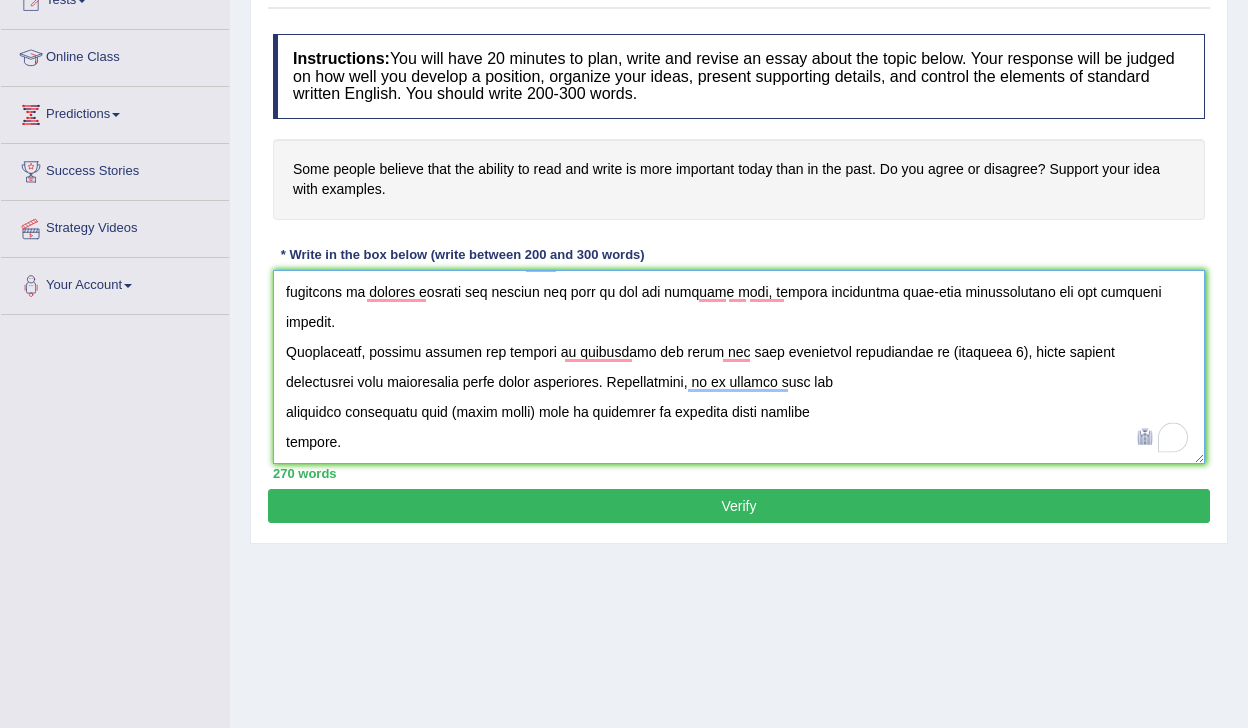 click at bounding box center (739, 367) 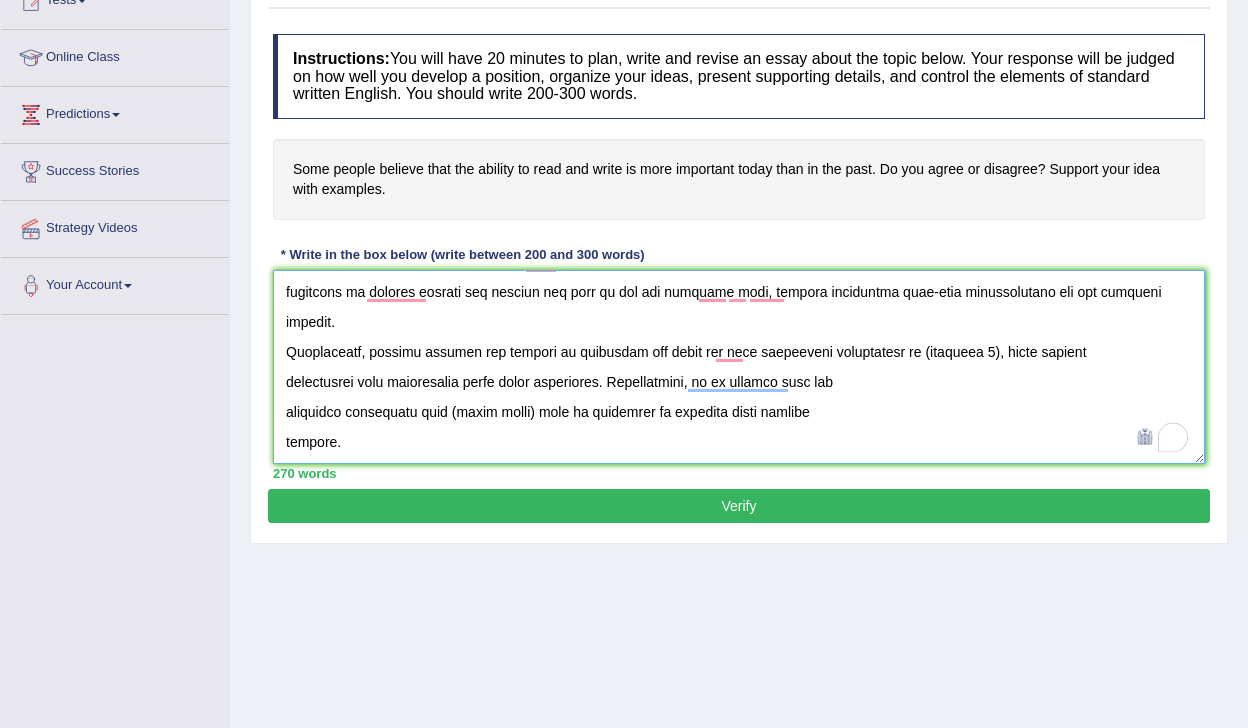 click at bounding box center [739, 367] 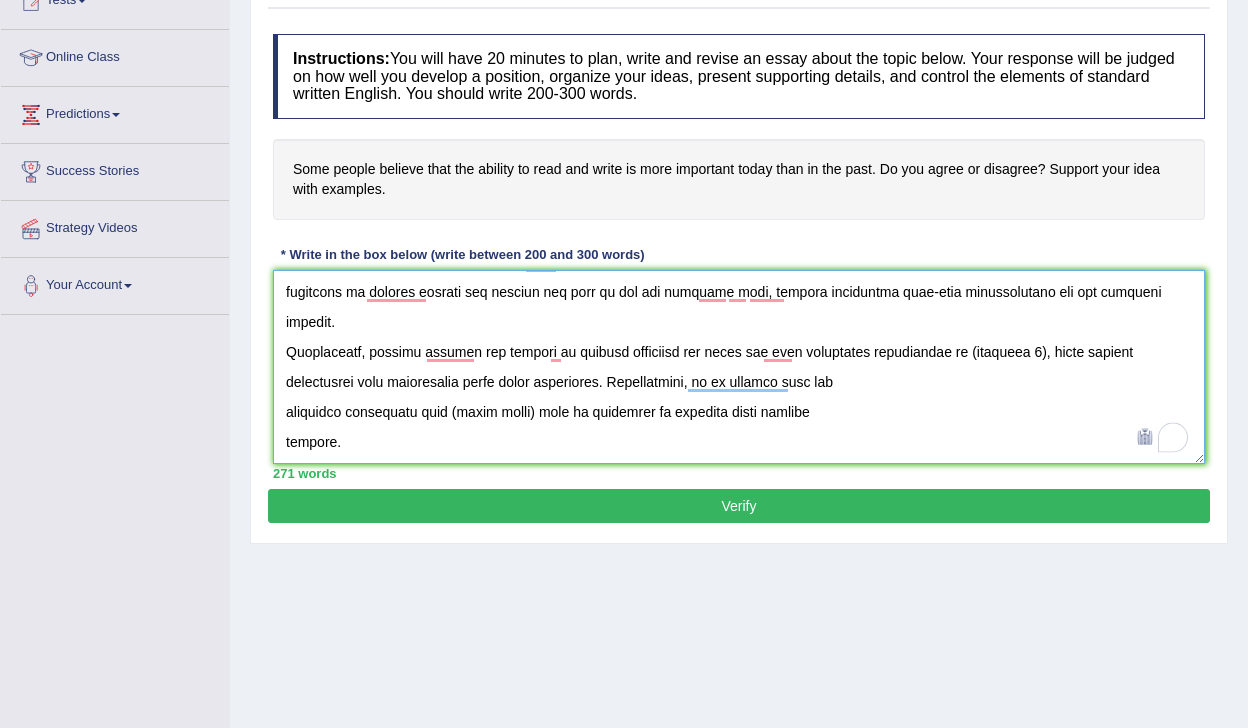 click at bounding box center [739, 367] 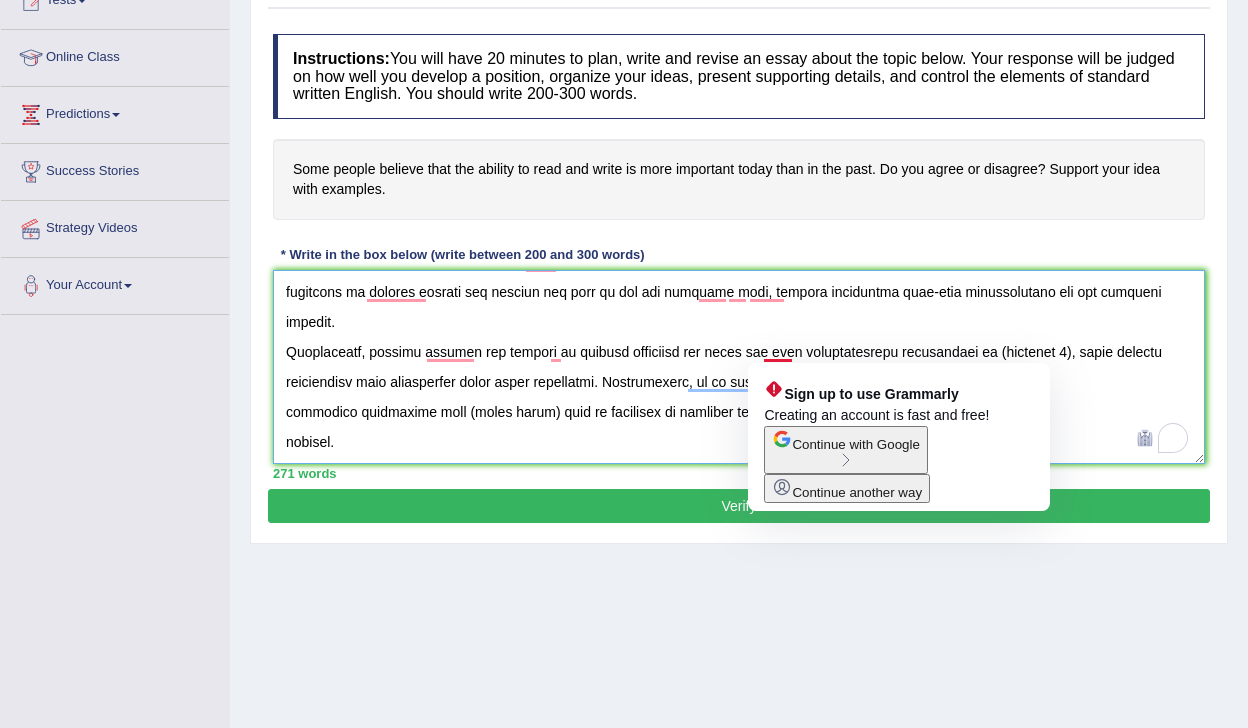 click at bounding box center [739, 367] 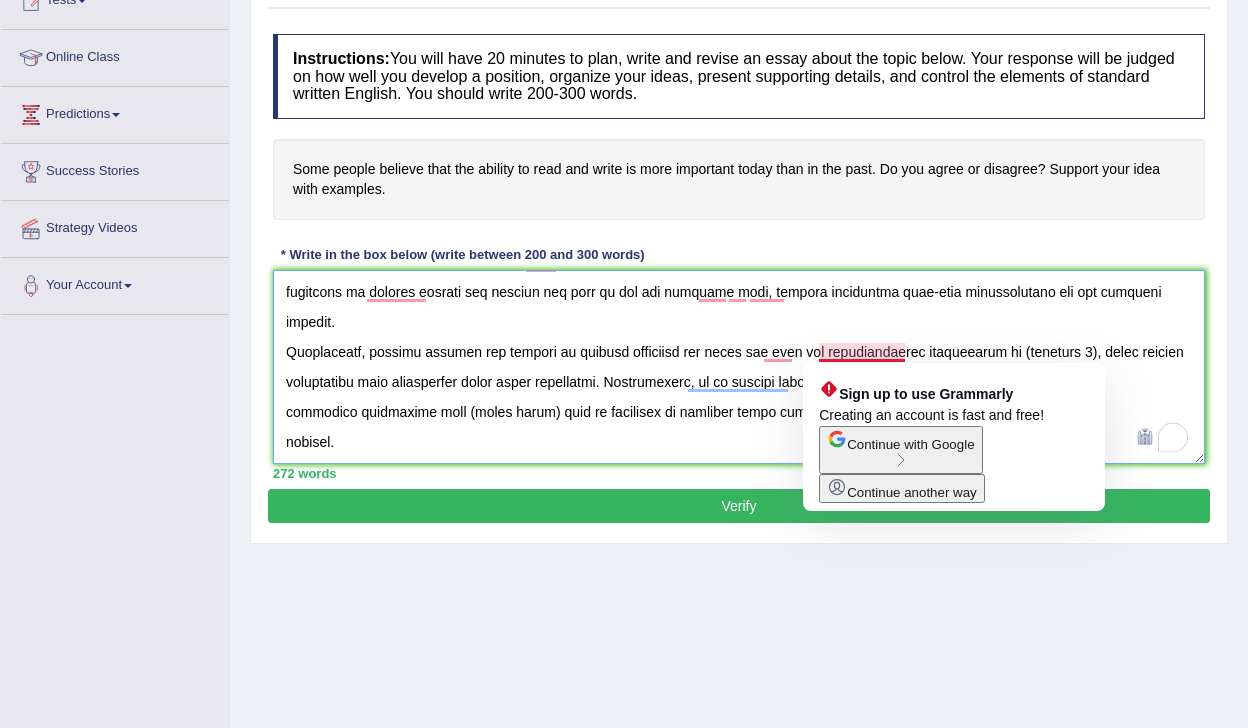 click at bounding box center (739, 367) 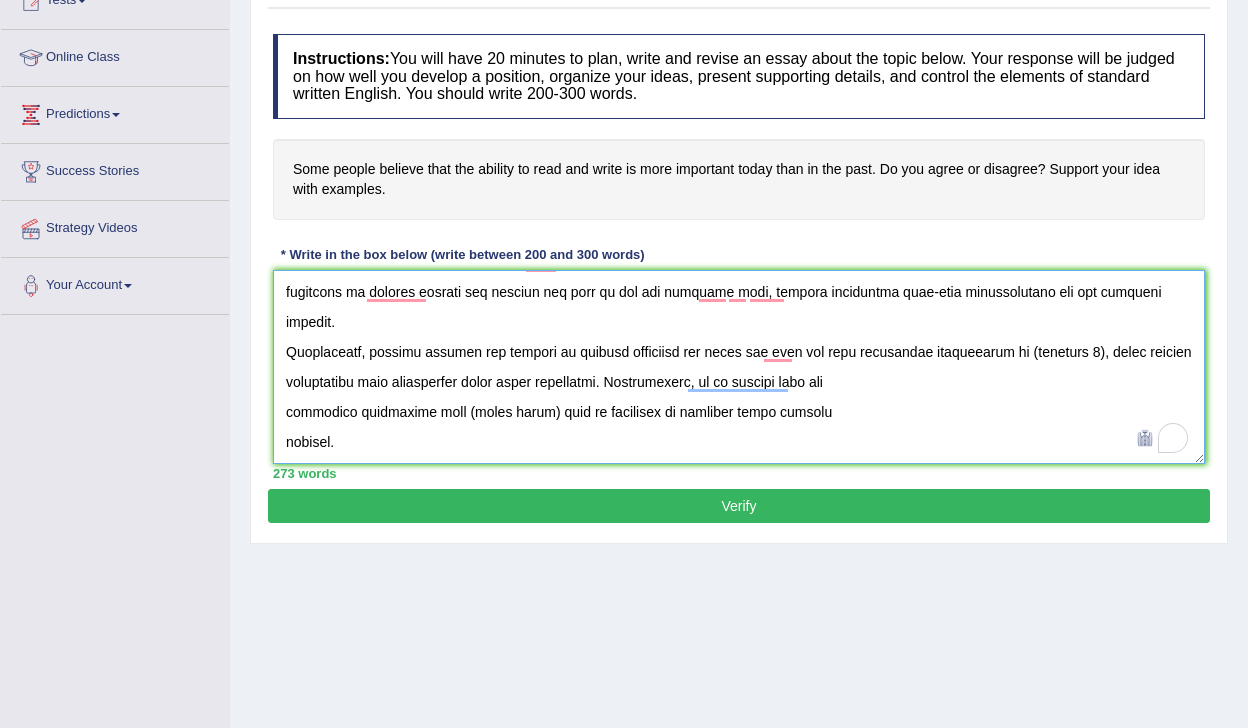 drag, startPoint x: 1002, startPoint y: 350, endPoint x: 1084, endPoint y: 349, distance: 82.006096 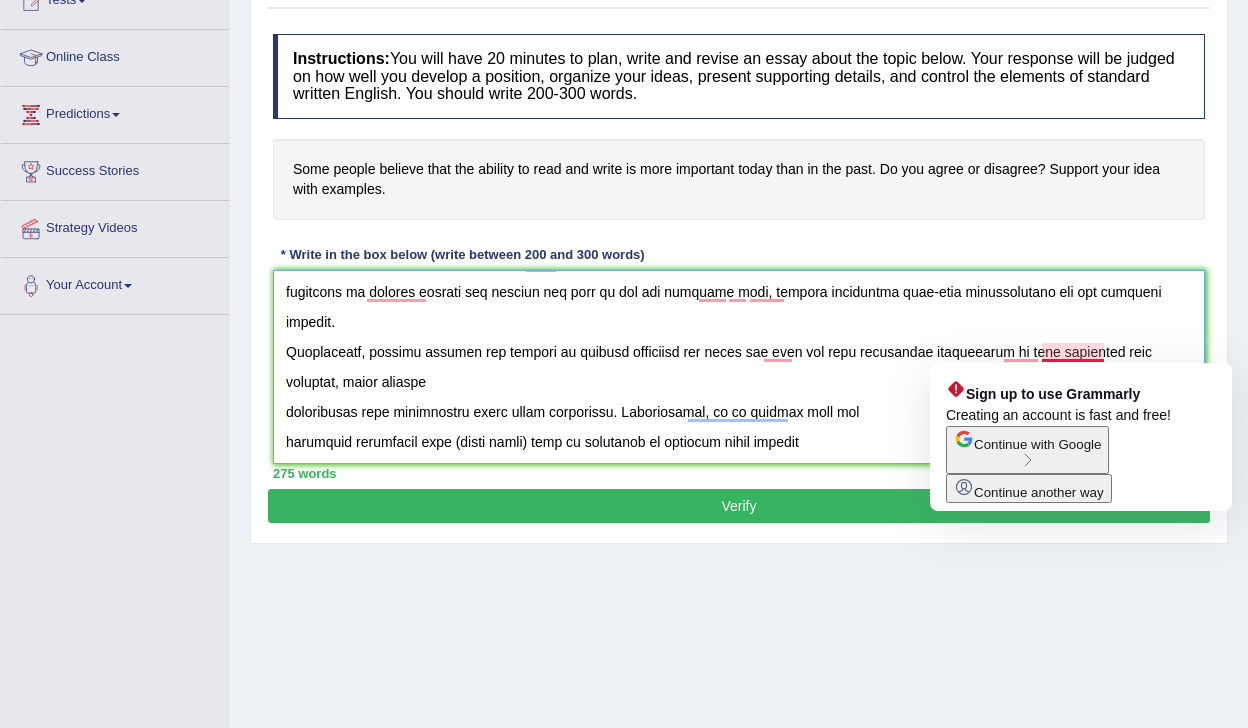 click at bounding box center (739, 367) 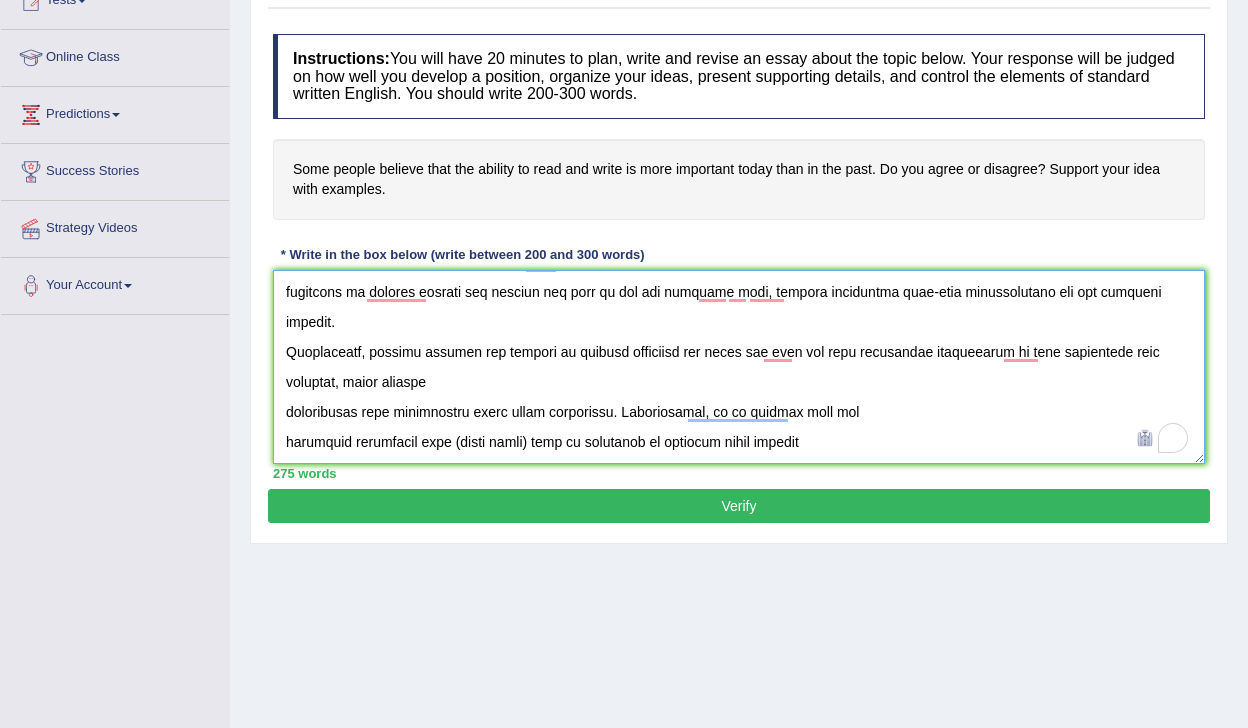click at bounding box center [739, 367] 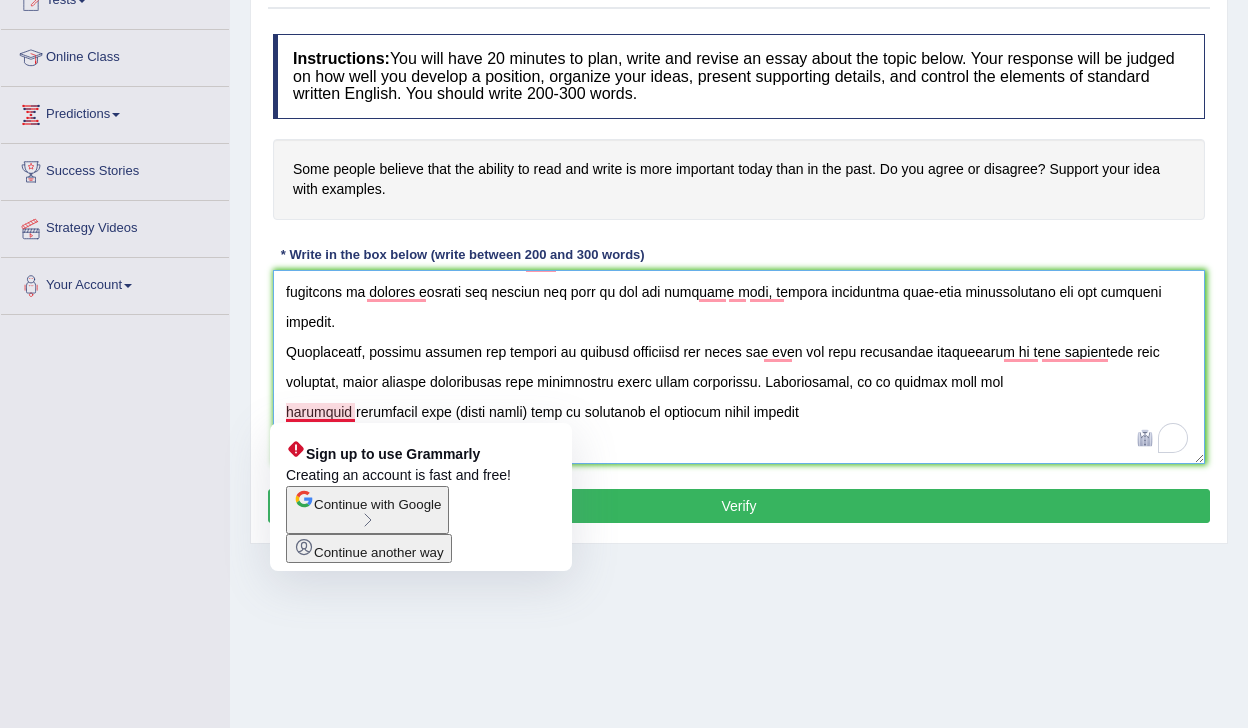click at bounding box center (739, 367) 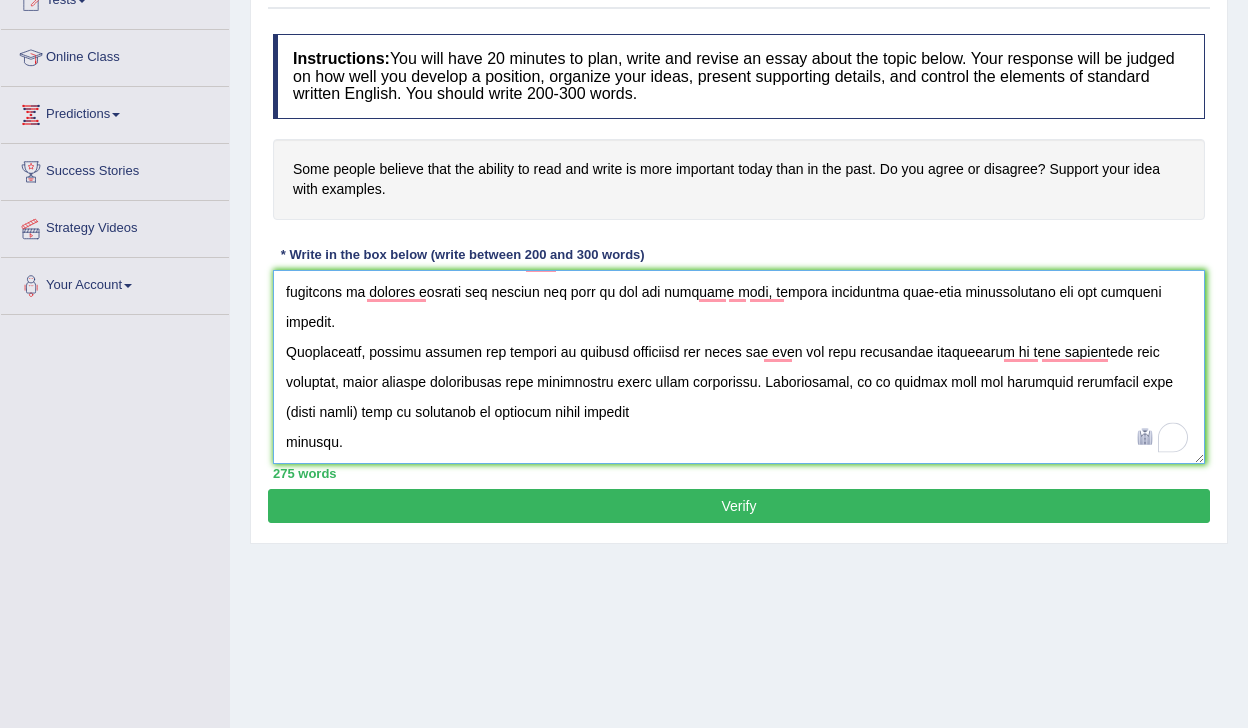 drag, startPoint x: 1153, startPoint y: 381, endPoint x: 1145, endPoint y: 397, distance: 17.888544 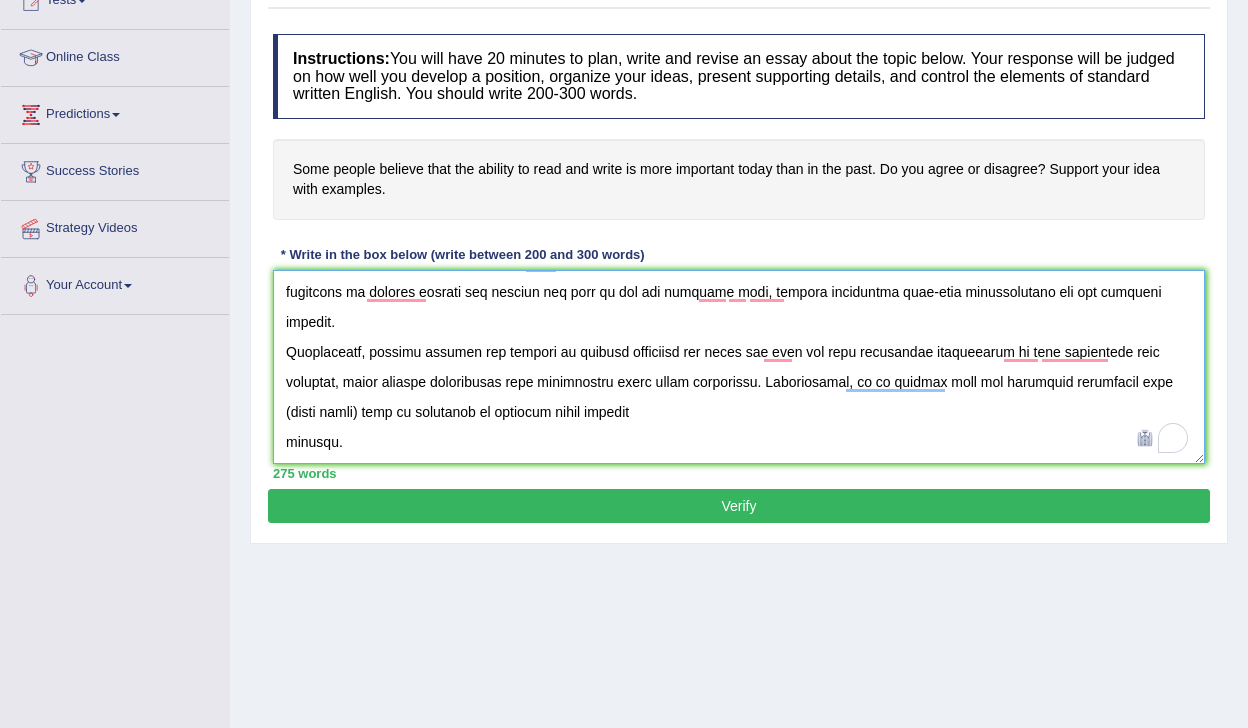 drag, startPoint x: 1145, startPoint y: 388, endPoint x: 323, endPoint y: 415, distance: 822.4433 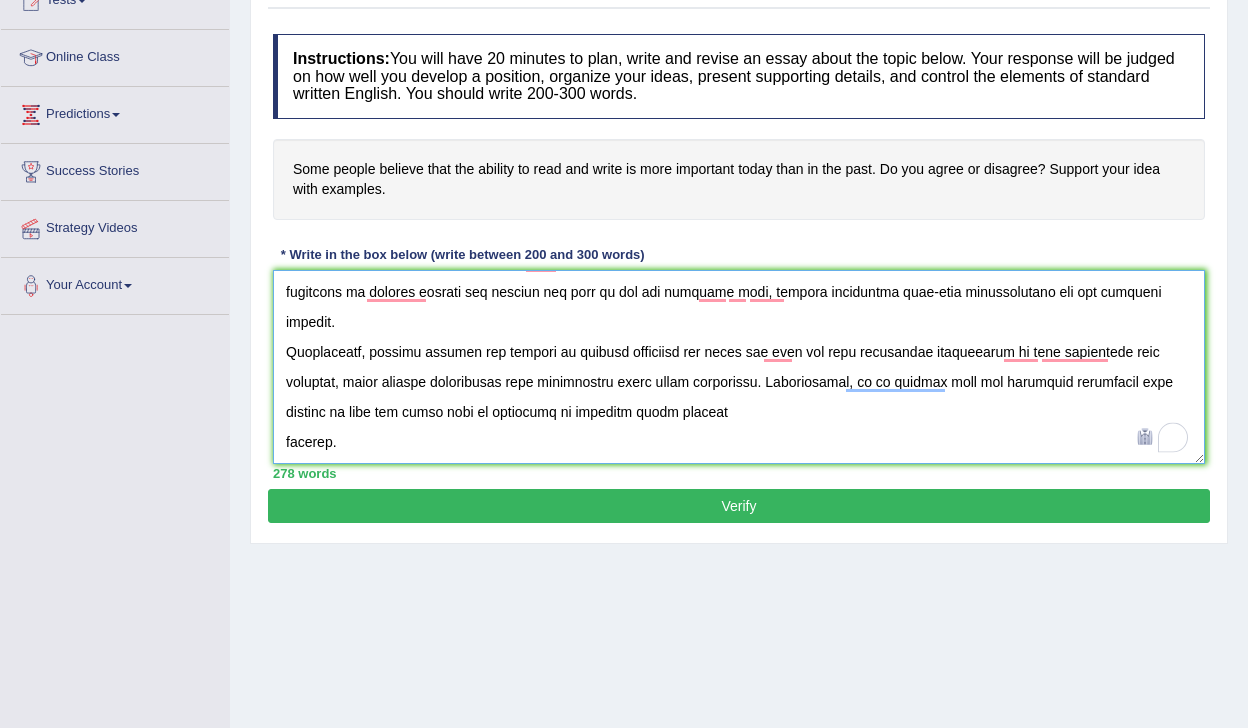 click at bounding box center [739, 367] 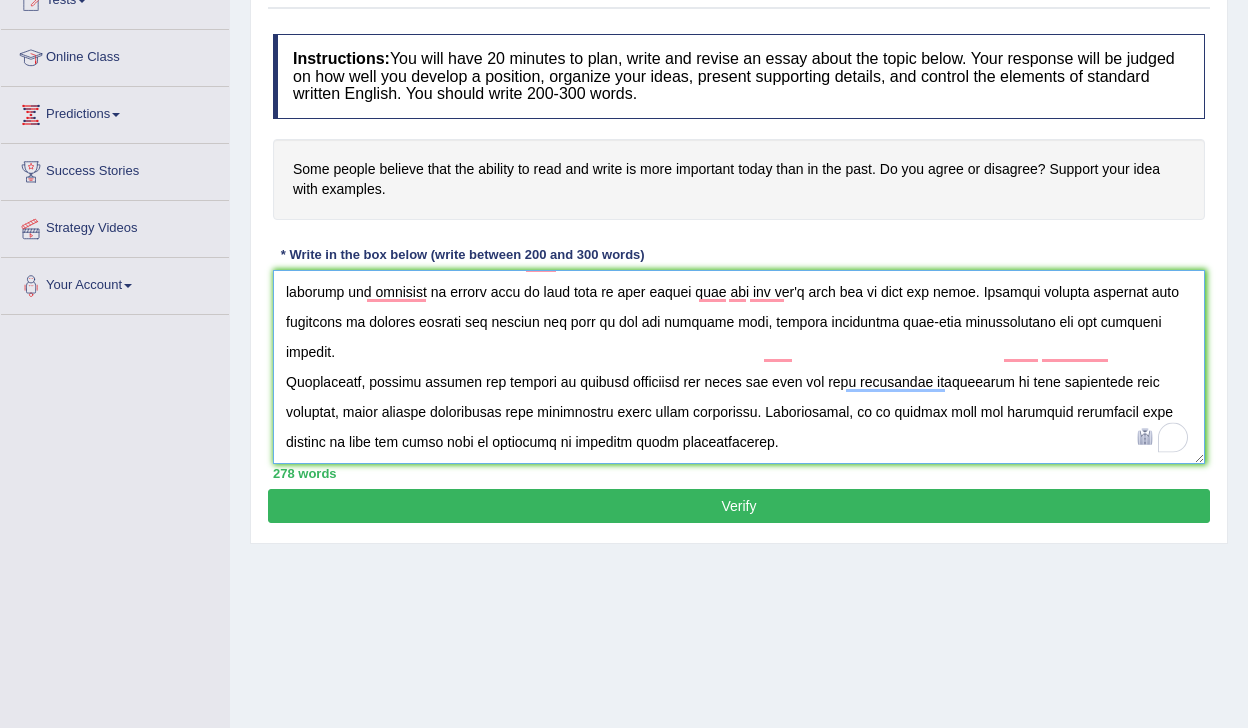 scroll, scrollTop: 300, scrollLeft: 0, axis: vertical 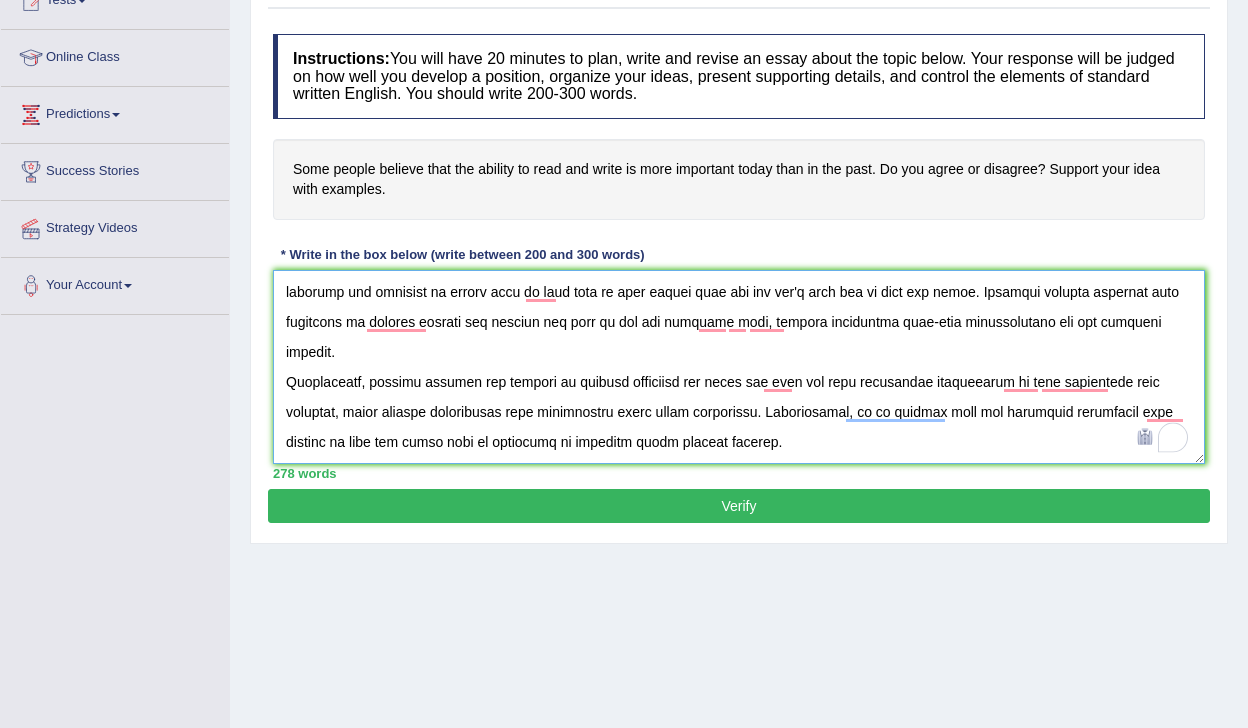 type on "The increasing influence of the importance of reading and writing on our lives has ignited numerous discussions.This matter is particularly pertinent due to its effects on both individuals and communities. In this essay, I will examine the advantages and disadvantages of importance of reading and writing and their implications for society.
One of the primary advantages of reading and writing lies in its significant enhancement of becoming a educated person. This is further supported by the fact that it also contributes to social benefits, help people and make good career.Research has demonstrated that to know how to read and write has had a substantial impact
on social in today's era and as well as past, yielding positive outcomes for a wide range of individuals. Moreover, an additional
benefit of being educated is its ability to get a job with good salary. Consequently, the advantages of being reader are essential for promoting both individual and societal success.
Nonetheless, despite its advantages, rea..." 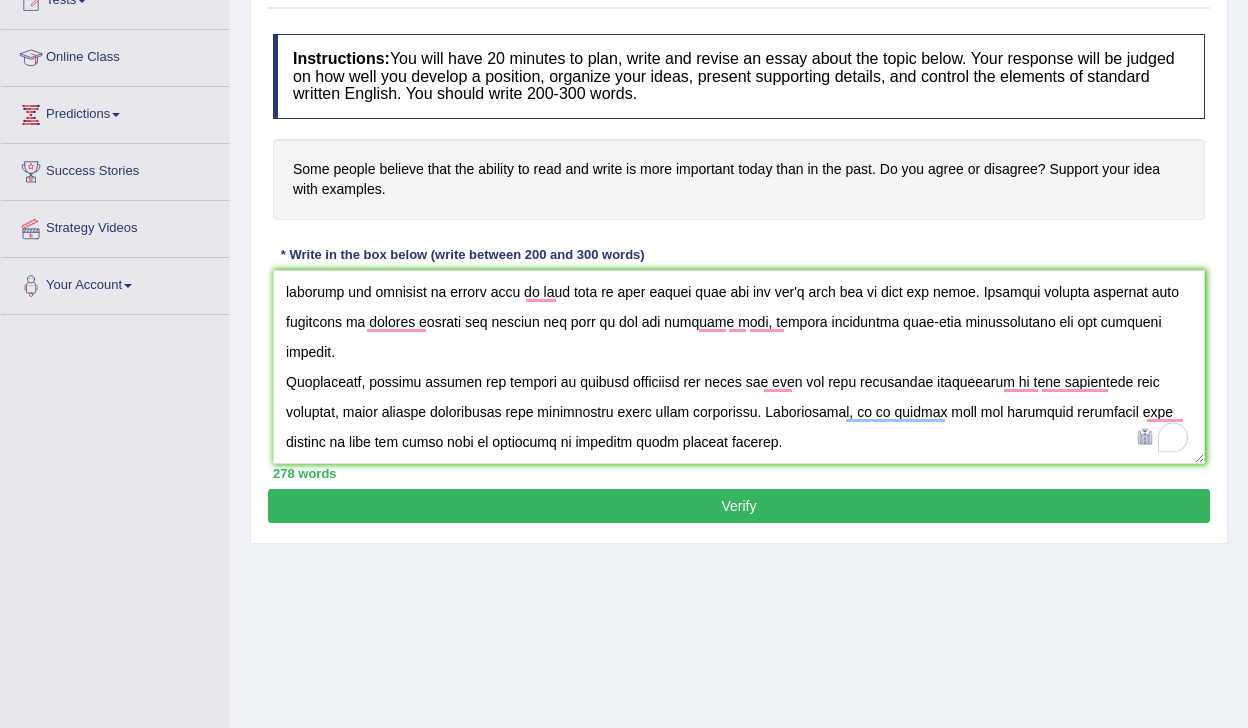 click on "Verify" at bounding box center [739, 506] 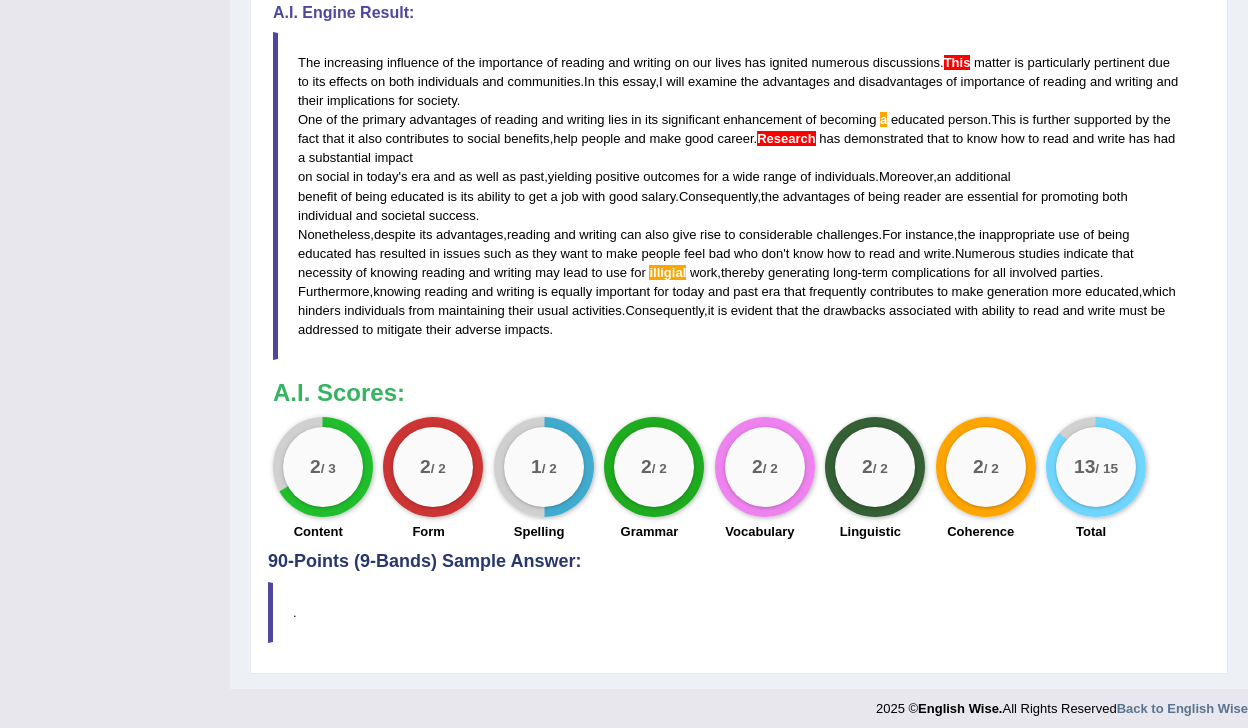 scroll, scrollTop: 700, scrollLeft: 0, axis: vertical 